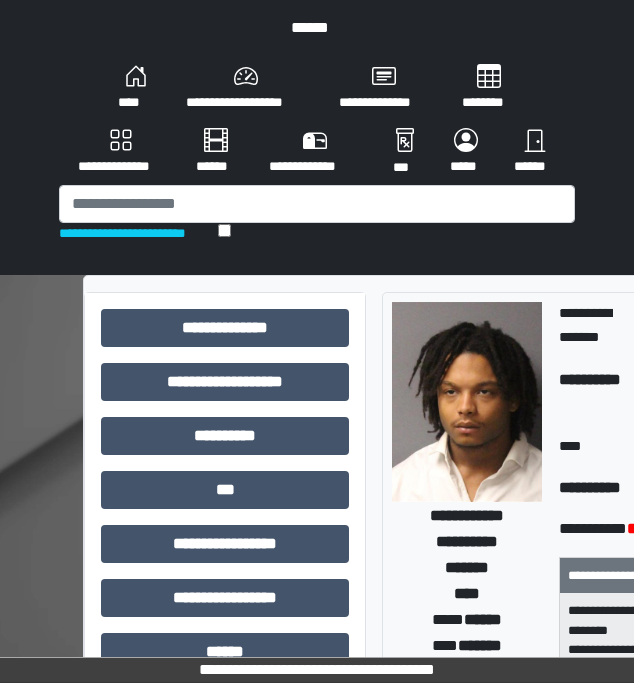 scroll, scrollTop: 0, scrollLeft: 0, axis: both 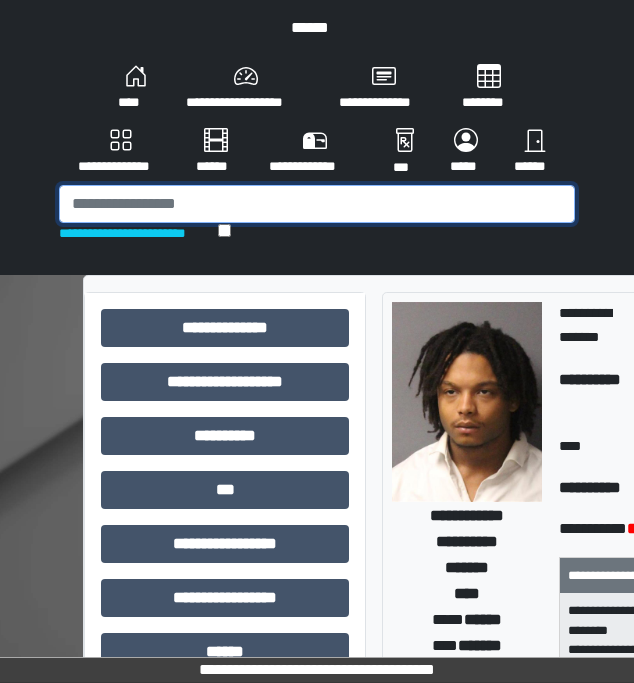 click at bounding box center (317, 204) 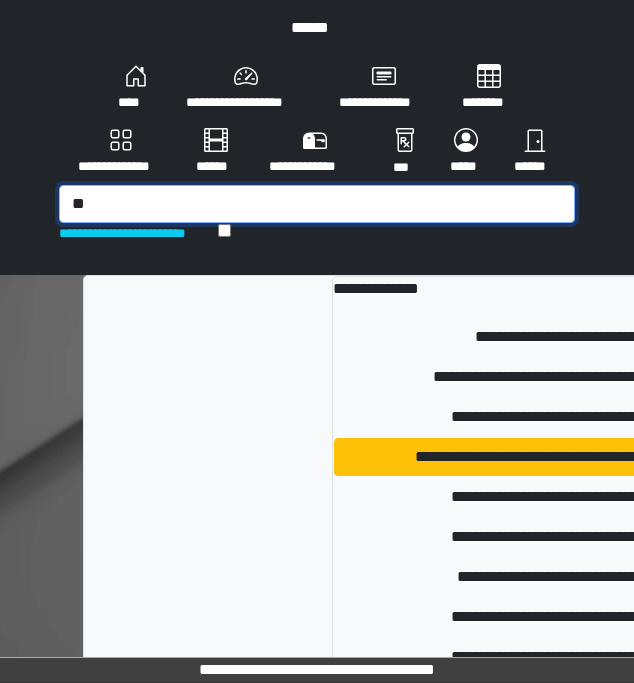 type on "*" 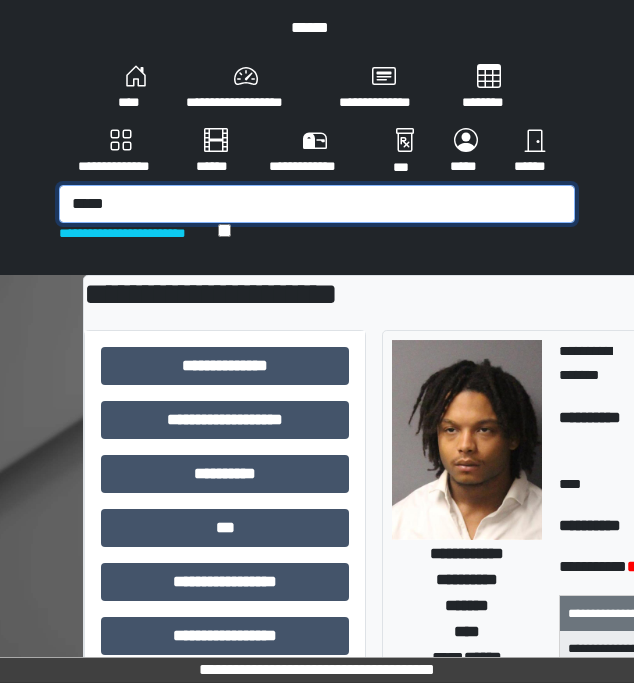 click on "*****" at bounding box center (317, 204) 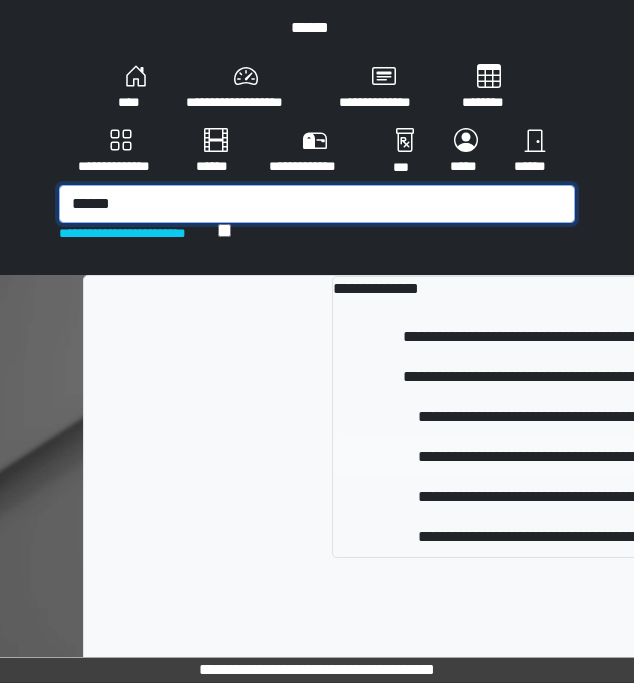 type on "******" 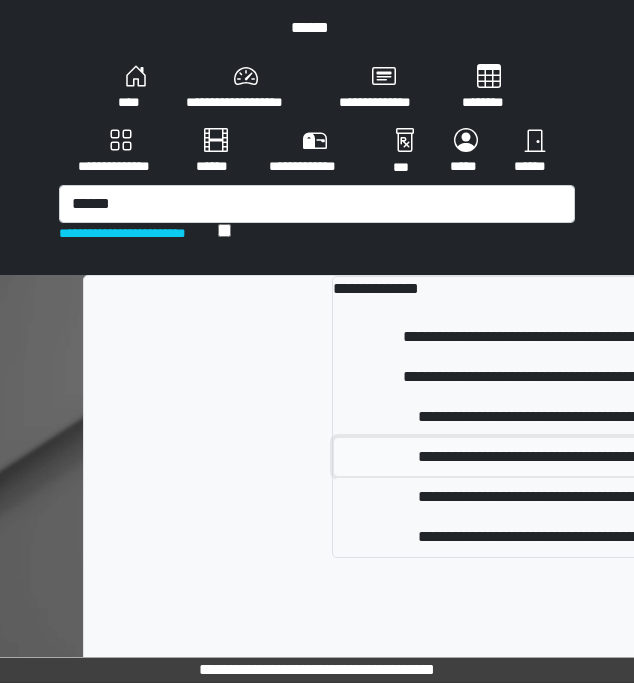 click on "**********" at bounding box center [620, 457] 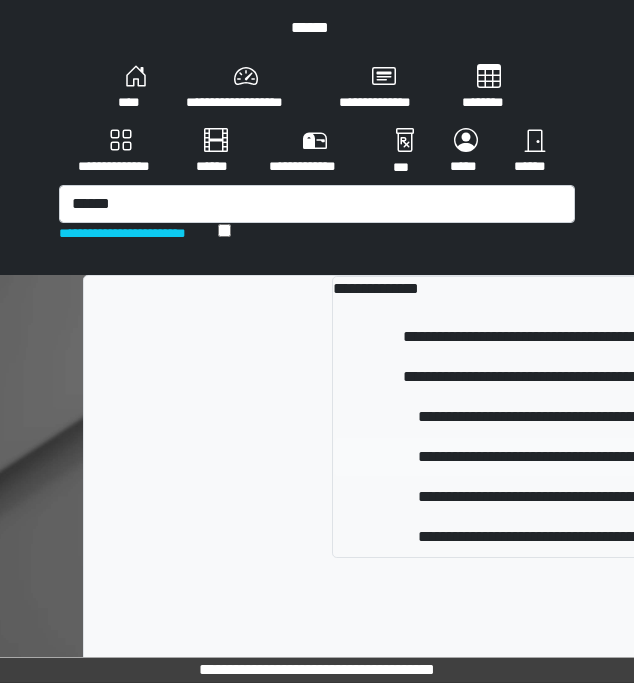type 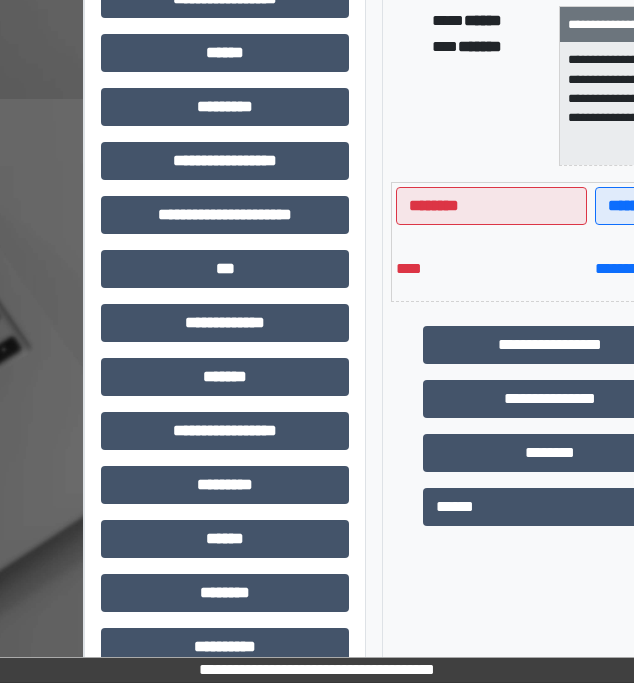 scroll, scrollTop: 600, scrollLeft: 0, axis: vertical 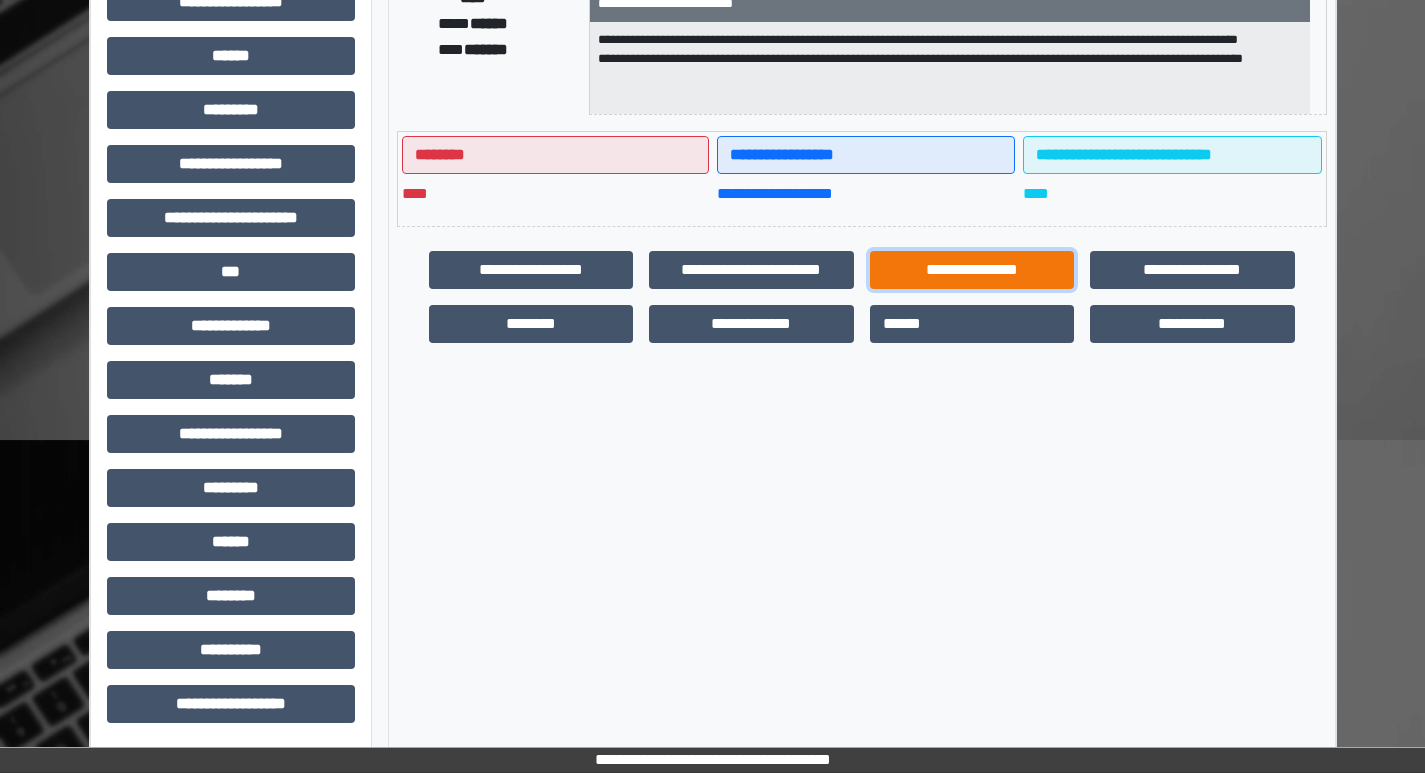 click on "**********" at bounding box center (972, 270) 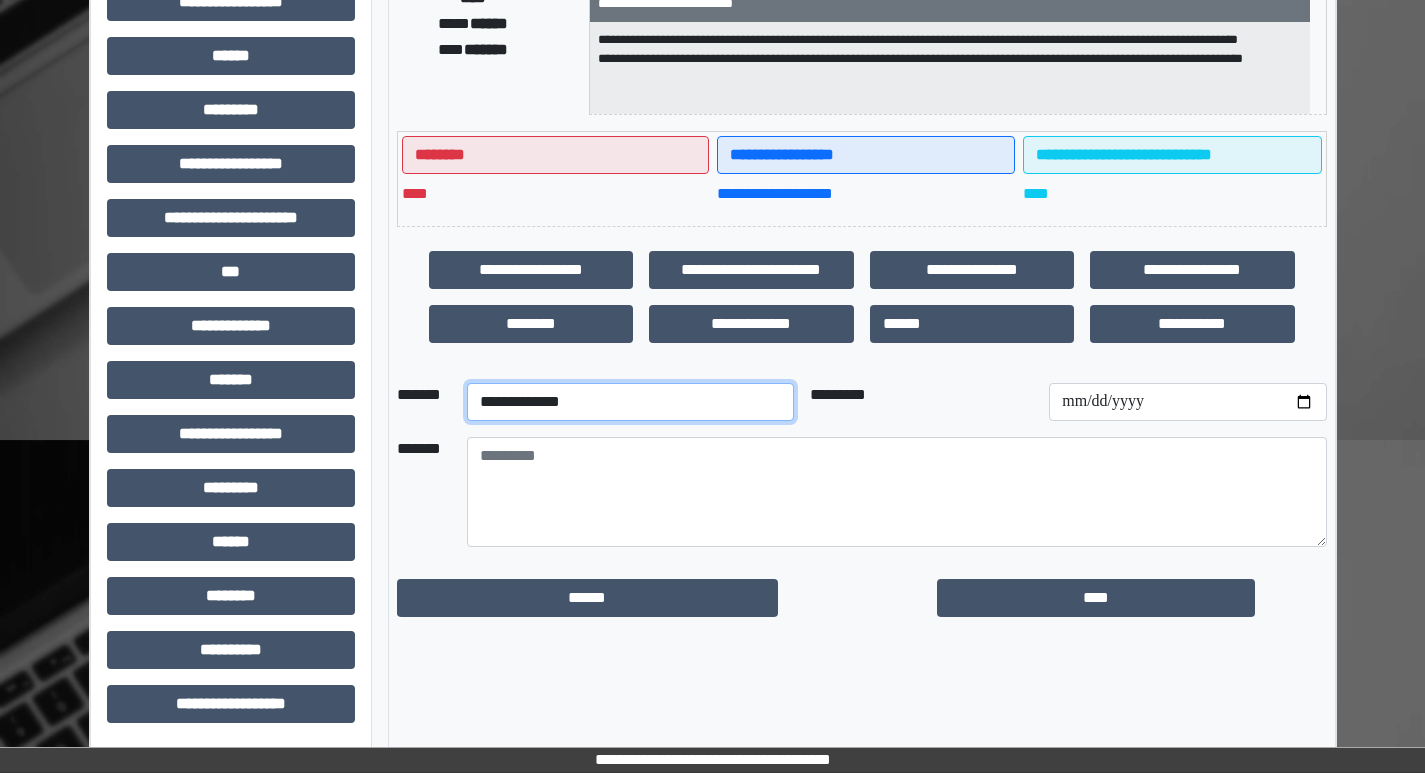 click on "**********" at bounding box center (630, 402) 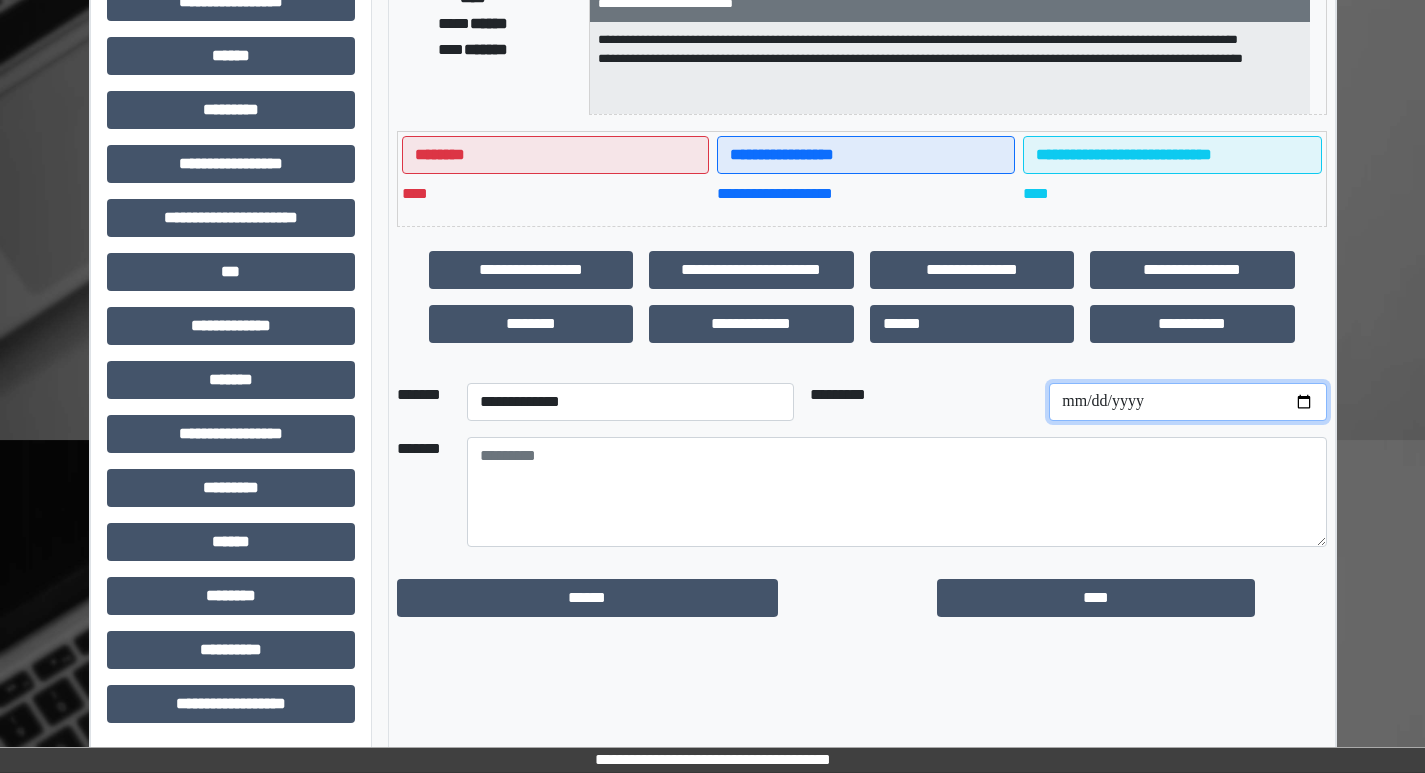 click at bounding box center (1187, 402) 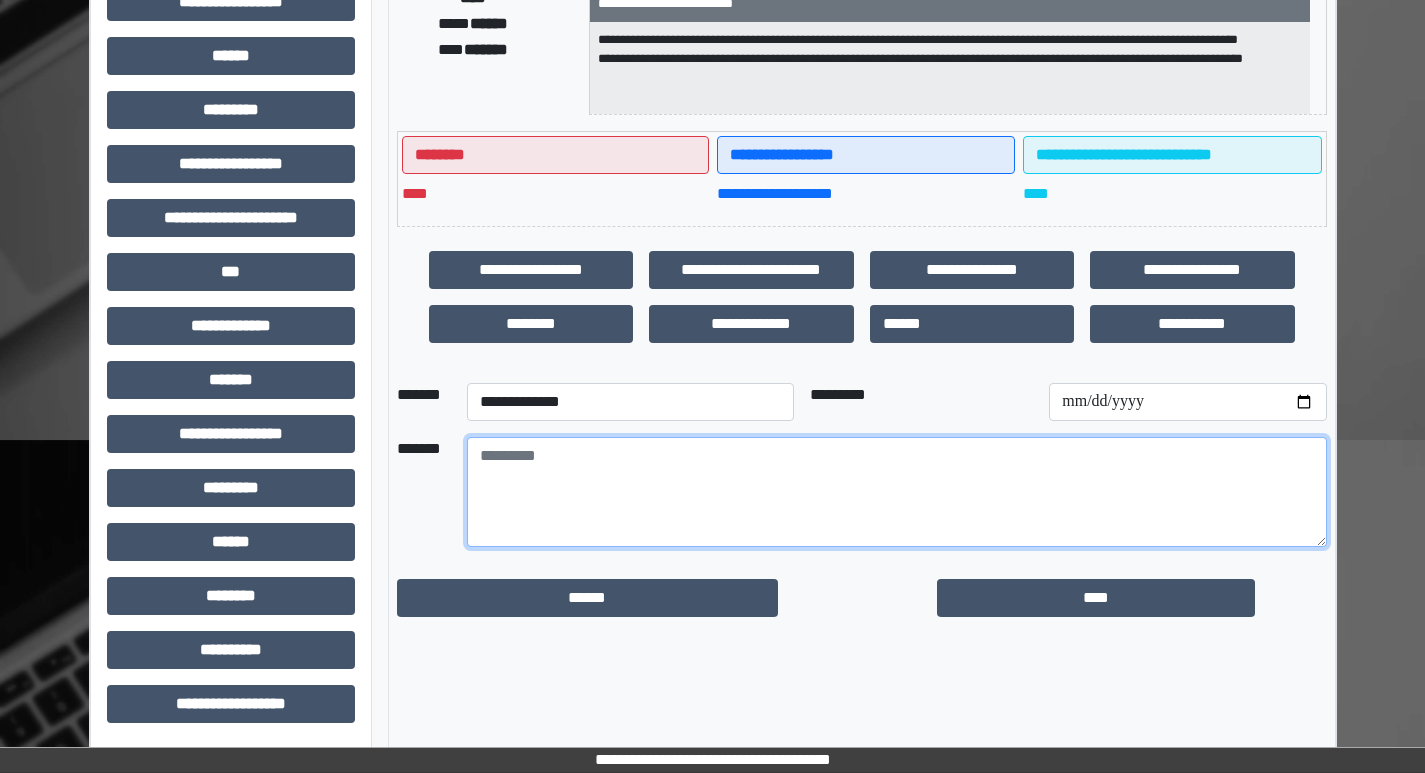 click at bounding box center (897, 492) 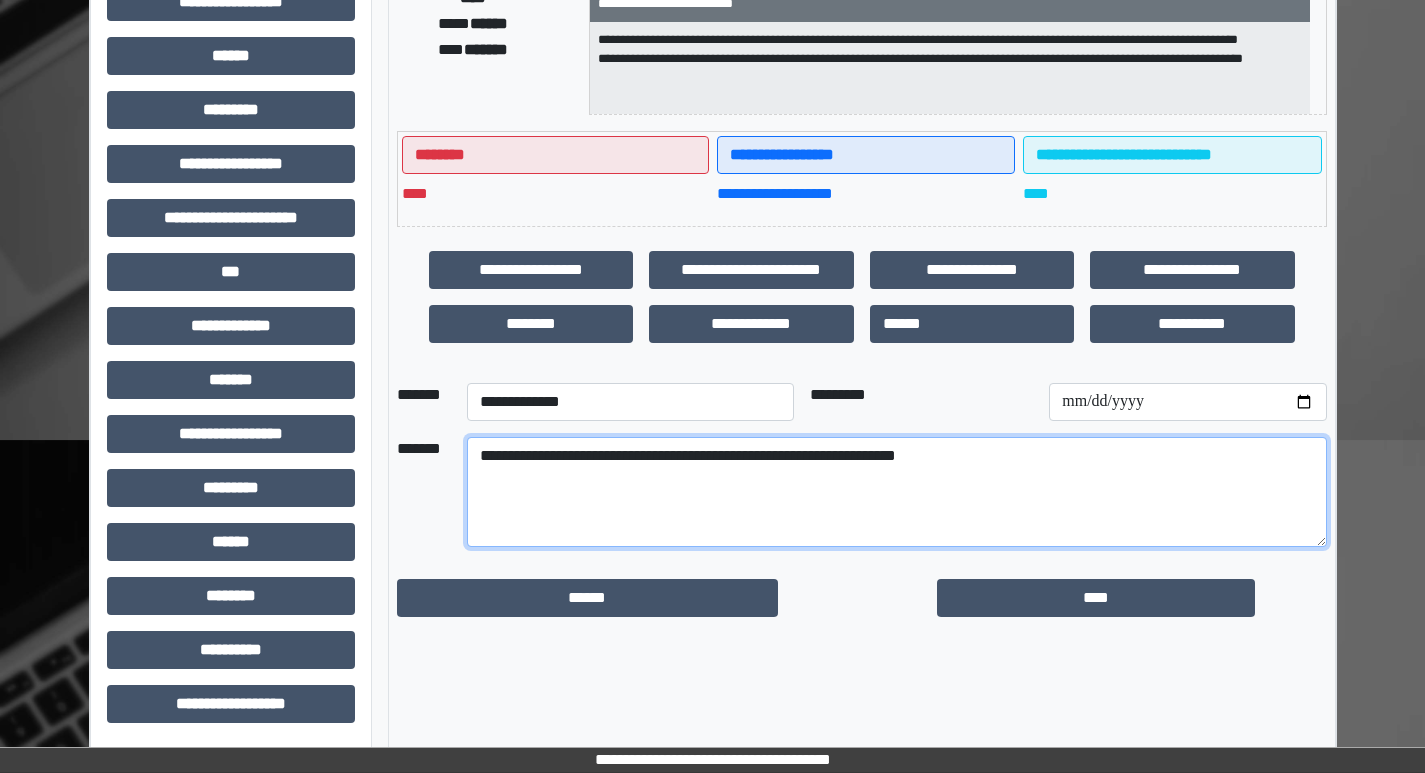 click on "**********" at bounding box center (897, 492) 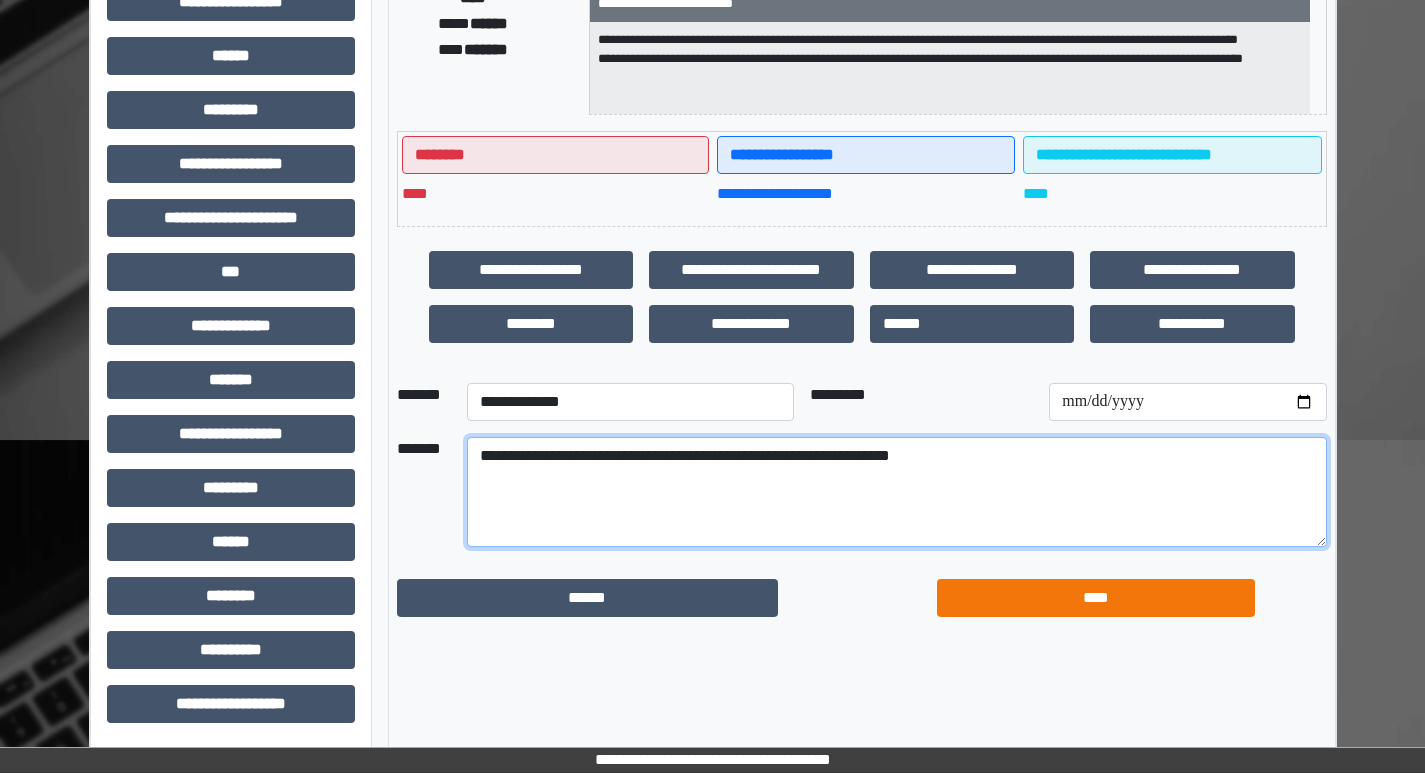 type on "**********" 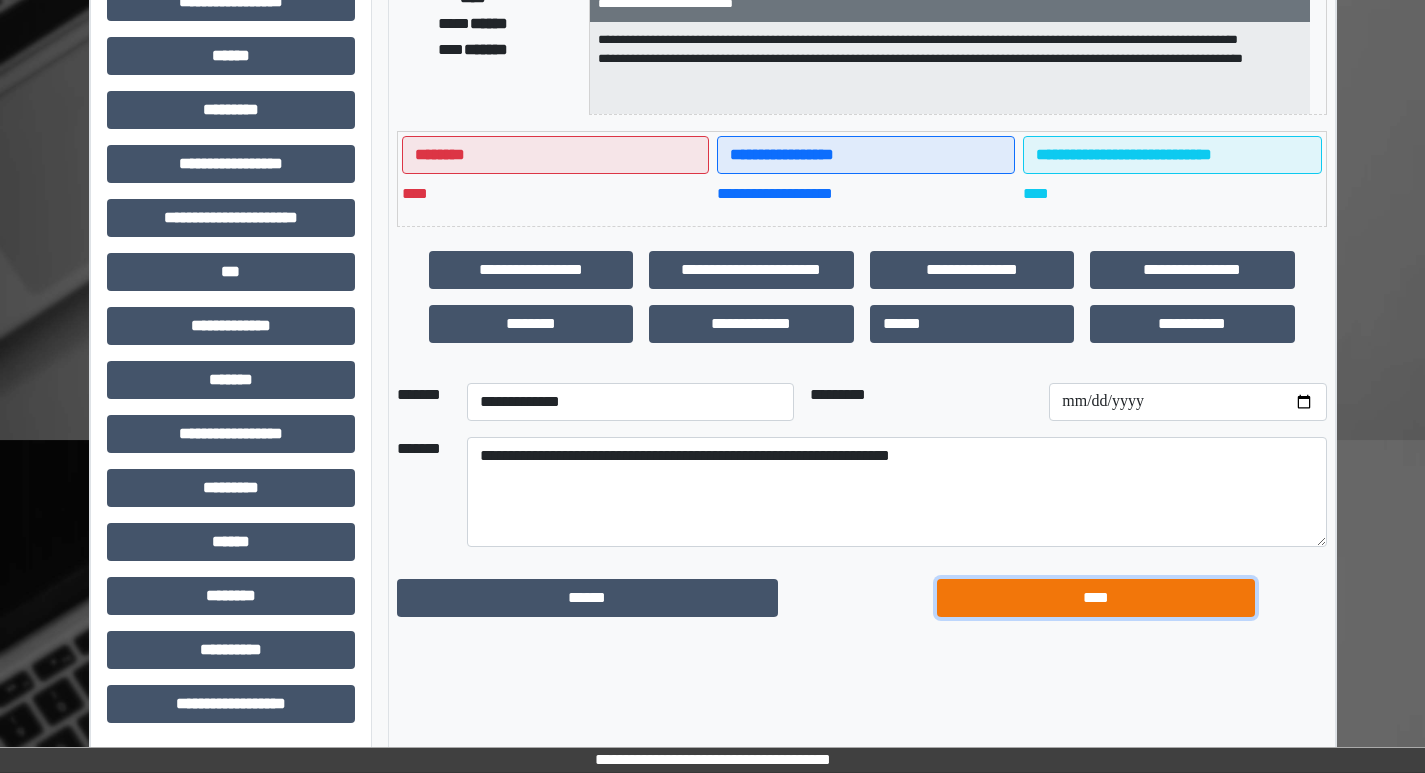 click on "****" at bounding box center (1096, 598) 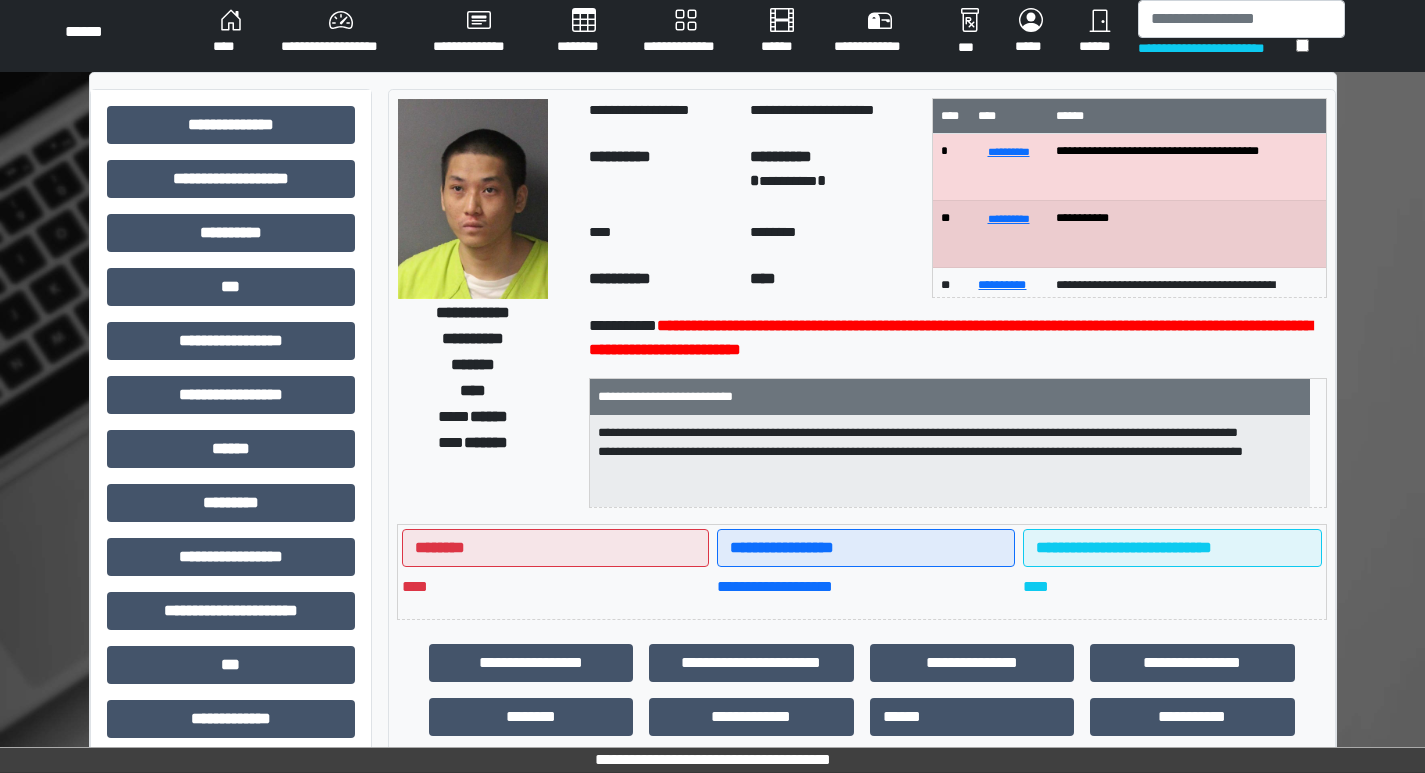 scroll, scrollTop: 0, scrollLeft: 0, axis: both 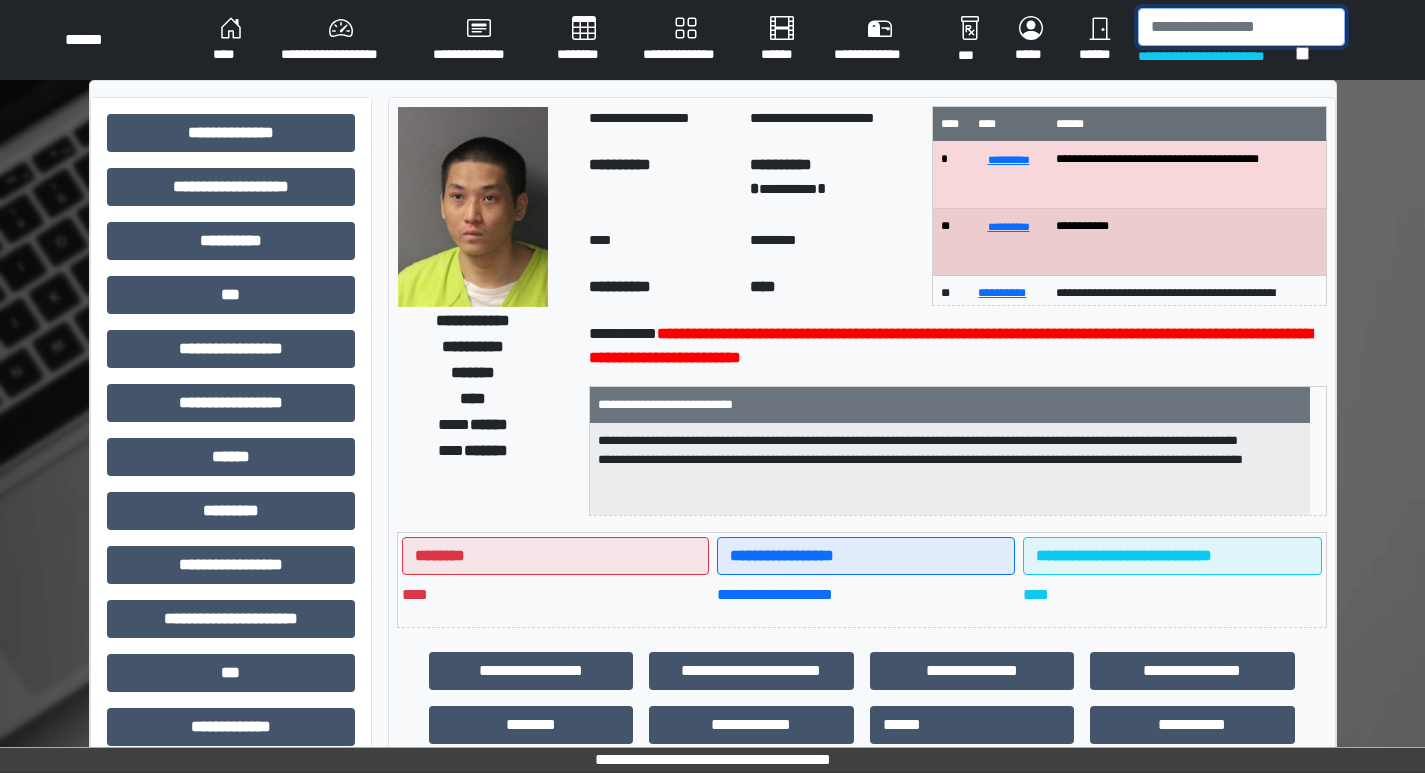 click at bounding box center (1241, 27) 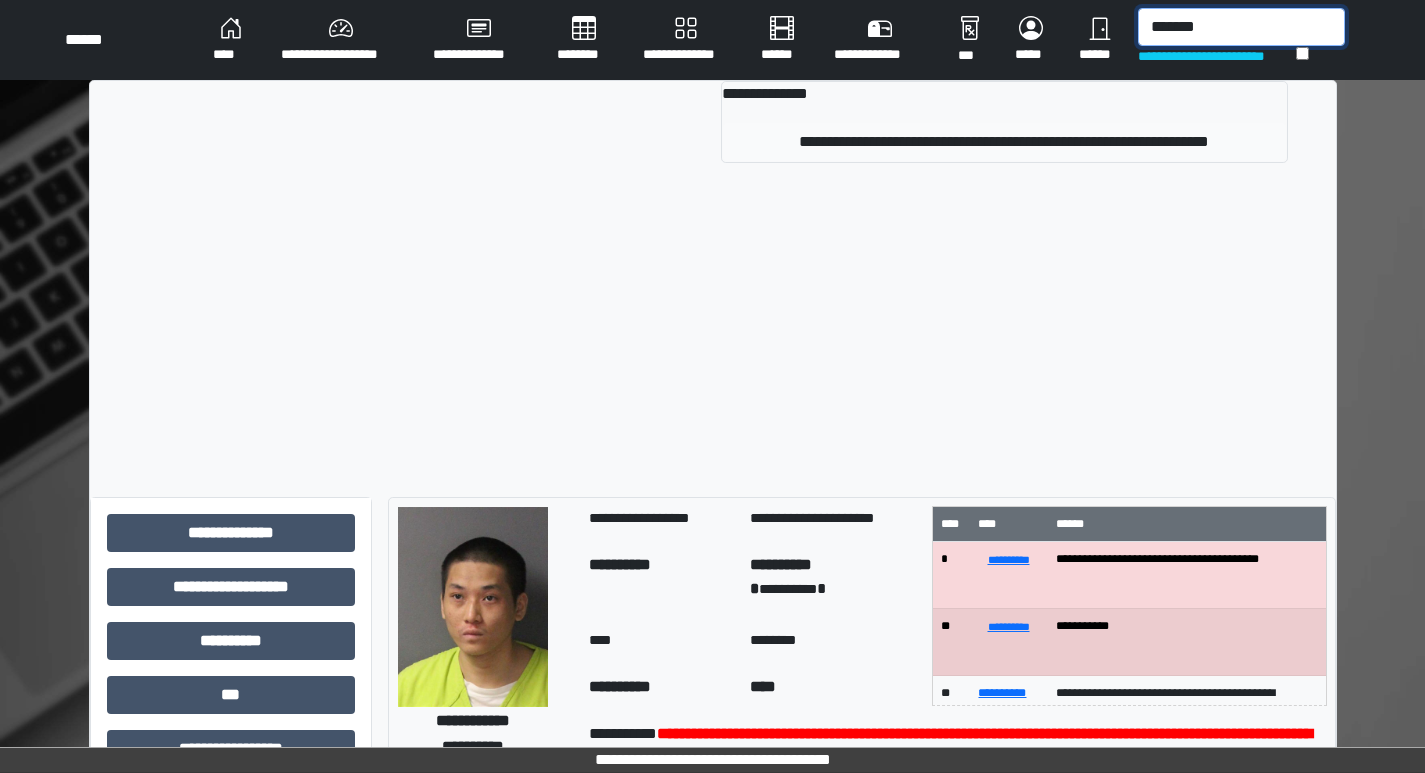 type on "*******" 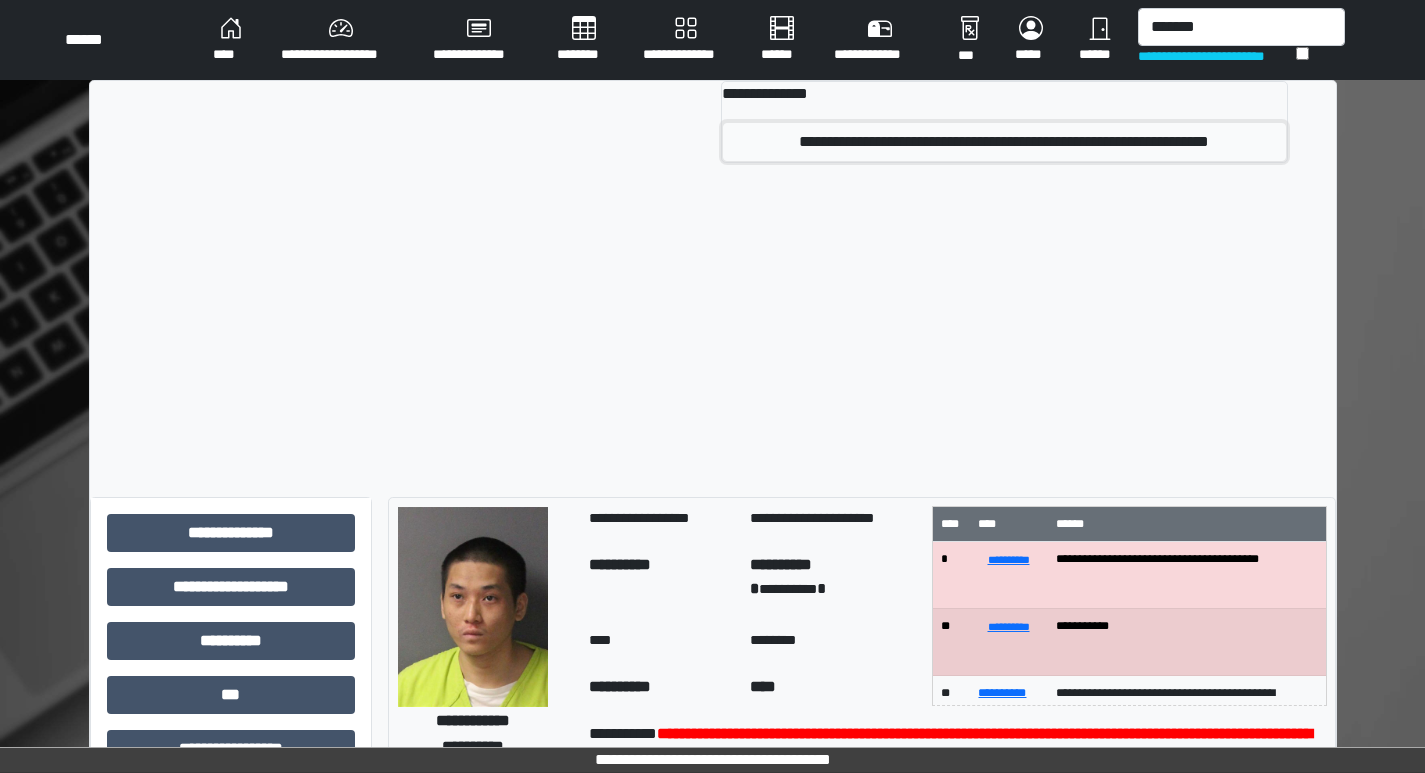 click on "**********" at bounding box center (1004, 142) 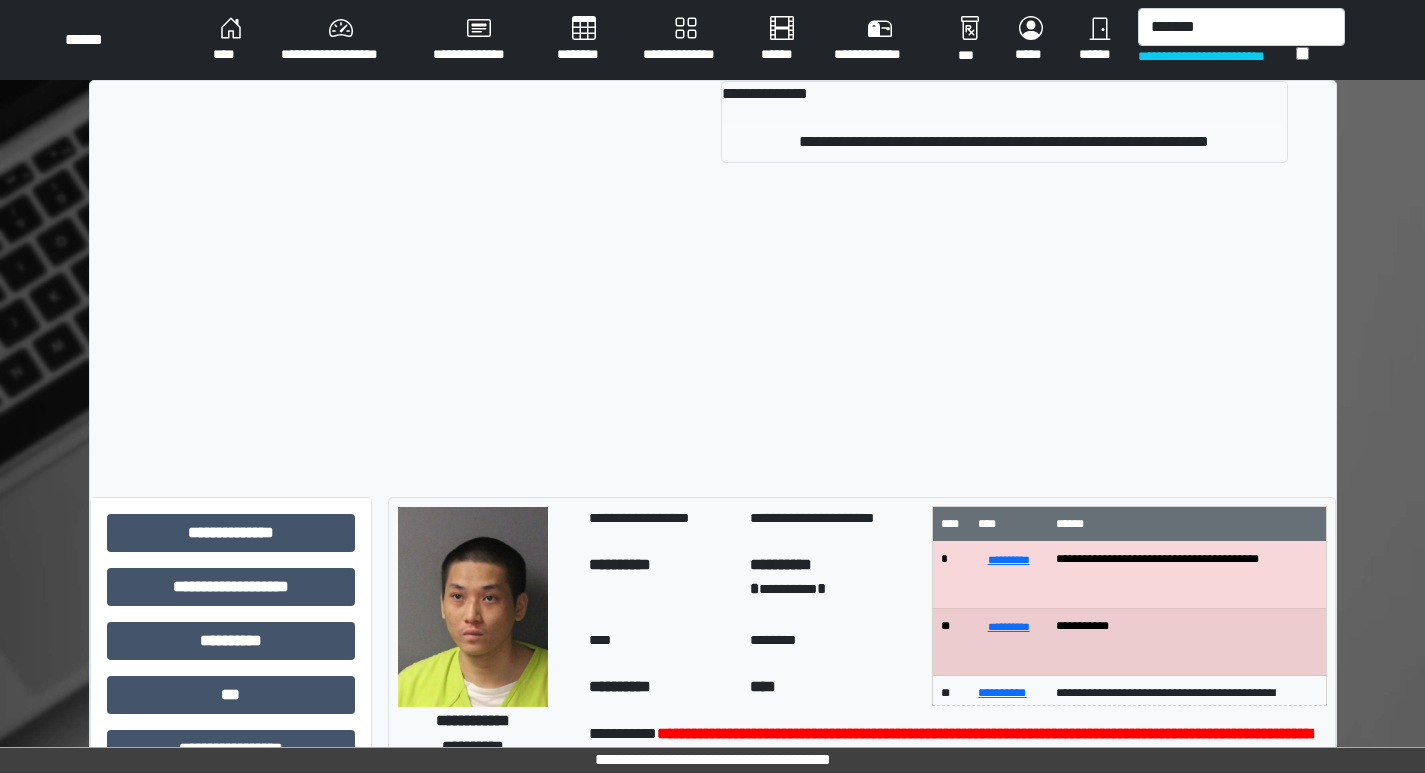 type 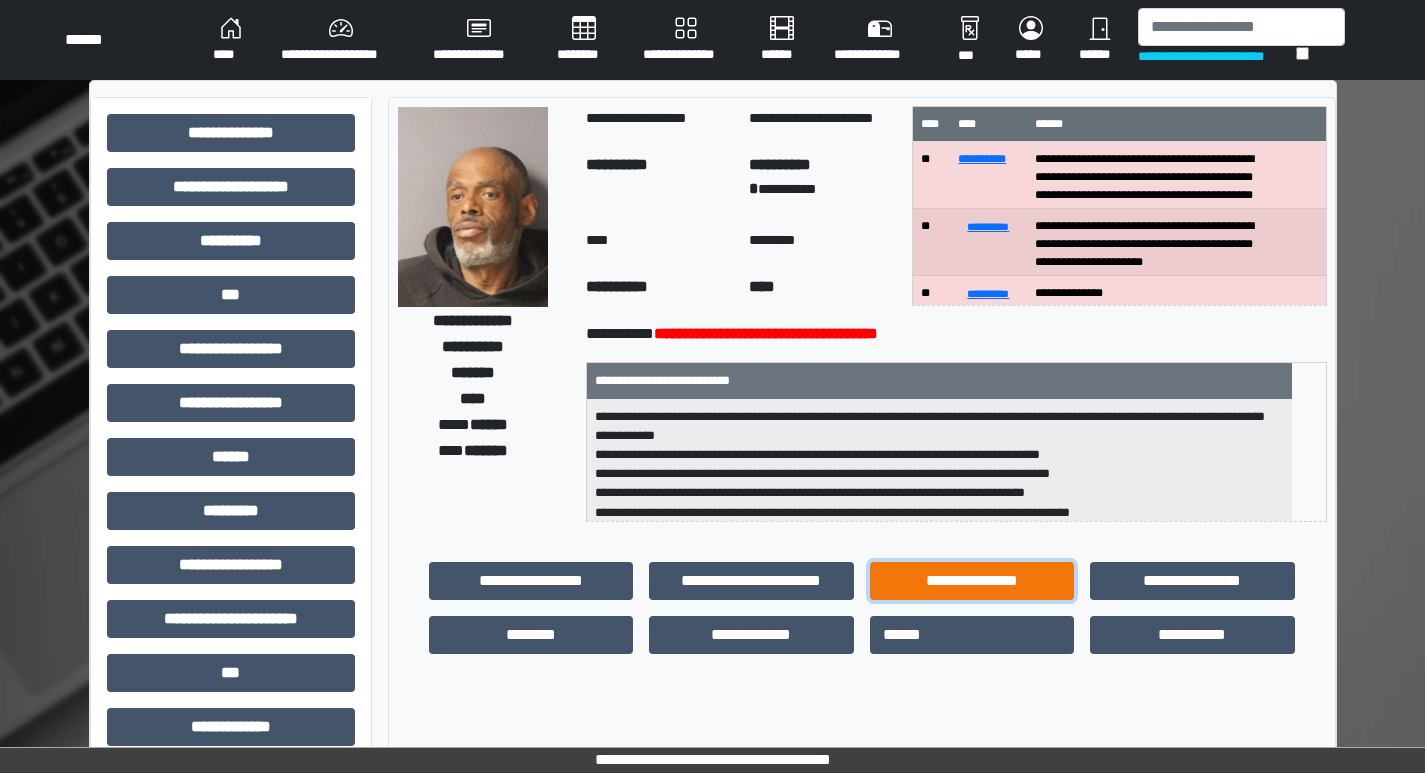 click on "**********" at bounding box center [972, 581] 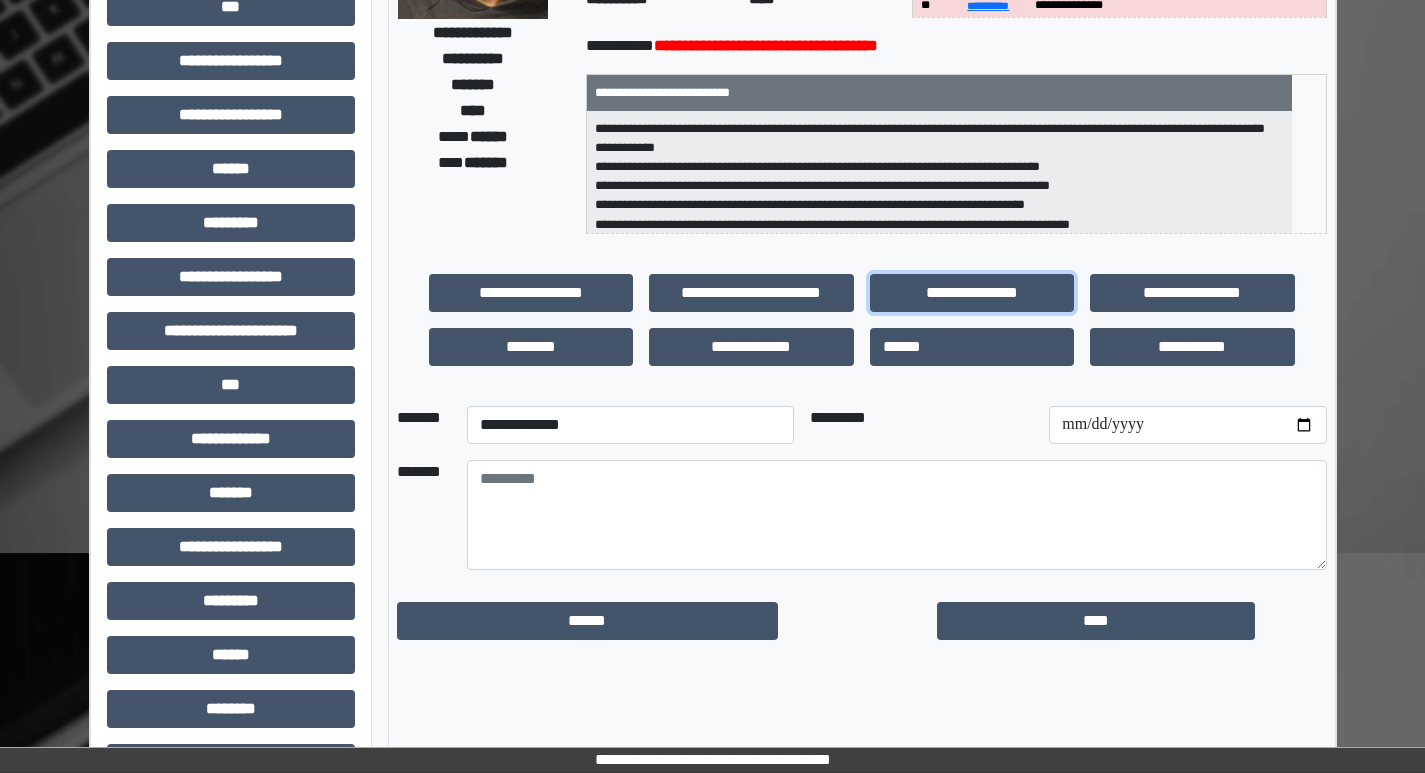 scroll, scrollTop: 300, scrollLeft: 0, axis: vertical 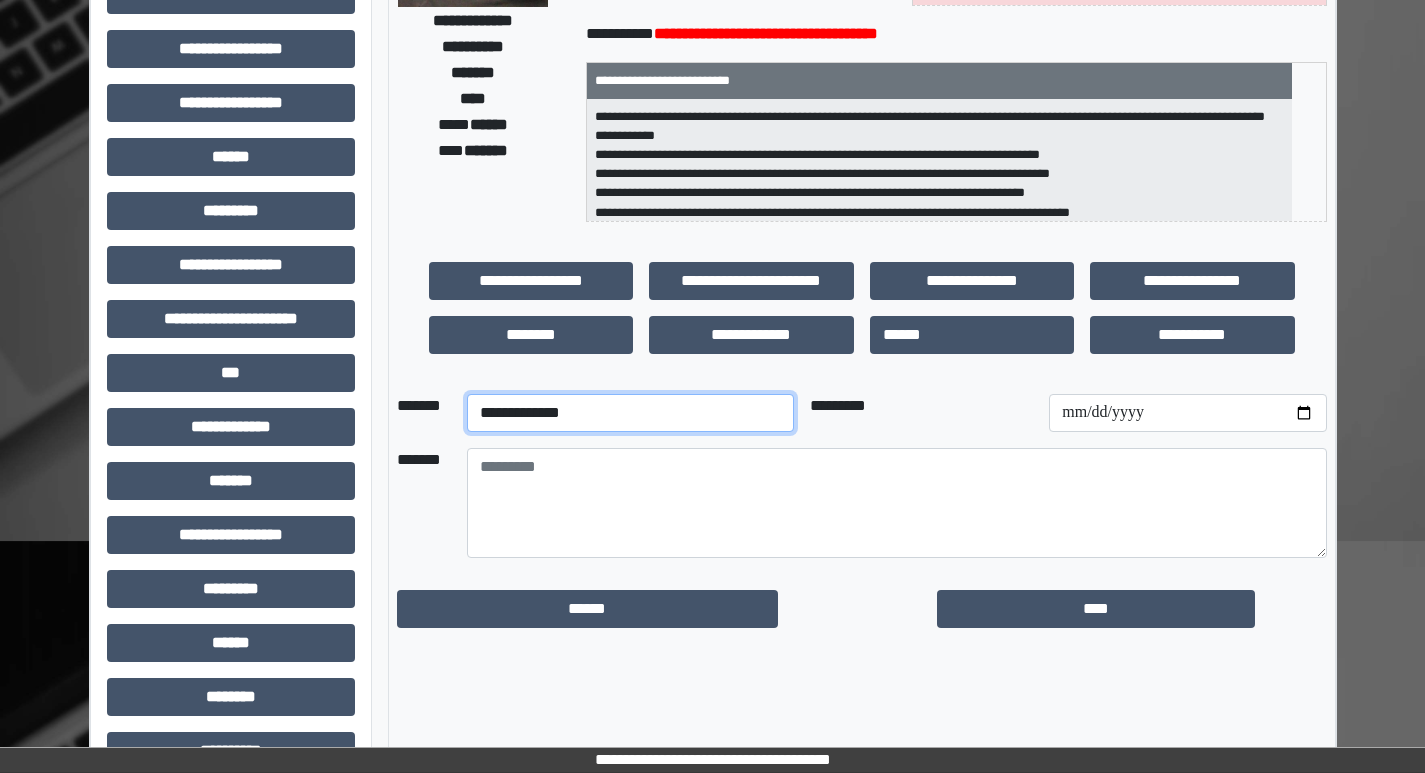 click on "**********" at bounding box center (630, 413) 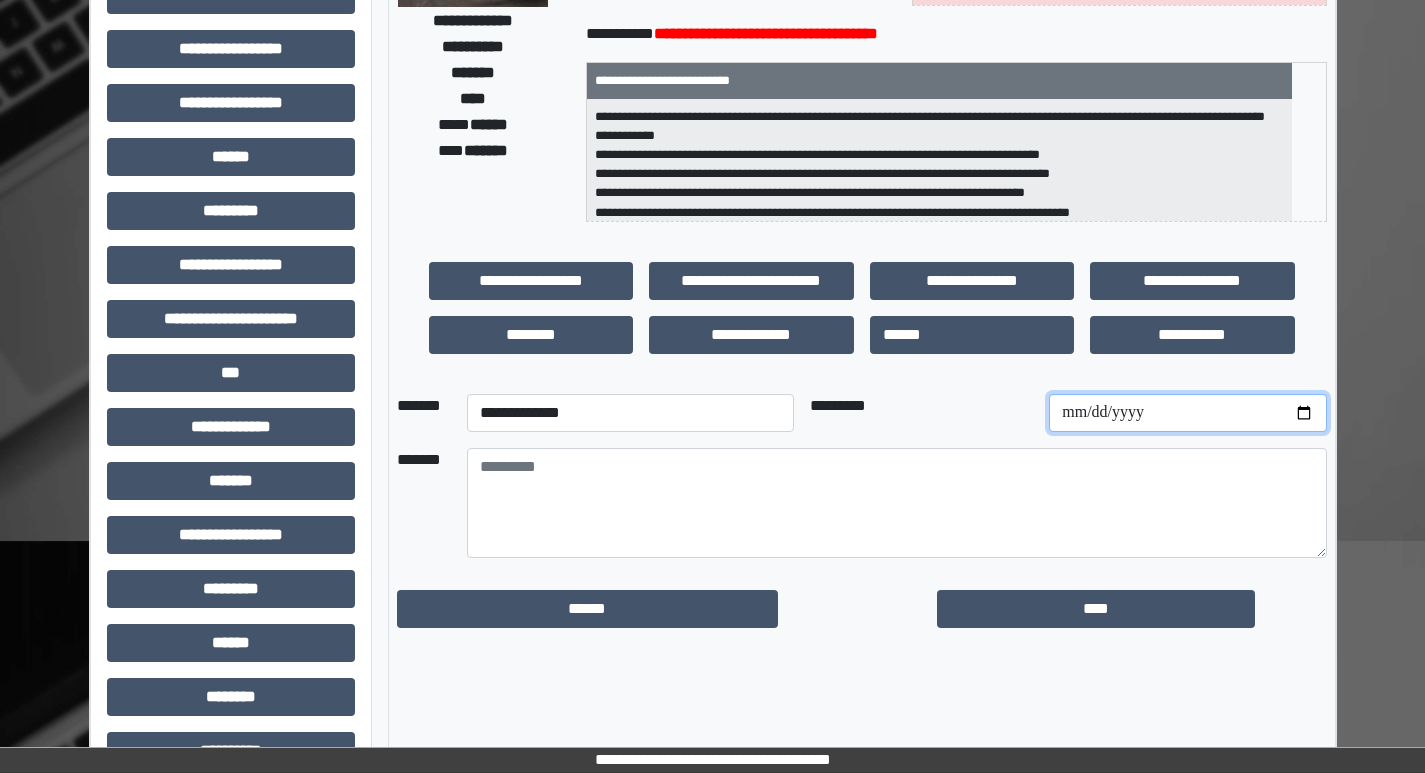 click at bounding box center [1187, 413] 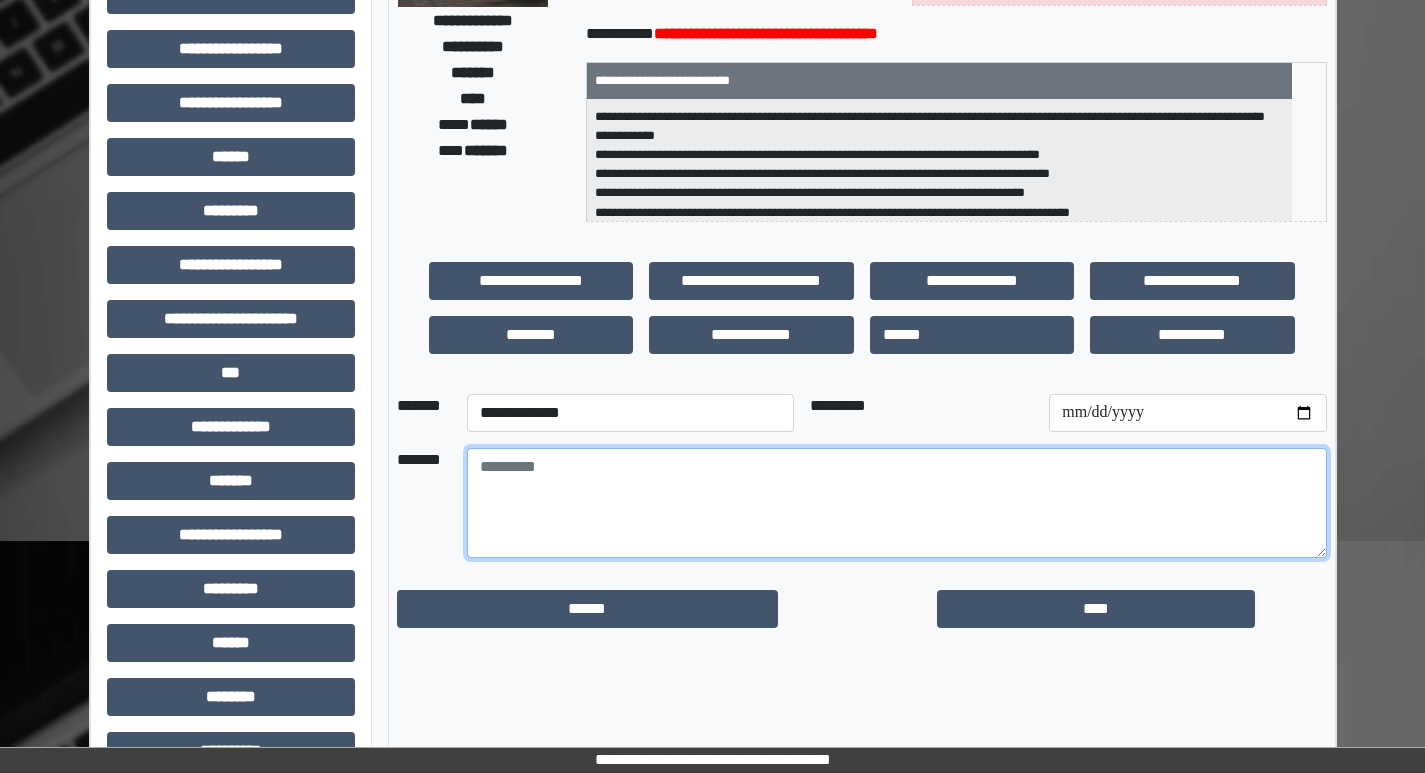 click at bounding box center (897, 503) 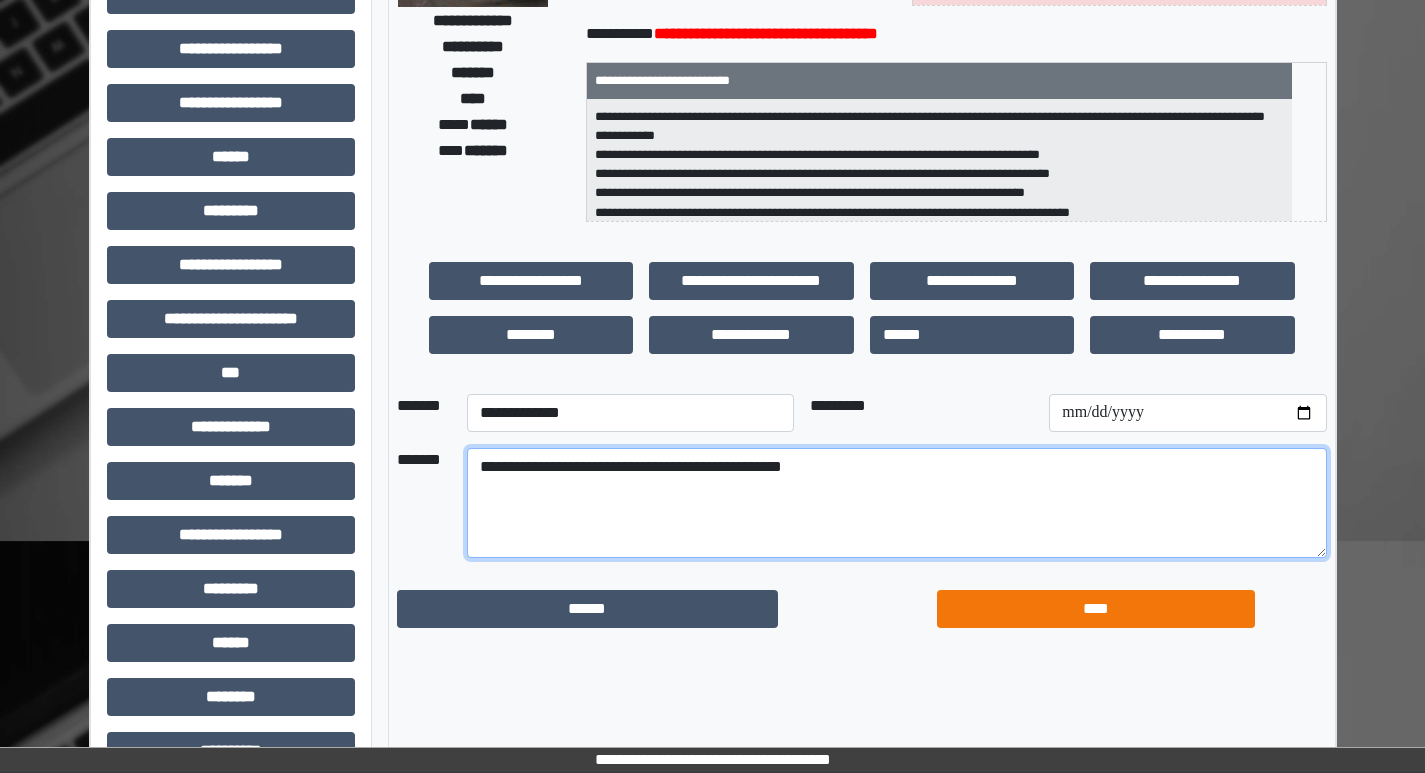 type on "**********" 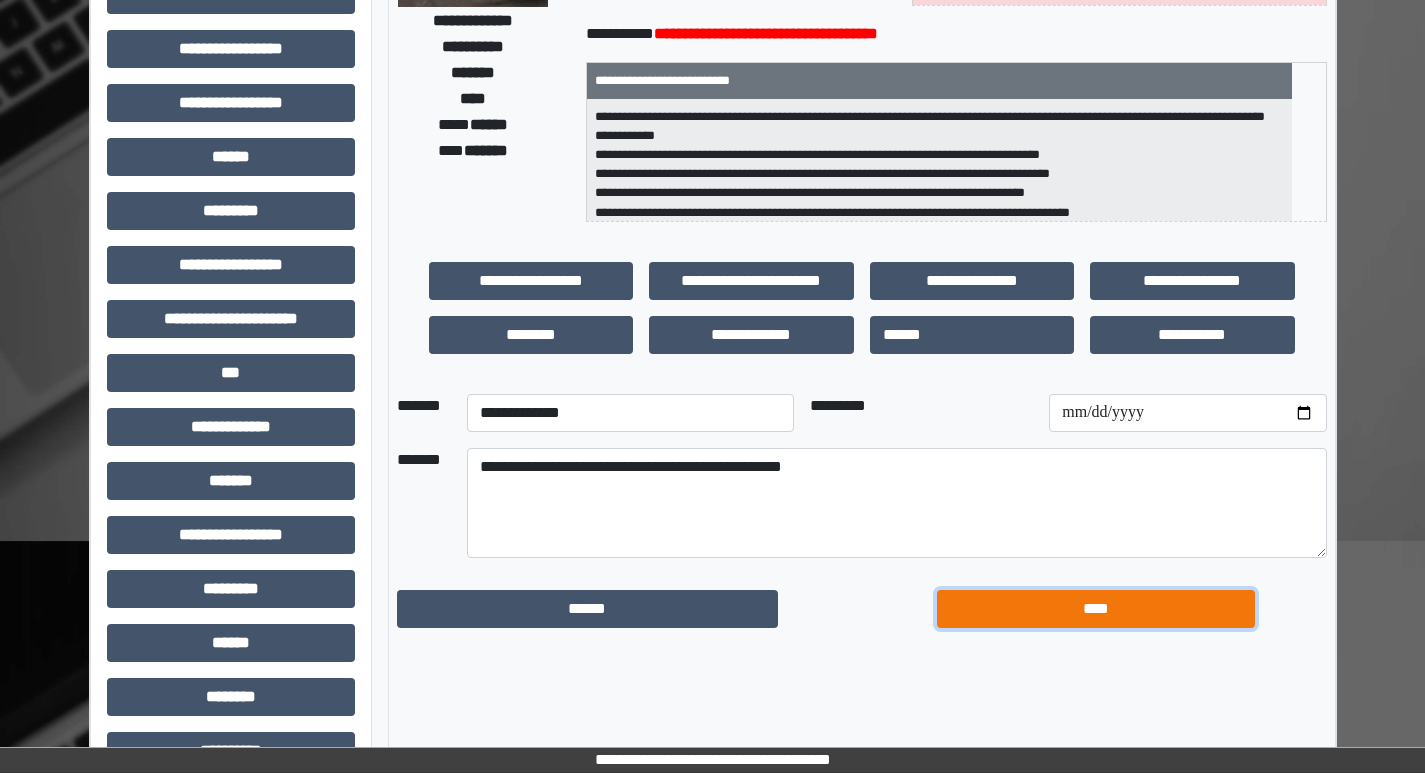 click on "****" at bounding box center [1096, 609] 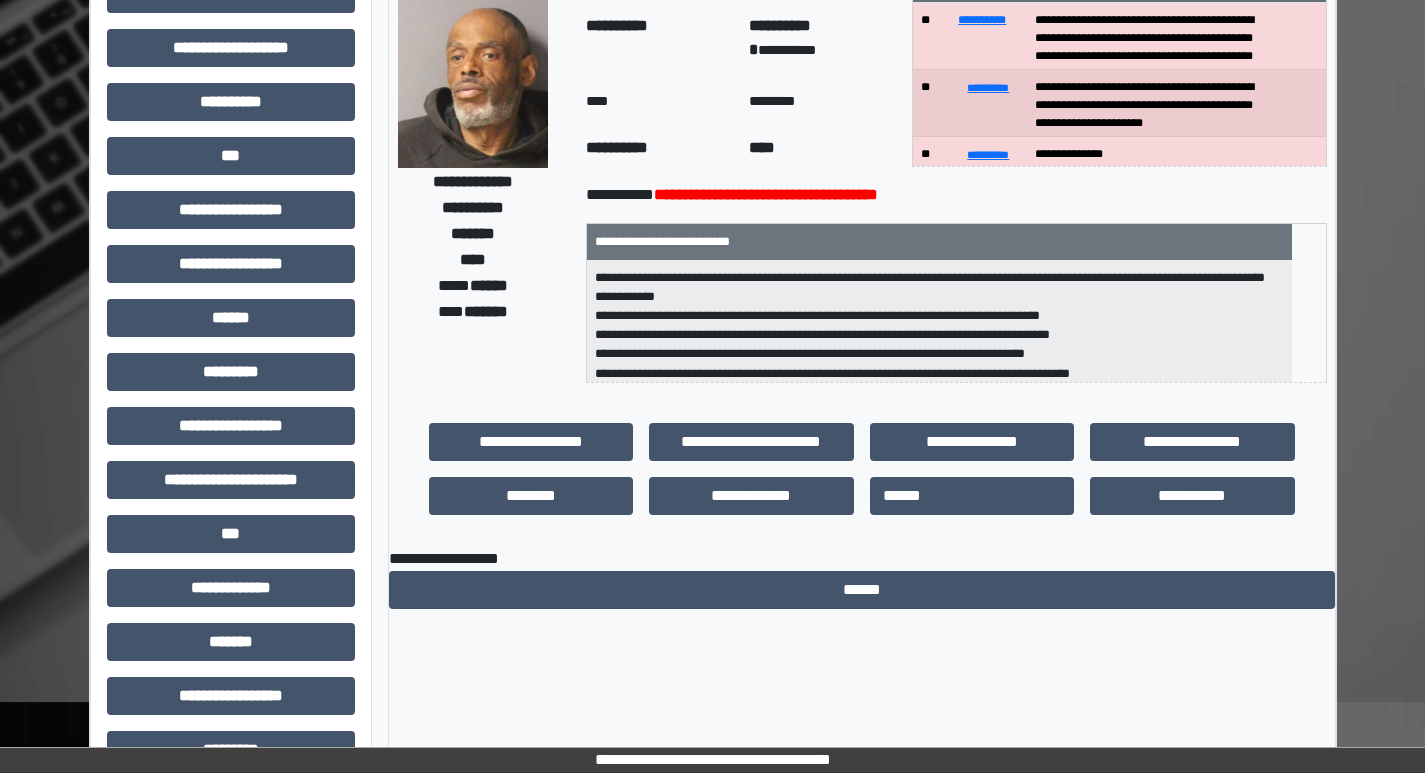 scroll, scrollTop: 0, scrollLeft: 0, axis: both 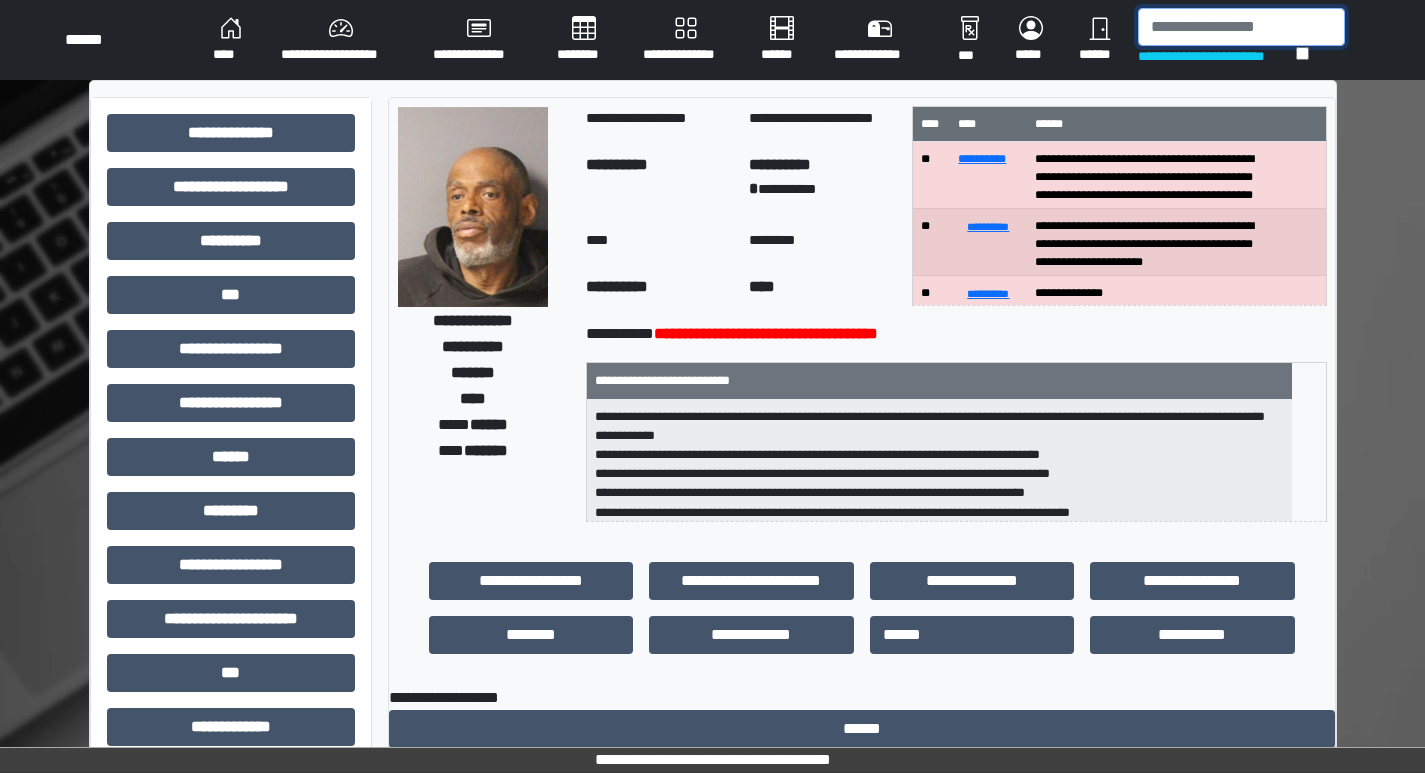 click at bounding box center (1241, 27) 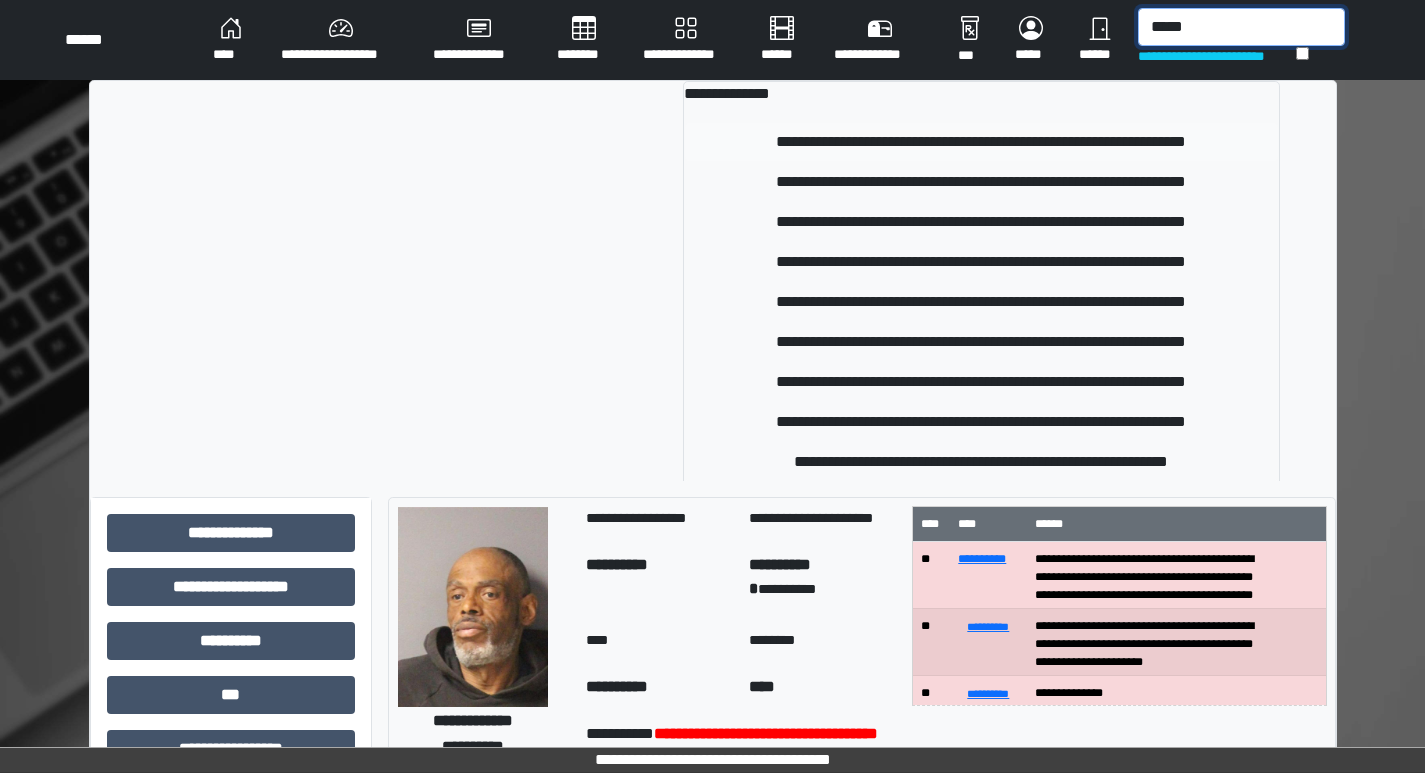 type on "*****" 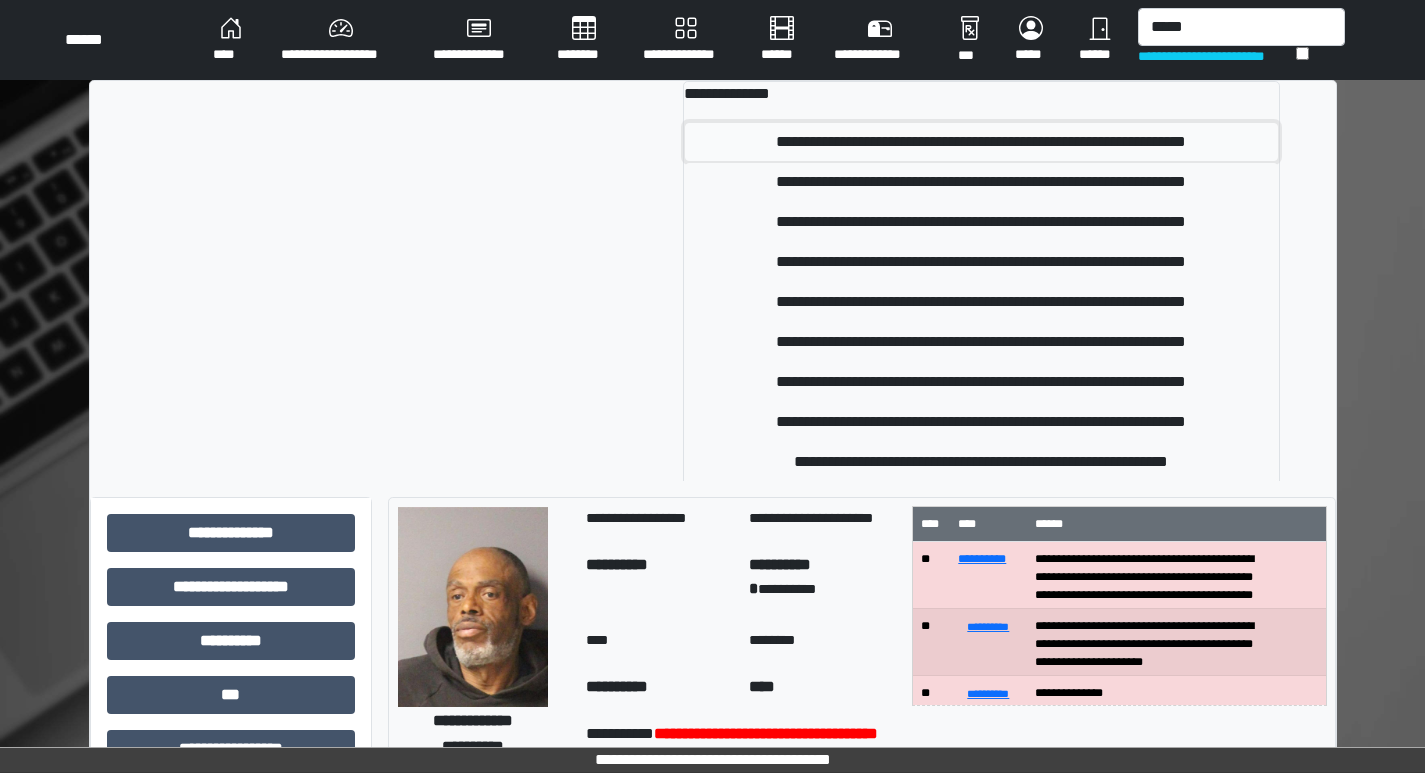 click on "**********" at bounding box center [981, 142] 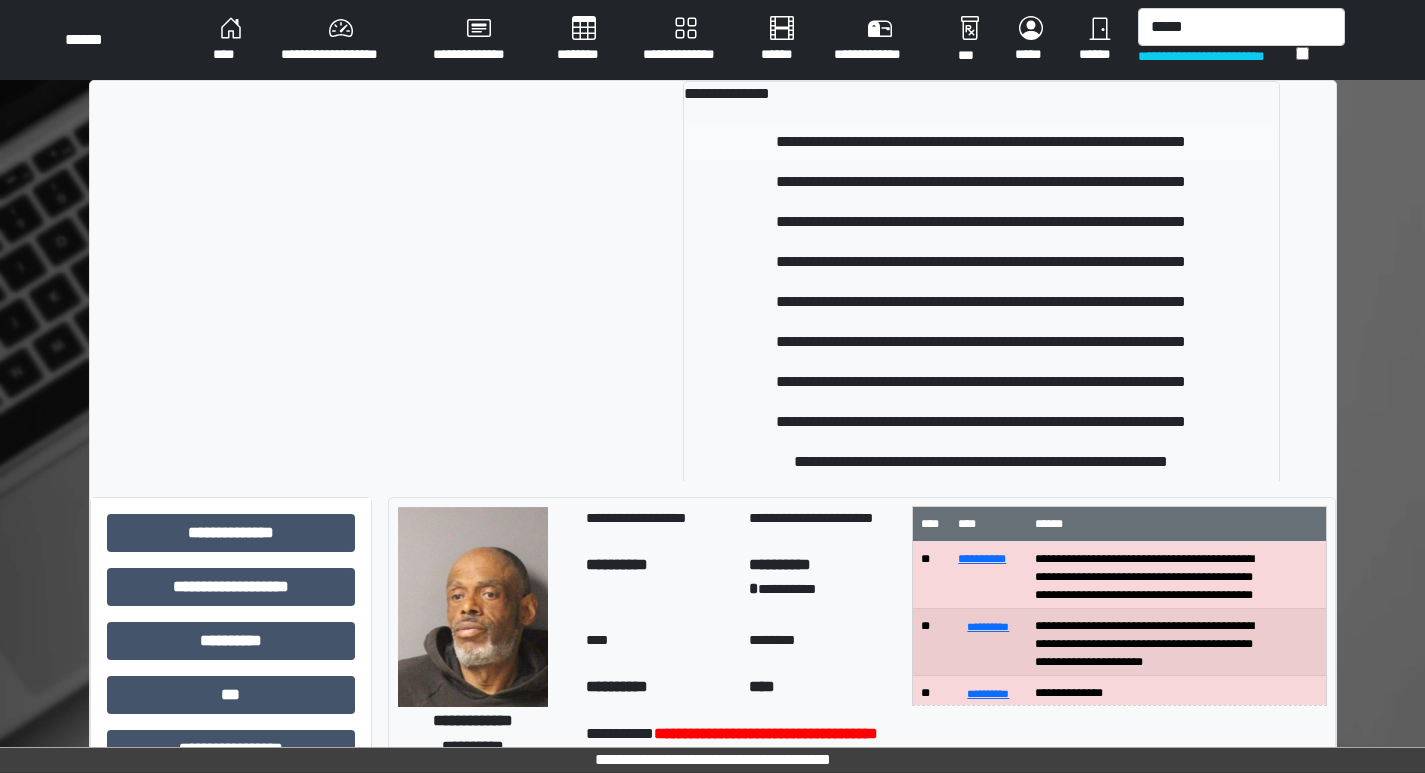 type 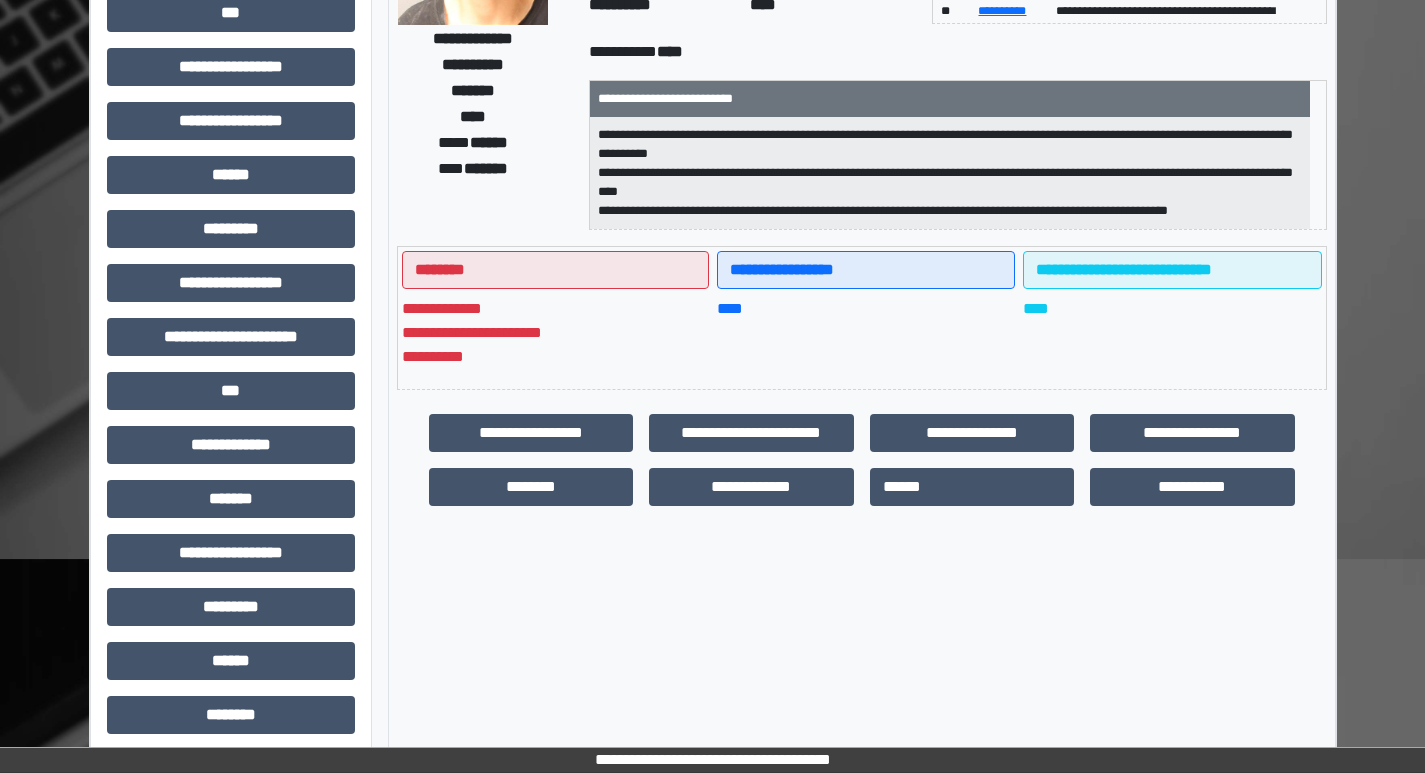 scroll, scrollTop: 300, scrollLeft: 0, axis: vertical 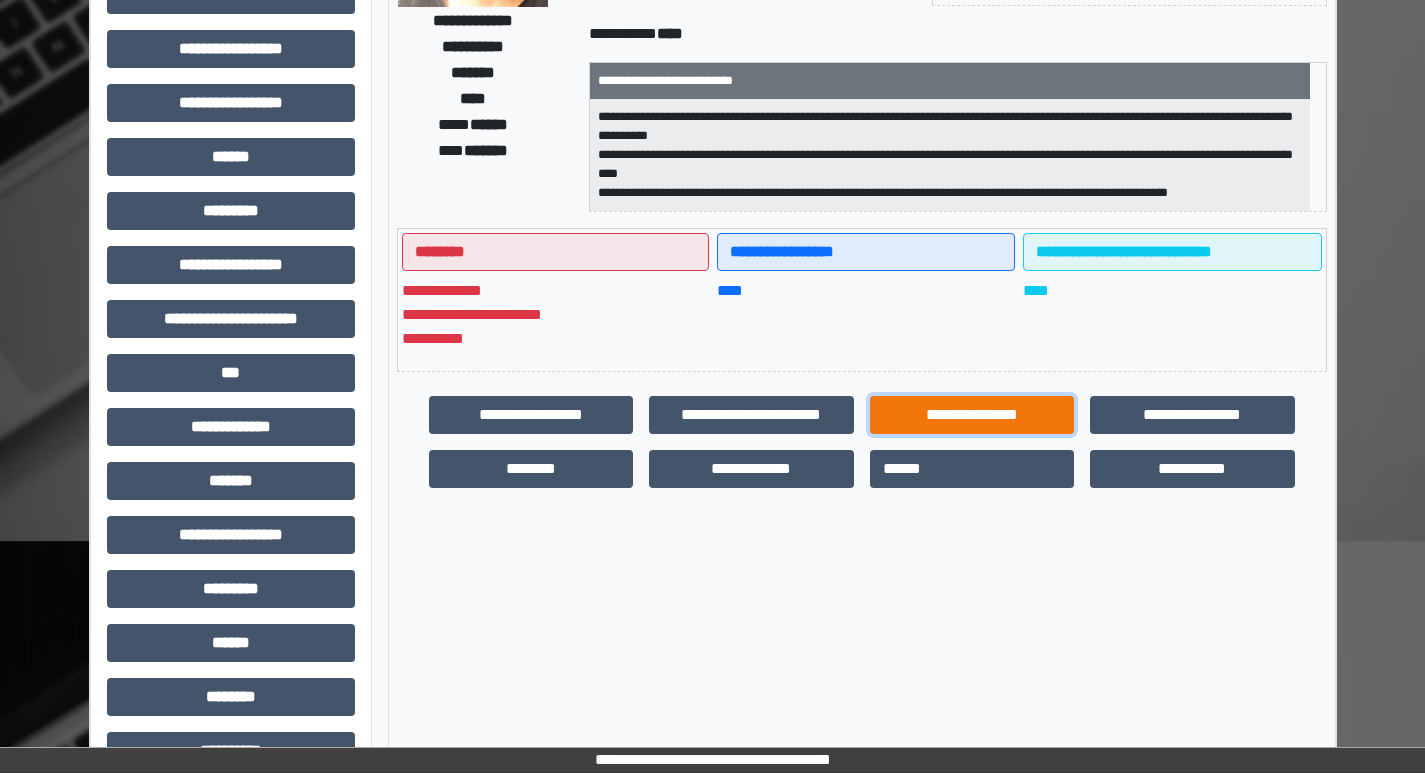 click on "**********" at bounding box center (972, 415) 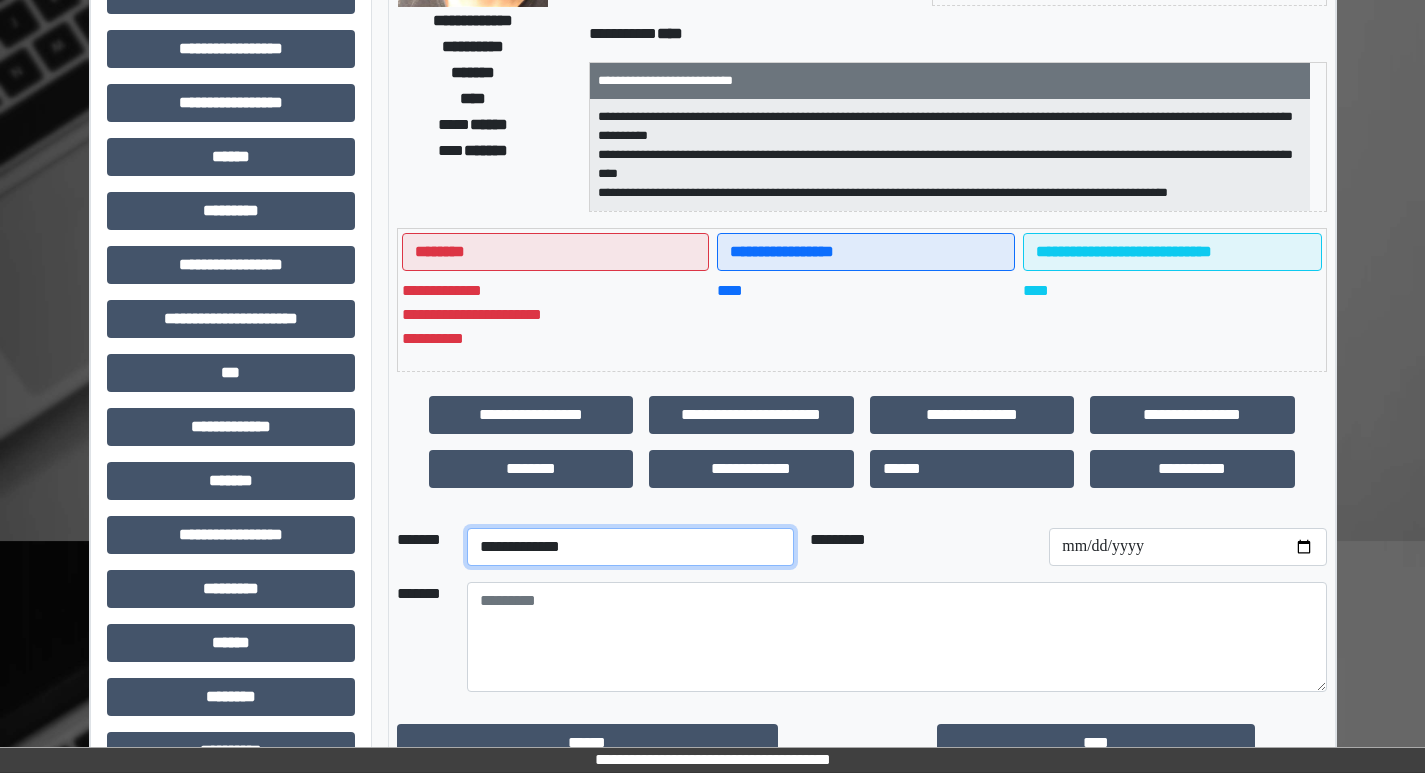 click on "**********" at bounding box center [630, 547] 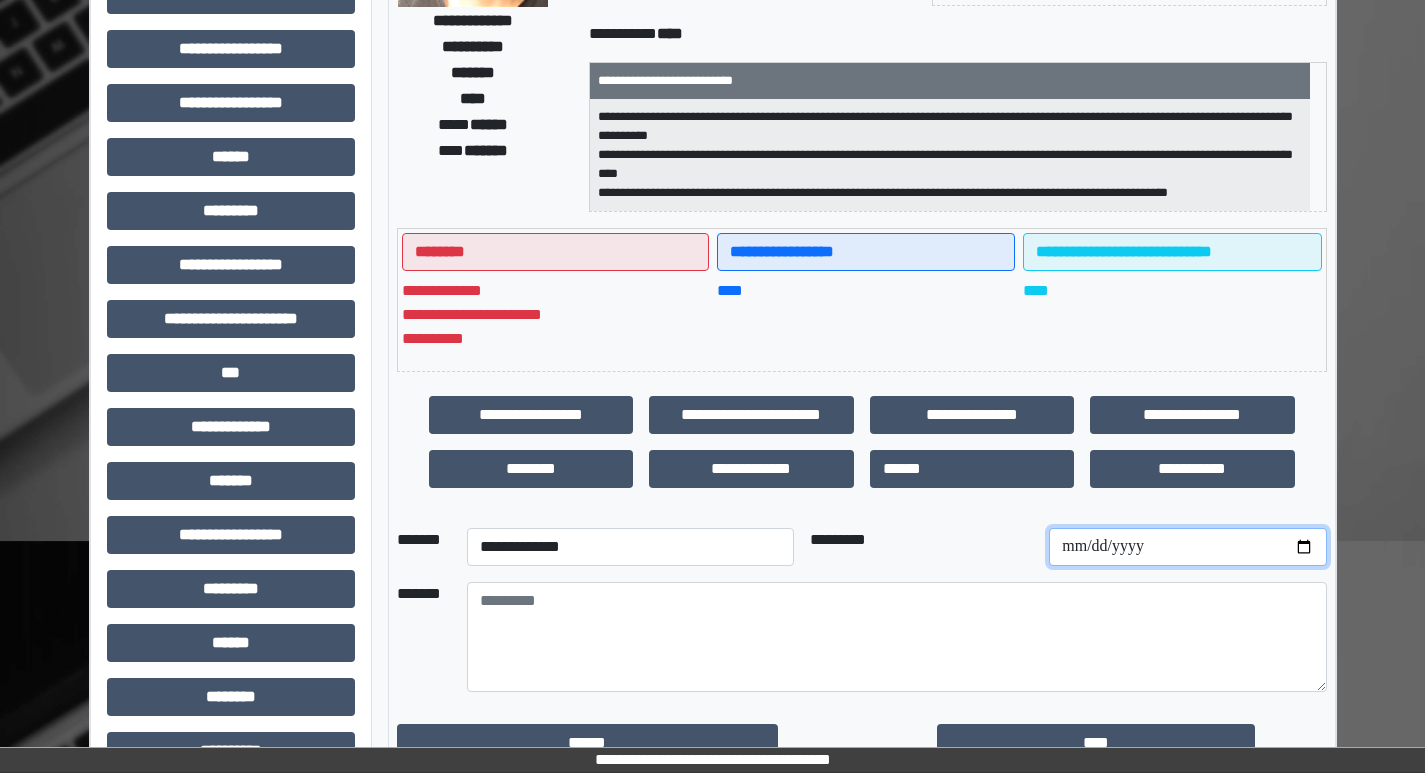 click at bounding box center (1187, 547) 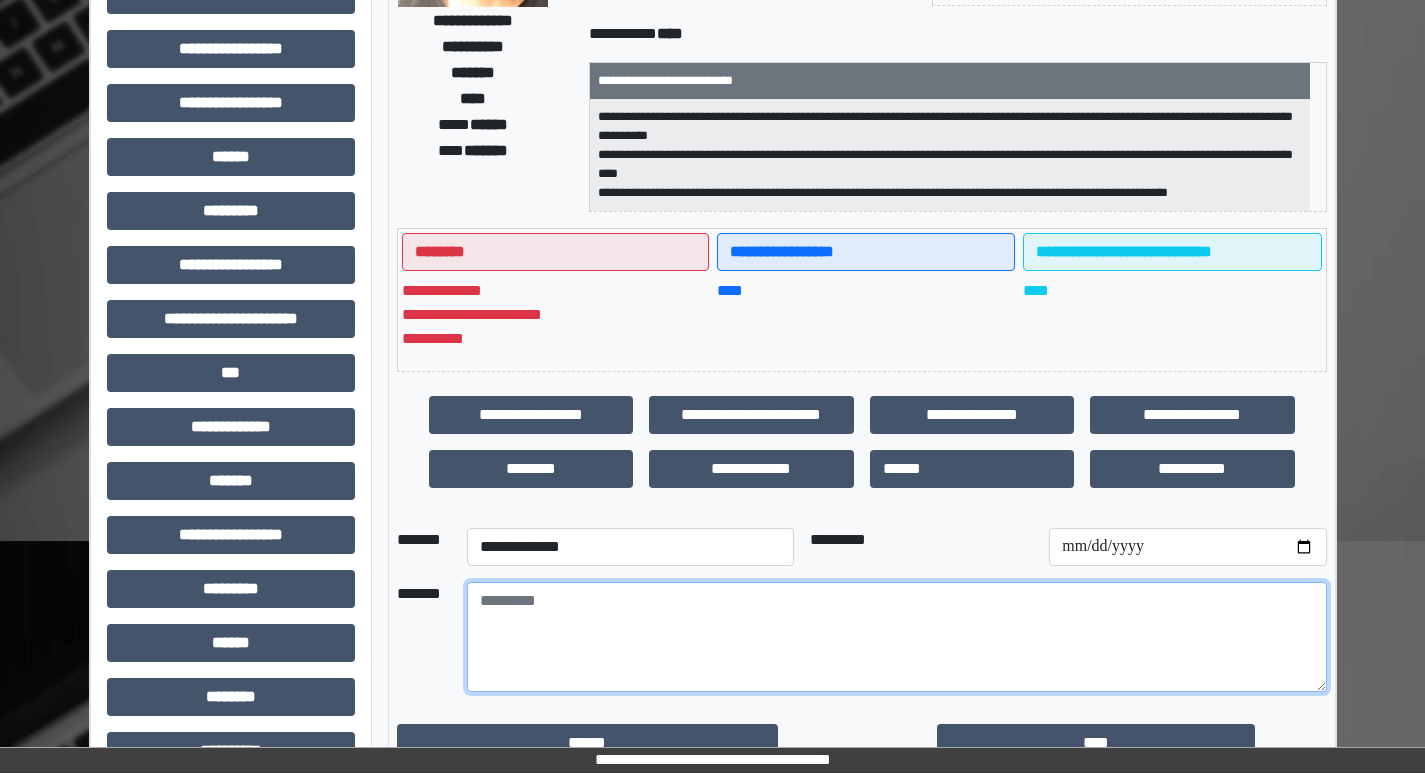click at bounding box center [897, 637] 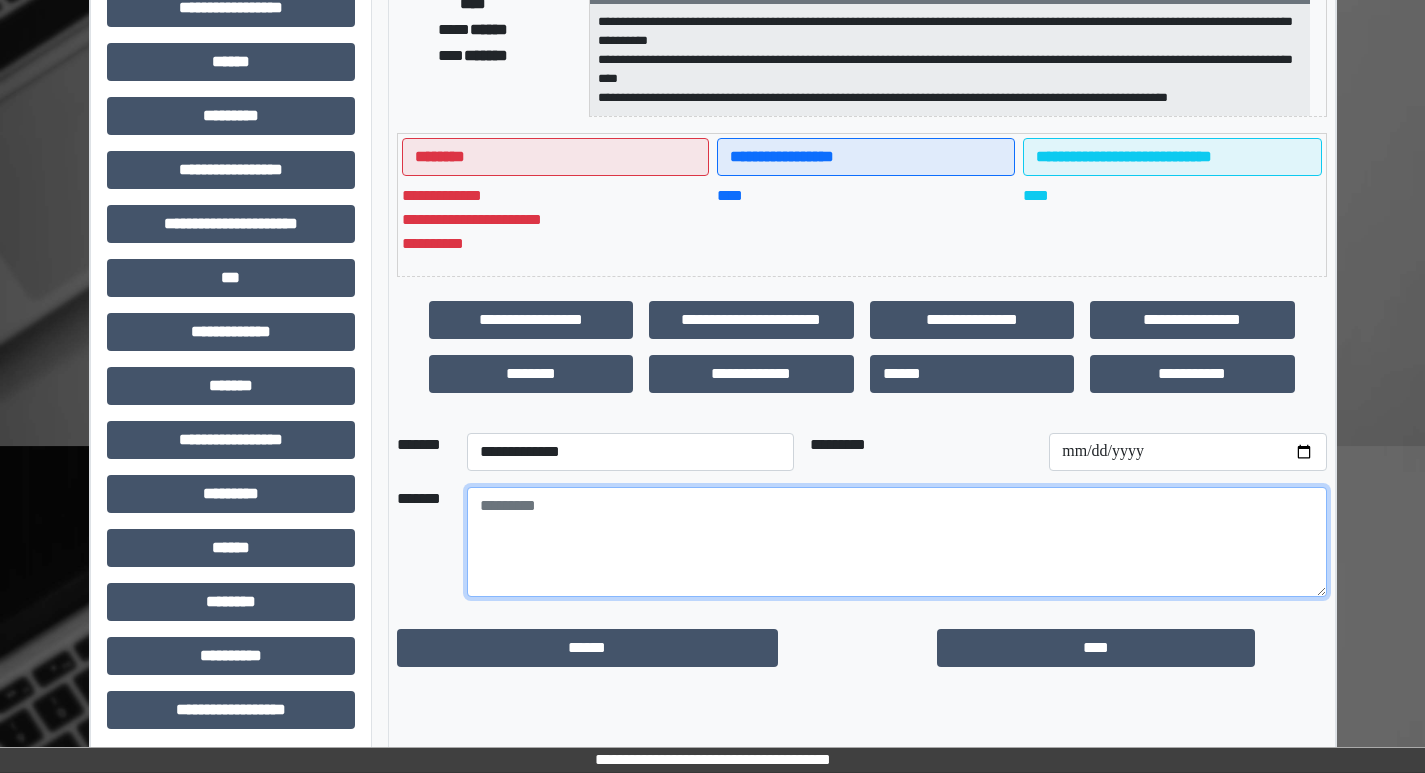 scroll, scrollTop: 401, scrollLeft: 0, axis: vertical 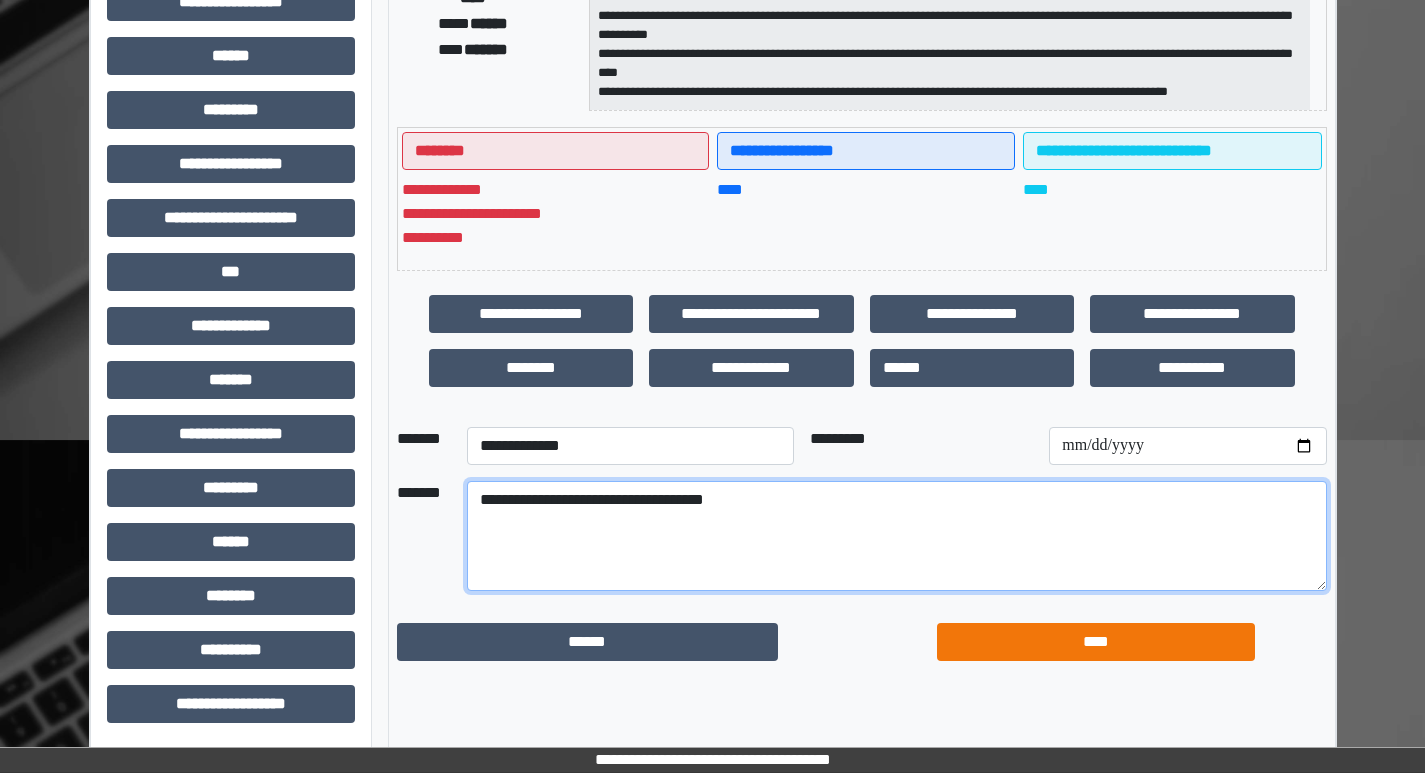 type on "**********" 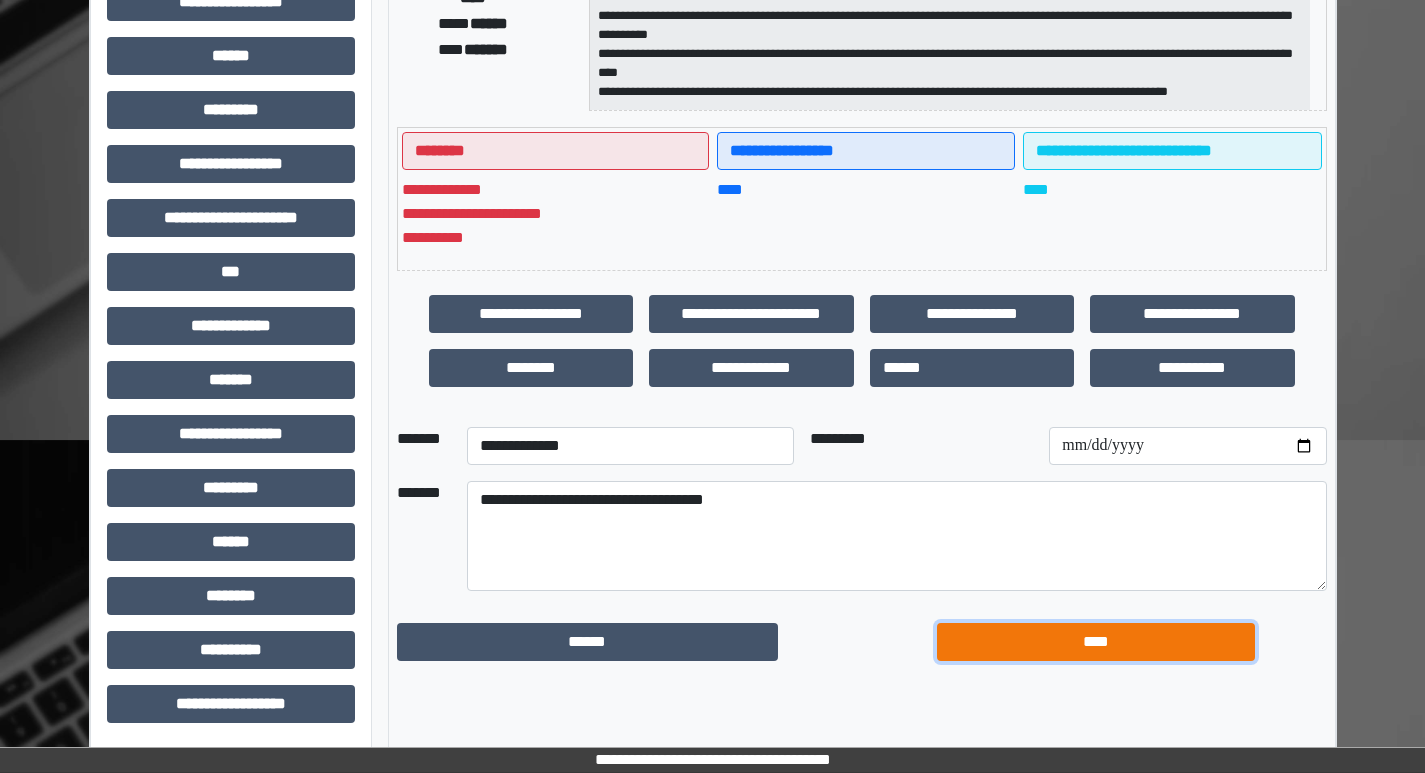 click on "****" at bounding box center (1096, 642) 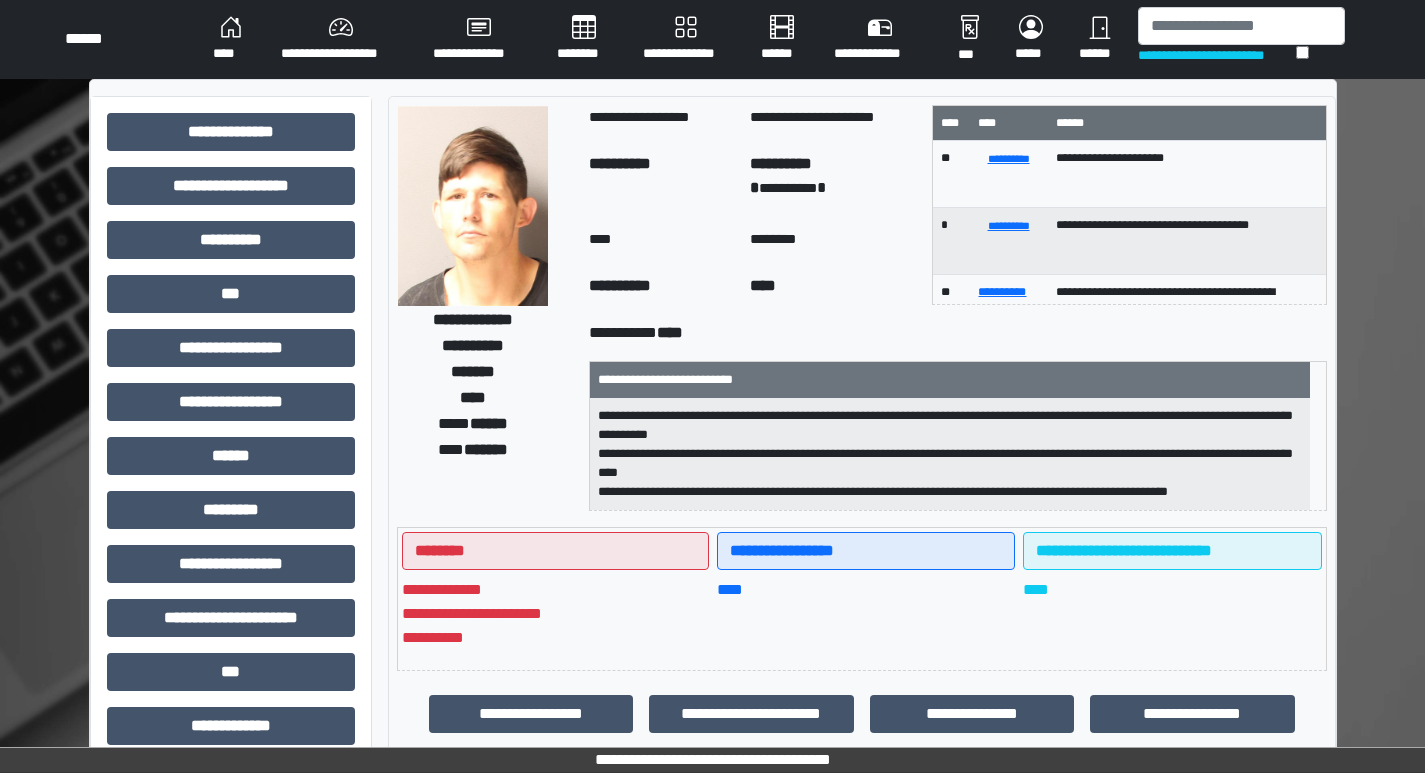 scroll, scrollTop: 0, scrollLeft: 0, axis: both 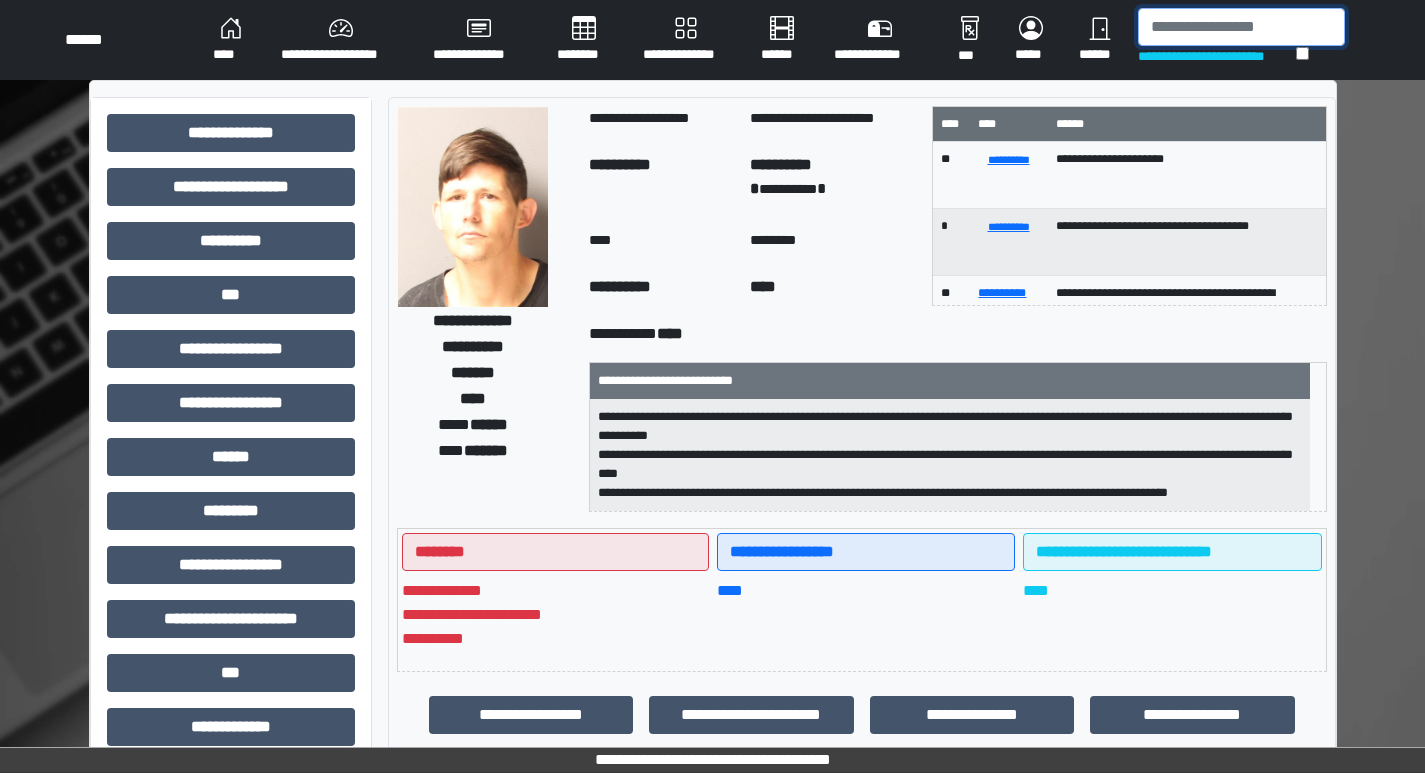 click at bounding box center [1241, 27] 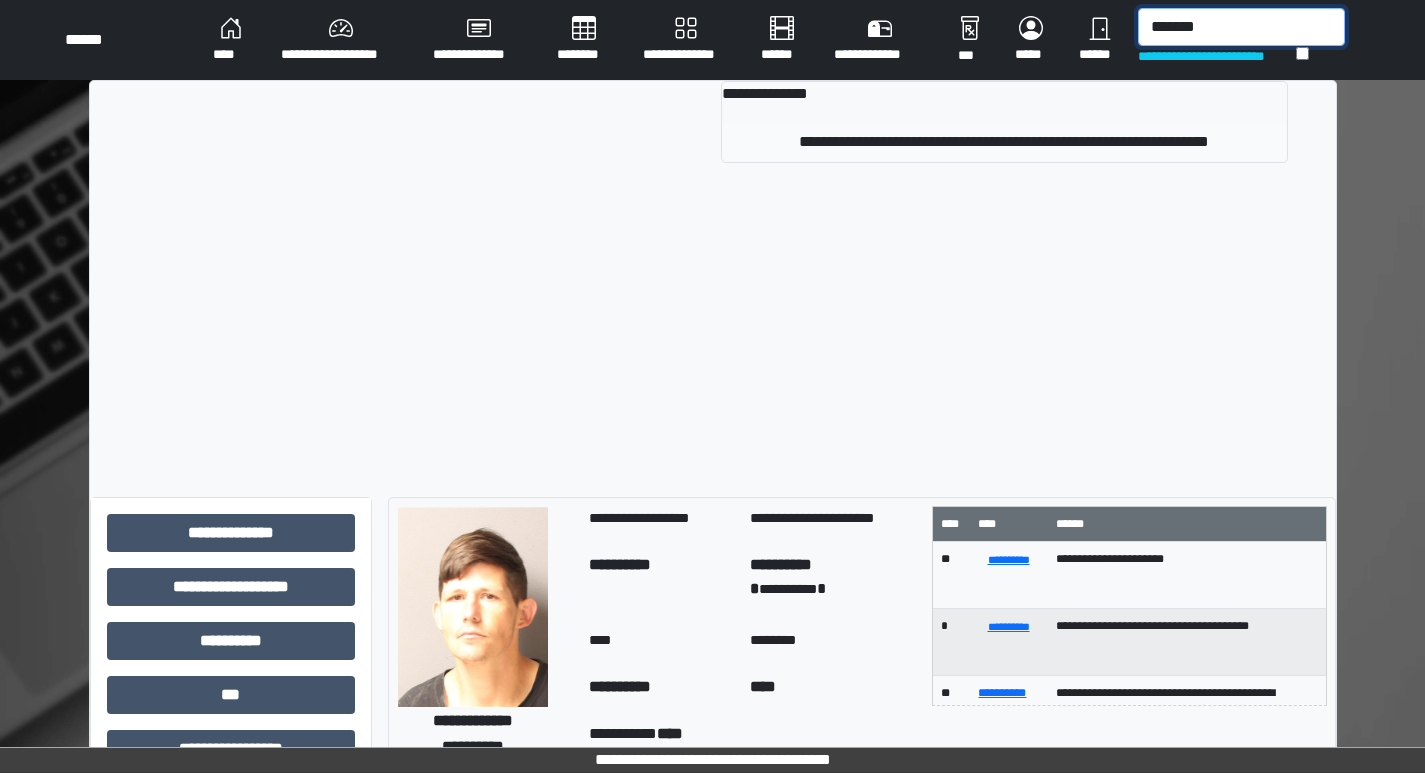 type on "*******" 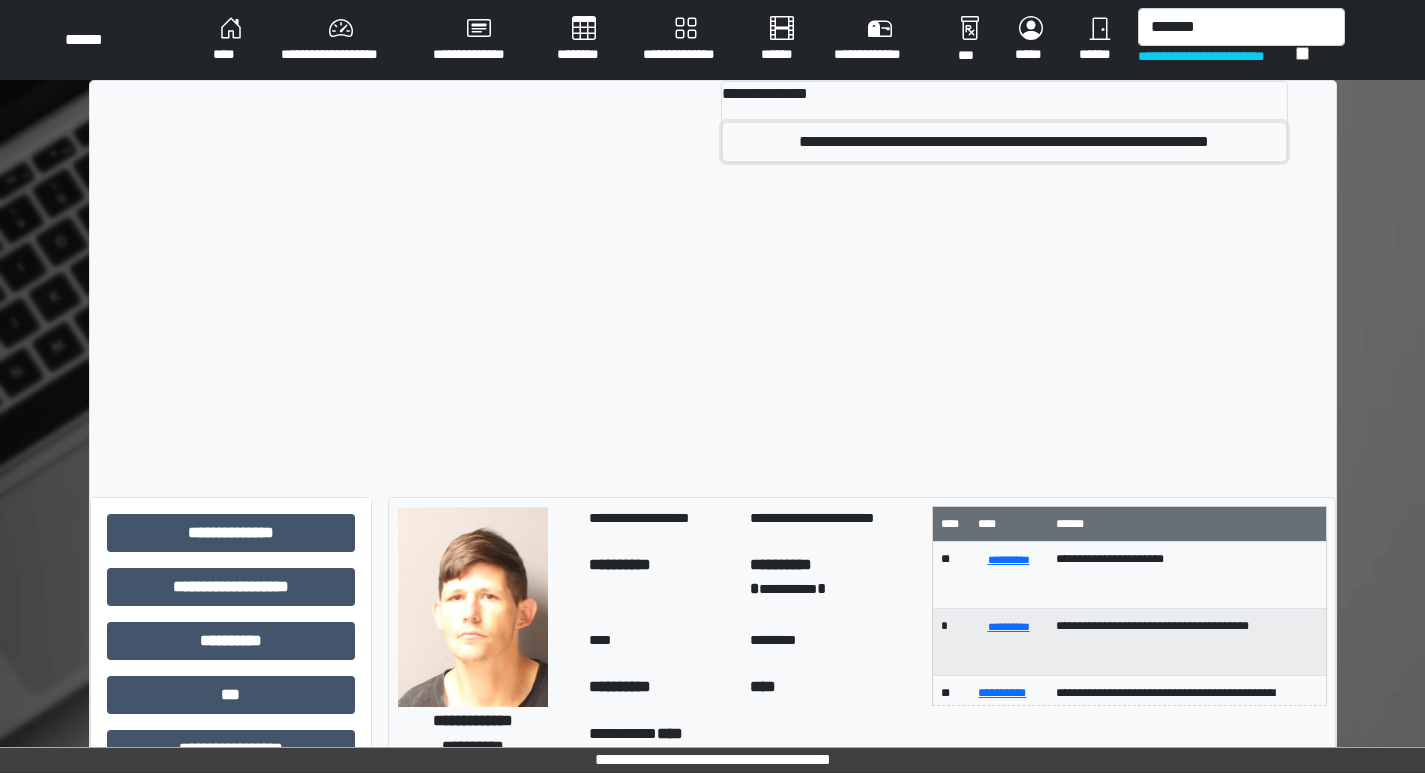 click on "**********" at bounding box center (1004, 142) 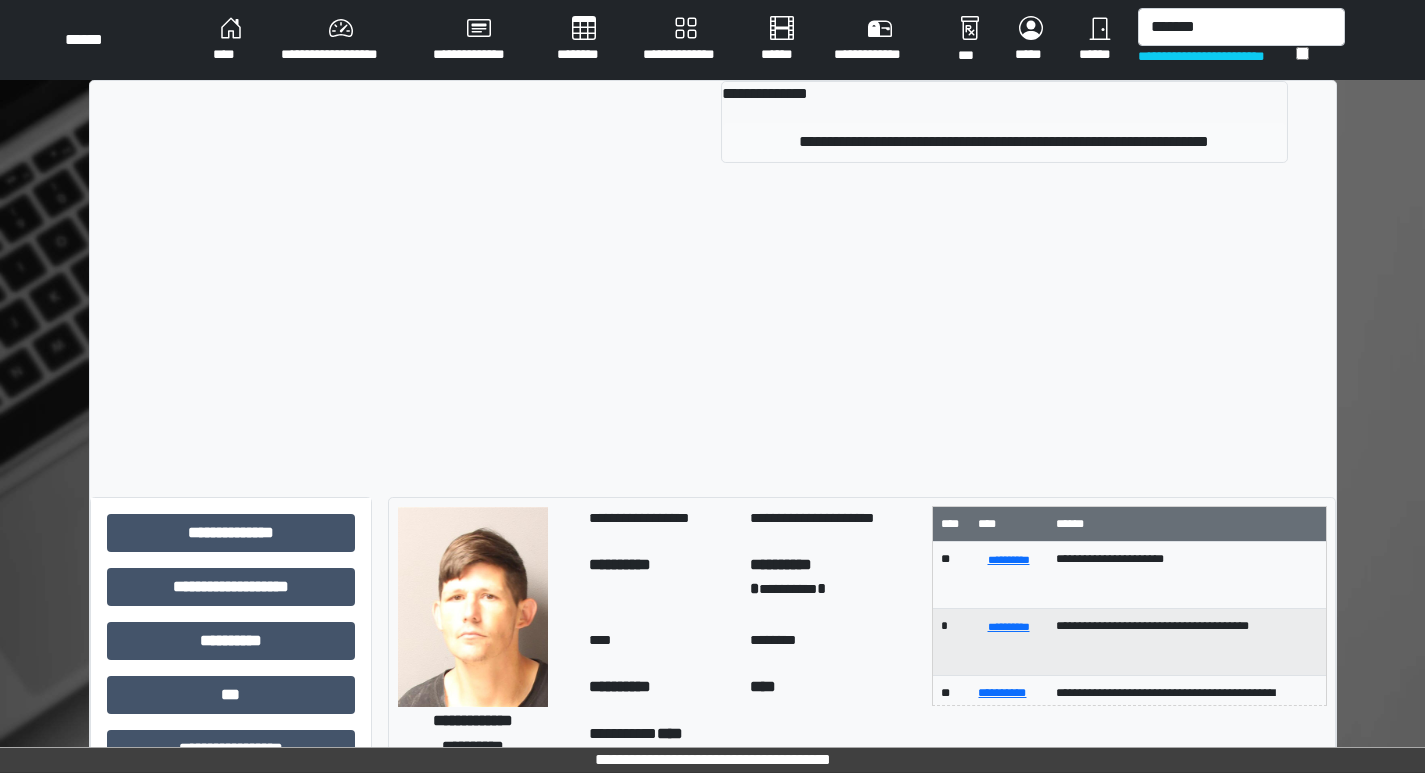 type 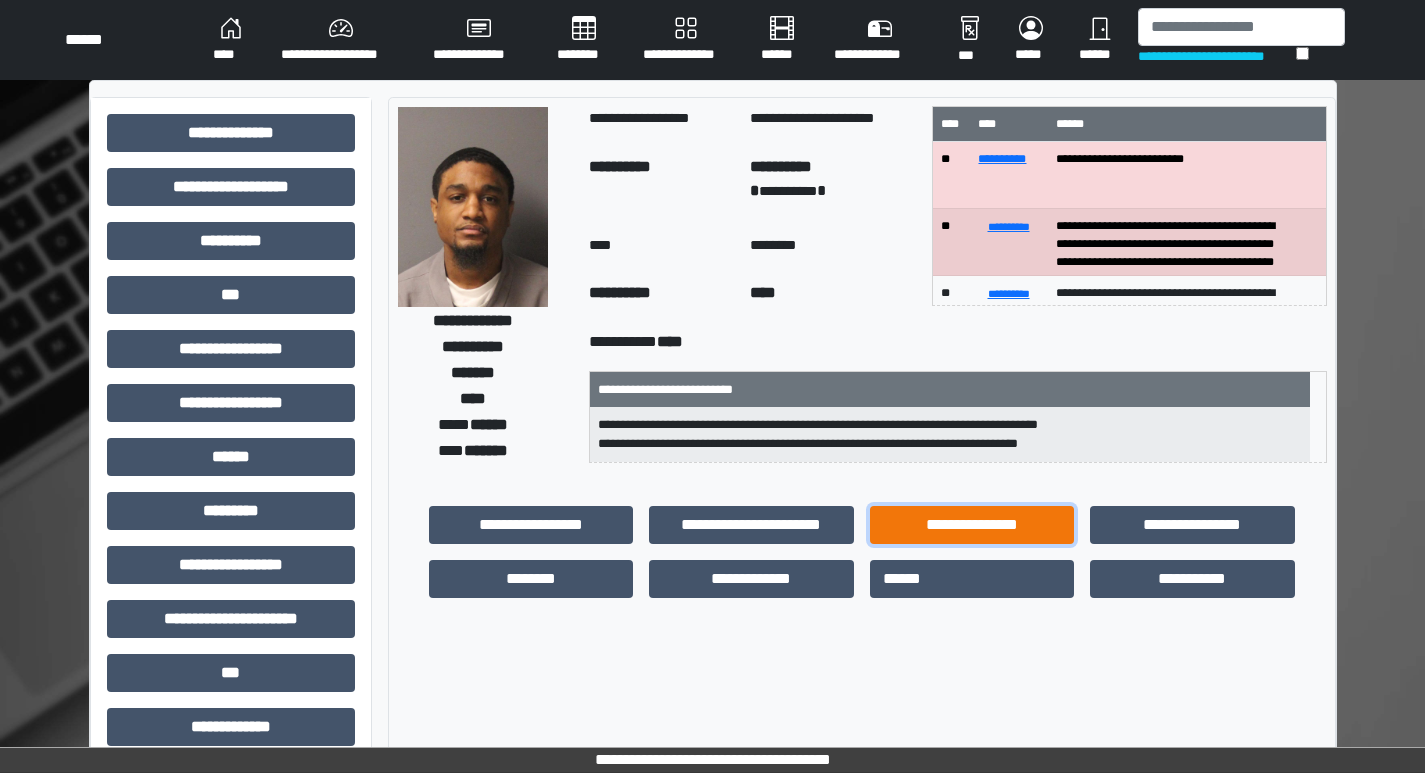 click on "**********" at bounding box center (972, 525) 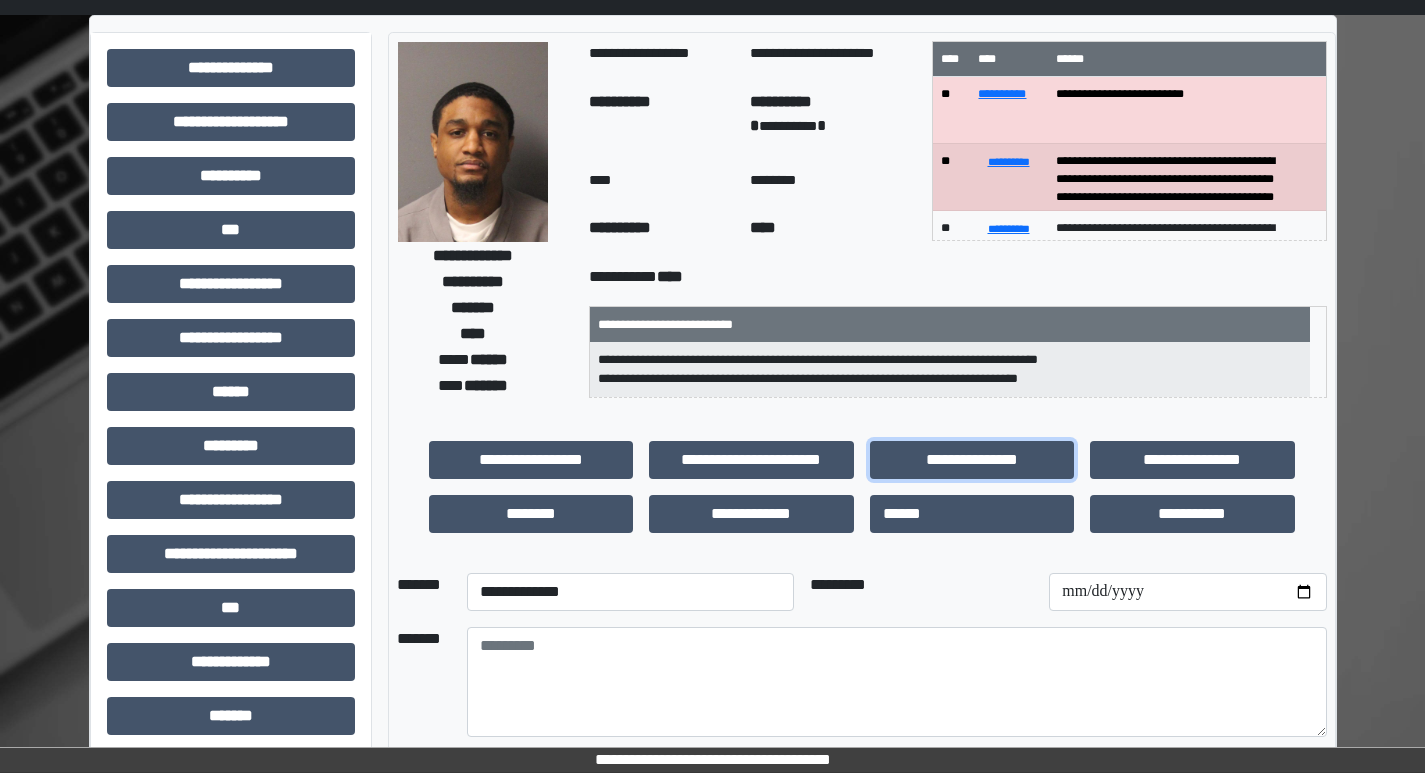 scroll, scrollTop: 100, scrollLeft: 0, axis: vertical 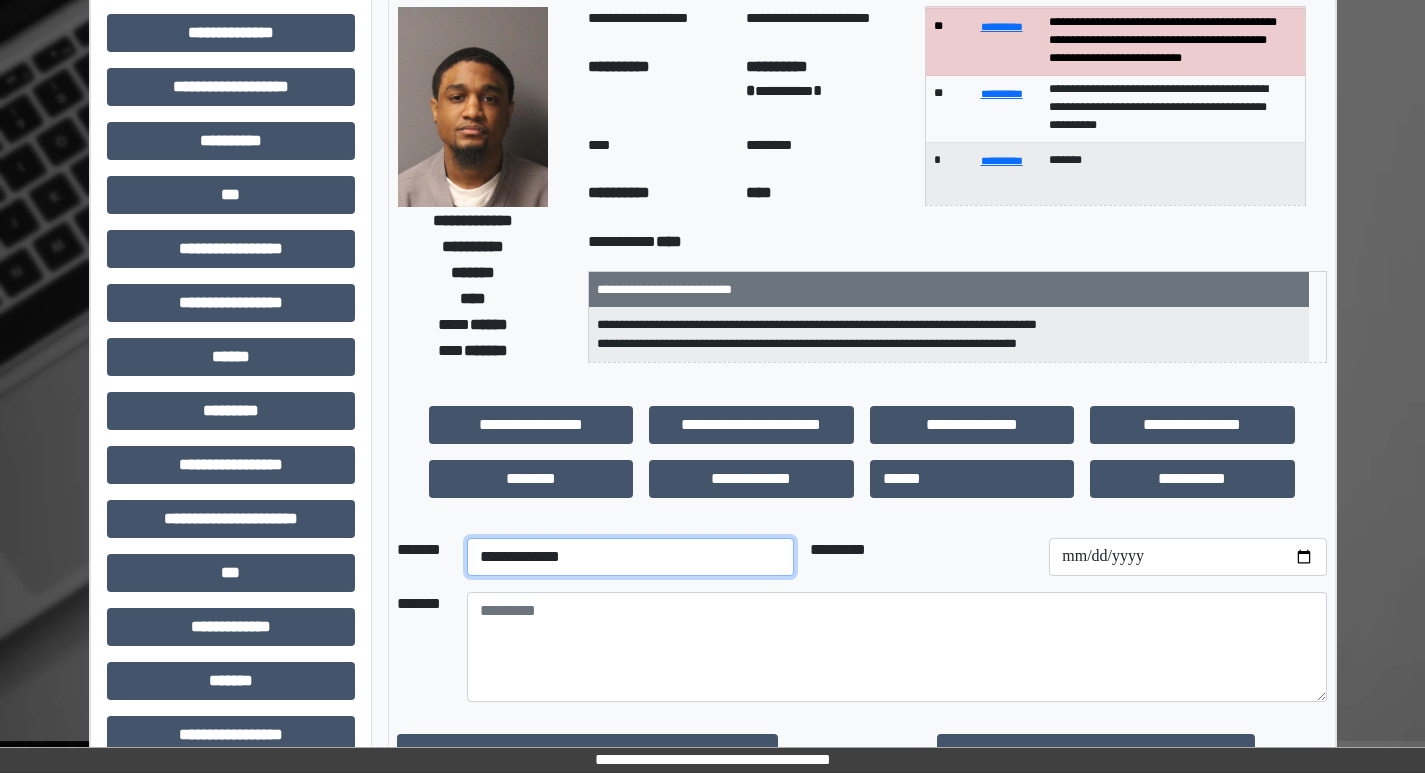 click on "**********" at bounding box center [630, 557] 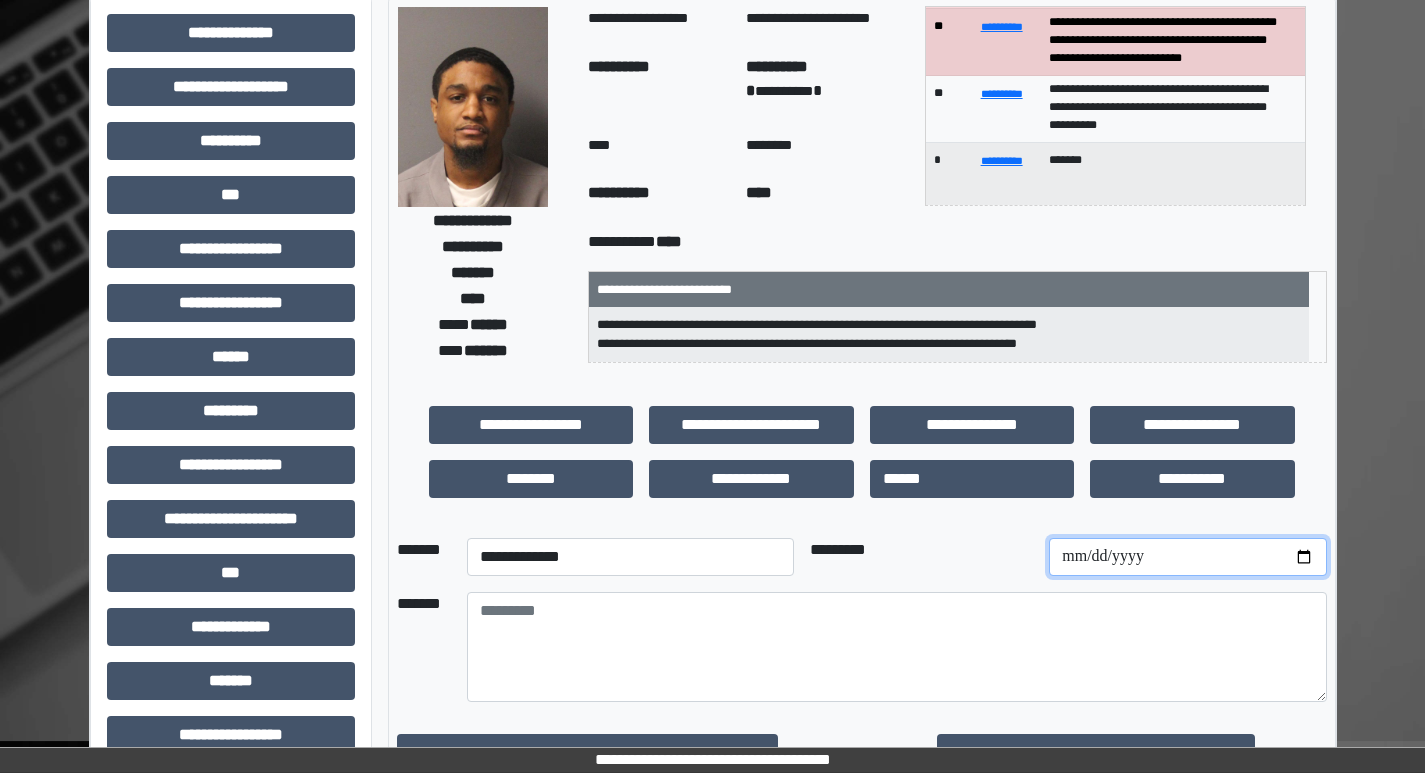 click at bounding box center (1187, 557) 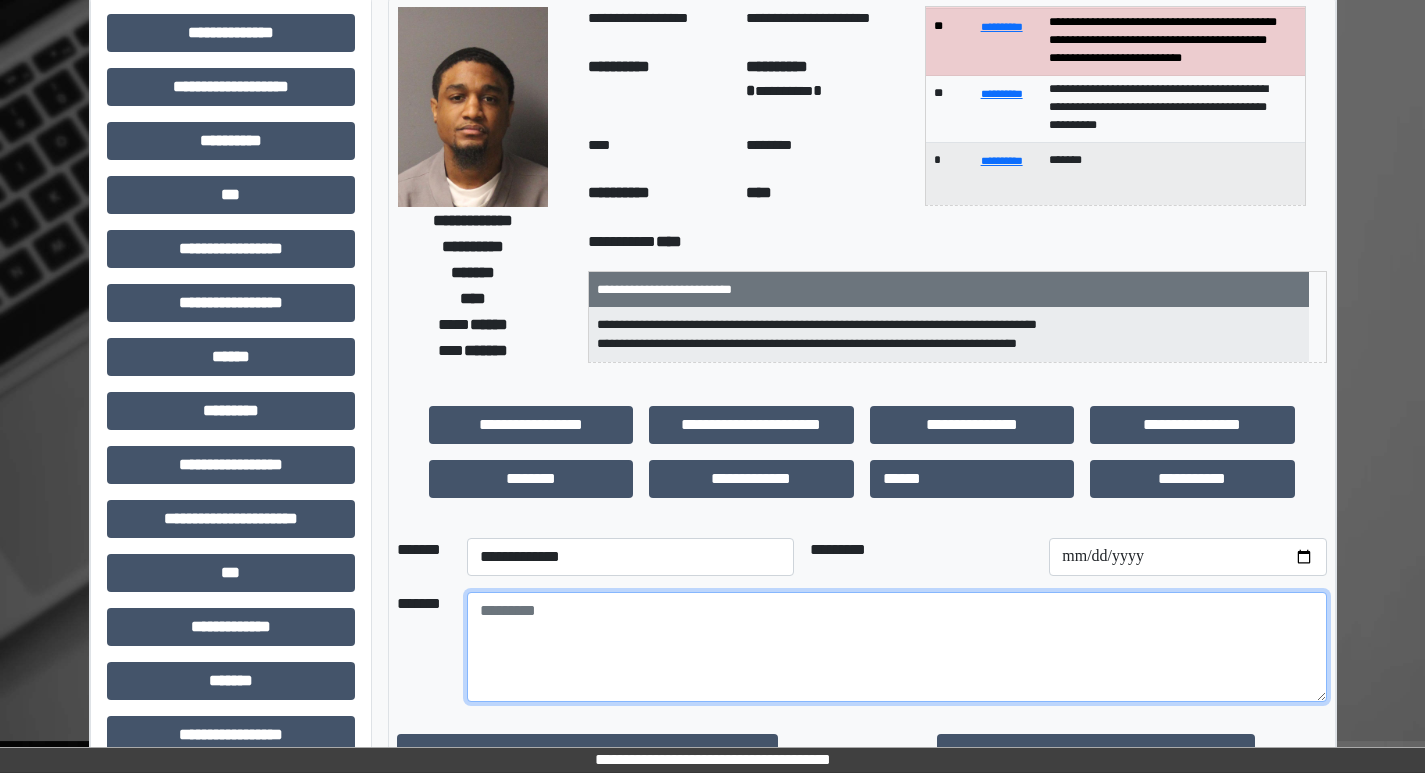 click at bounding box center (897, 647) 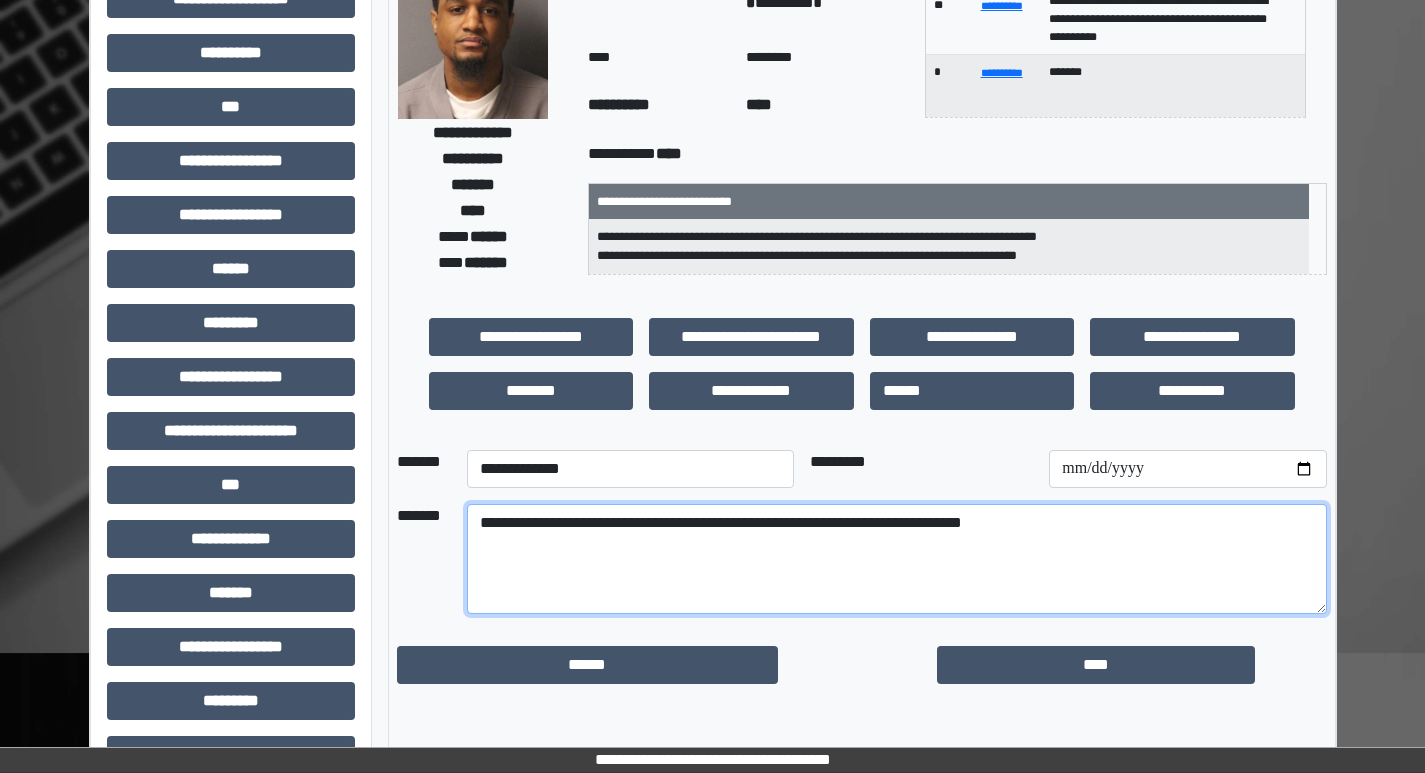 scroll, scrollTop: 400, scrollLeft: 0, axis: vertical 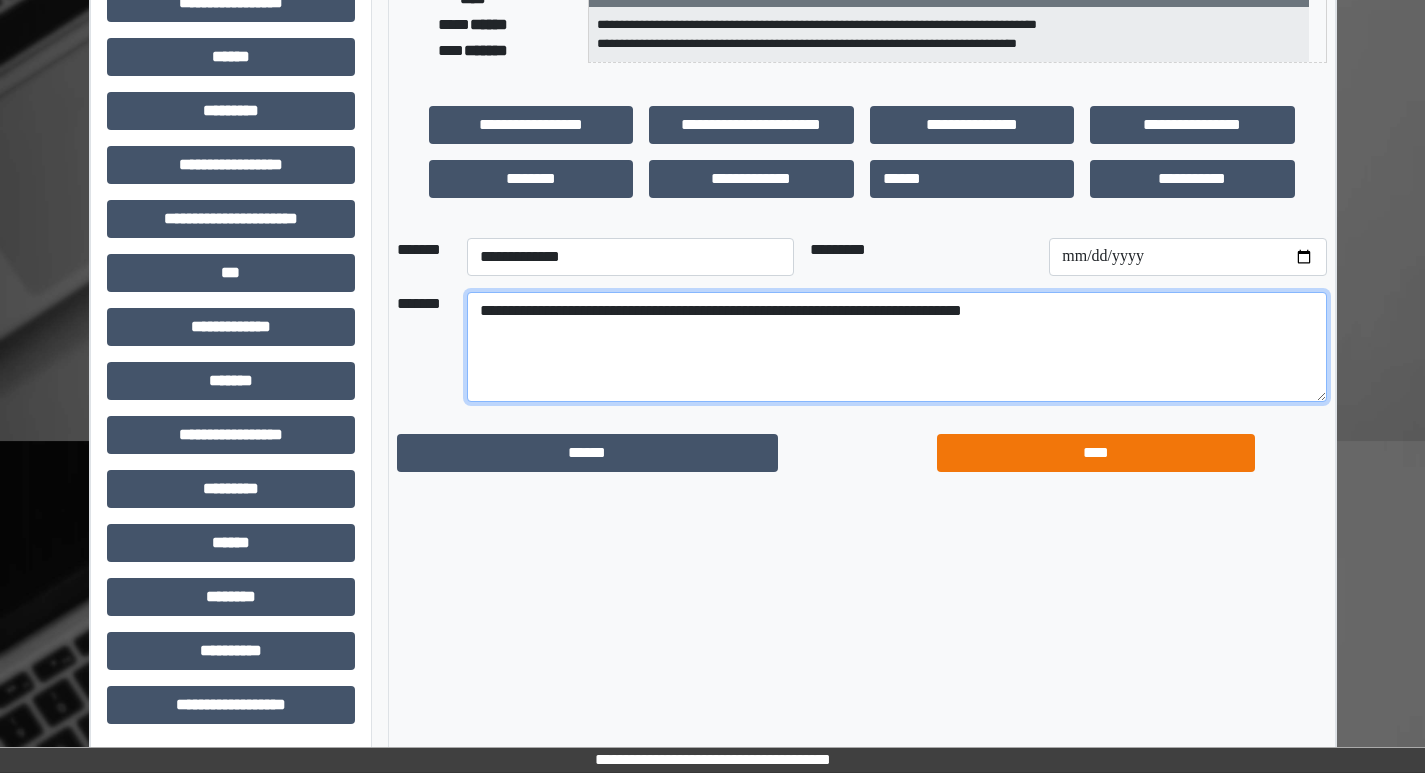 type on "**********" 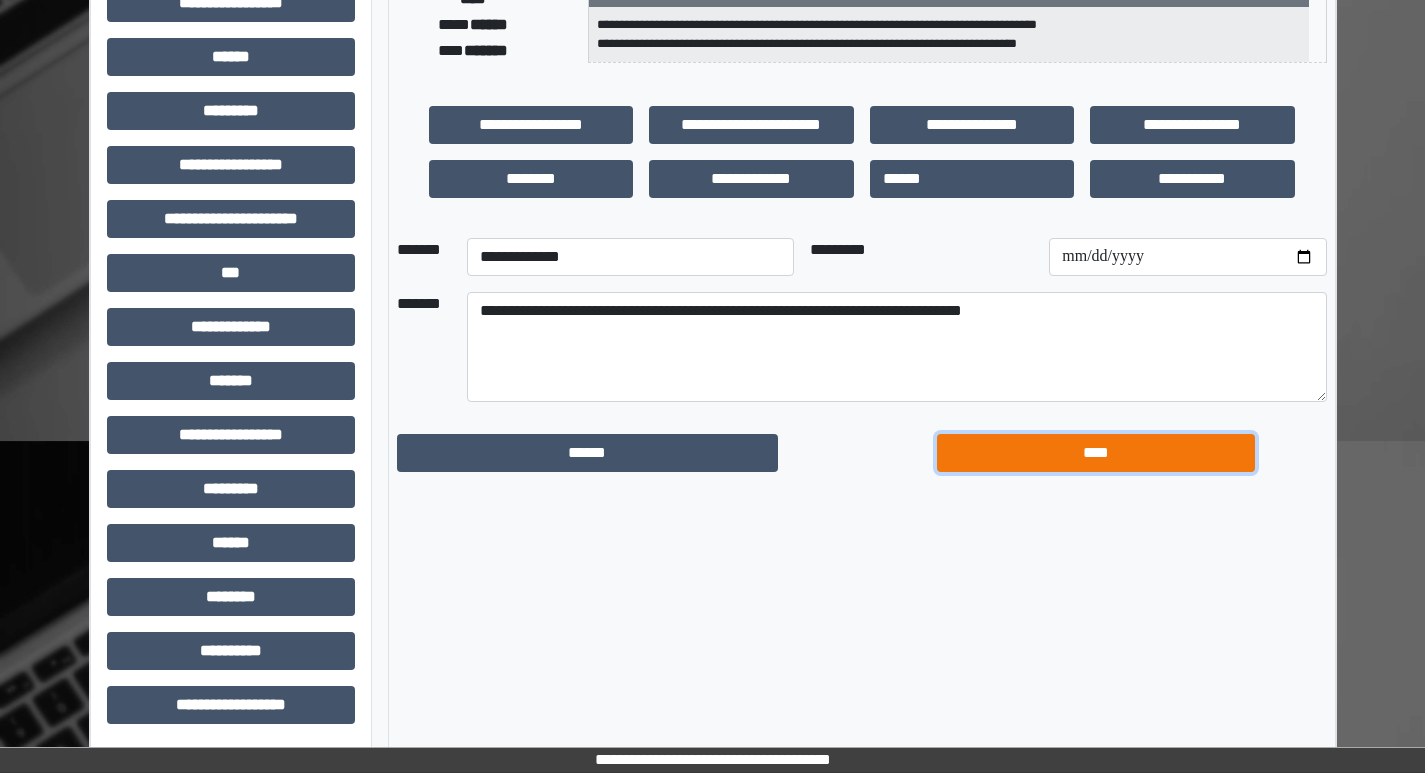 click on "****" at bounding box center (1096, 453) 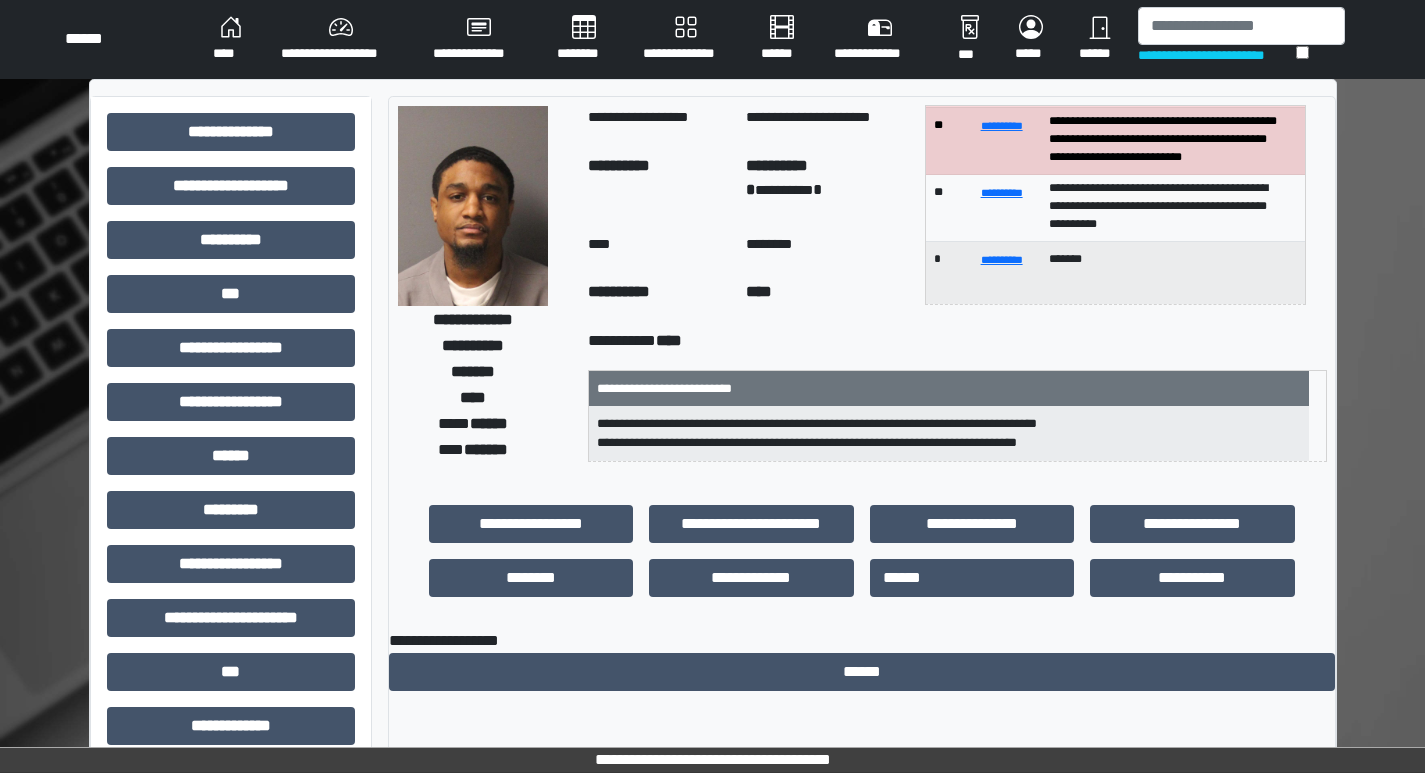 scroll, scrollTop: 0, scrollLeft: 0, axis: both 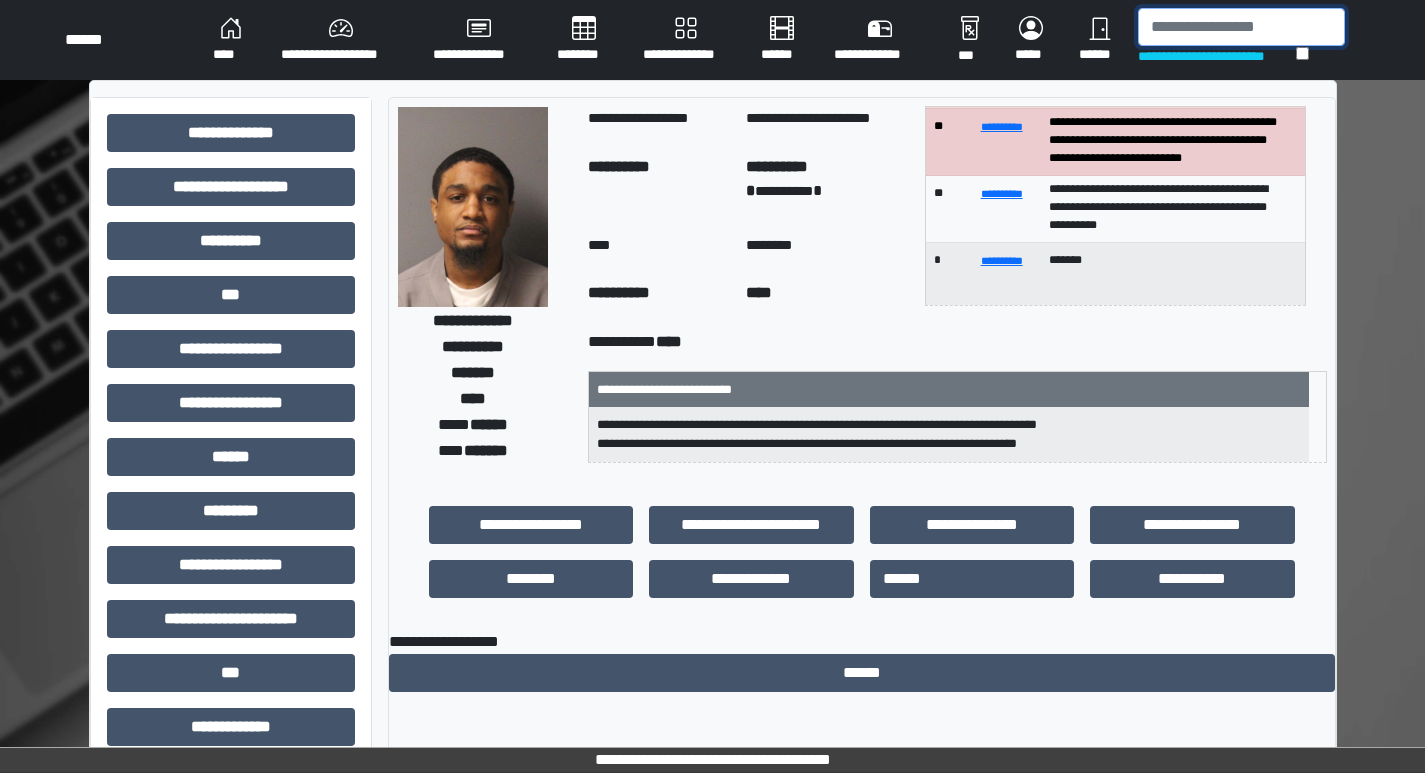 click at bounding box center (1241, 27) 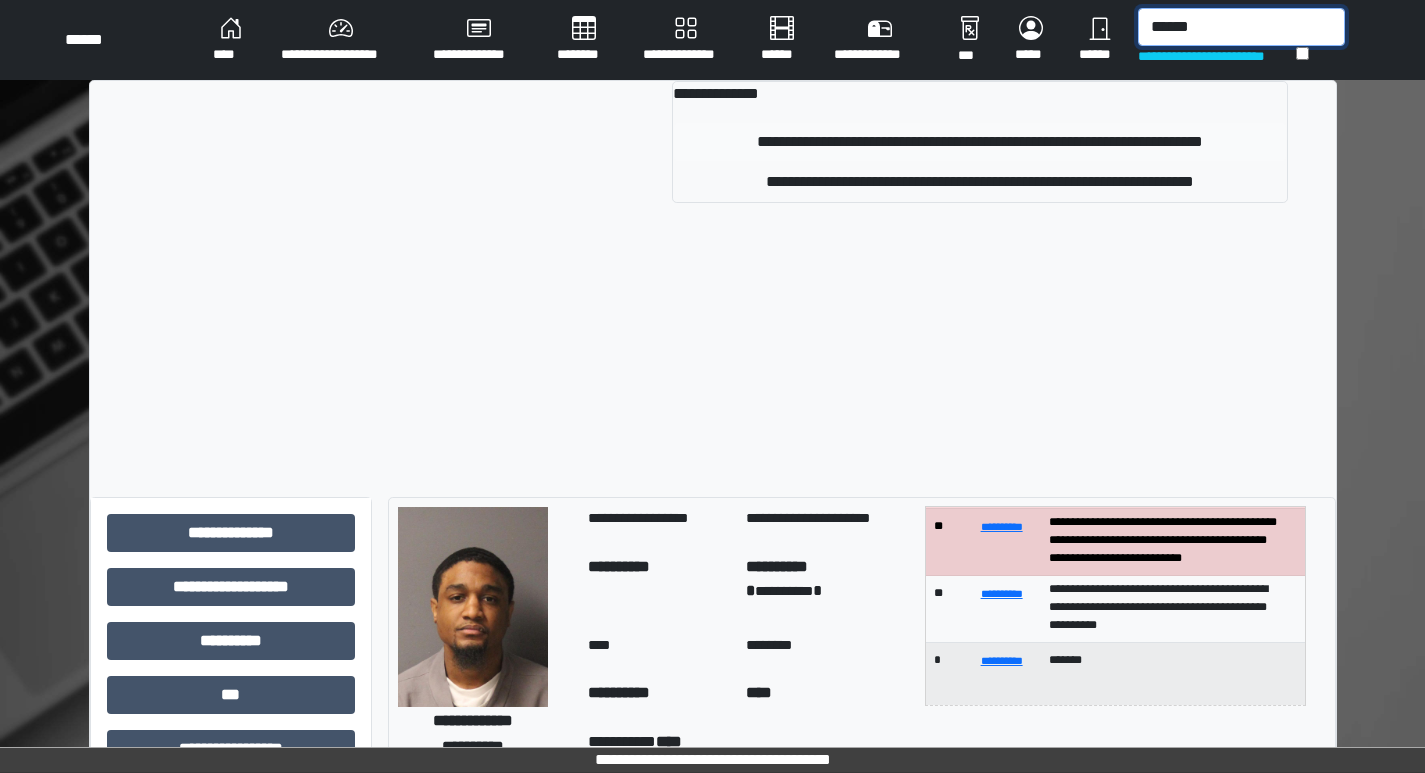 type on "******" 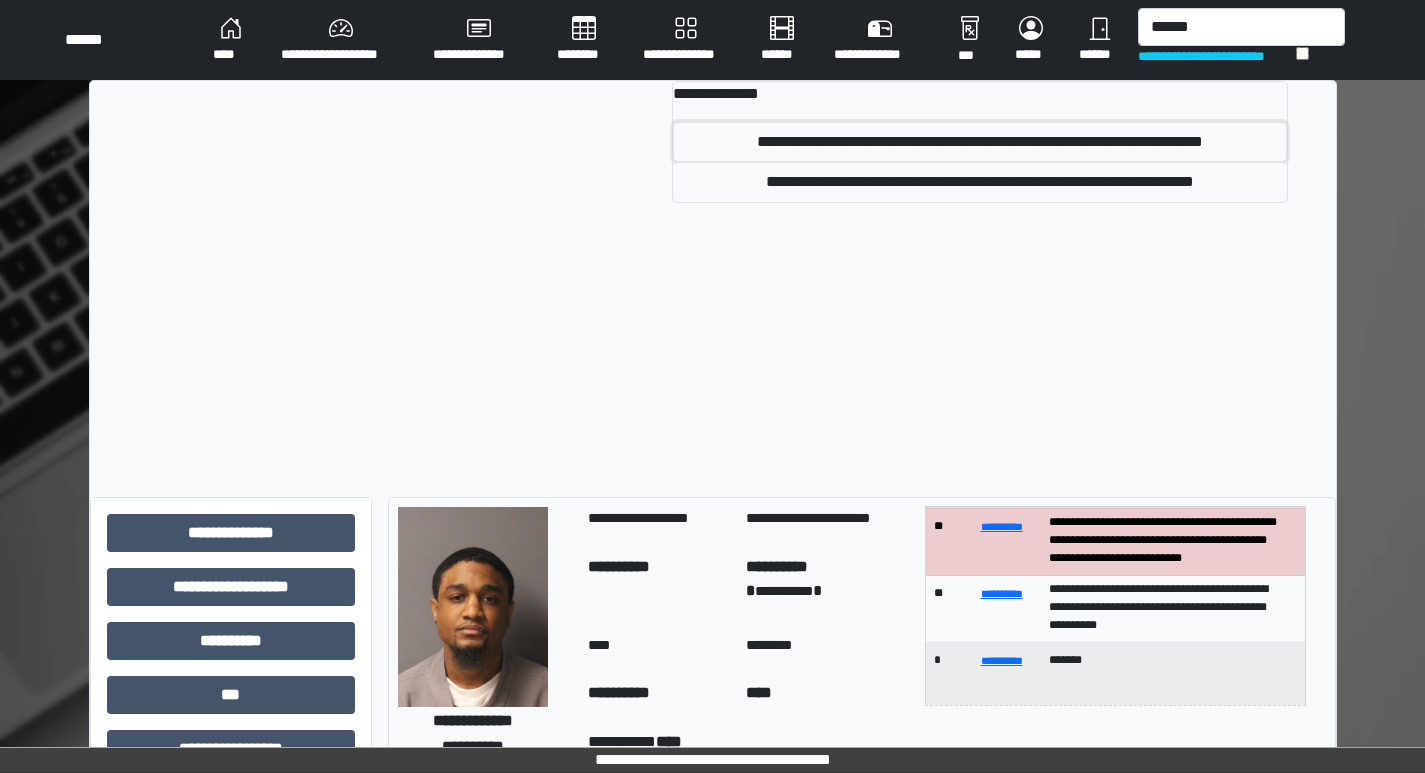 click on "**********" at bounding box center [980, 142] 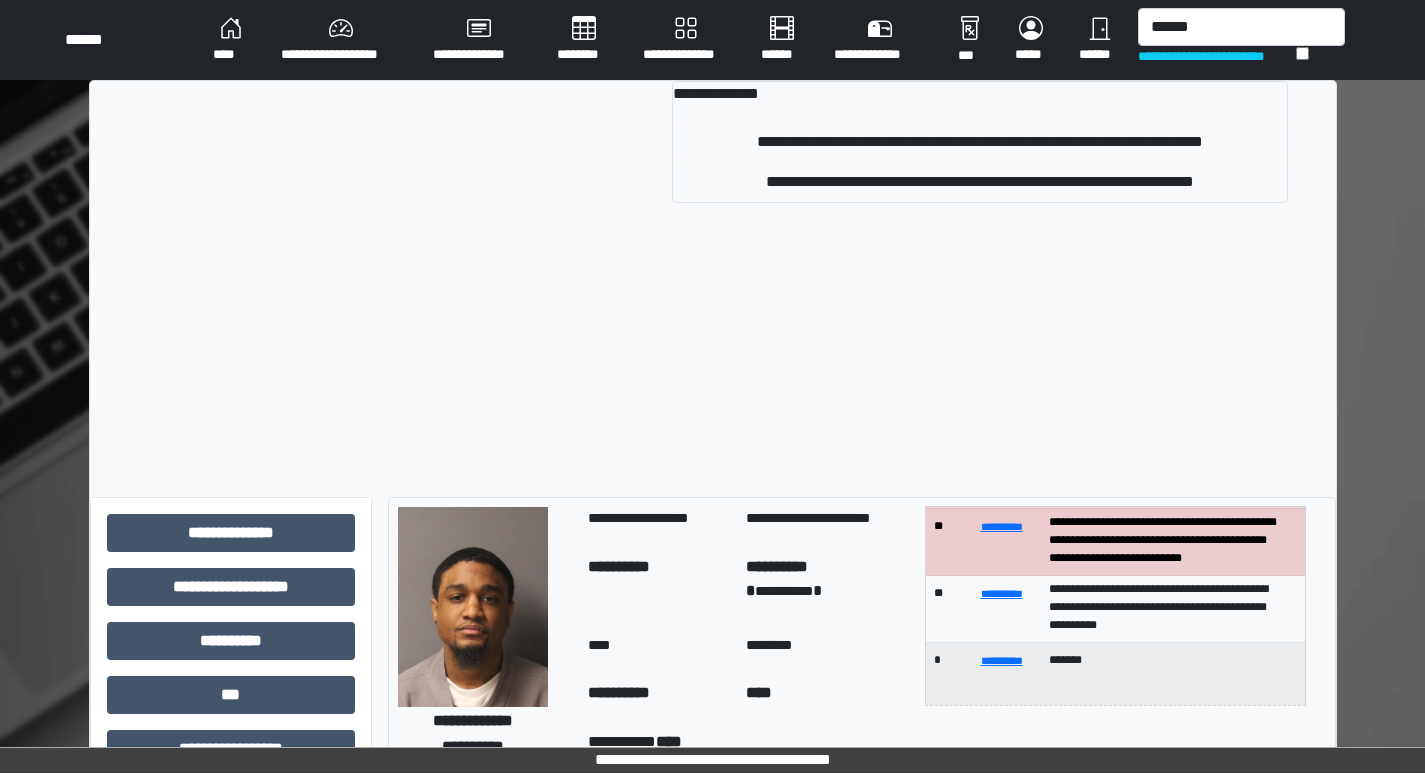 type 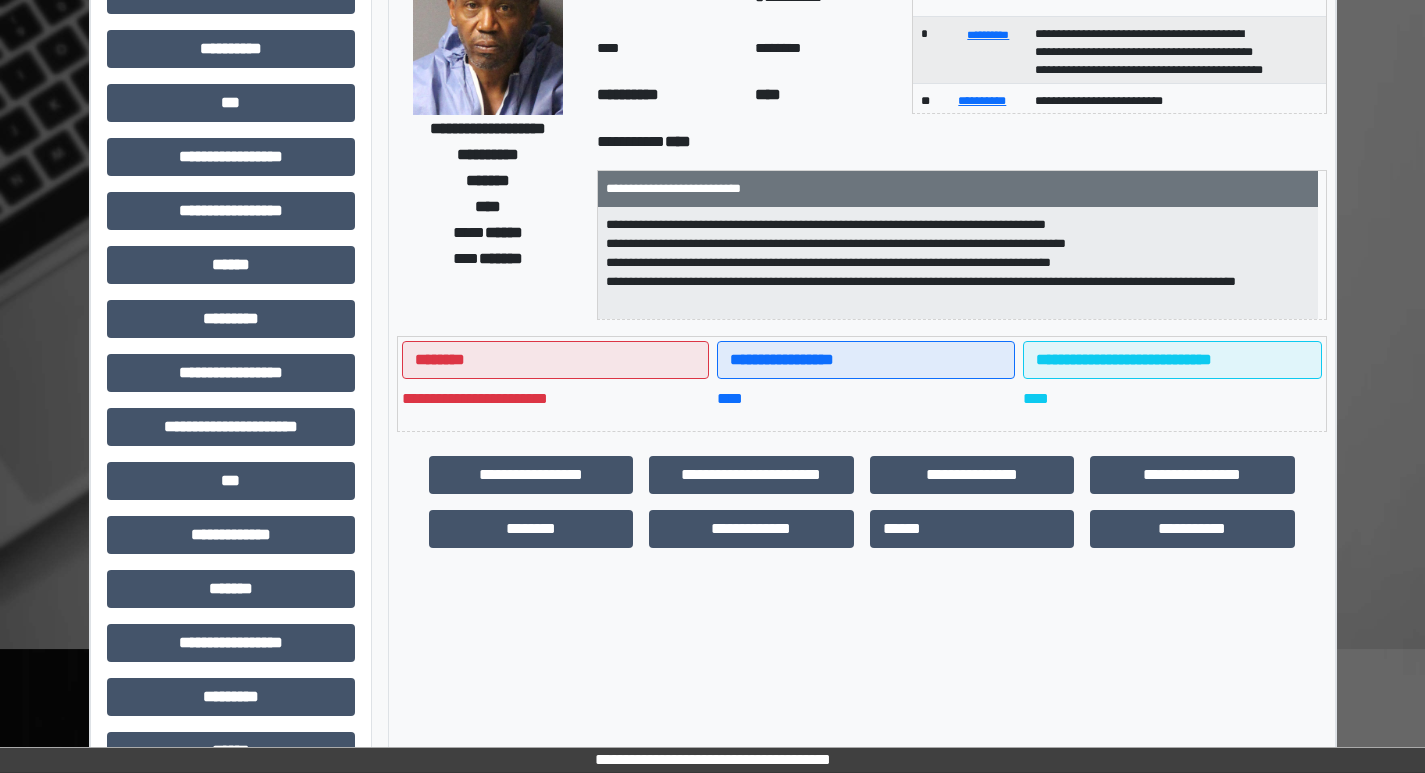 scroll, scrollTop: 200, scrollLeft: 0, axis: vertical 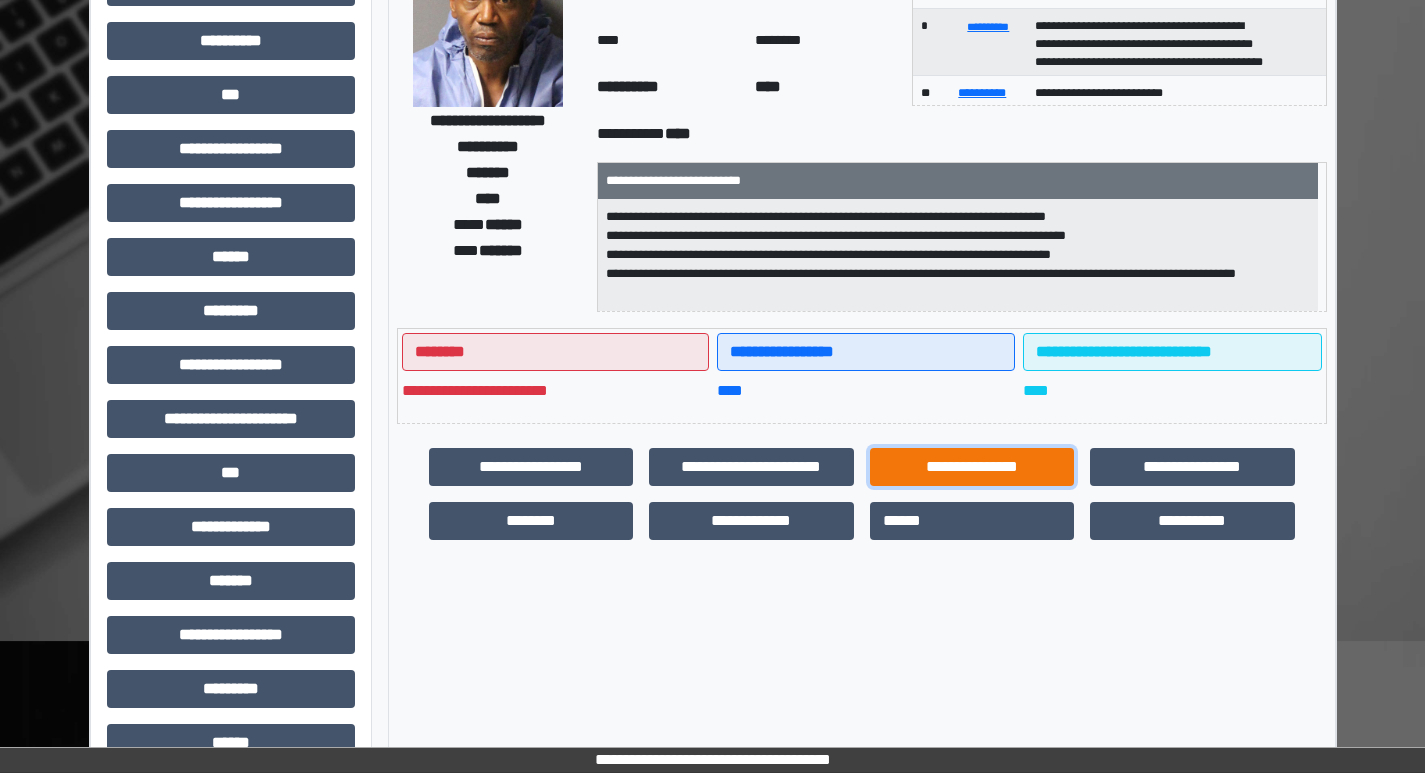 click on "**********" at bounding box center (972, 467) 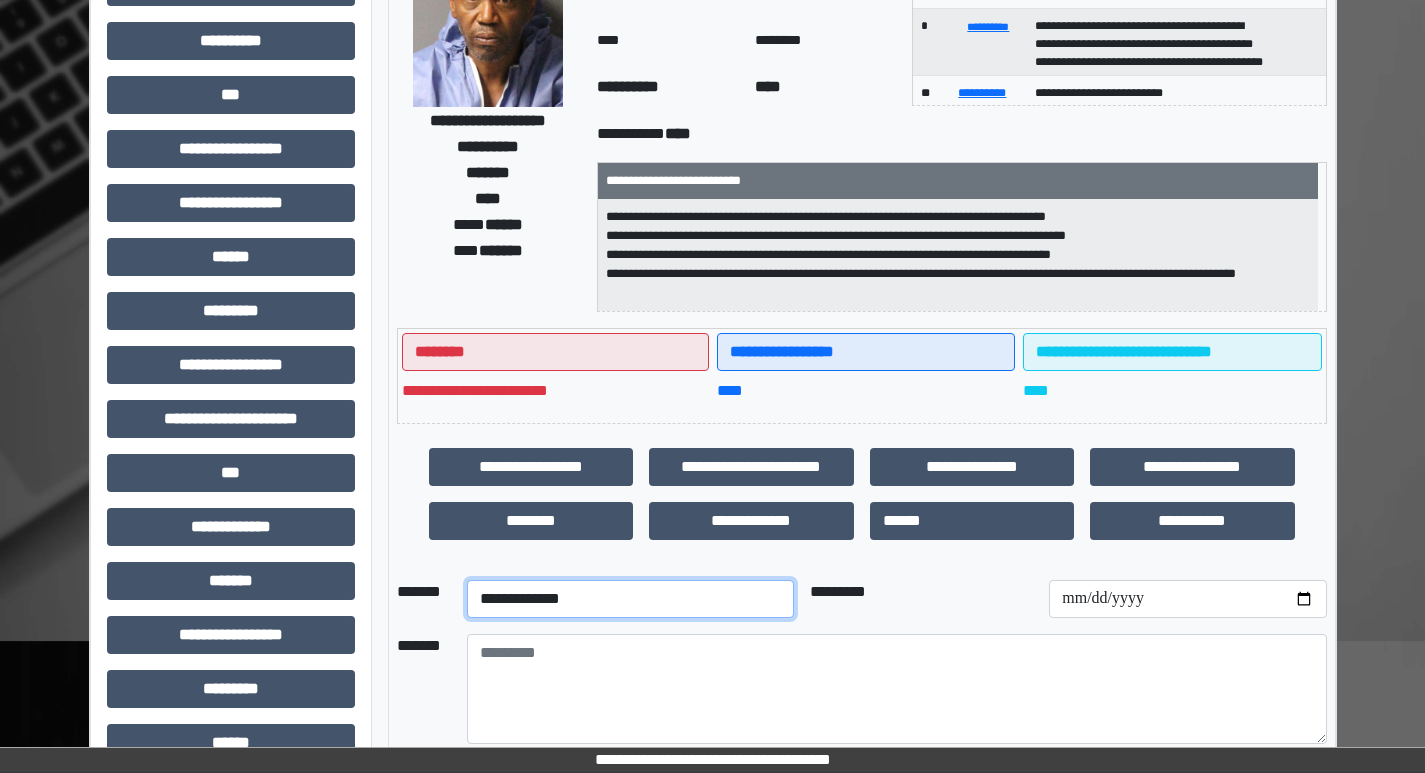 click on "**********" at bounding box center [630, 599] 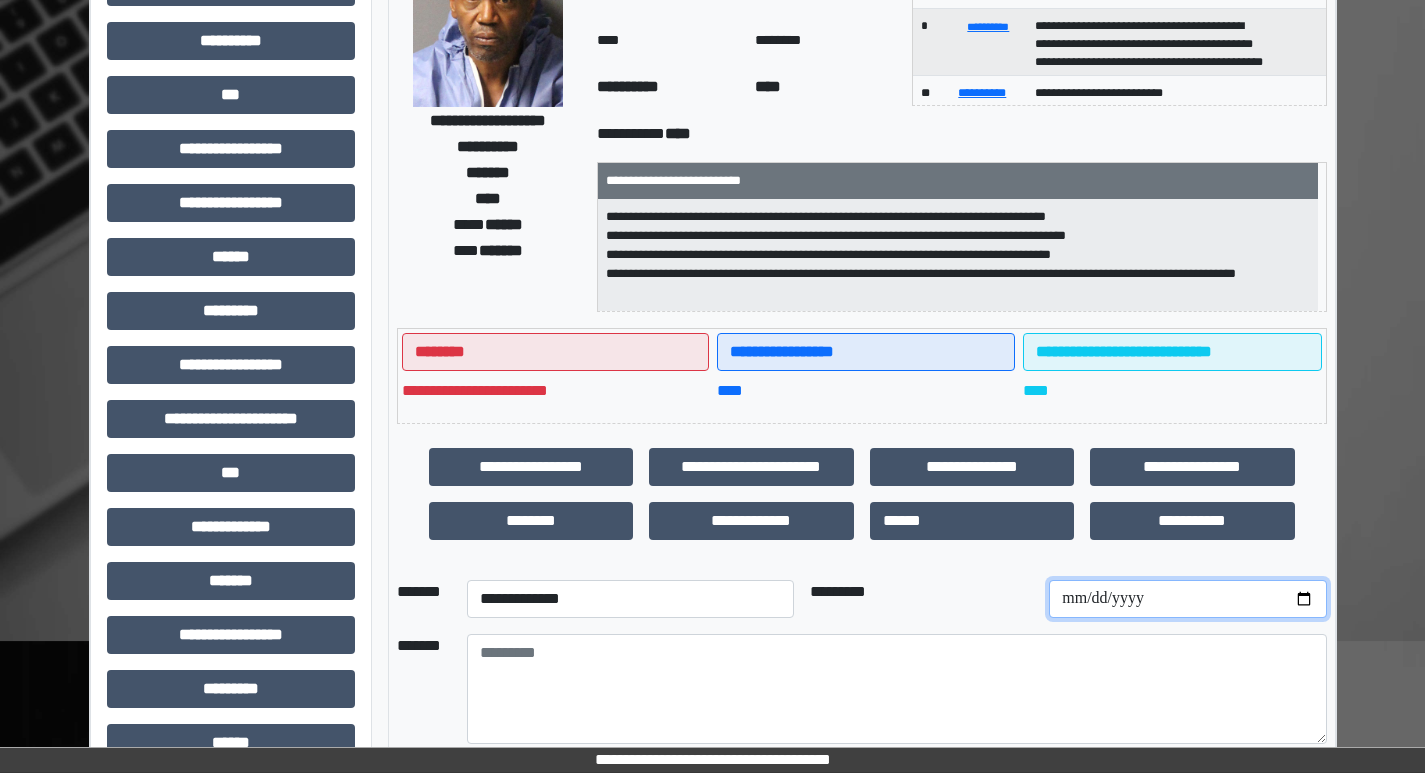 click at bounding box center (1187, 599) 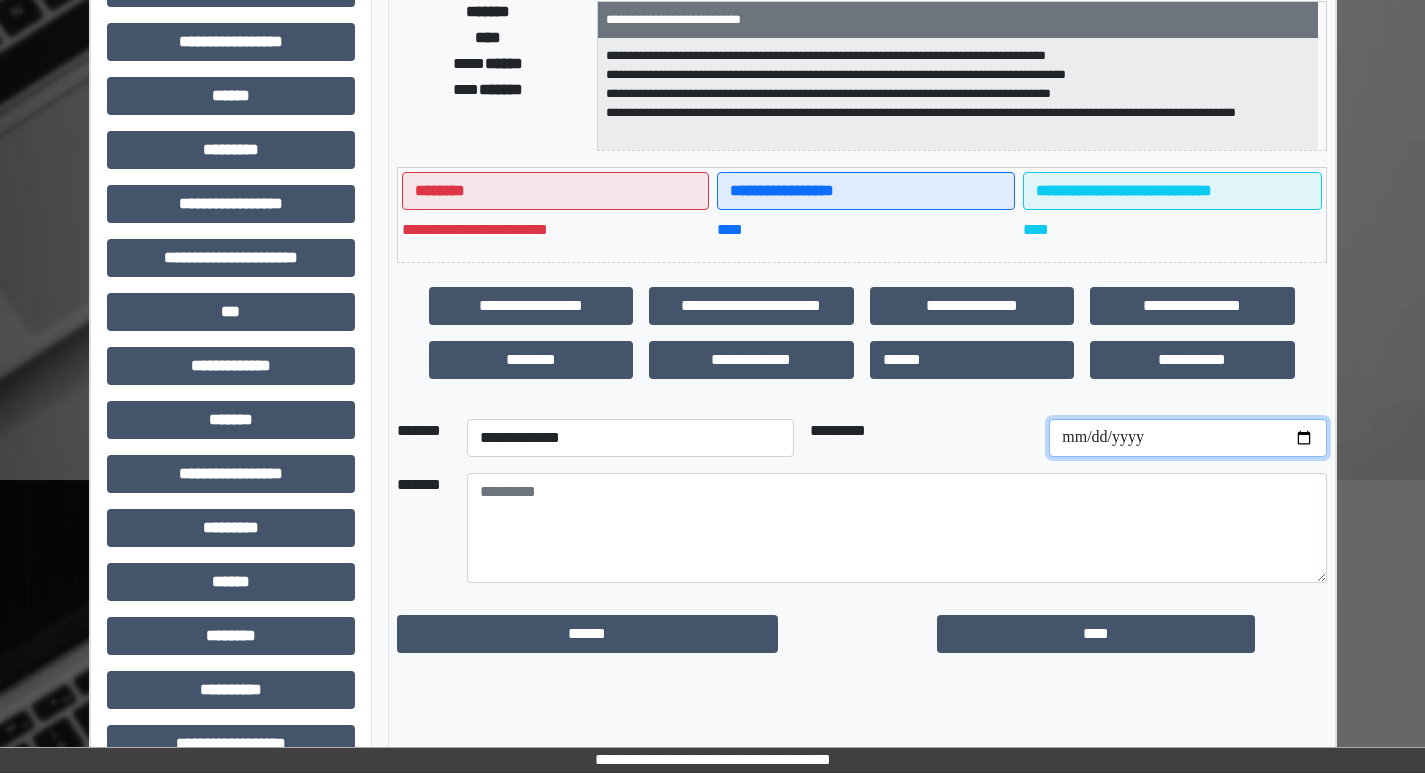 scroll, scrollTop: 401, scrollLeft: 0, axis: vertical 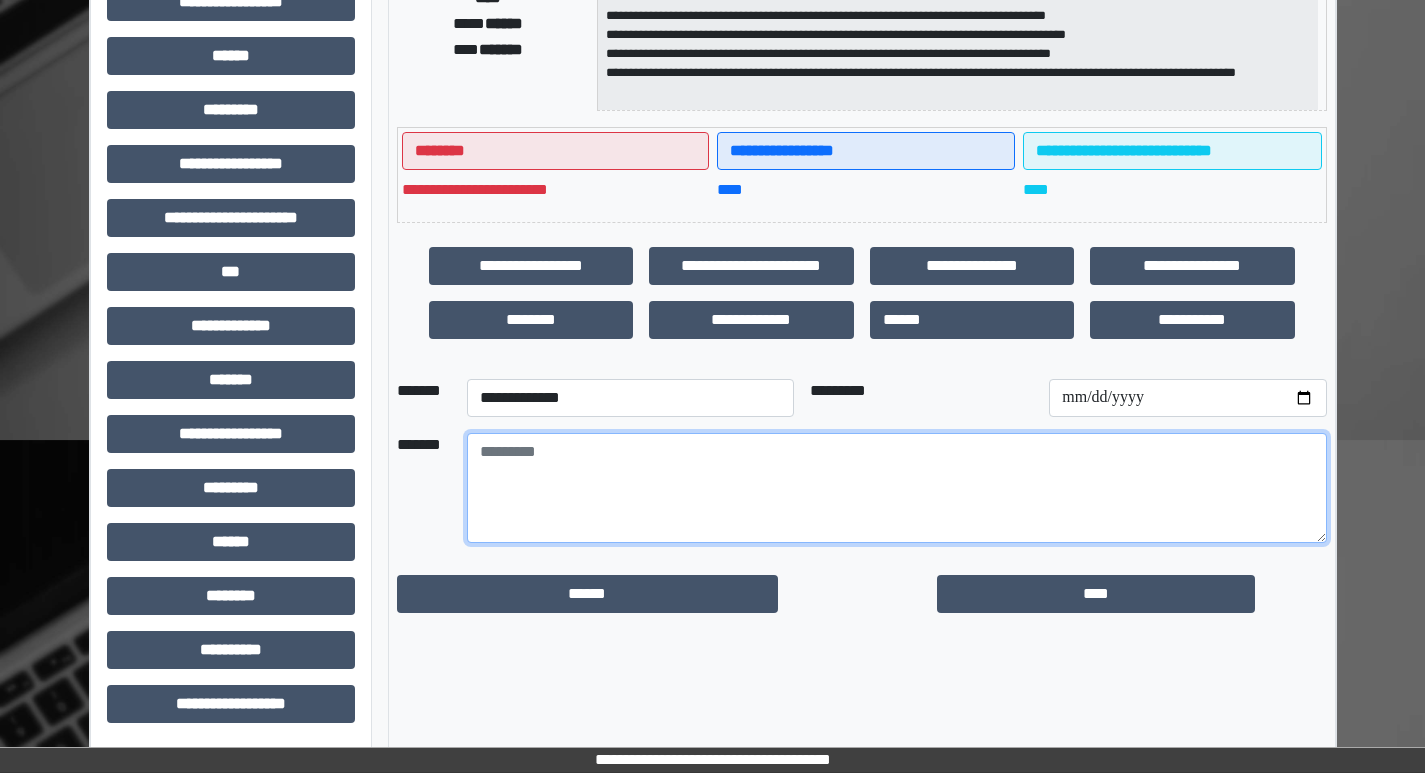 click at bounding box center [897, 488] 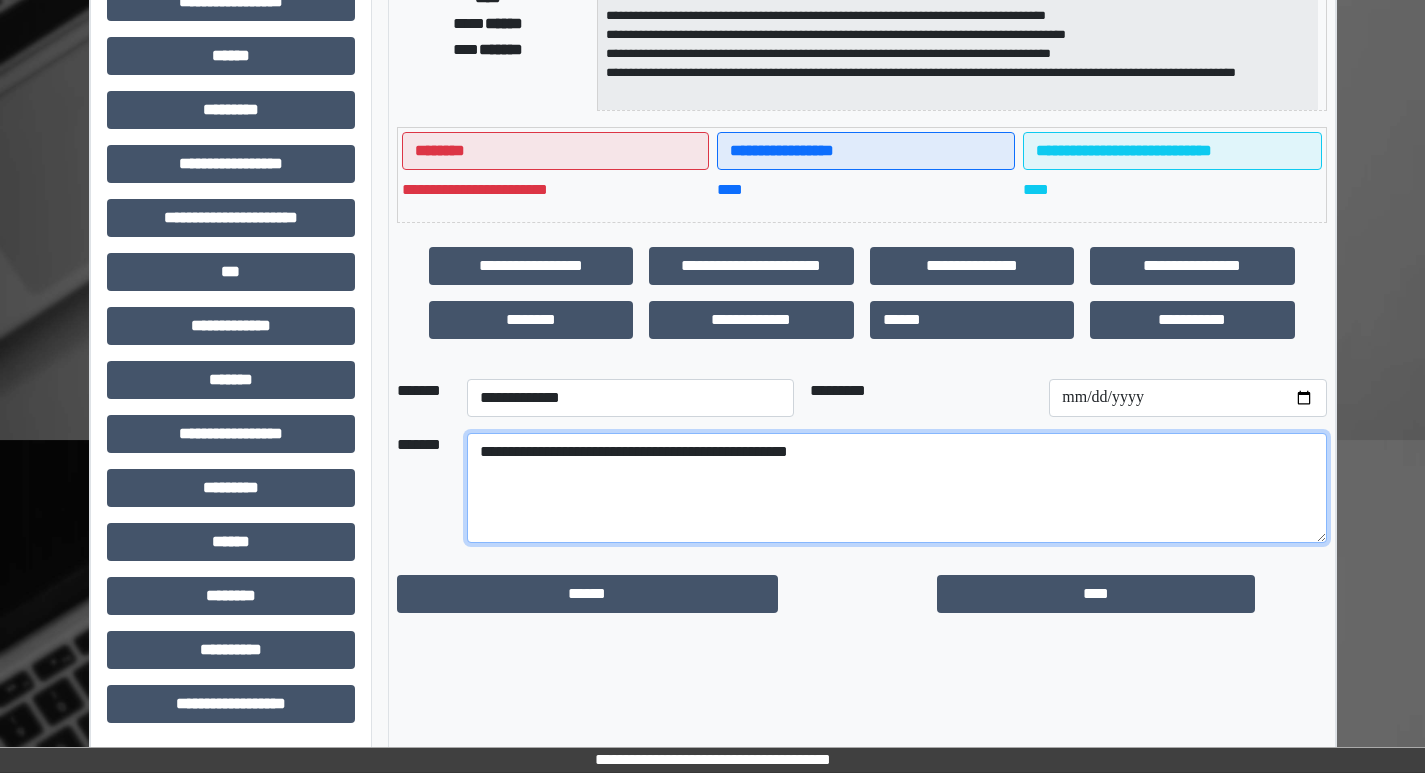 click on "**********" at bounding box center [897, 488] 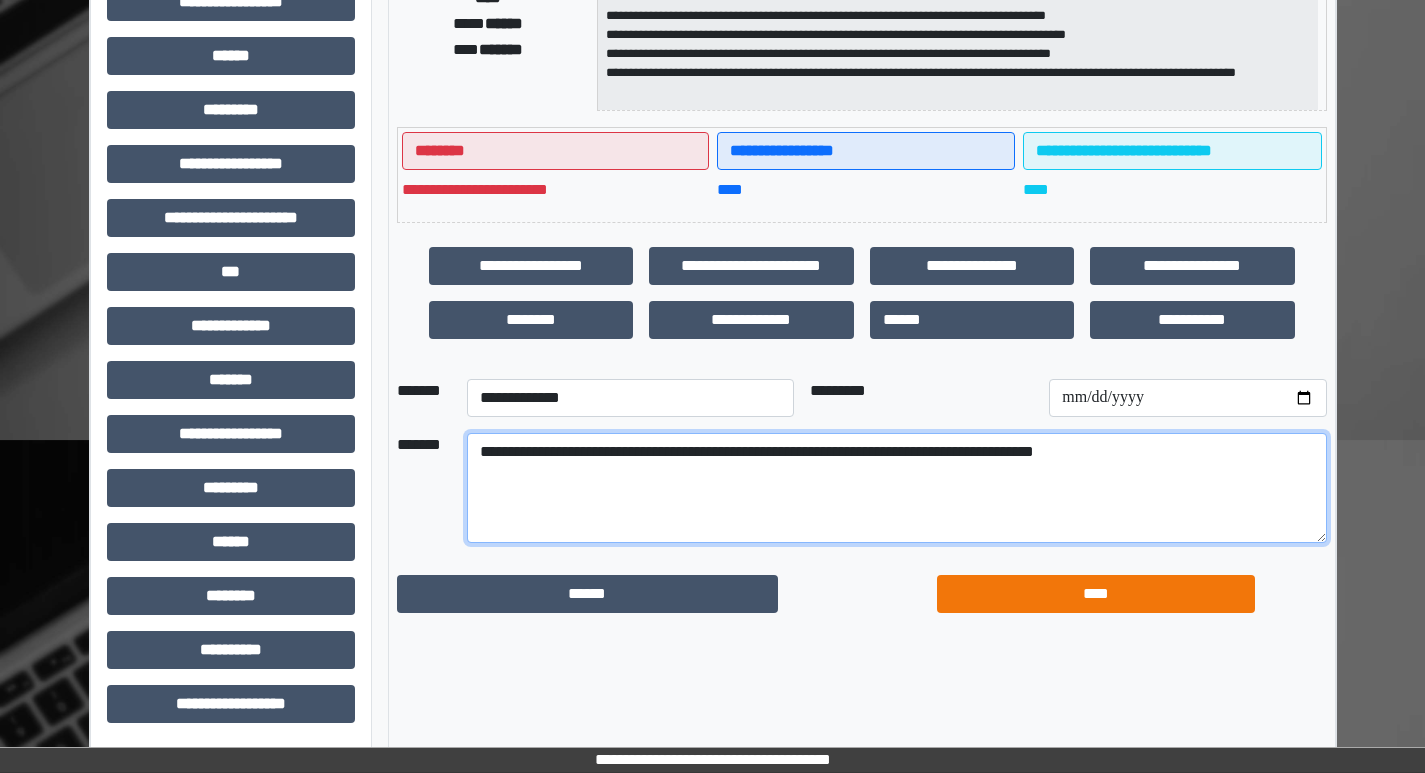type on "**********" 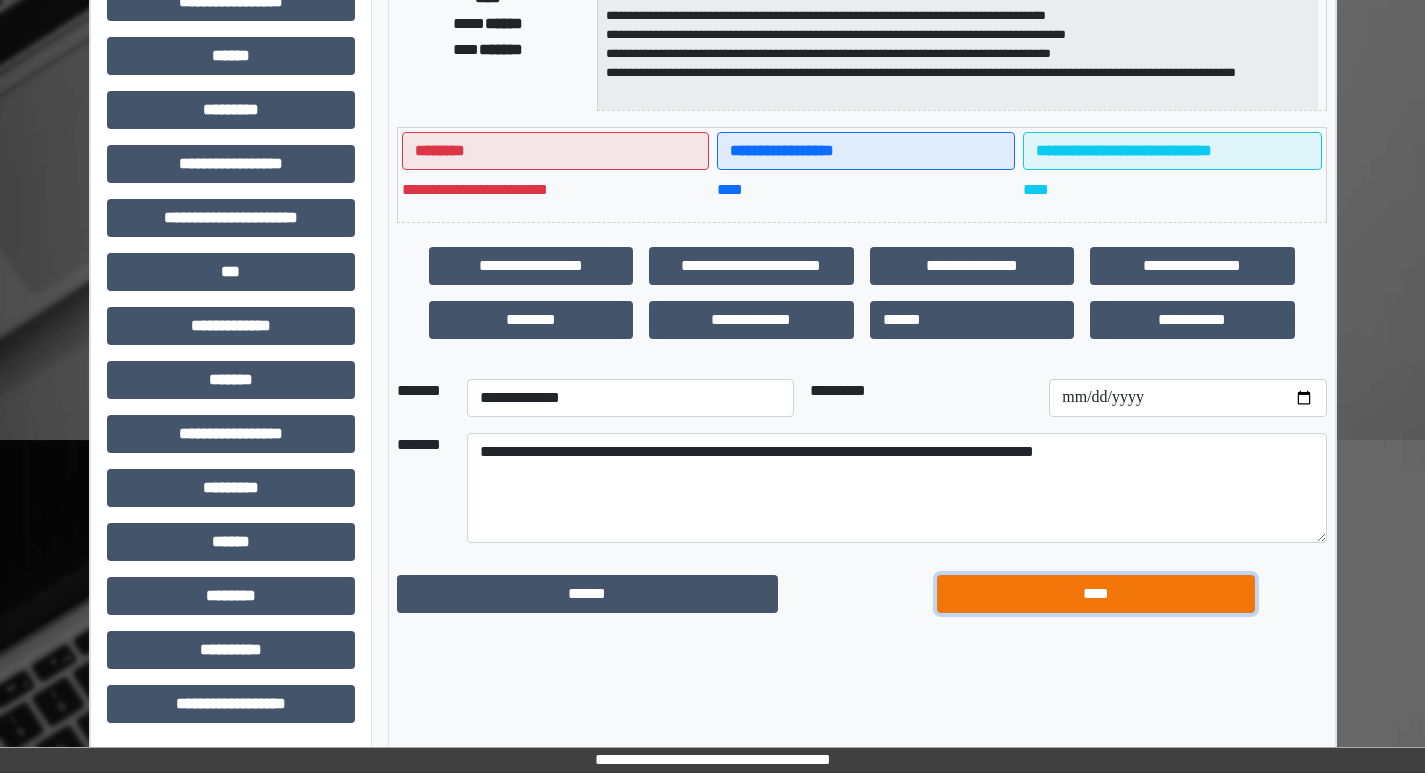 click on "****" at bounding box center (1096, 594) 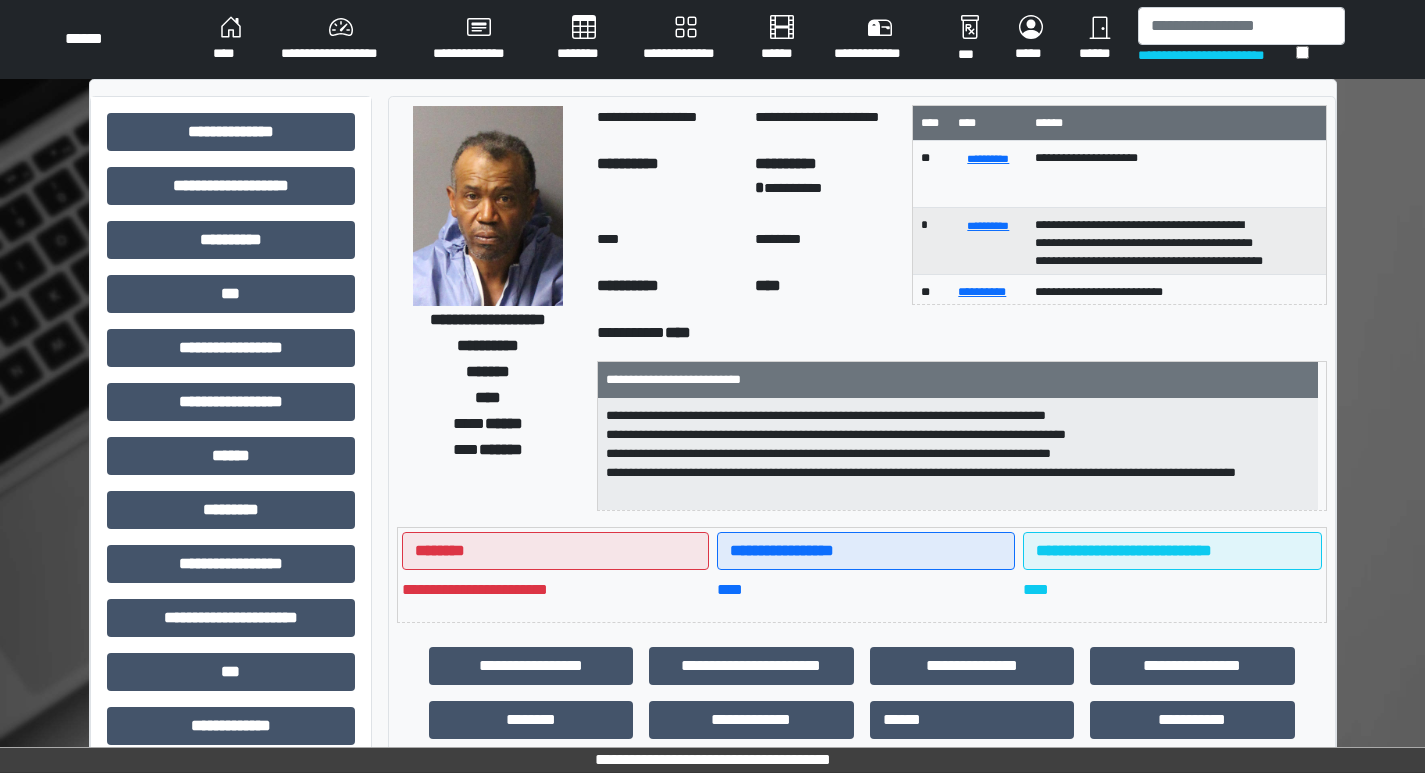 scroll, scrollTop: 0, scrollLeft: 0, axis: both 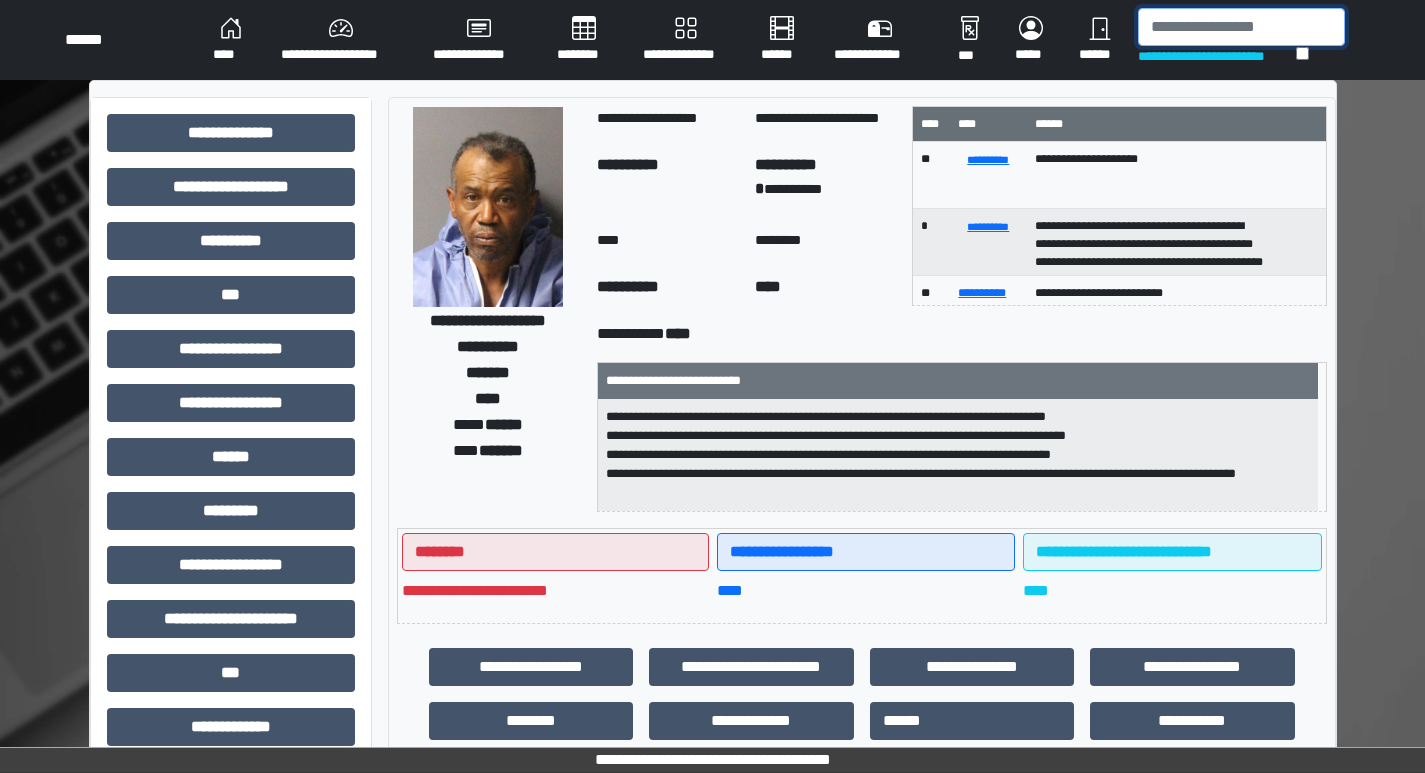 click at bounding box center (1241, 27) 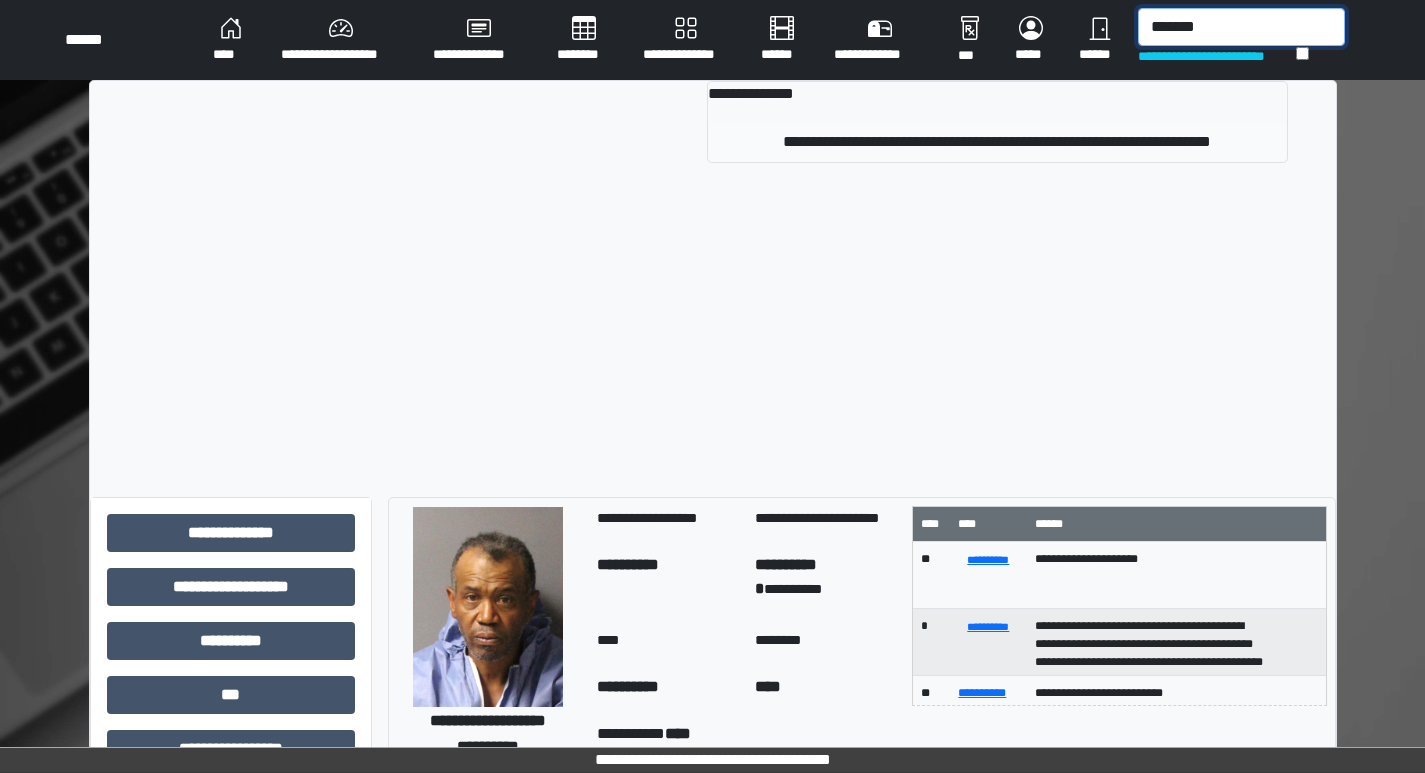 type on "*******" 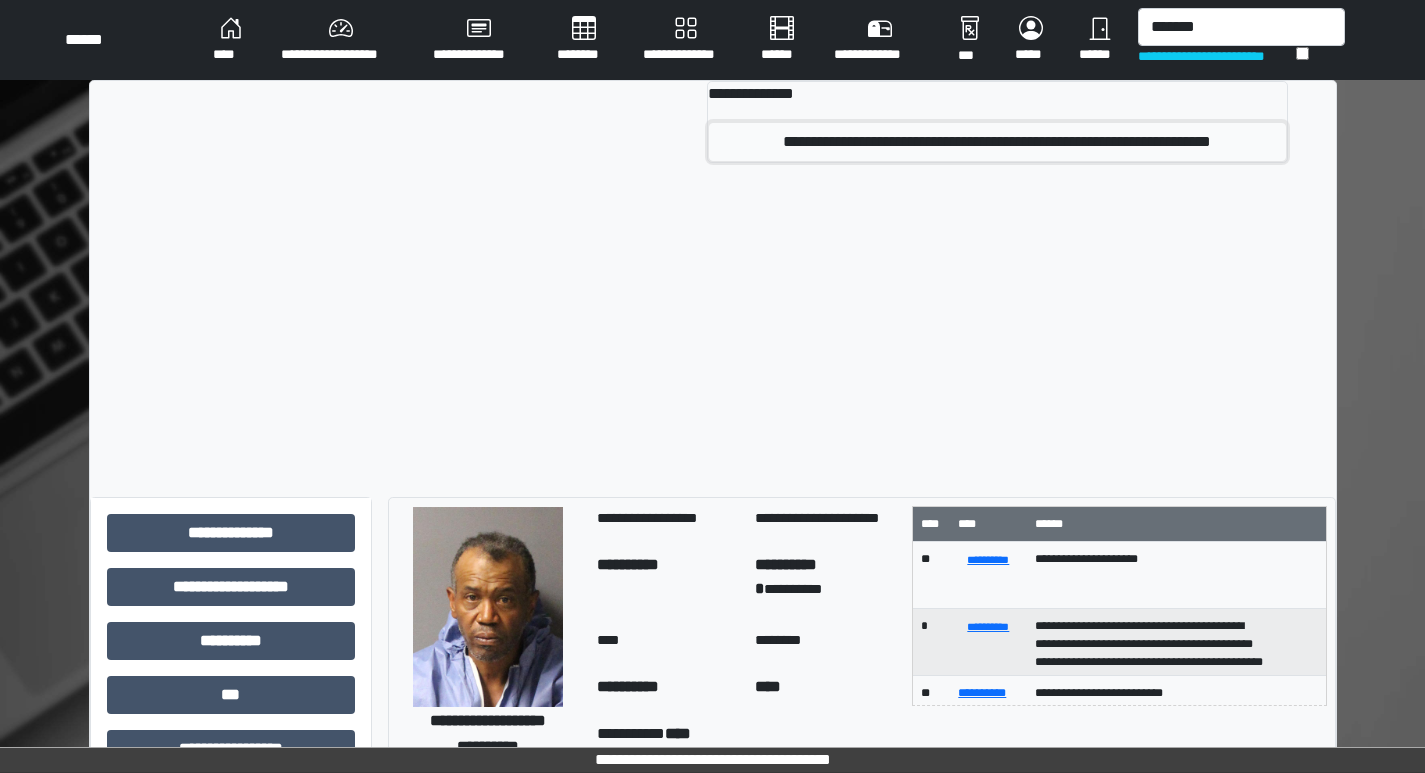 click on "**********" at bounding box center (997, 142) 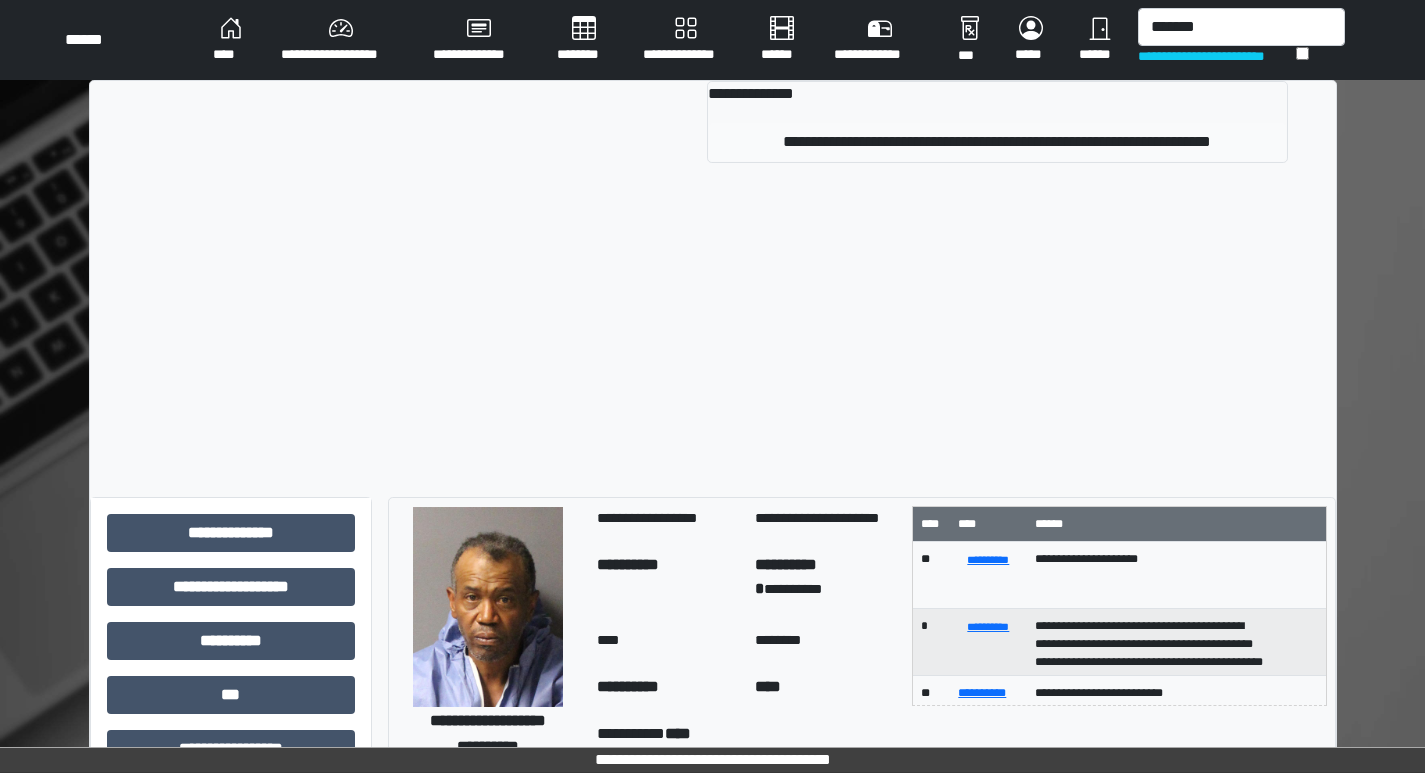 type 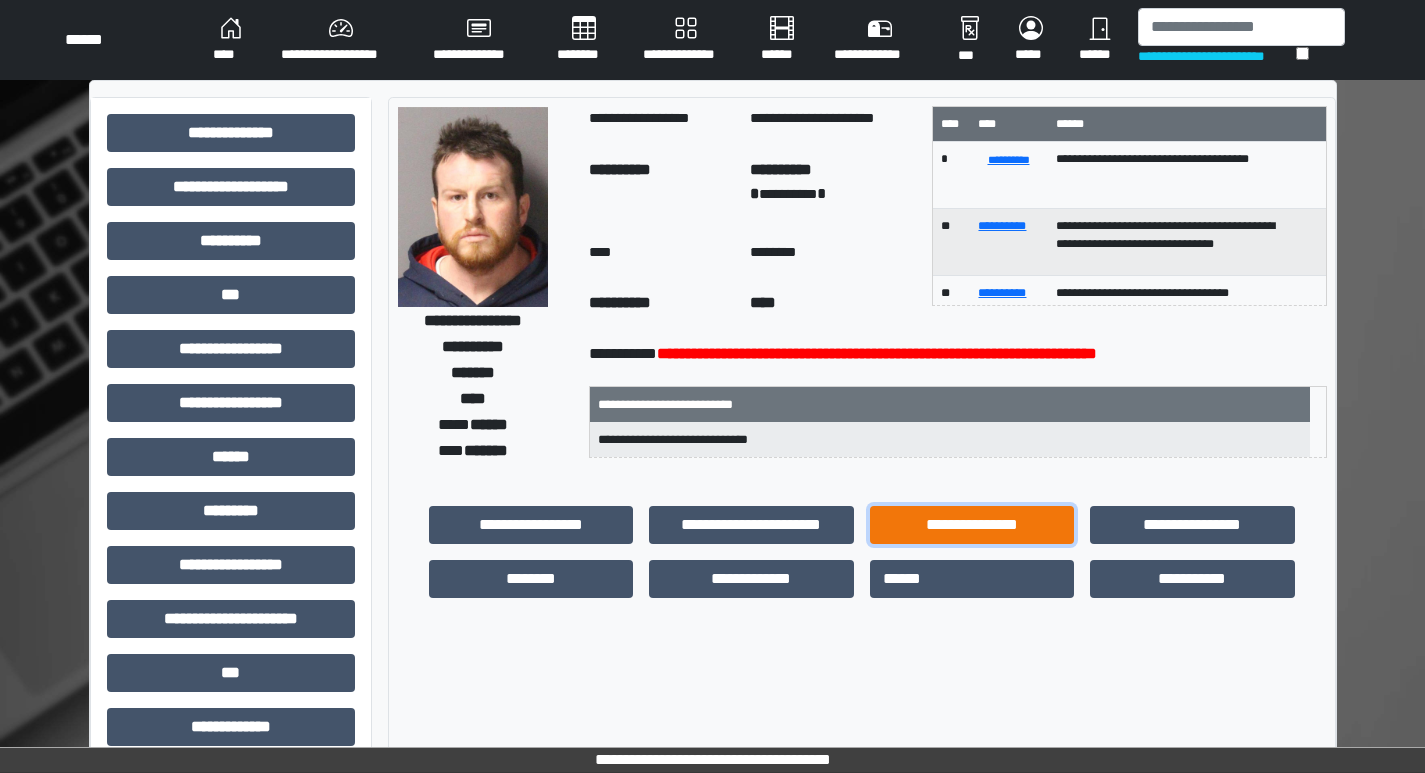 click on "**********" at bounding box center [972, 525] 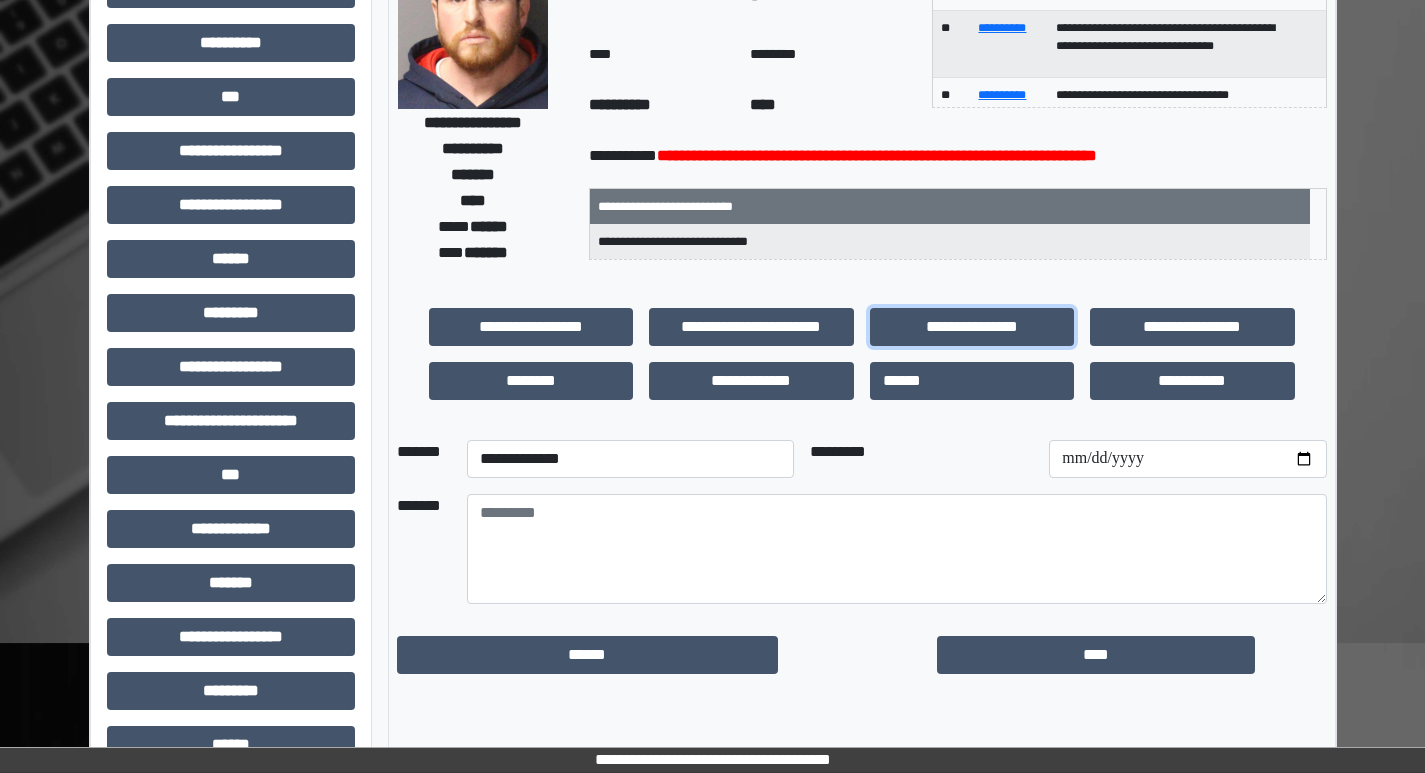 scroll, scrollTop: 200, scrollLeft: 0, axis: vertical 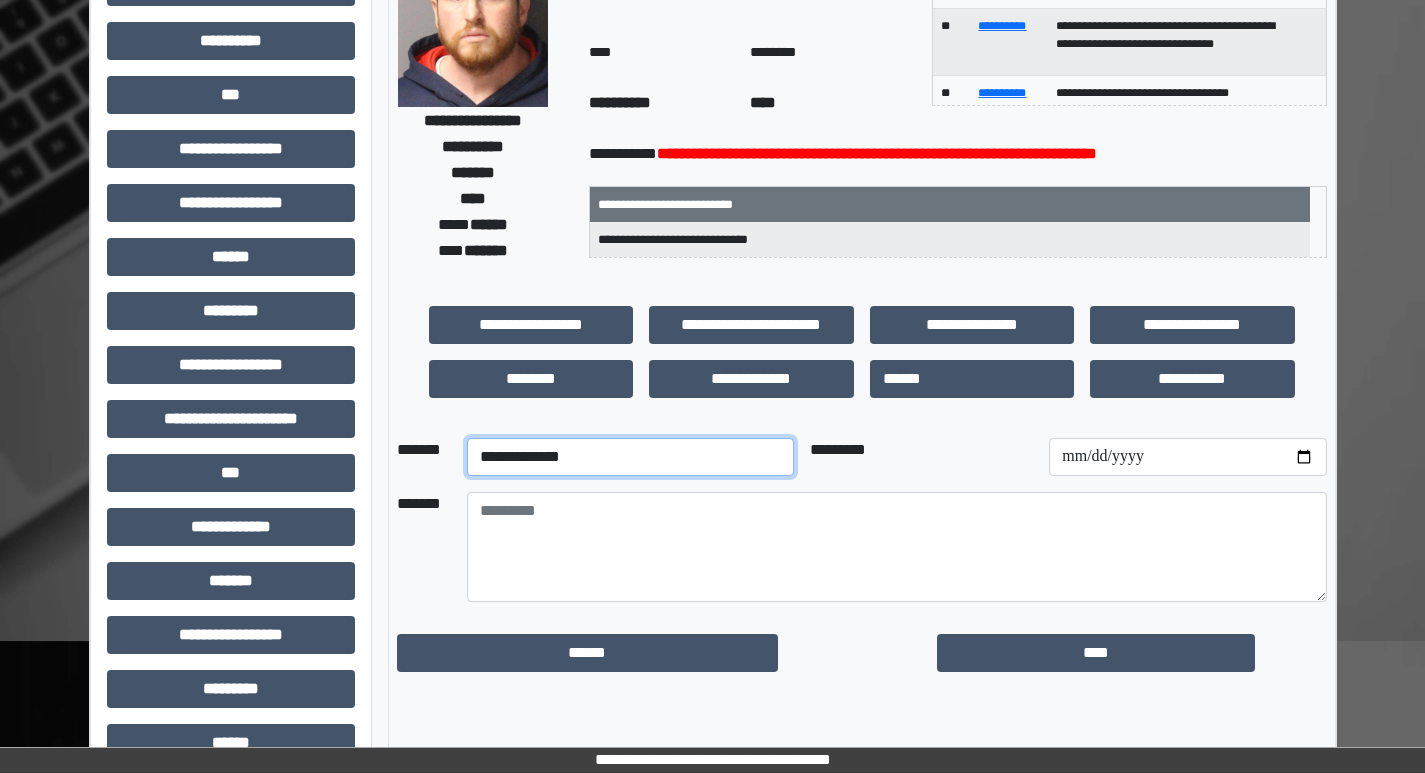 click on "**********" at bounding box center (630, 457) 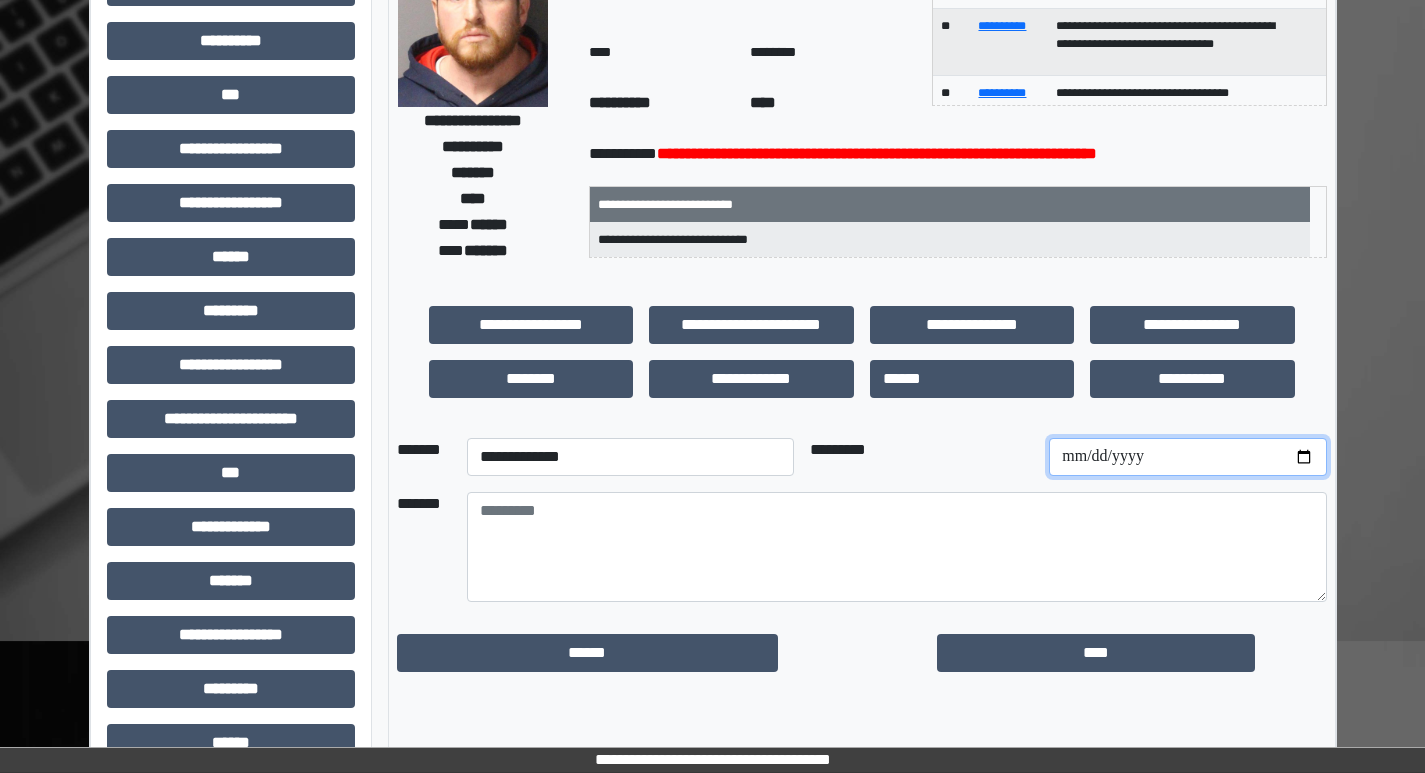 click at bounding box center [1187, 457] 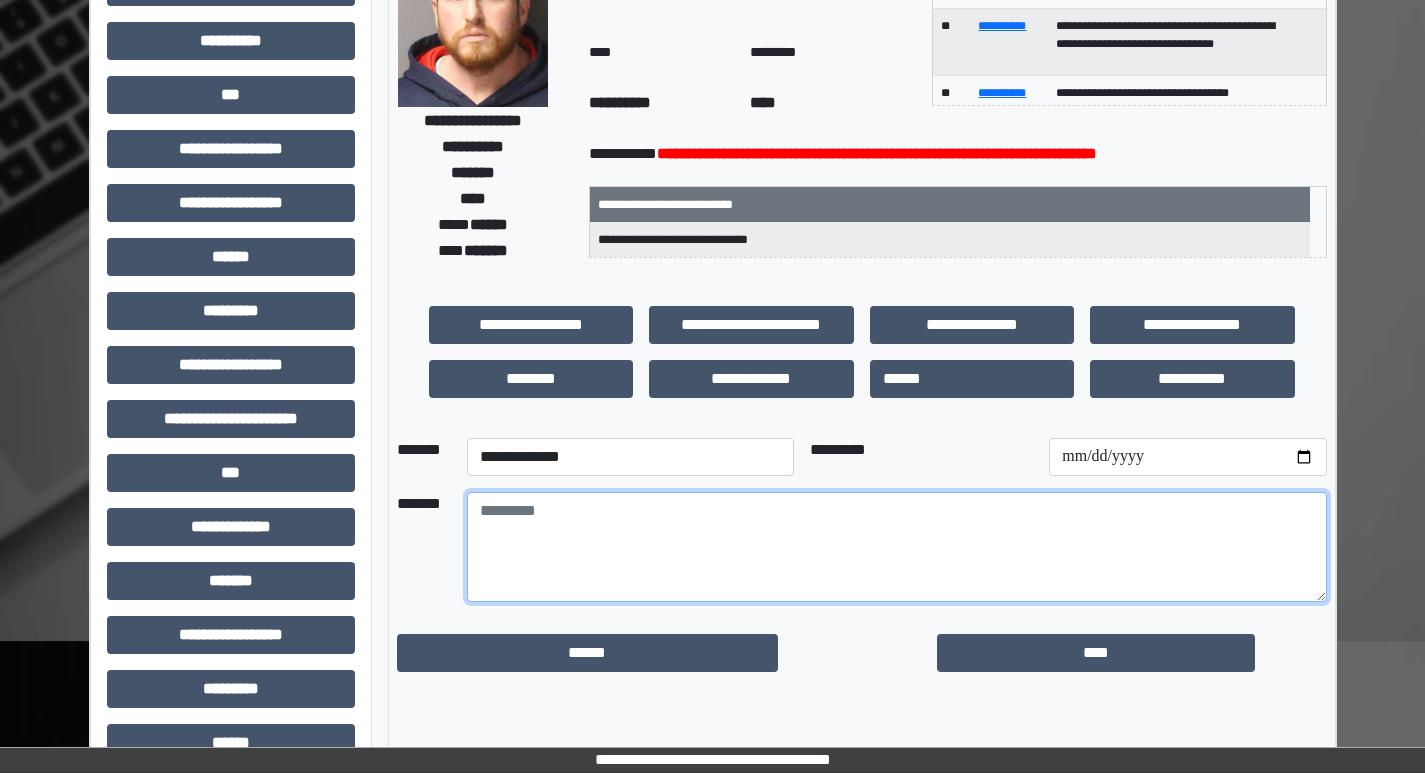 click at bounding box center [897, 547] 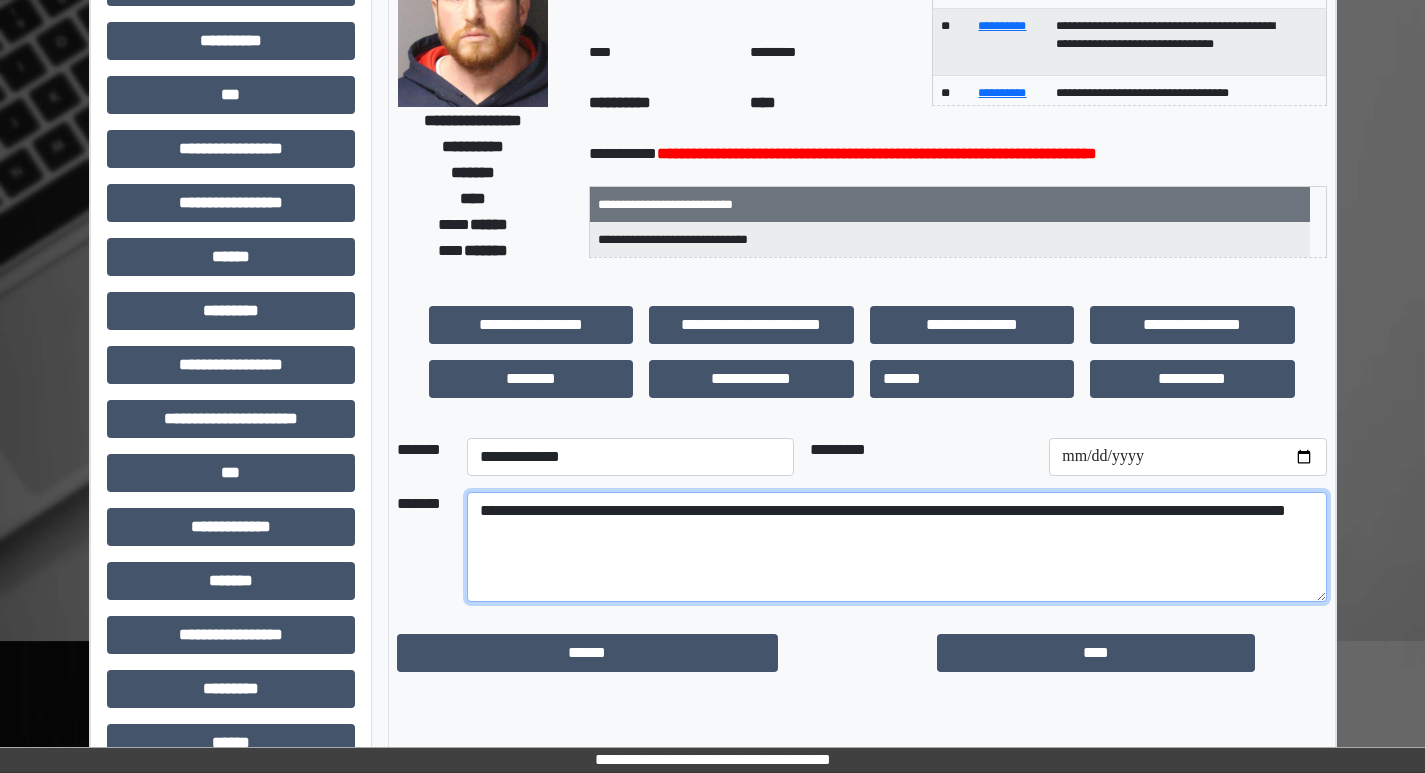 click on "**********" at bounding box center (897, 547) 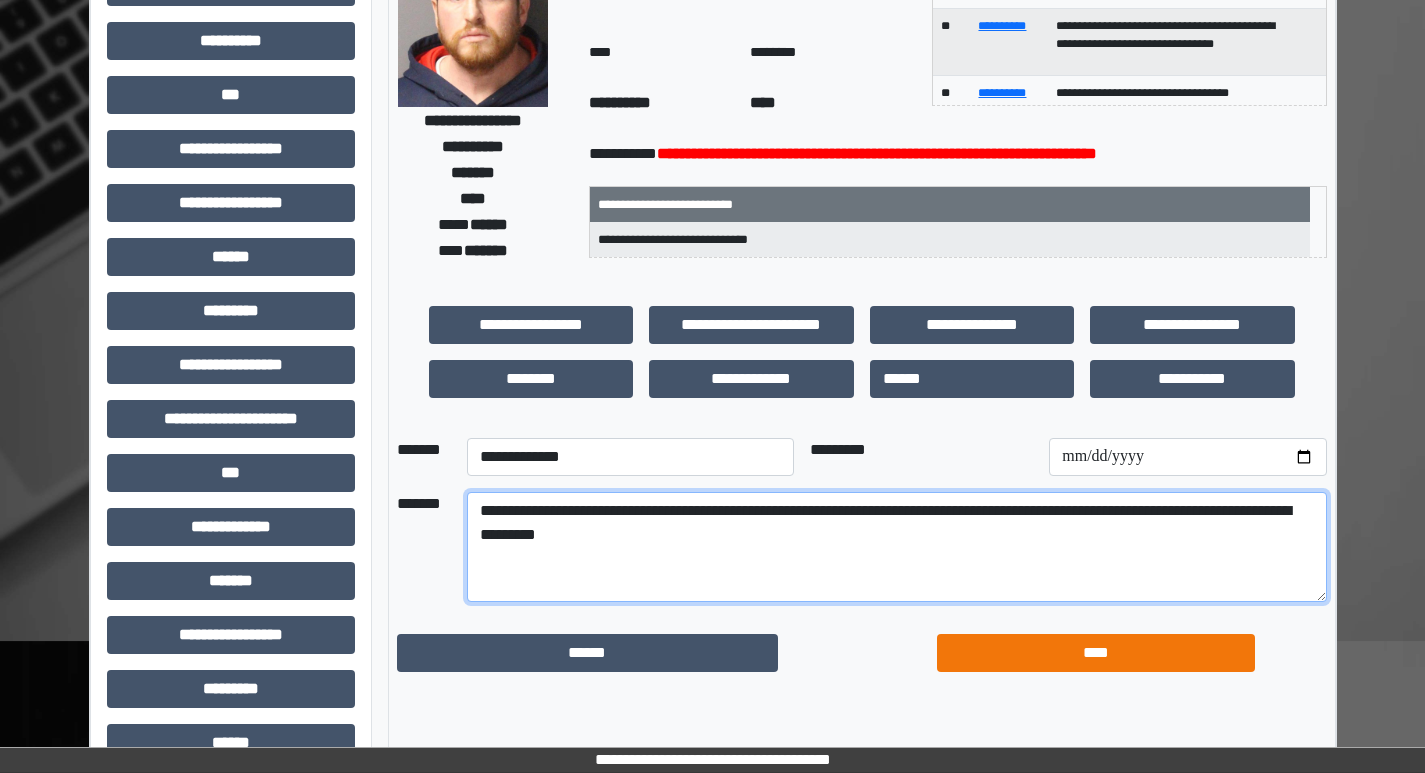type on "**********" 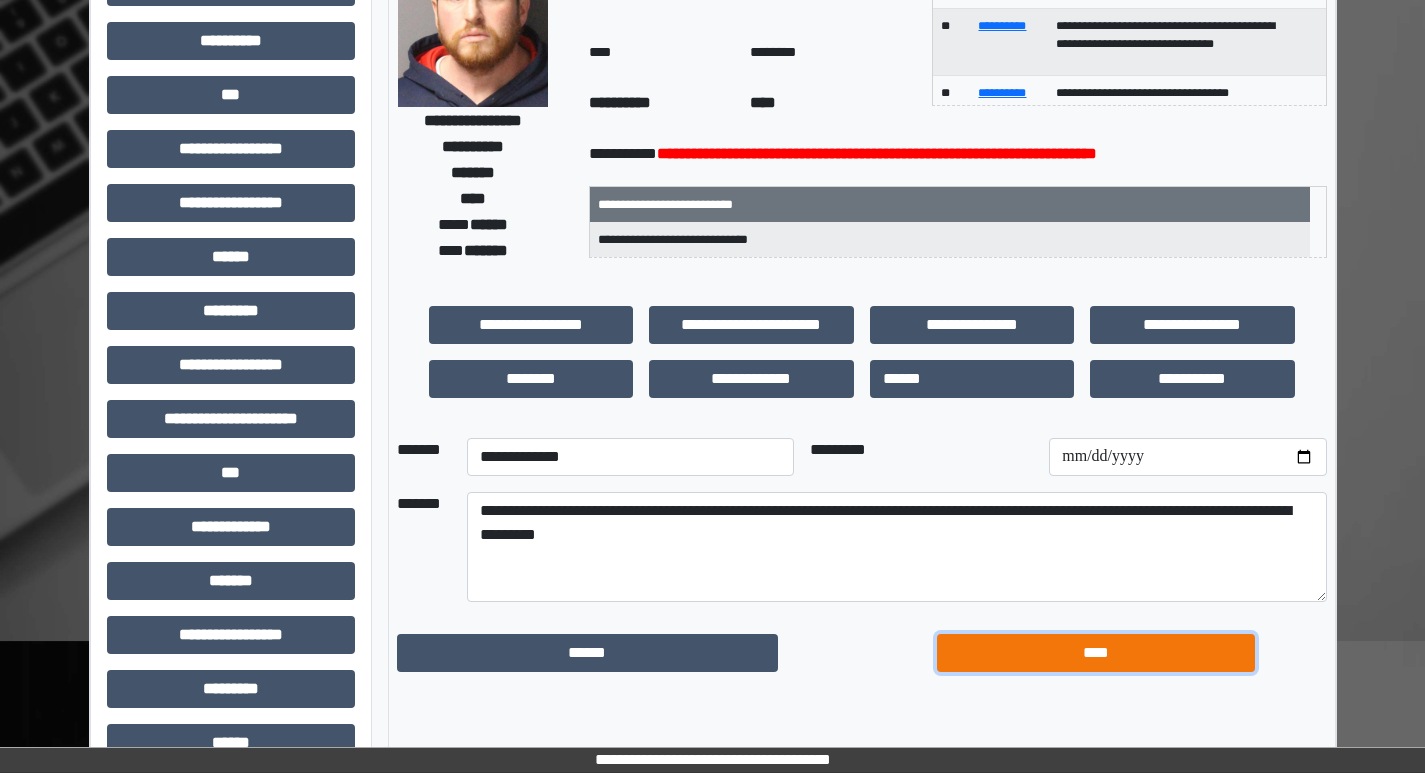 click on "****" at bounding box center [1096, 653] 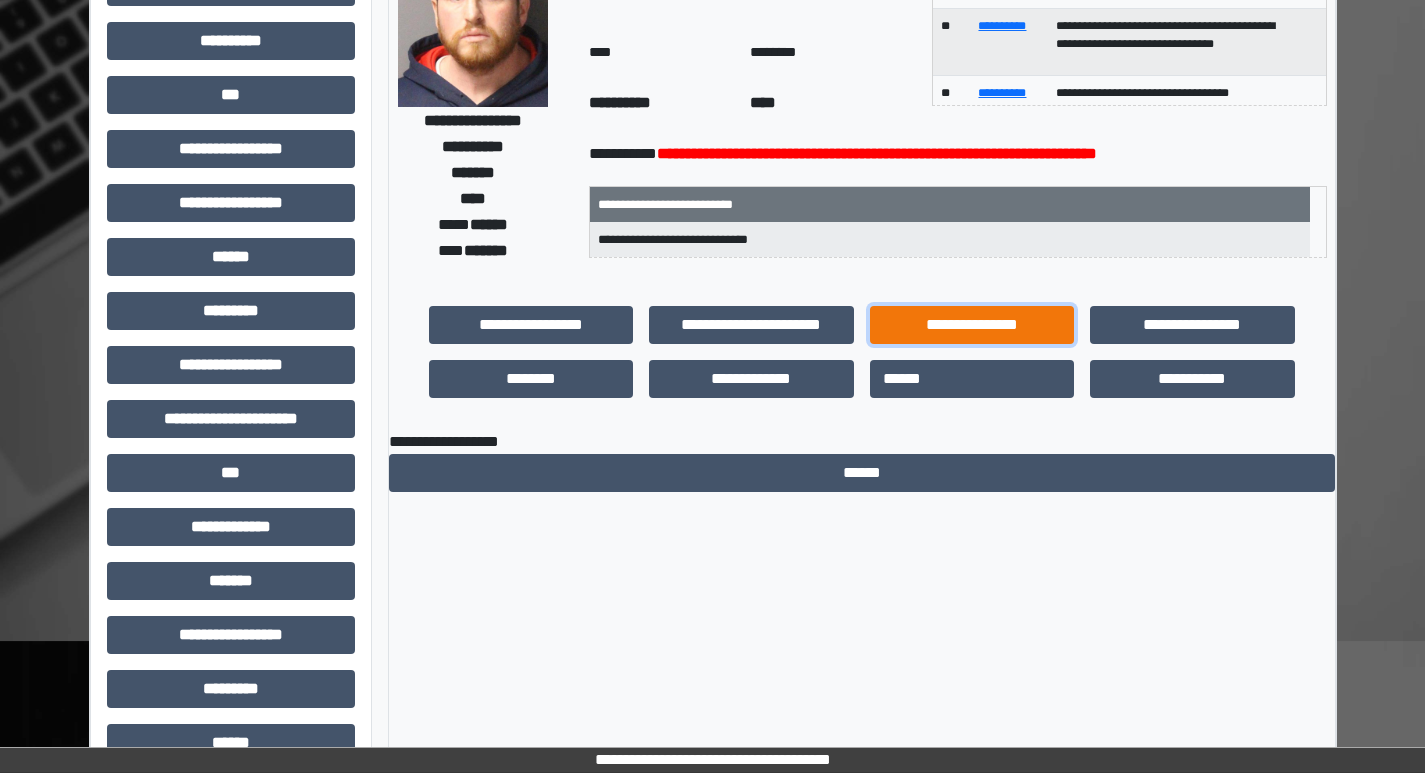 click on "**********" at bounding box center (972, 325) 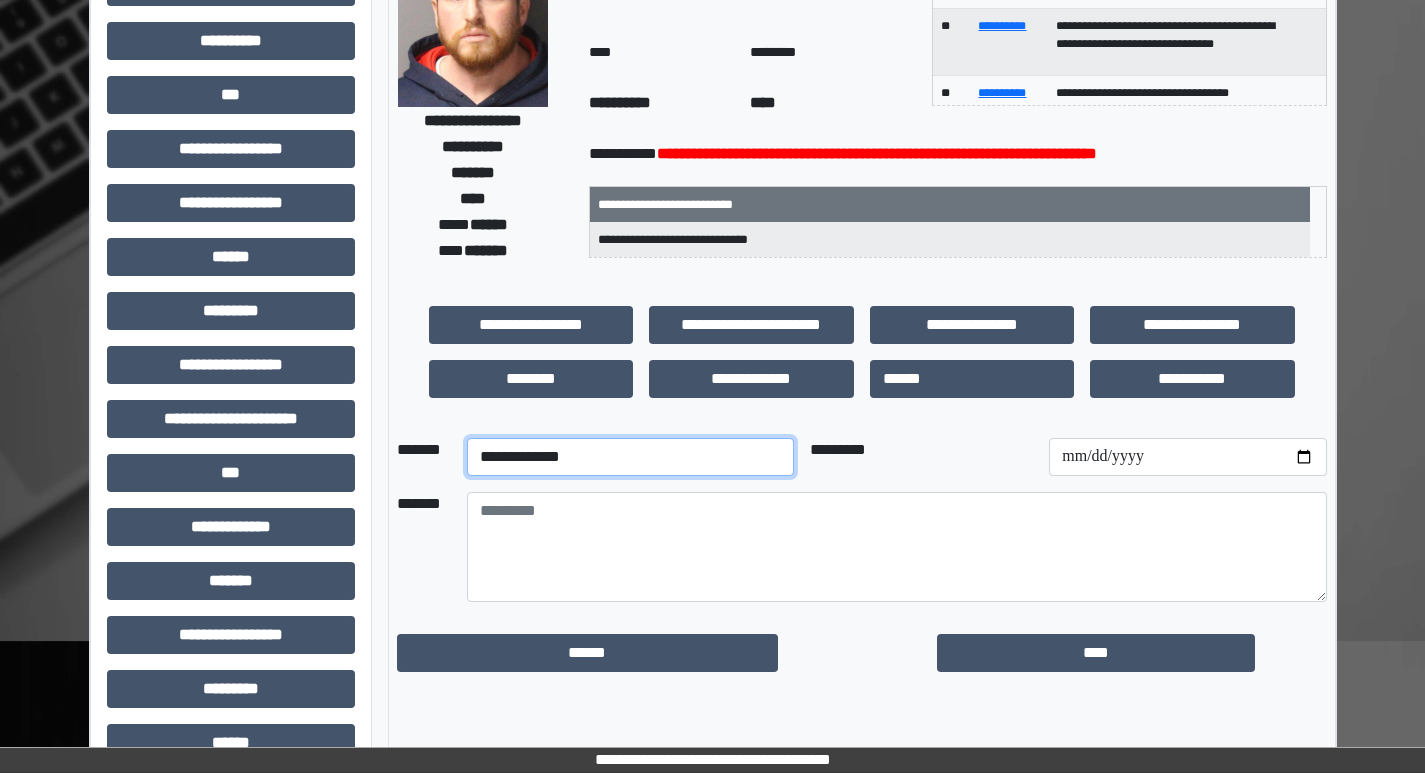 click on "**********" at bounding box center [630, 457] 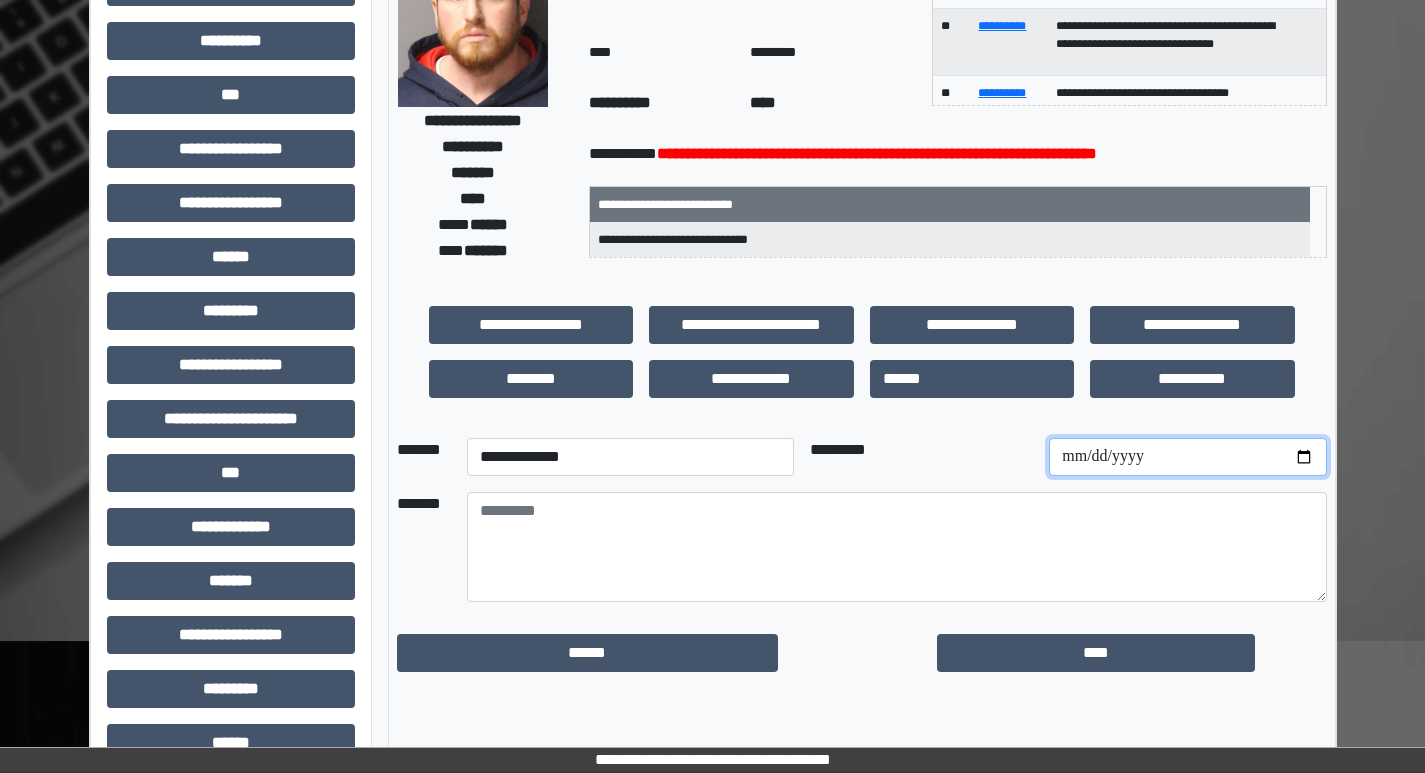 click at bounding box center (1187, 457) 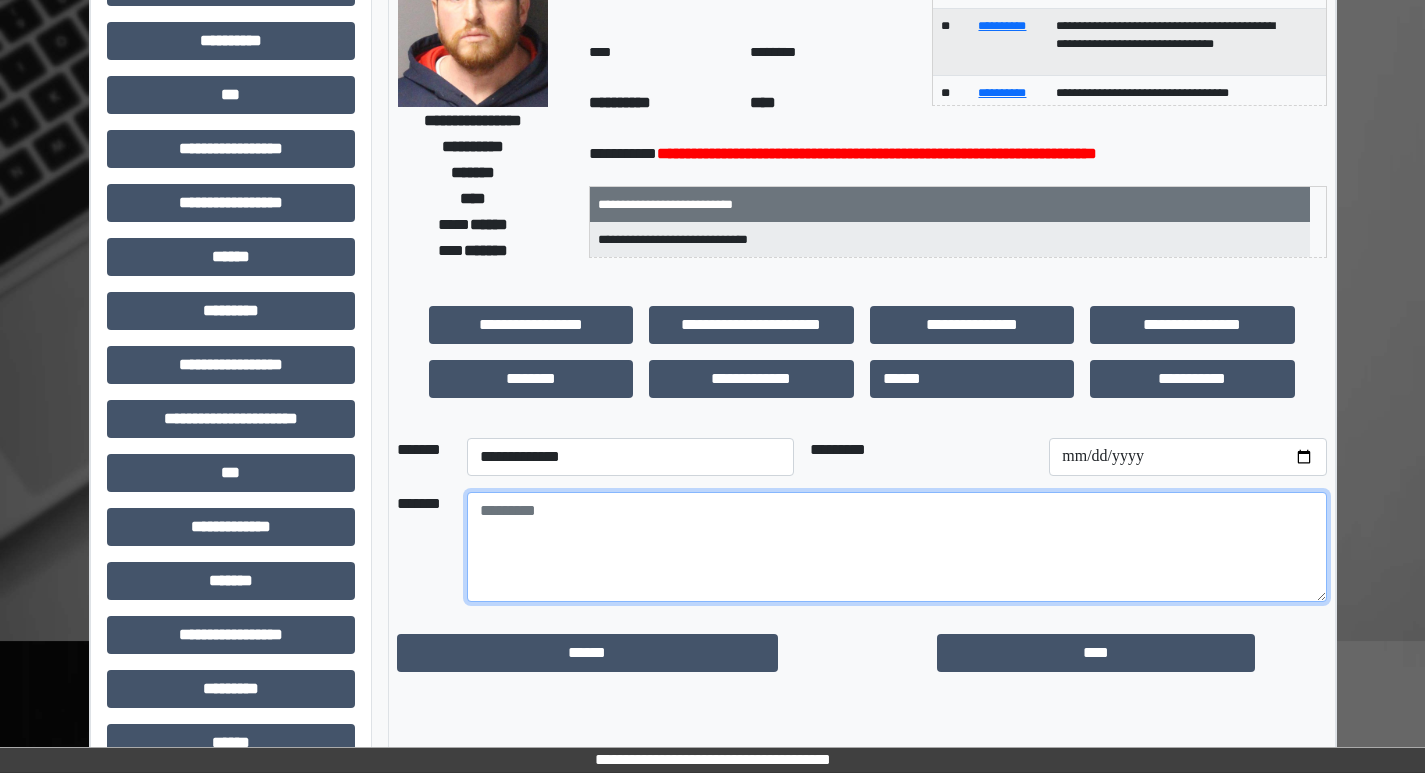 drag, startPoint x: 699, startPoint y: 563, endPoint x: 724, endPoint y: 572, distance: 26.57066 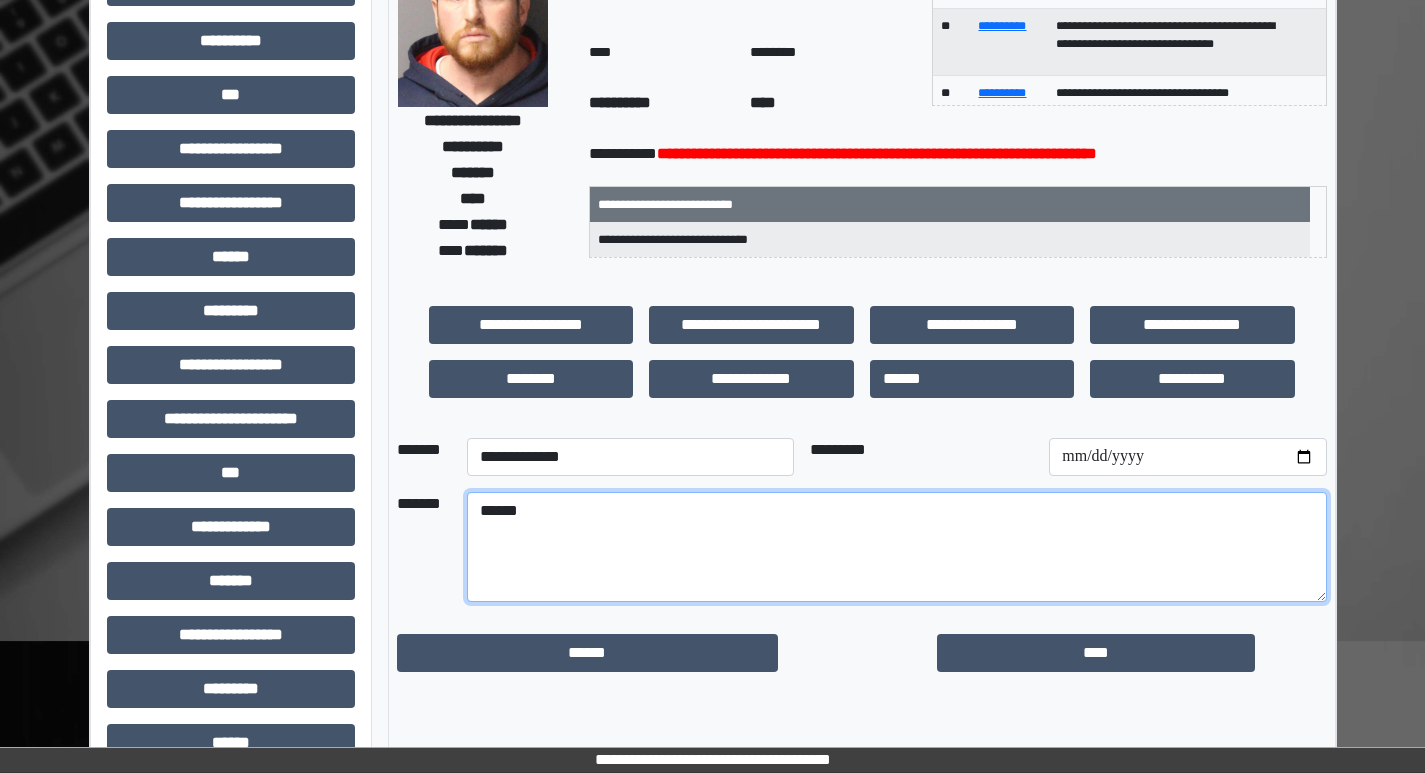type on "*******" 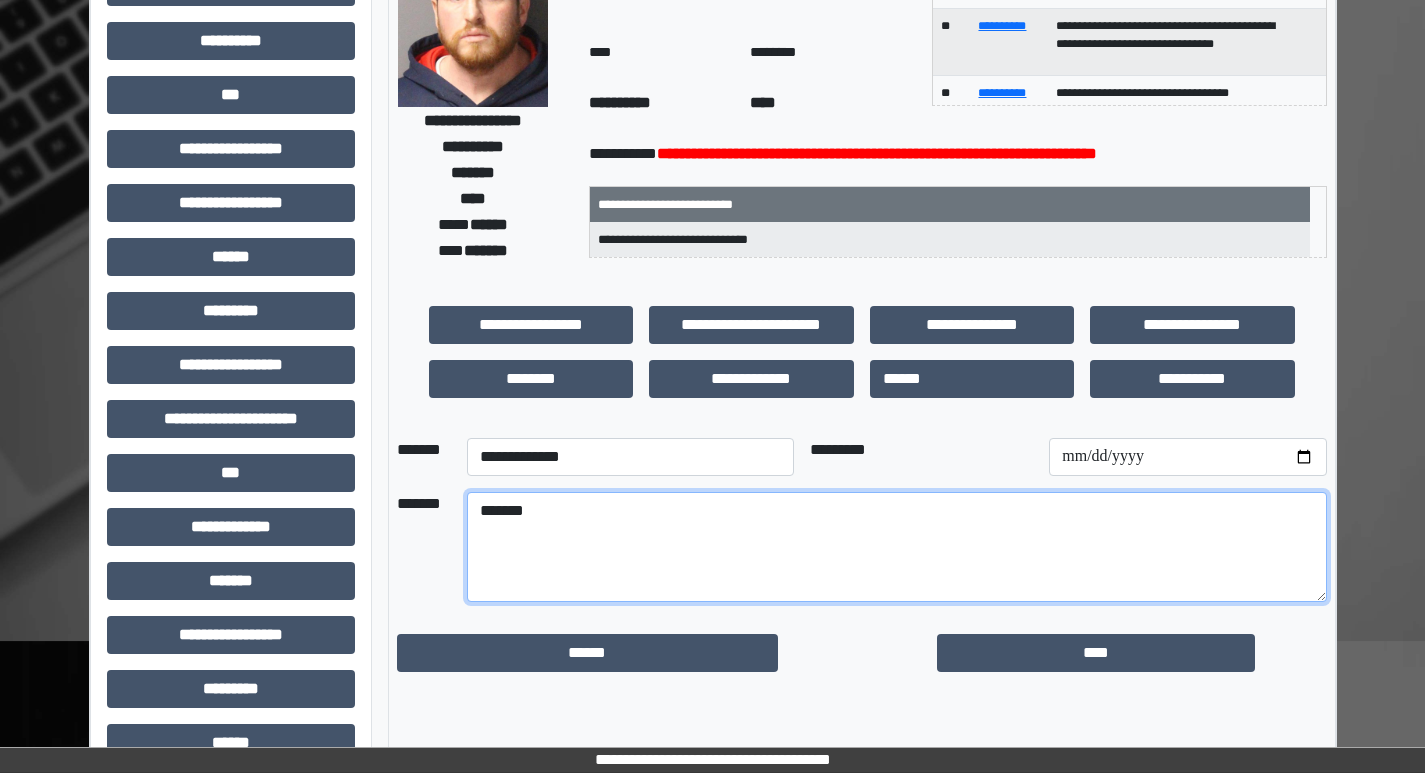 drag, startPoint x: 535, startPoint y: 510, endPoint x: 482, endPoint y: 518, distance: 53.600372 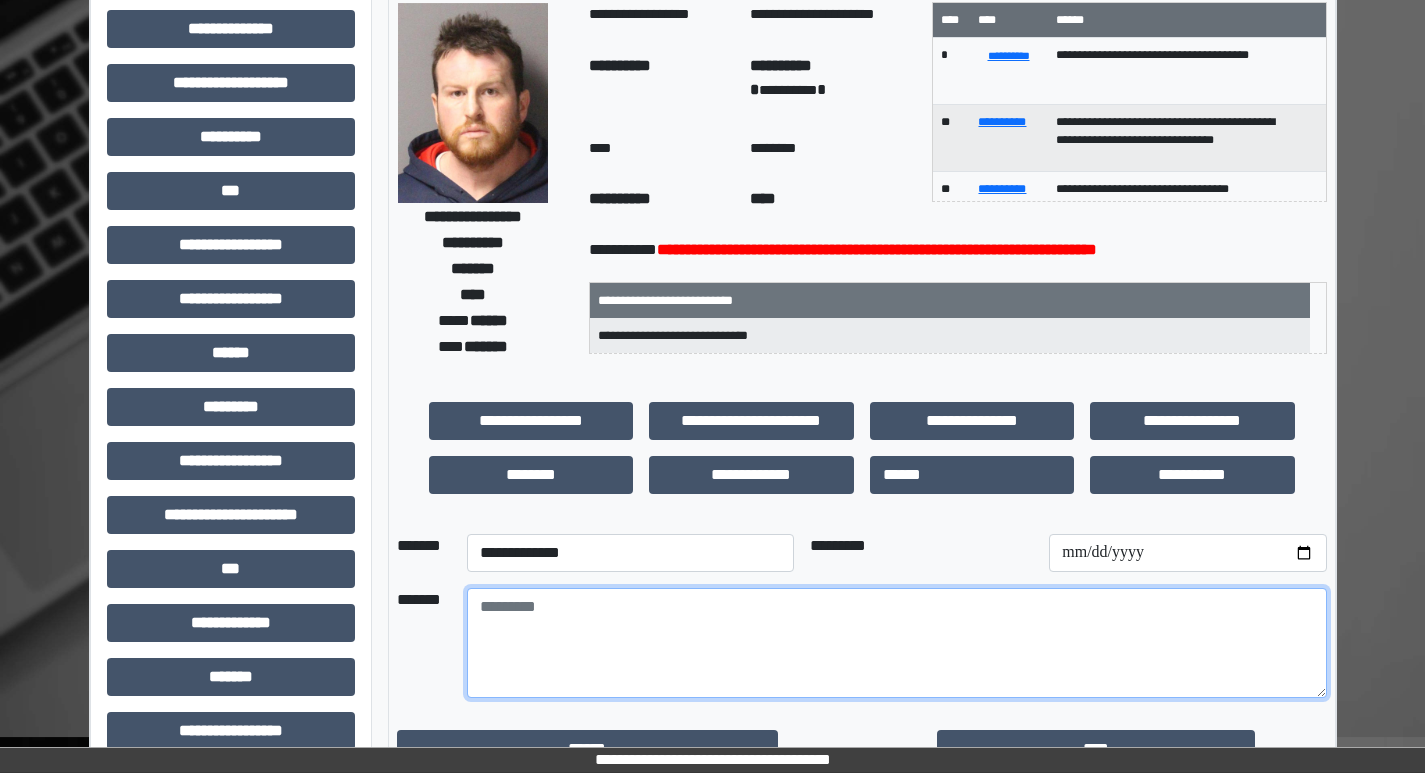 scroll, scrollTop: 200, scrollLeft: 0, axis: vertical 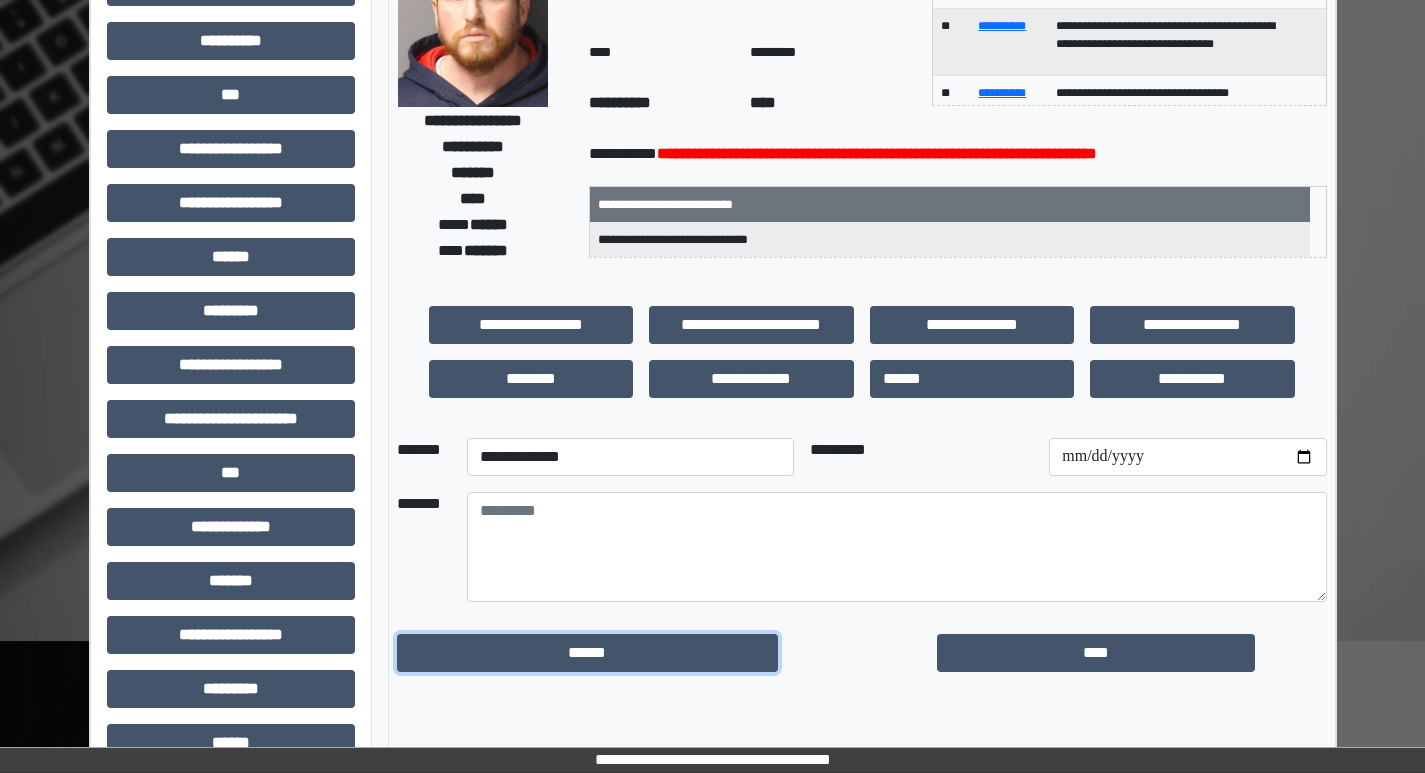 click on "******" at bounding box center (587, 653) 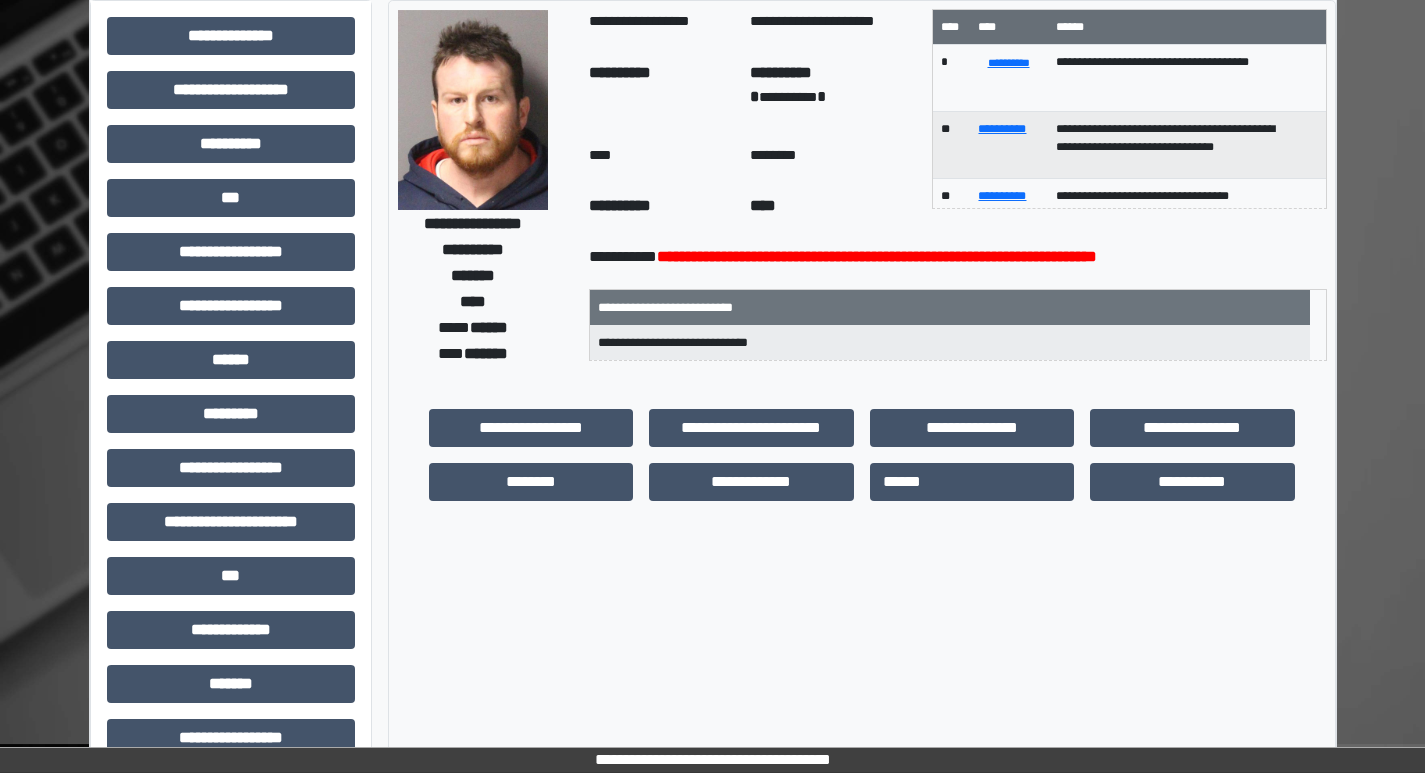 scroll, scrollTop: 0, scrollLeft: 0, axis: both 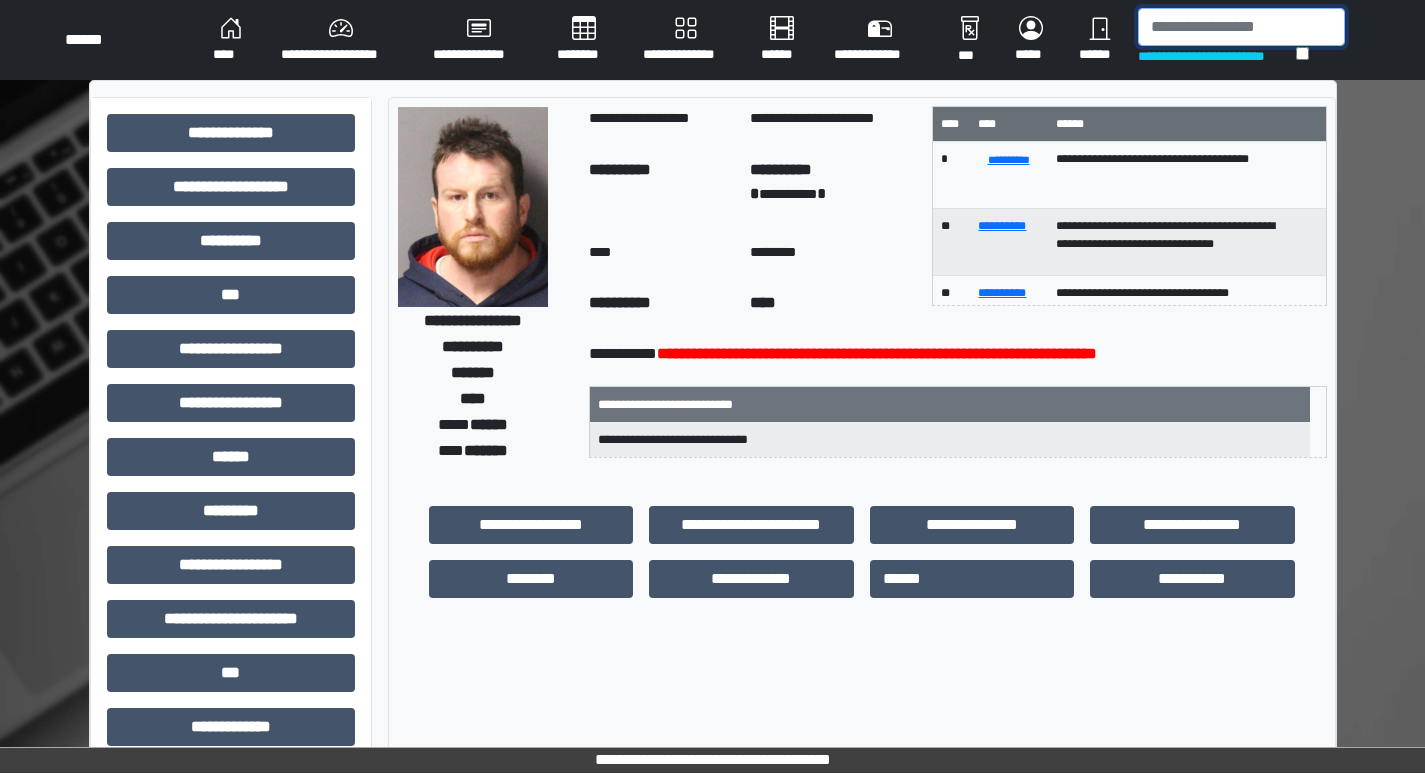 click at bounding box center [1241, 27] 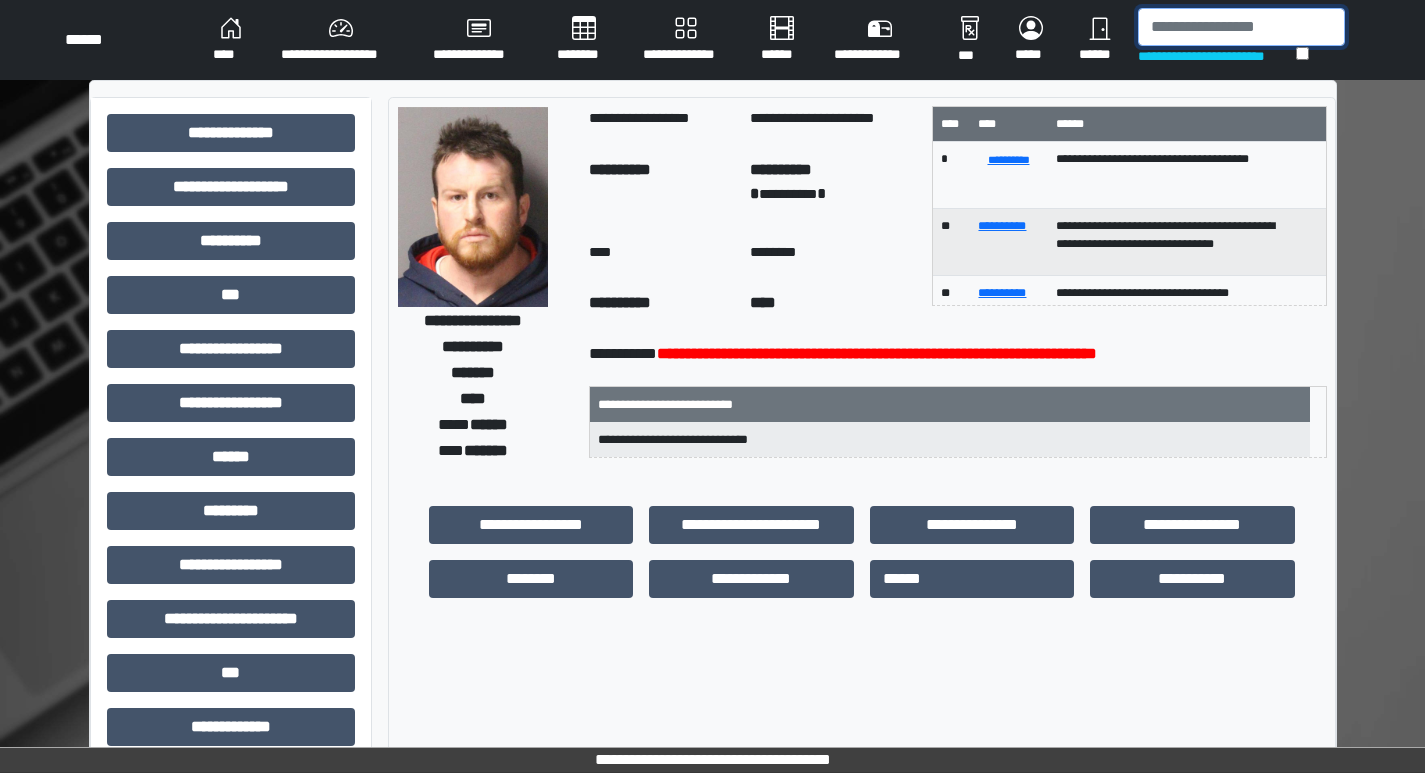 paste on "*******" 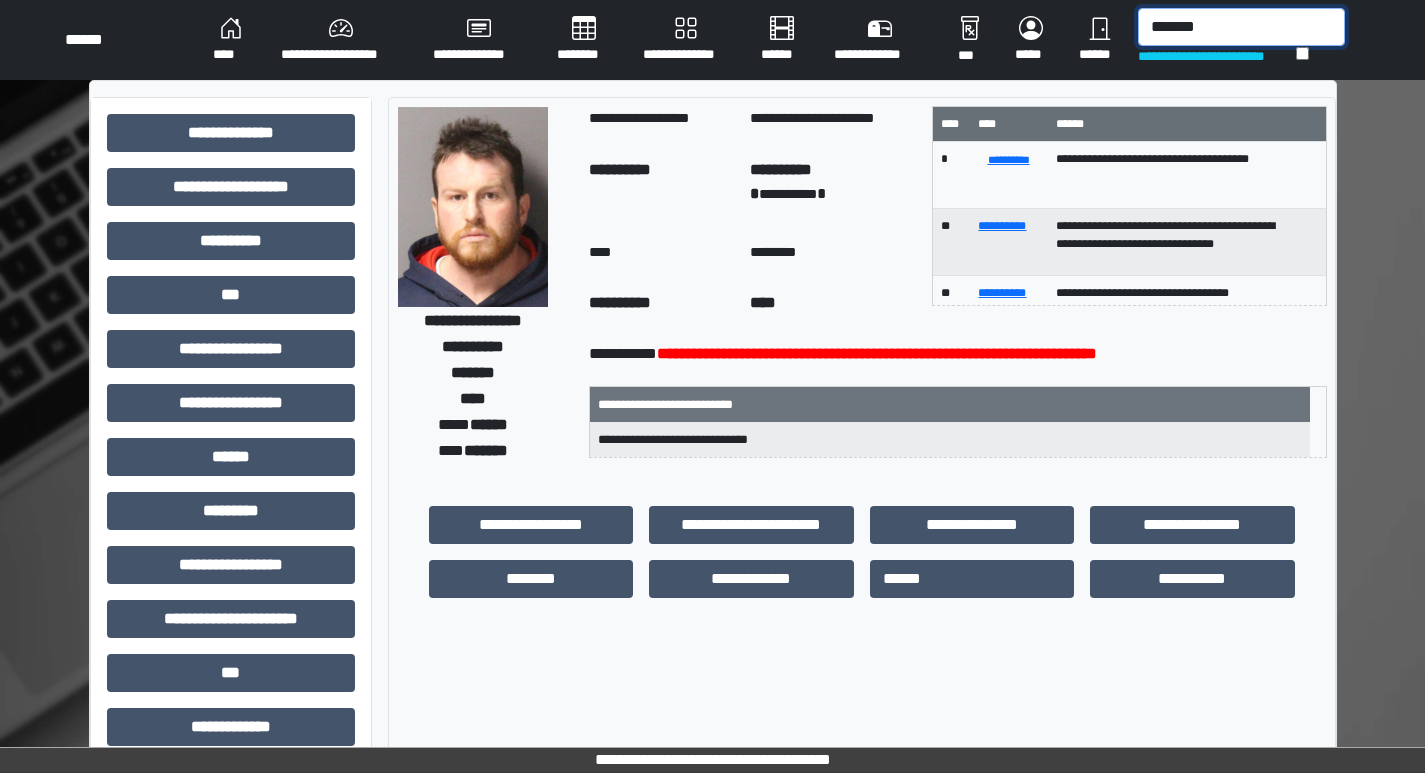 type on "*******" 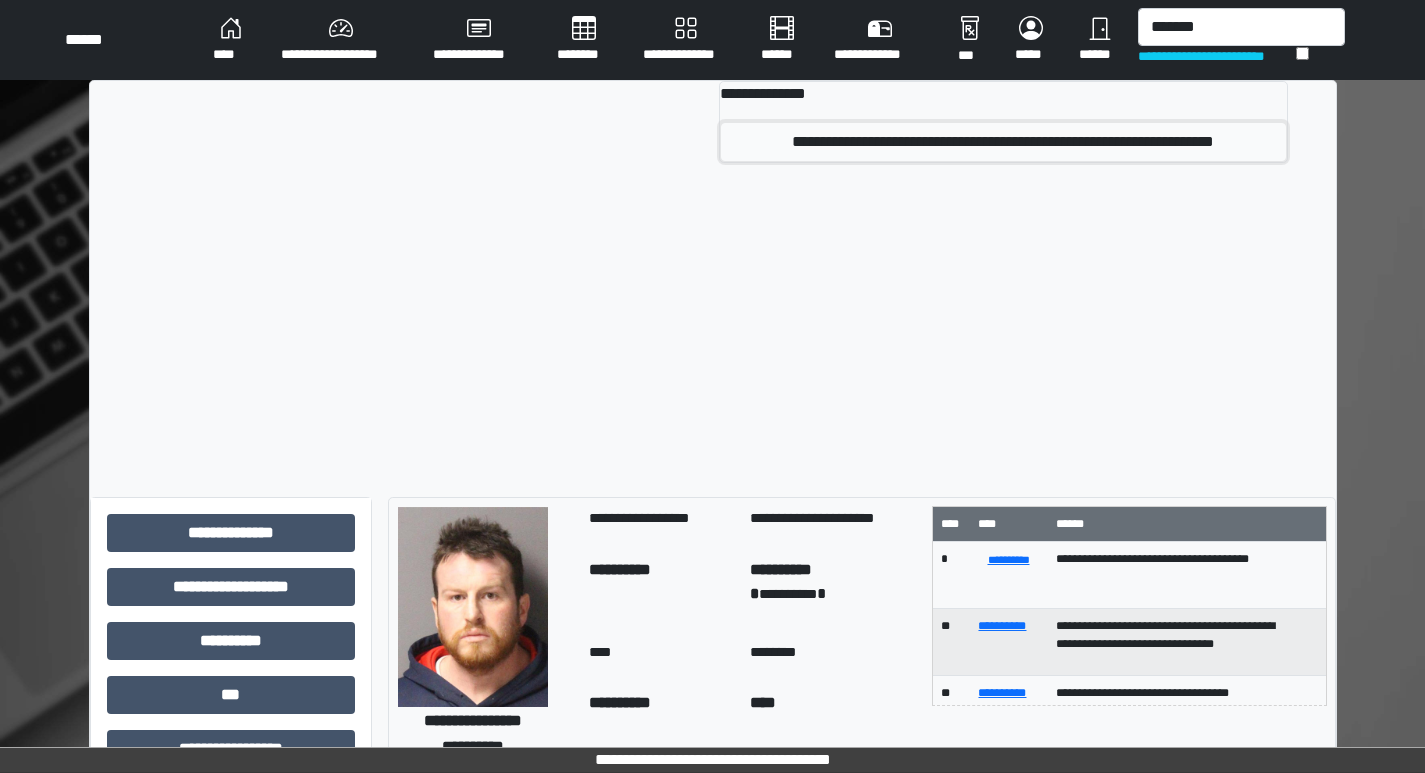 click on "**********" at bounding box center [1003, 142] 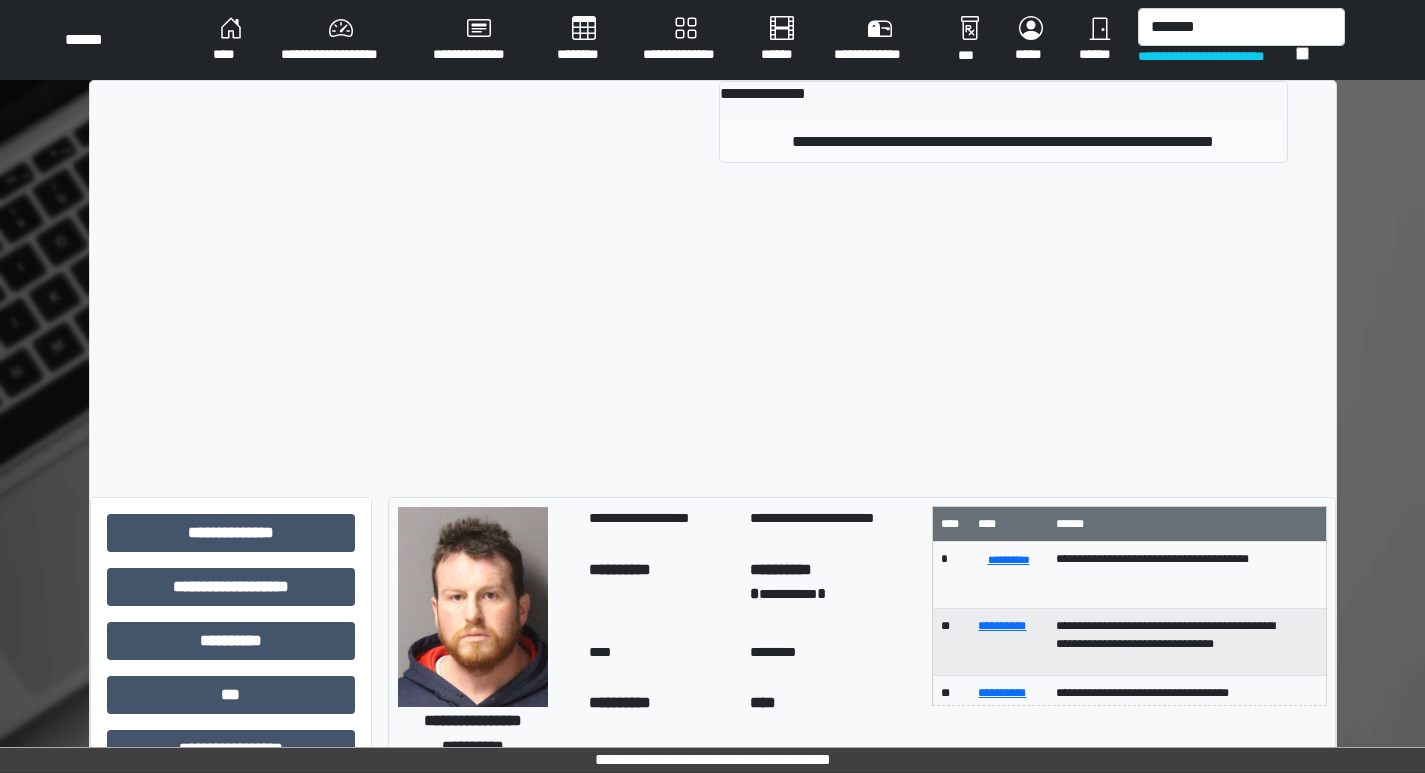 type 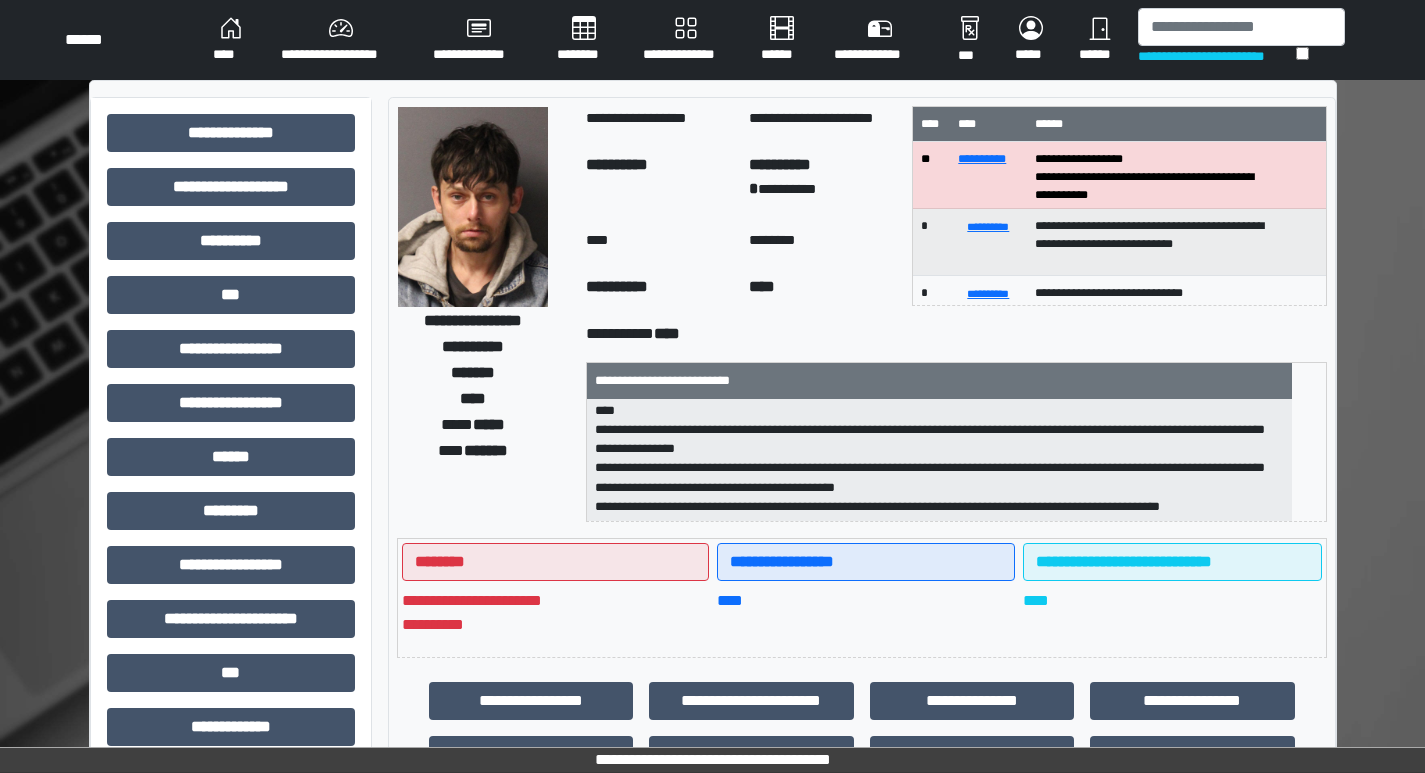 scroll, scrollTop: 159, scrollLeft: 0, axis: vertical 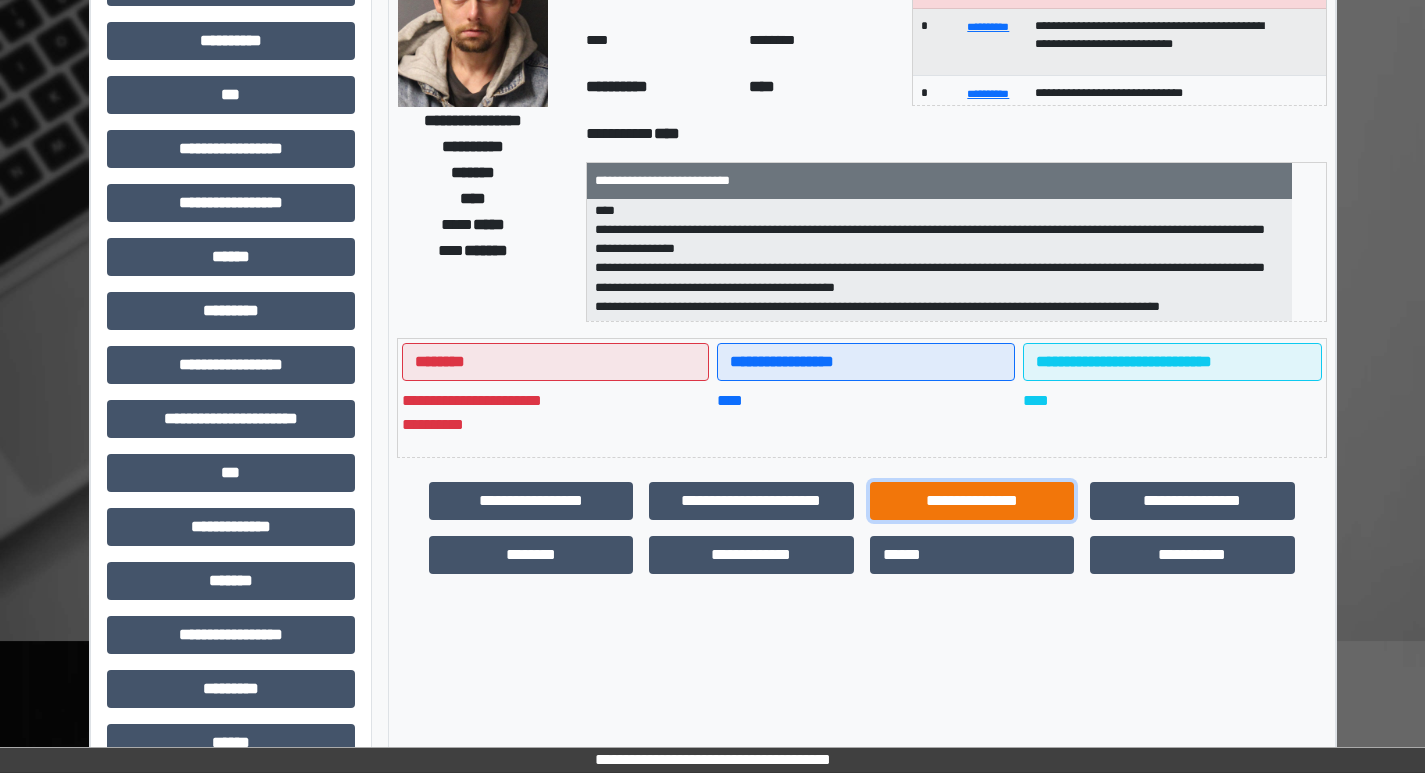 click on "**********" at bounding box center [972, 501] 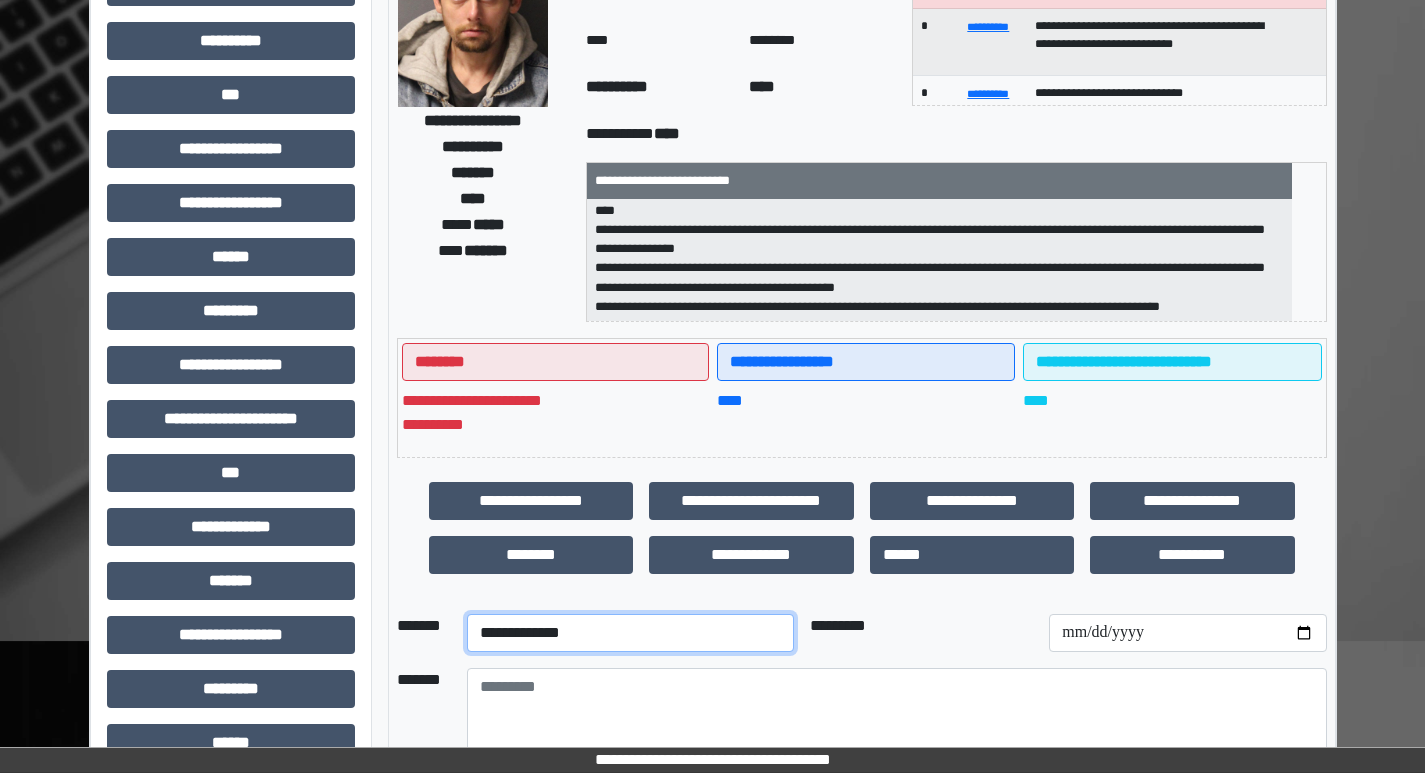click on "**********" at bounding box center [630, 633] 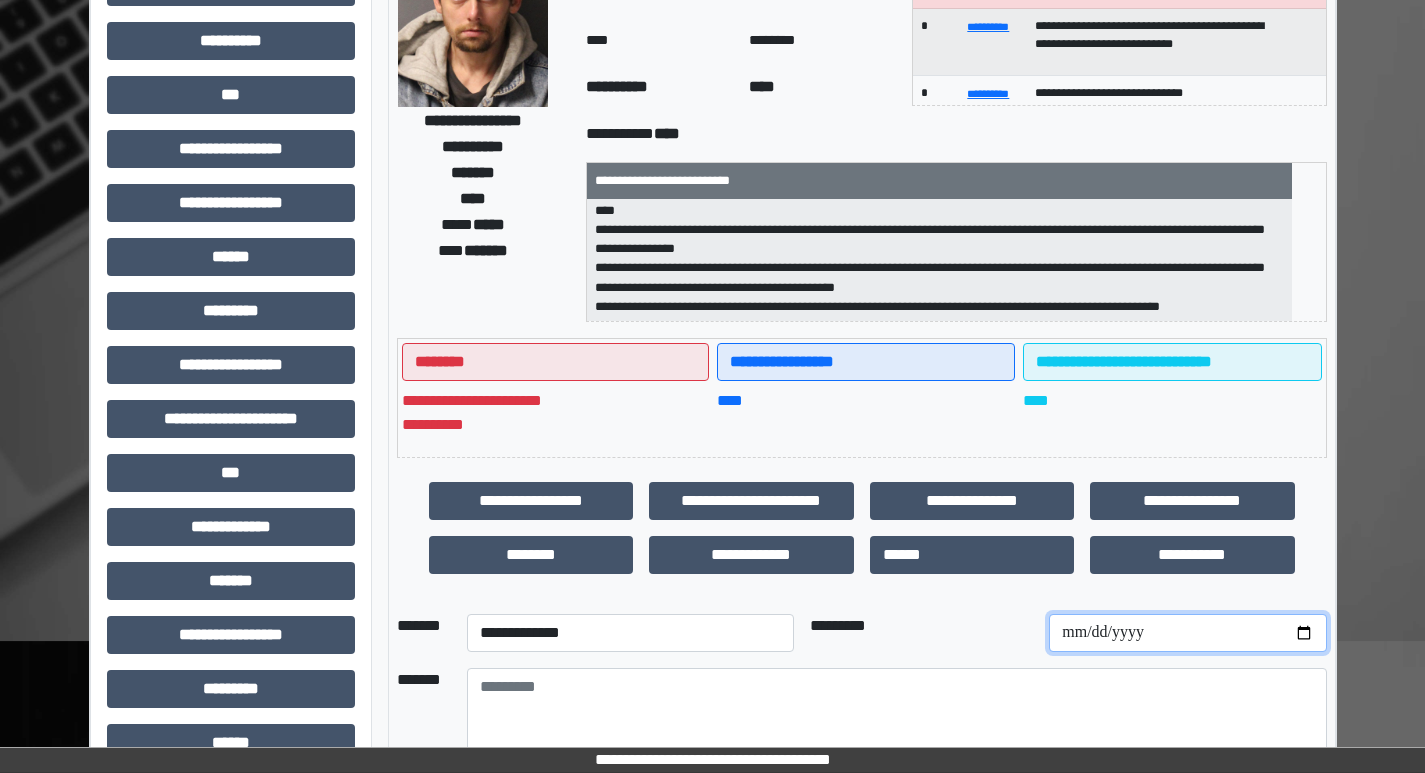 click at bounding box center (1187, 633) 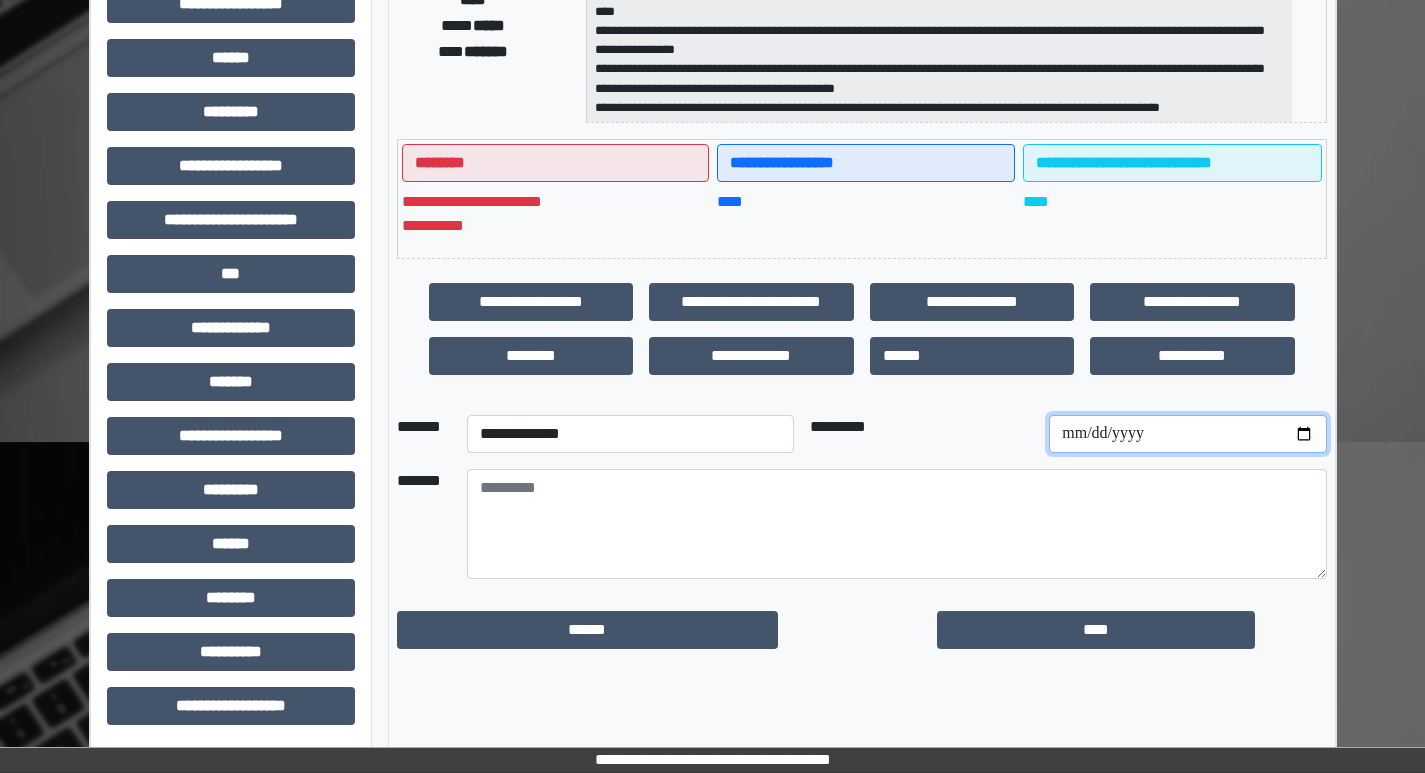scroll, scrollTop: 401, scrollLeft: 0, axis: vertical 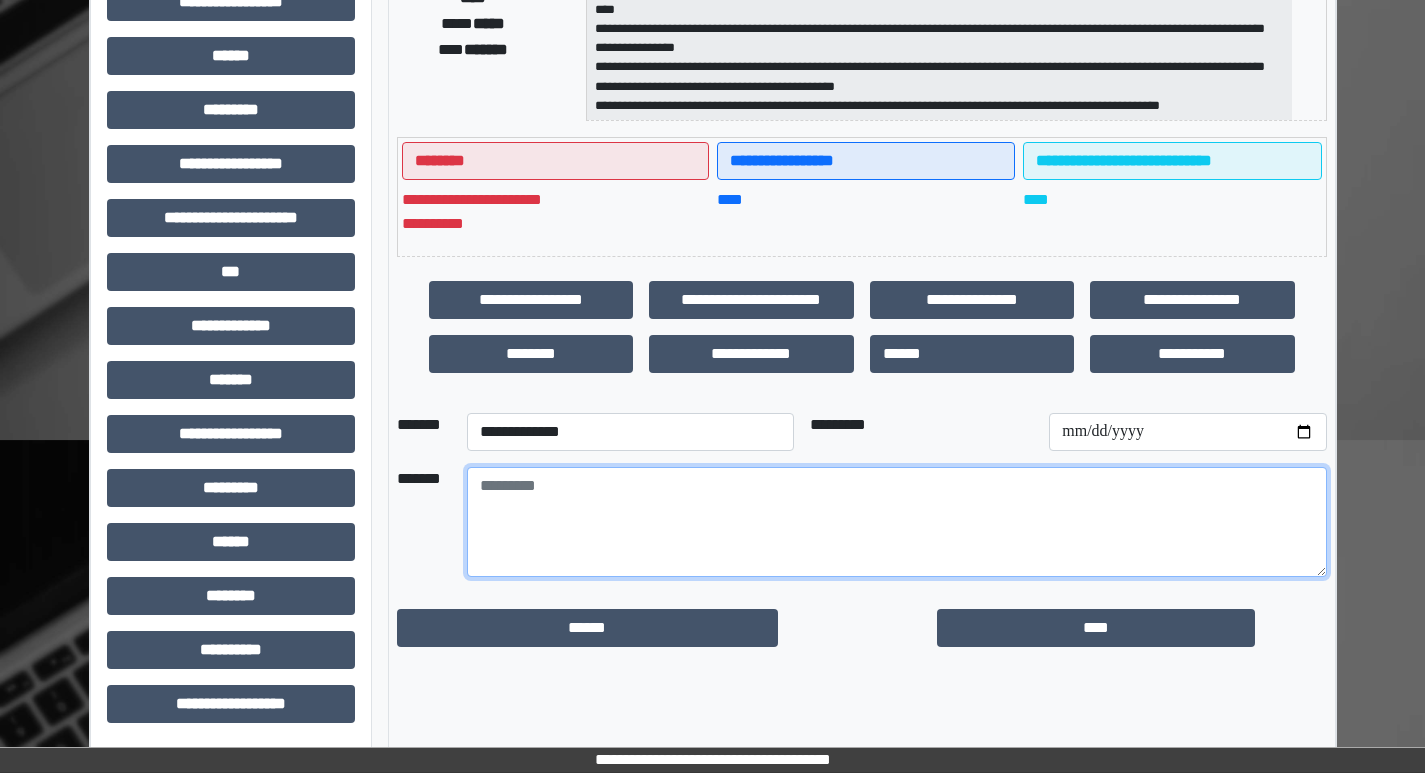 click at bounding box center (897, 522) 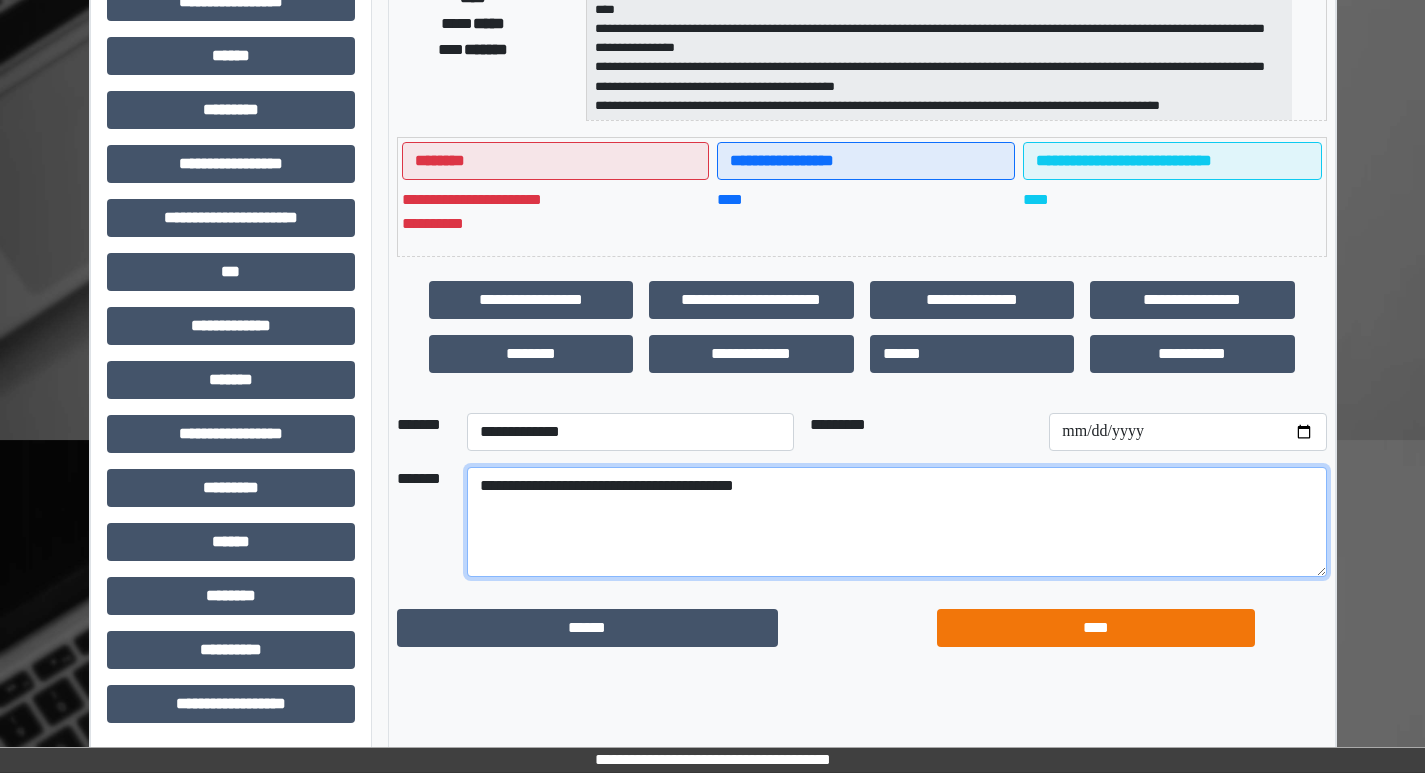 type on "**********" 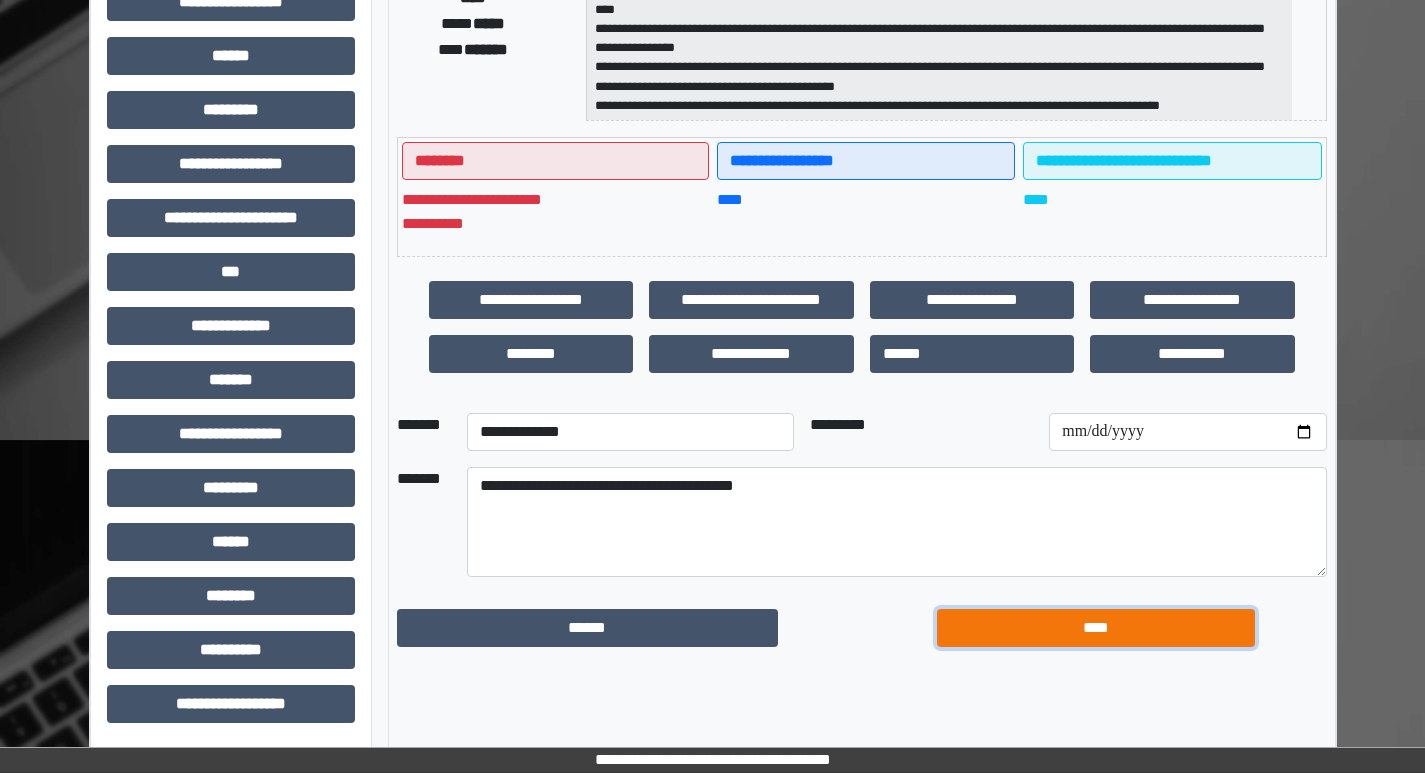 click on "****" at bounding box center (1096, 628) 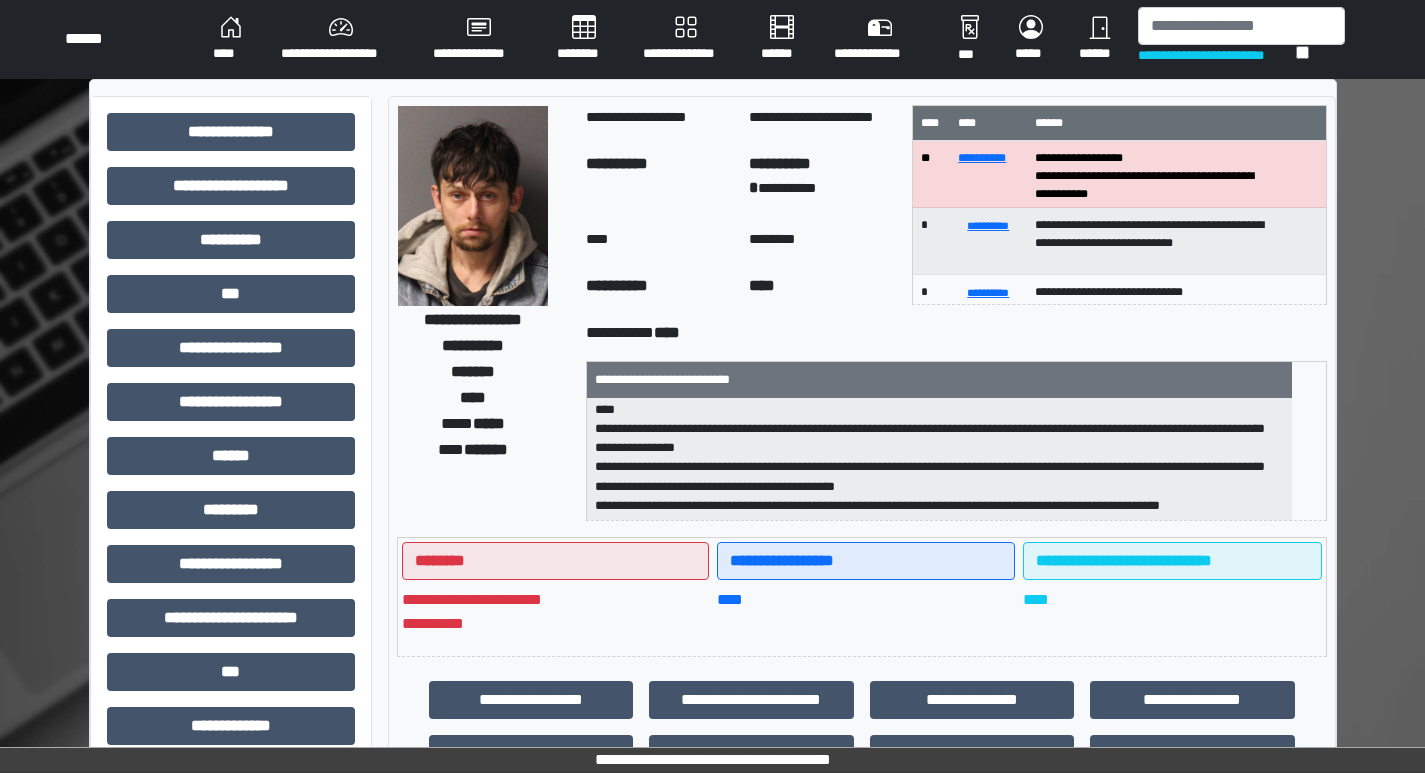 scroll, scrollTop: 0, scrollLeft: 0, axis: both 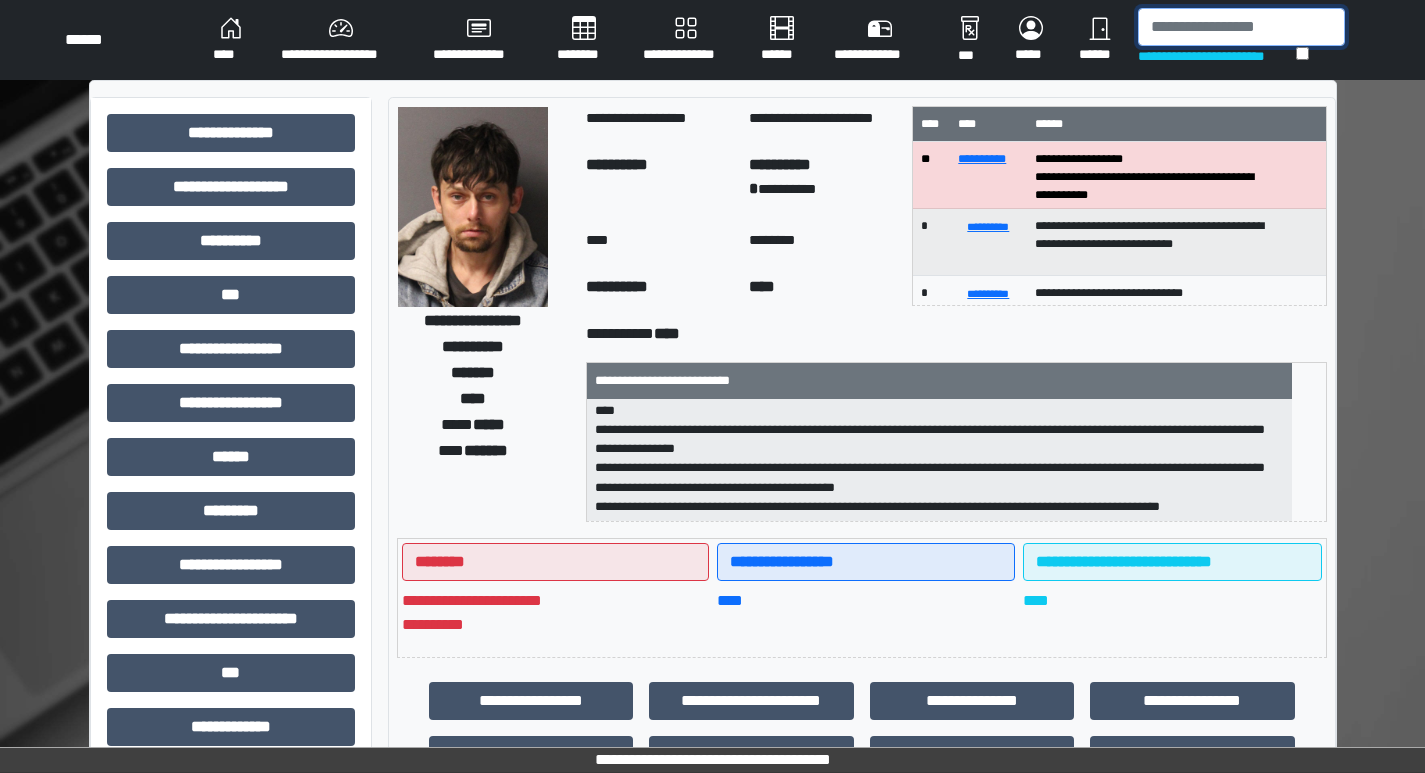 click at bounding box center (1241, 27) 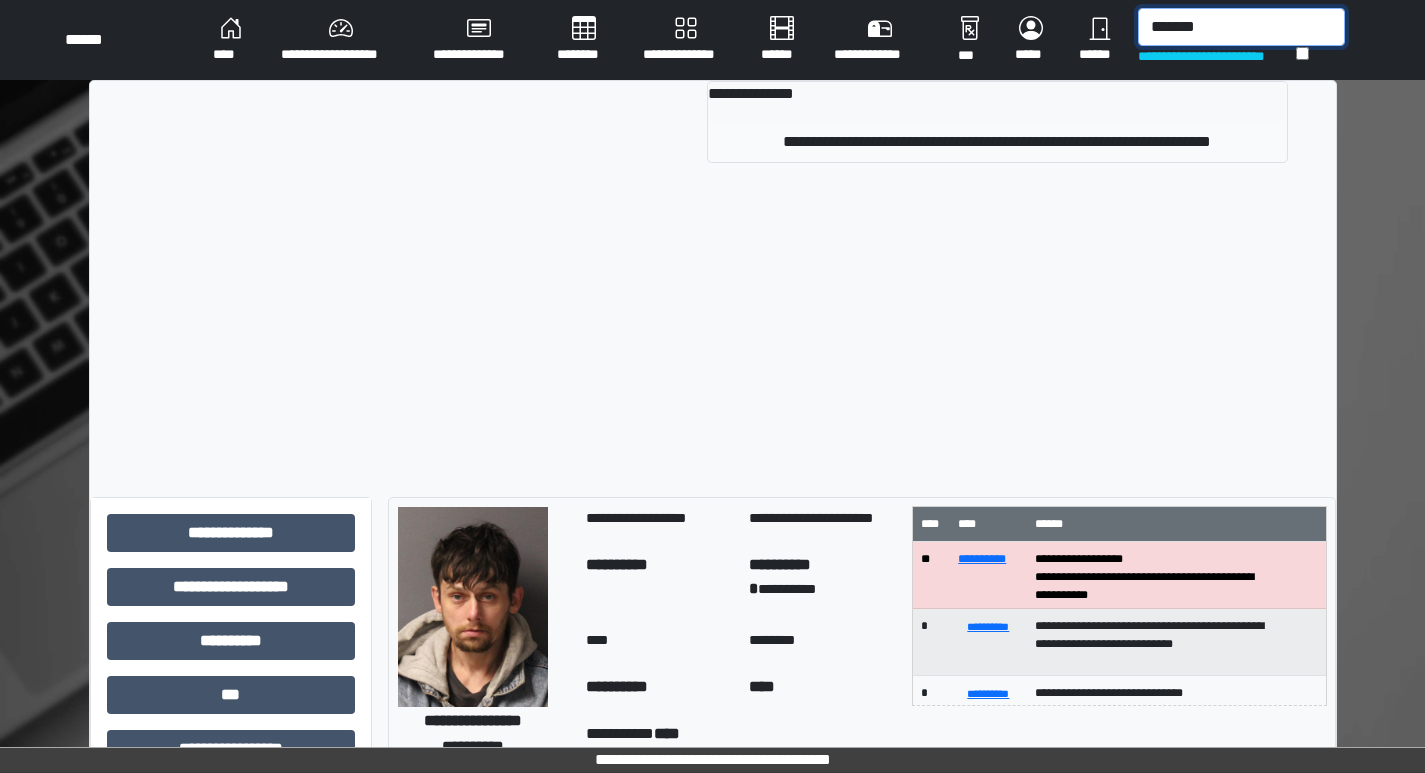 type on "*******" 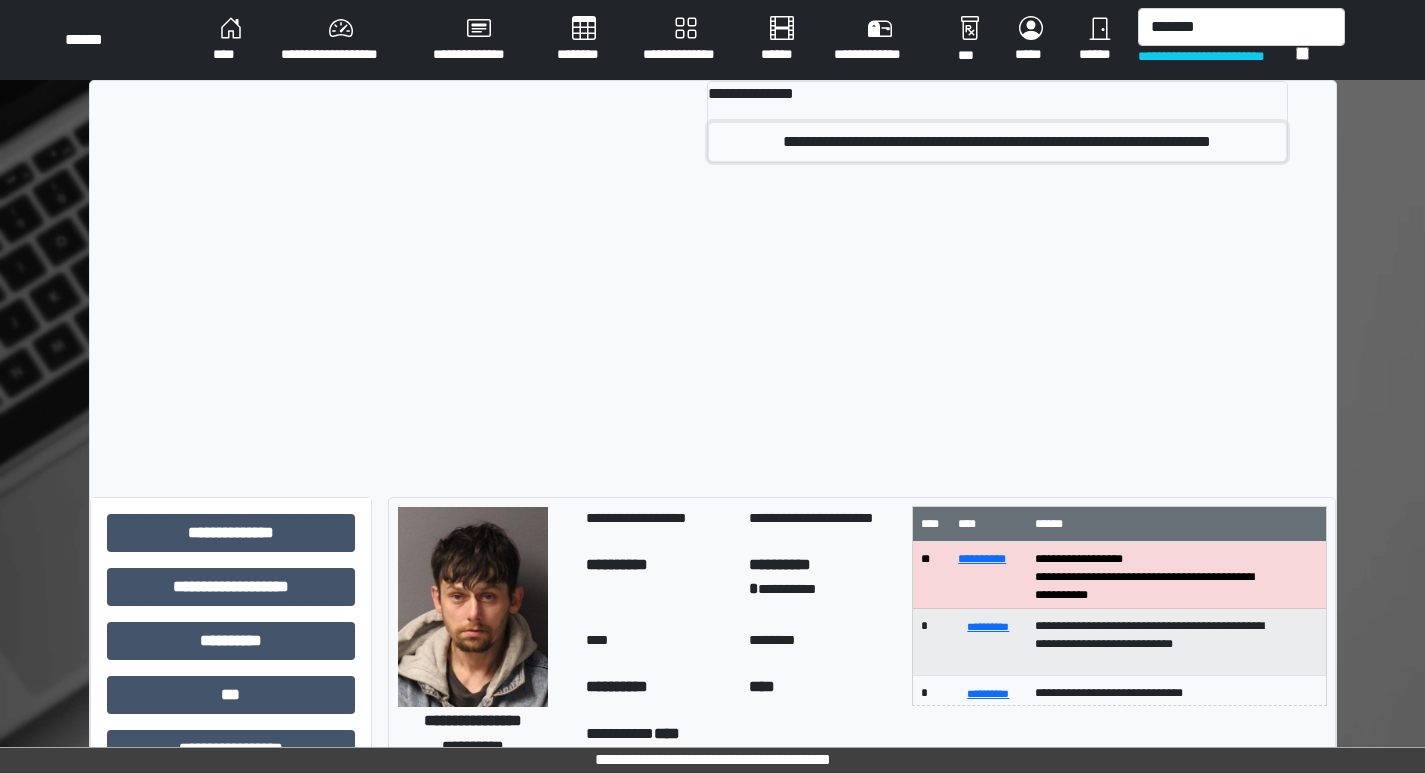 click on "**********" at bounding box center [997, 142] 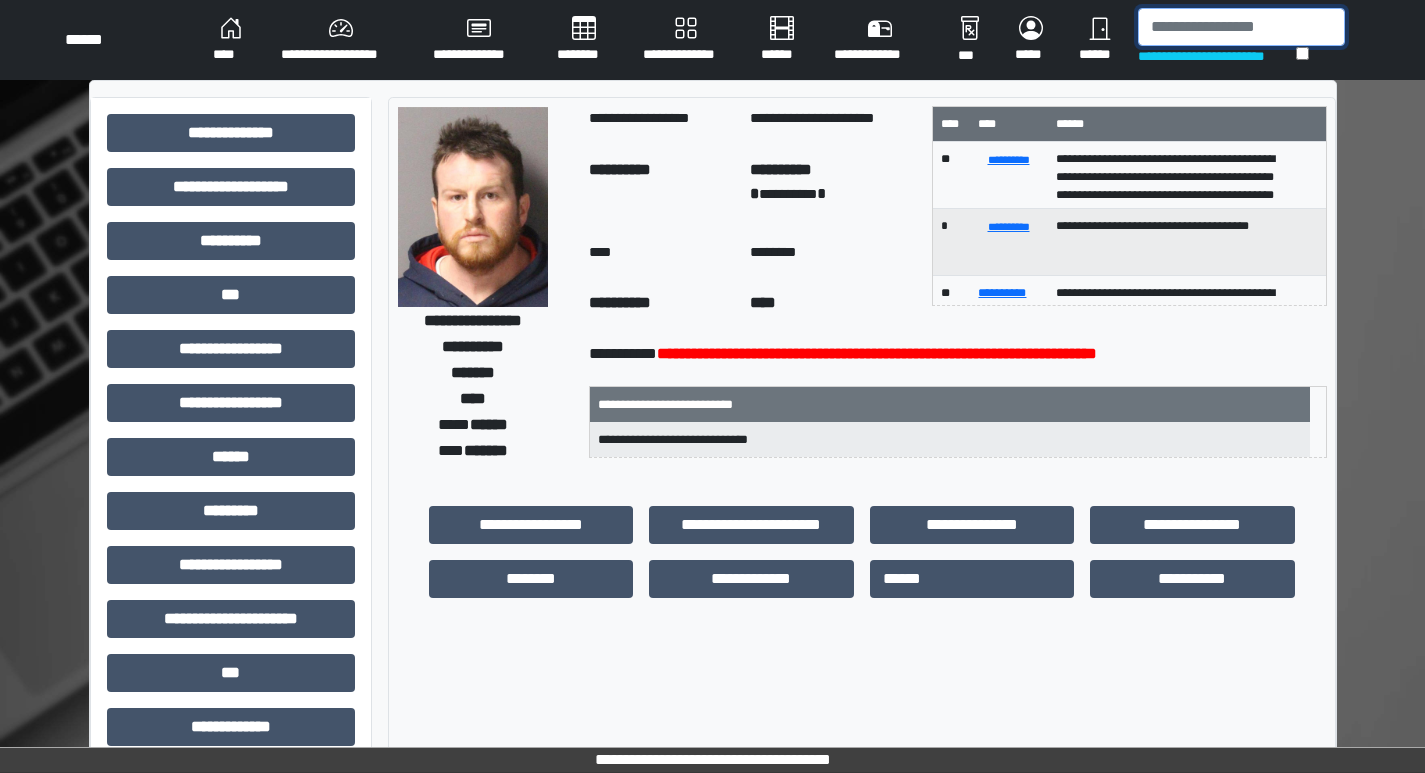 click at bounding box center [1241, 27] 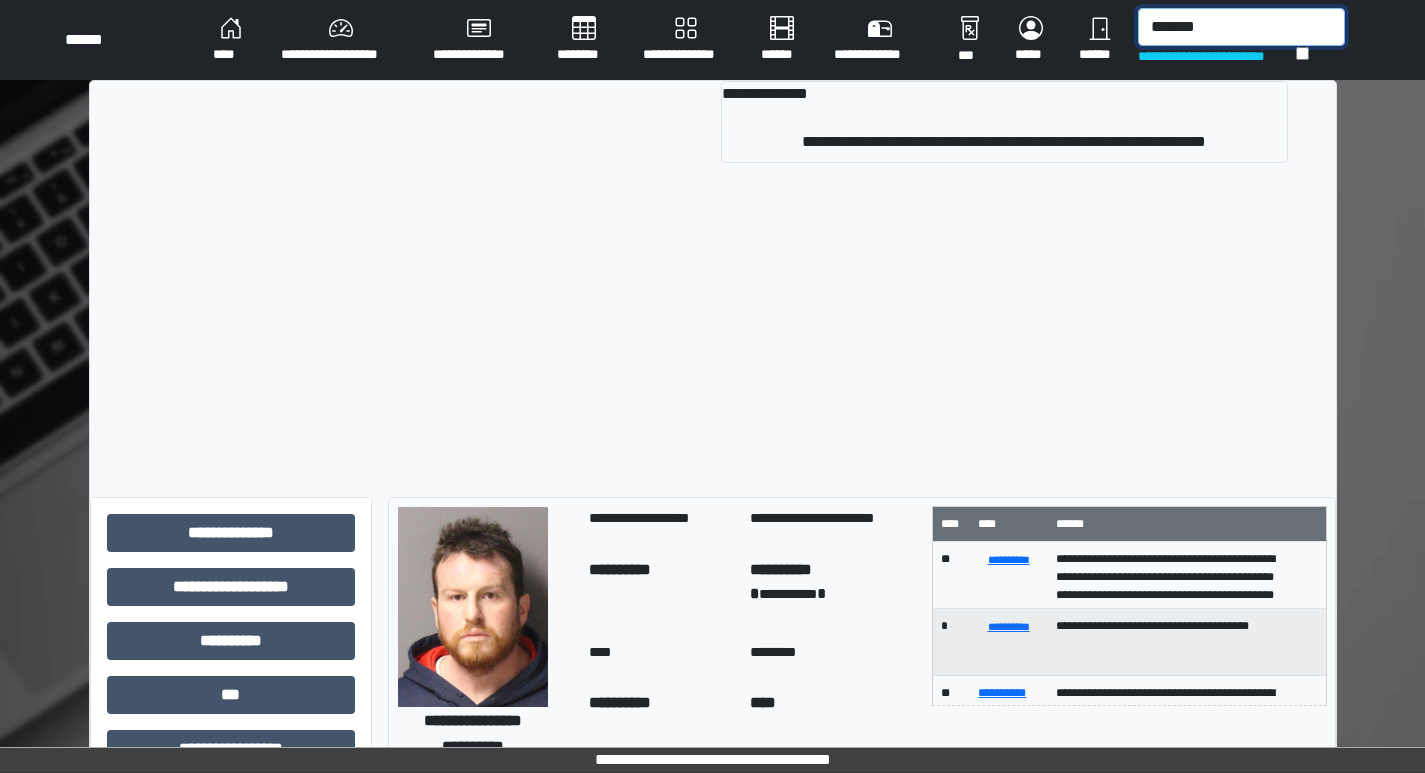 type on "*******" 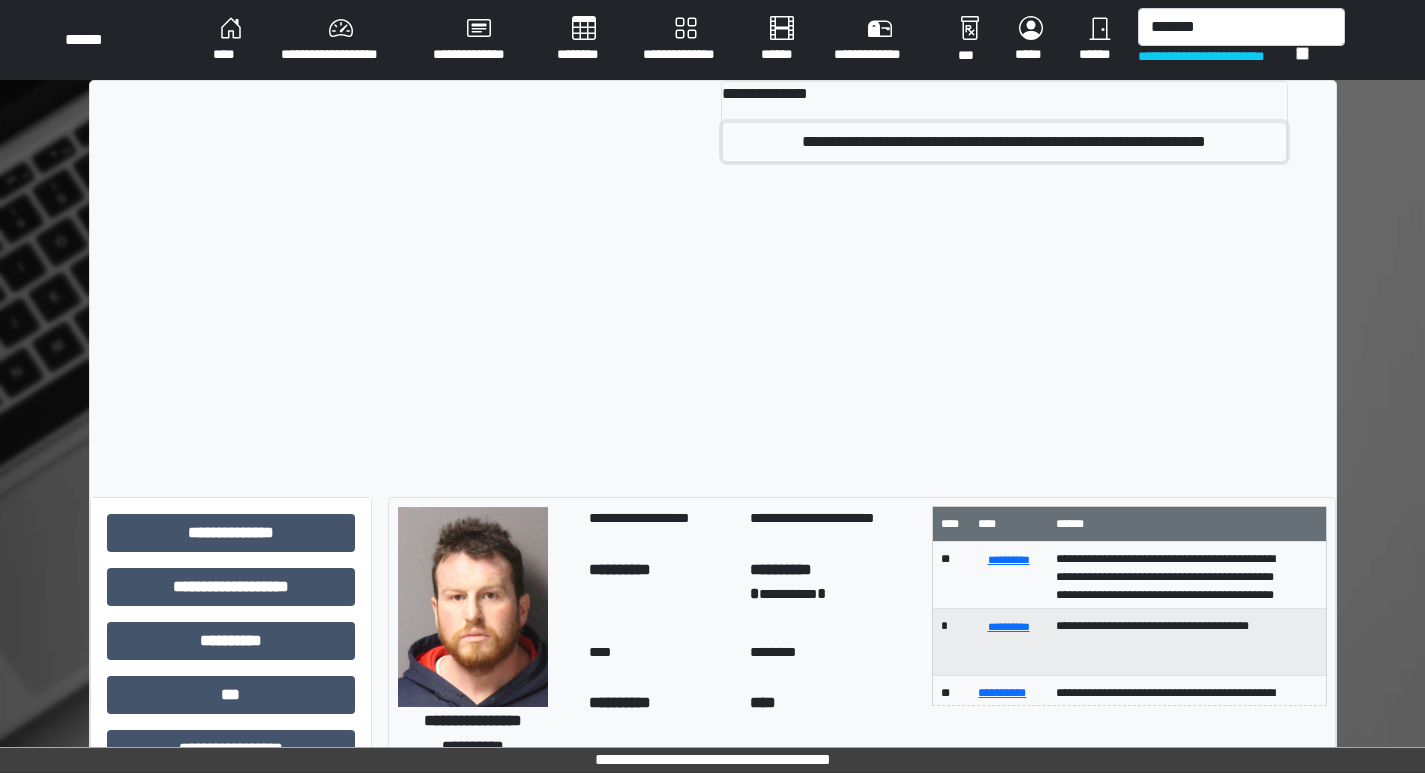 click on "**********" at bounding box center (1004, 142) 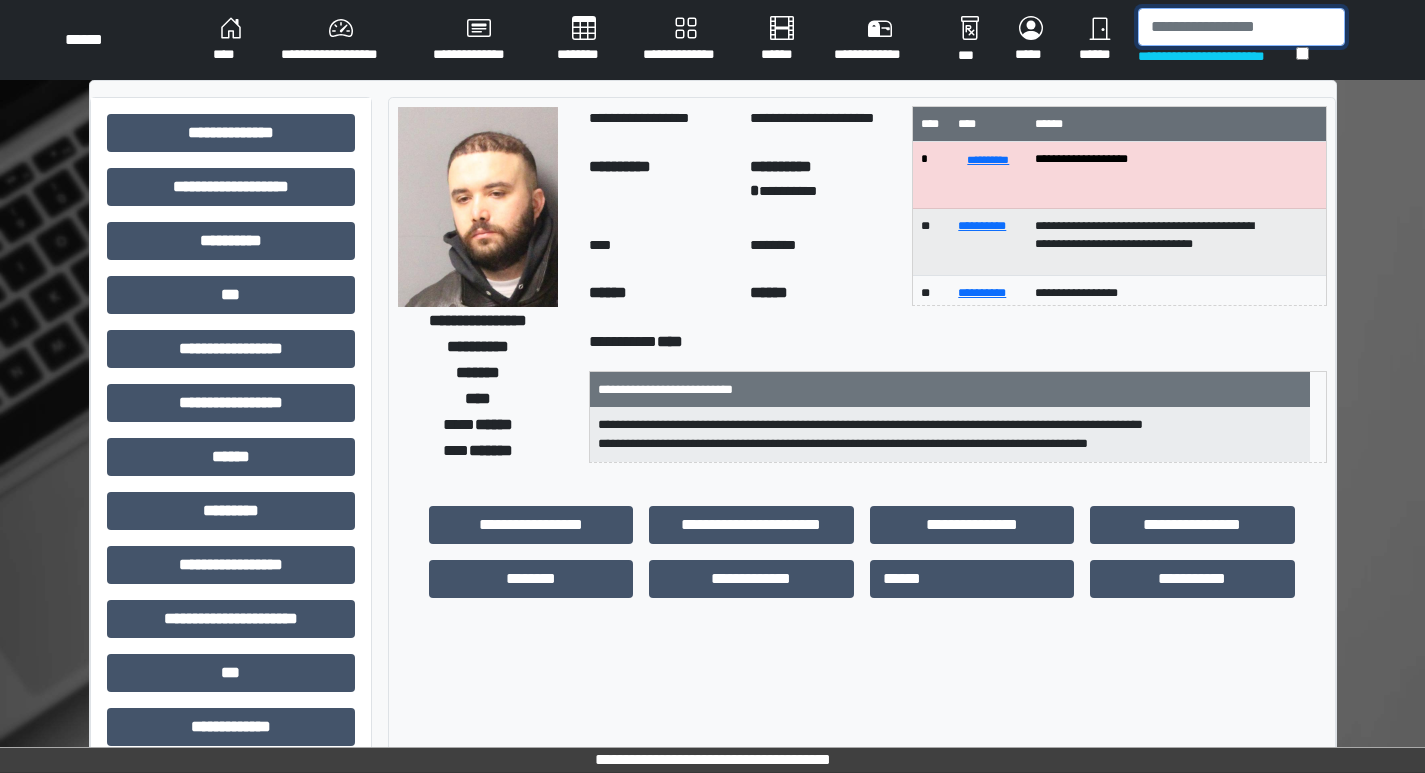 click at bounding box center [1241, 27] 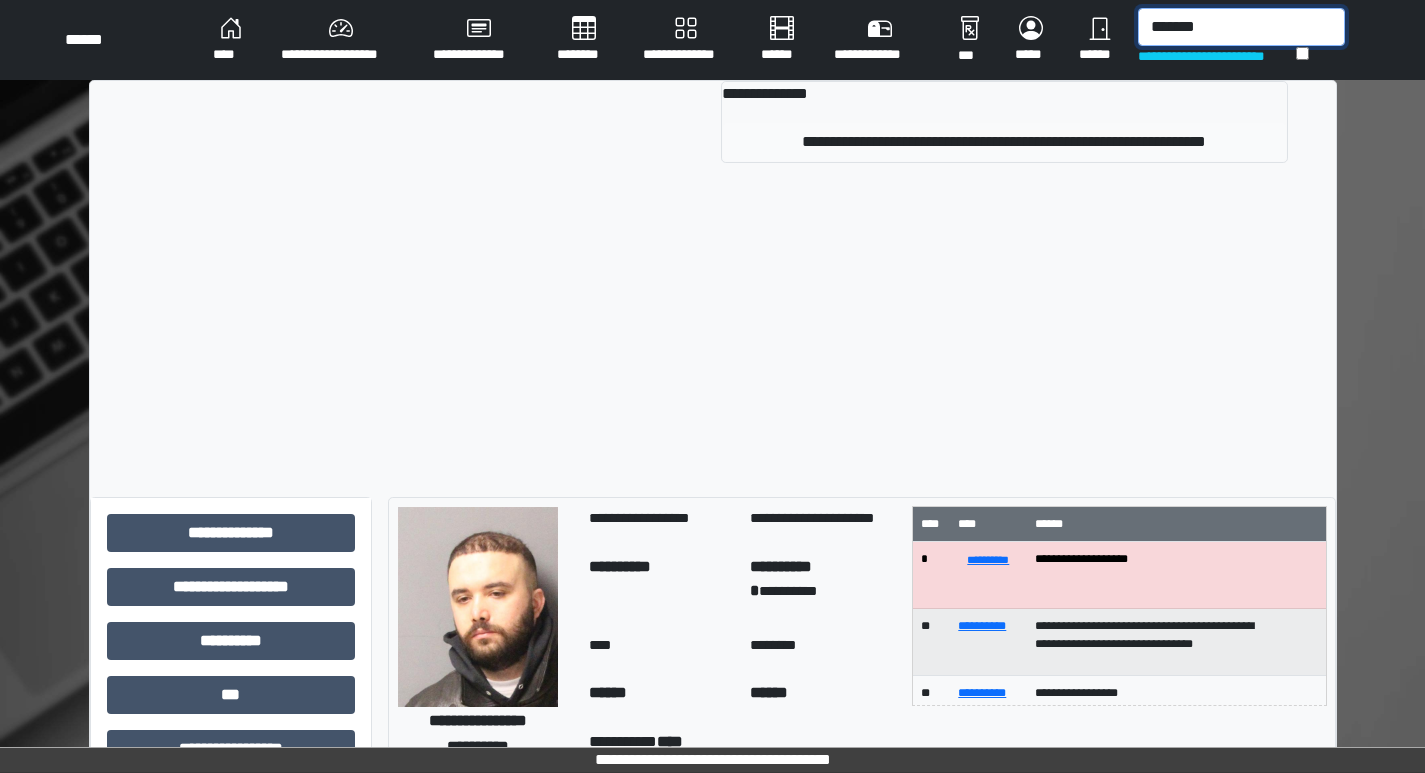 type on "*******" 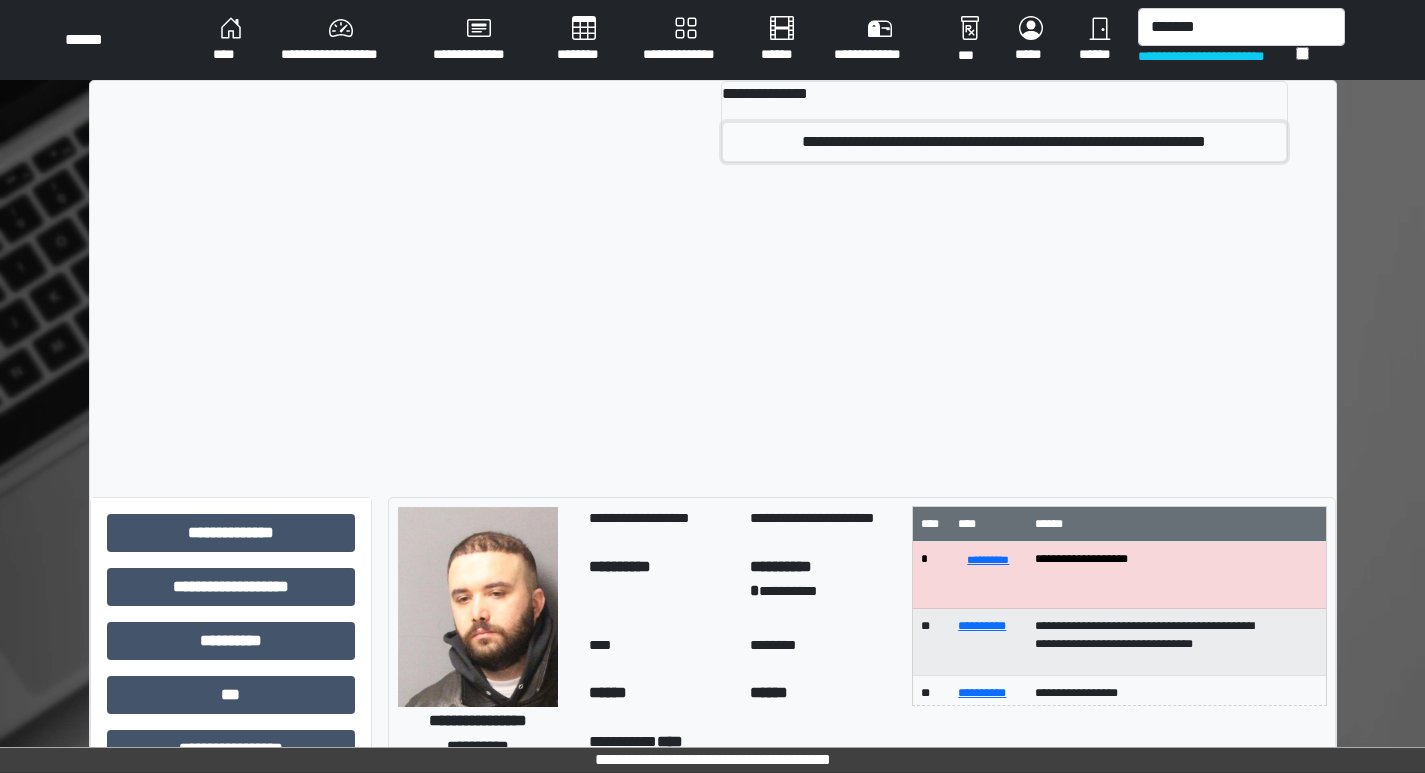 click on "**********" at bounding box center (1004, 142) 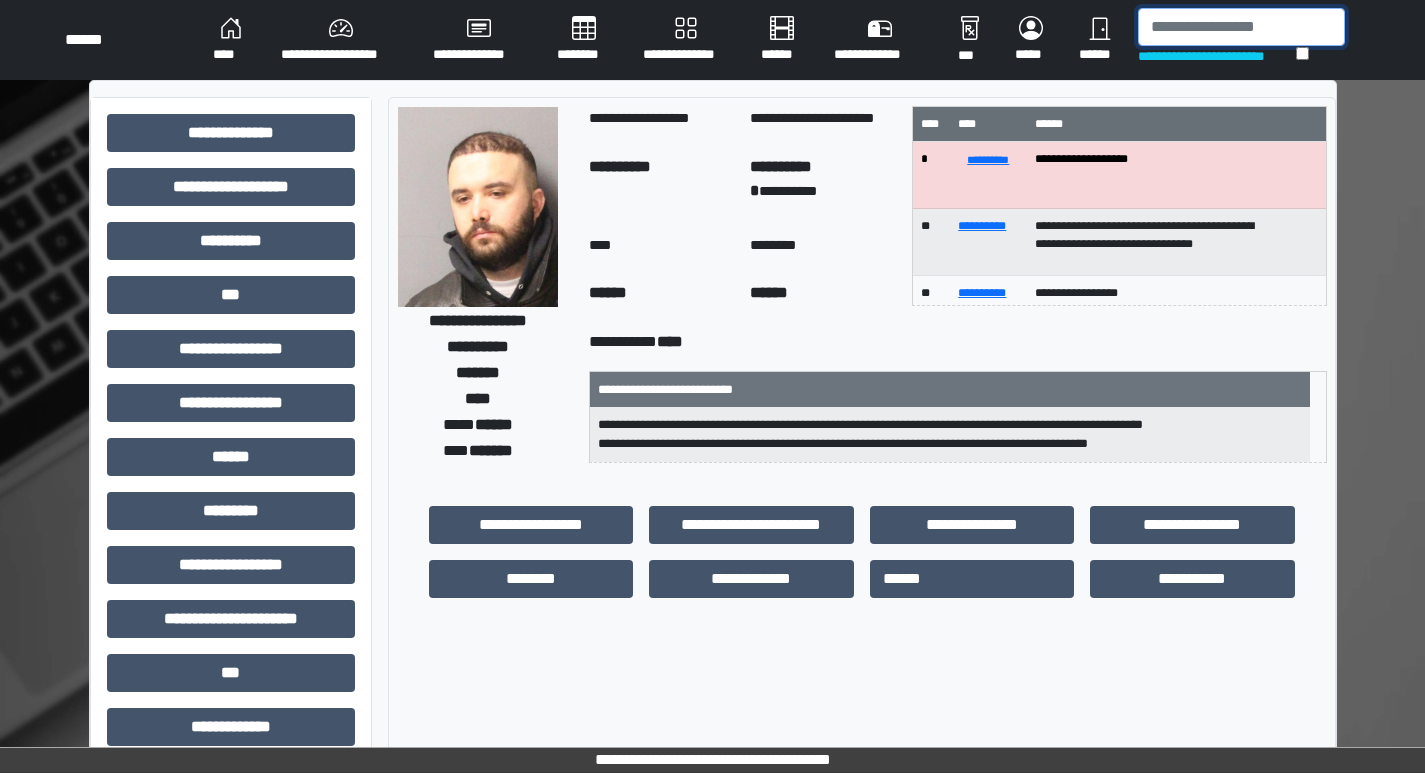click at bounding box center [1241, 27] 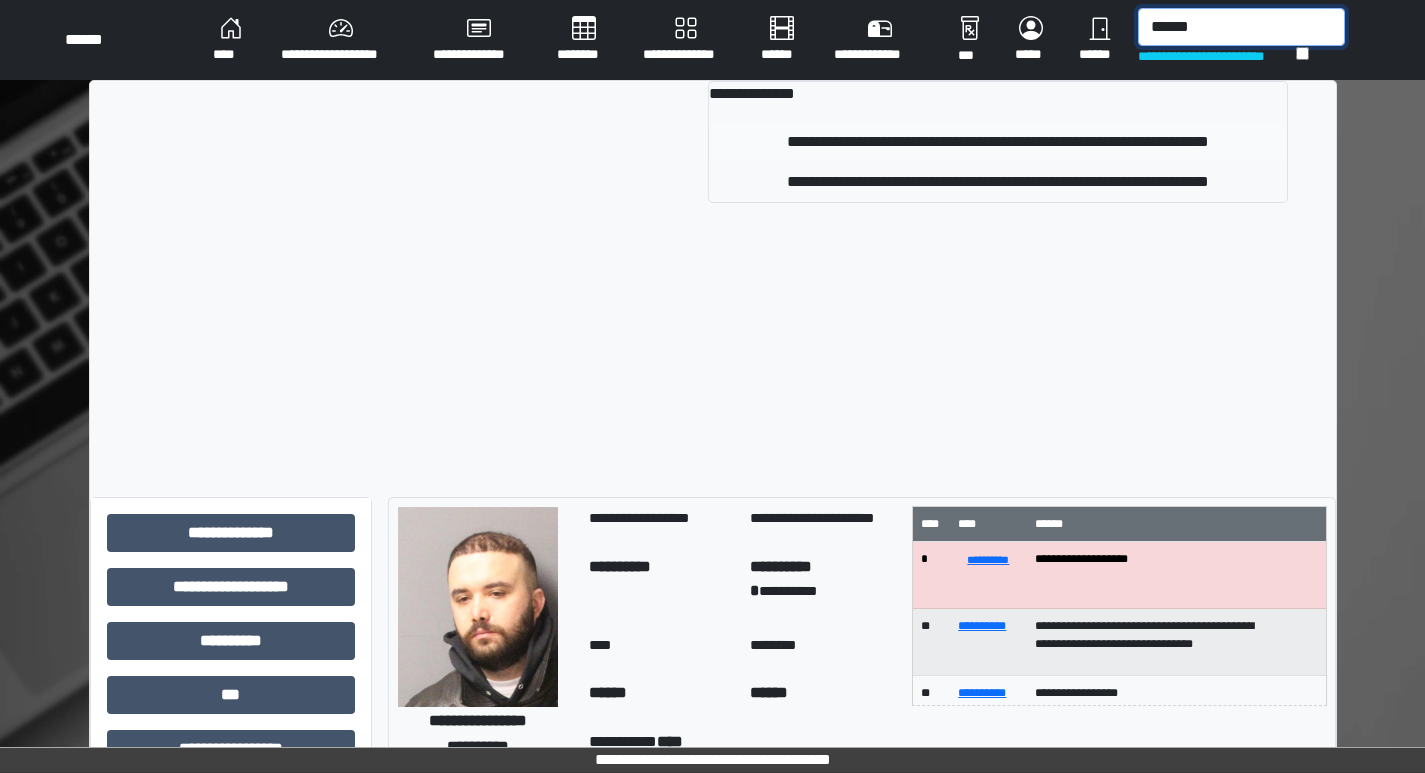 type on "*****" 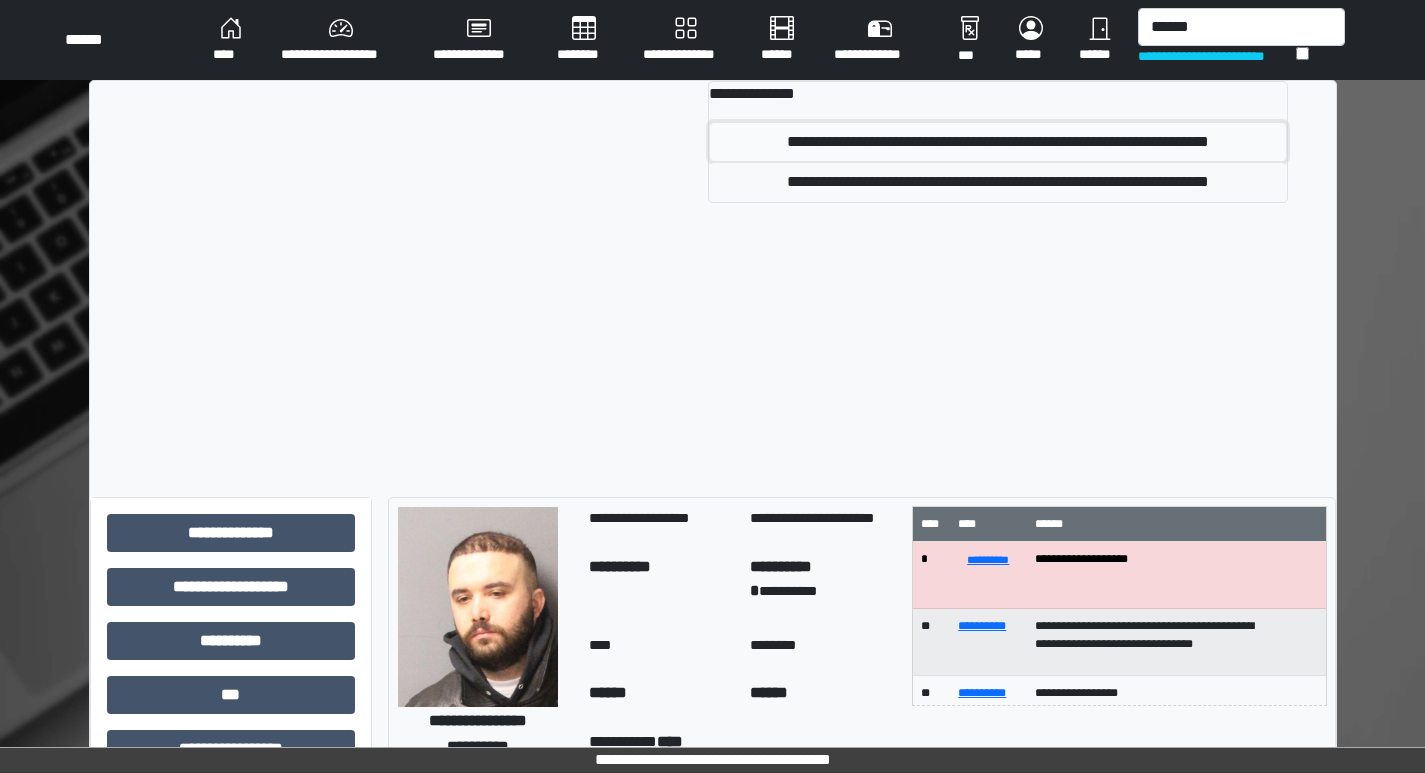 click on "**********" at bounding box center (998, 142) 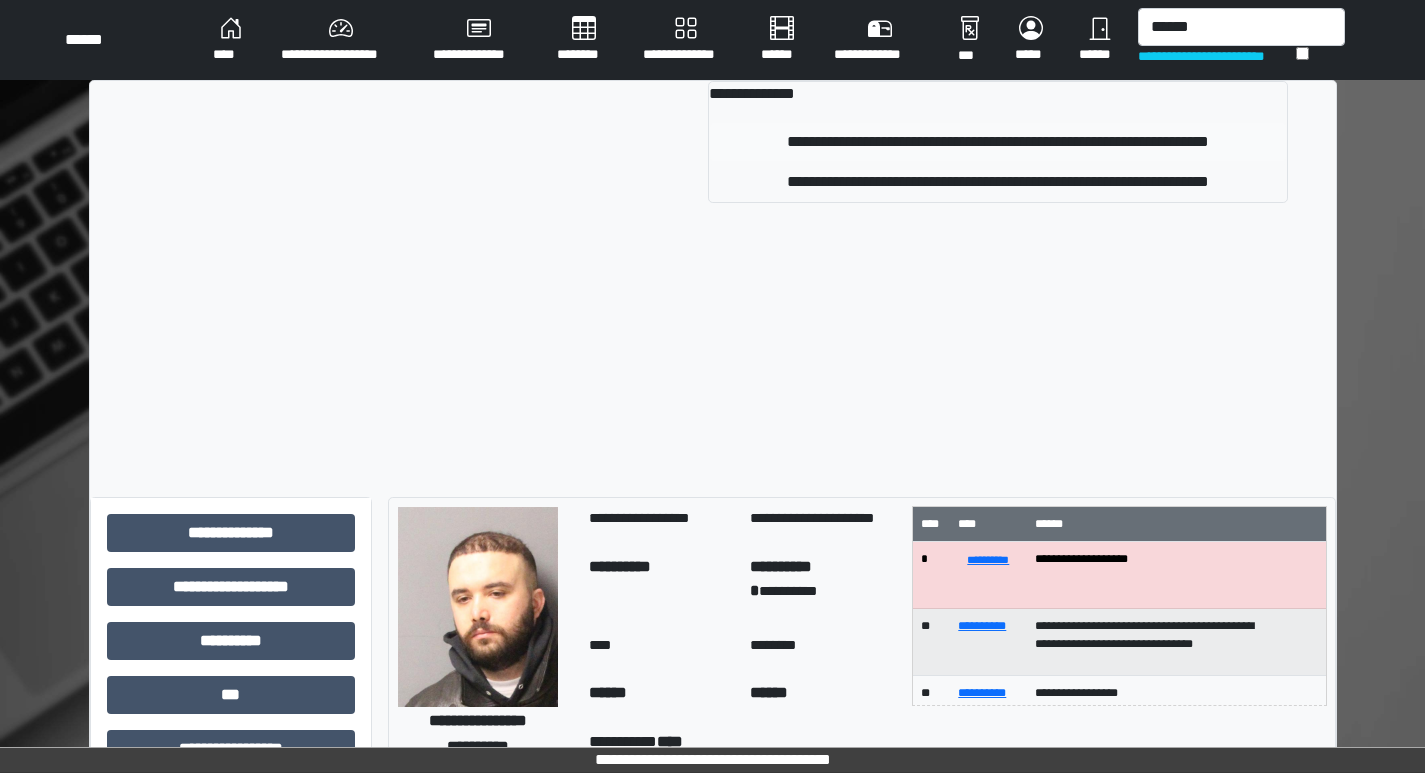 type 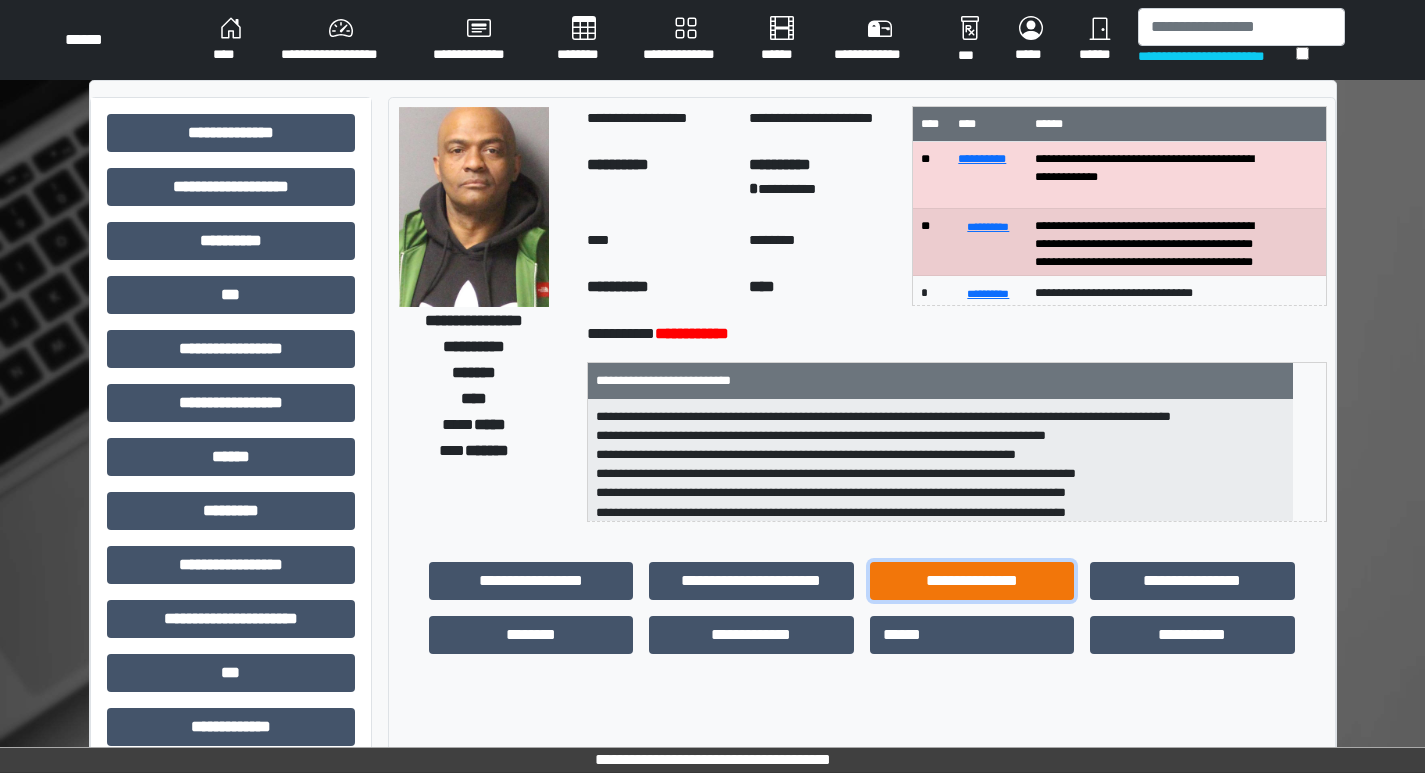 click on "**********" at bounding box center [972, 581] 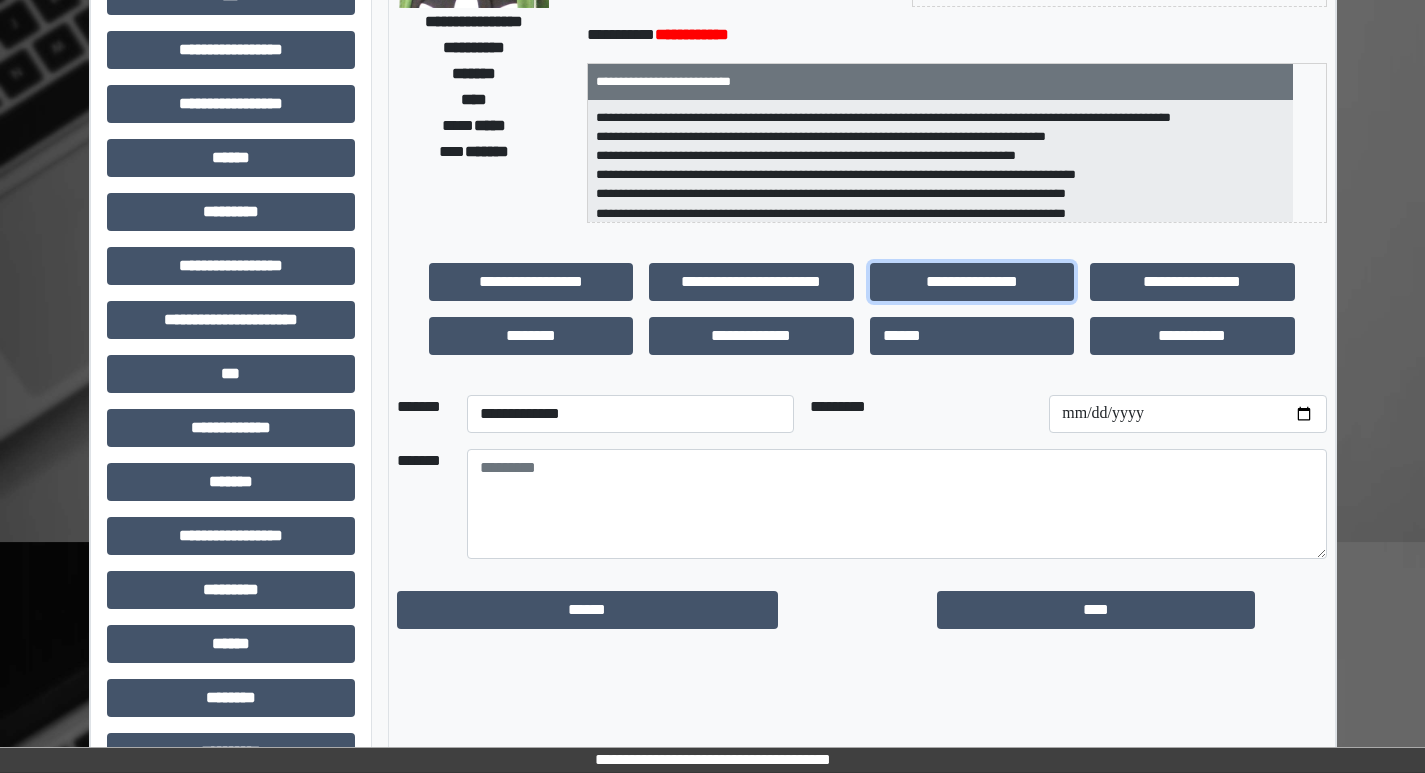 scroll, scrollTop: 300, scrollLeft: 0, axis: vertical 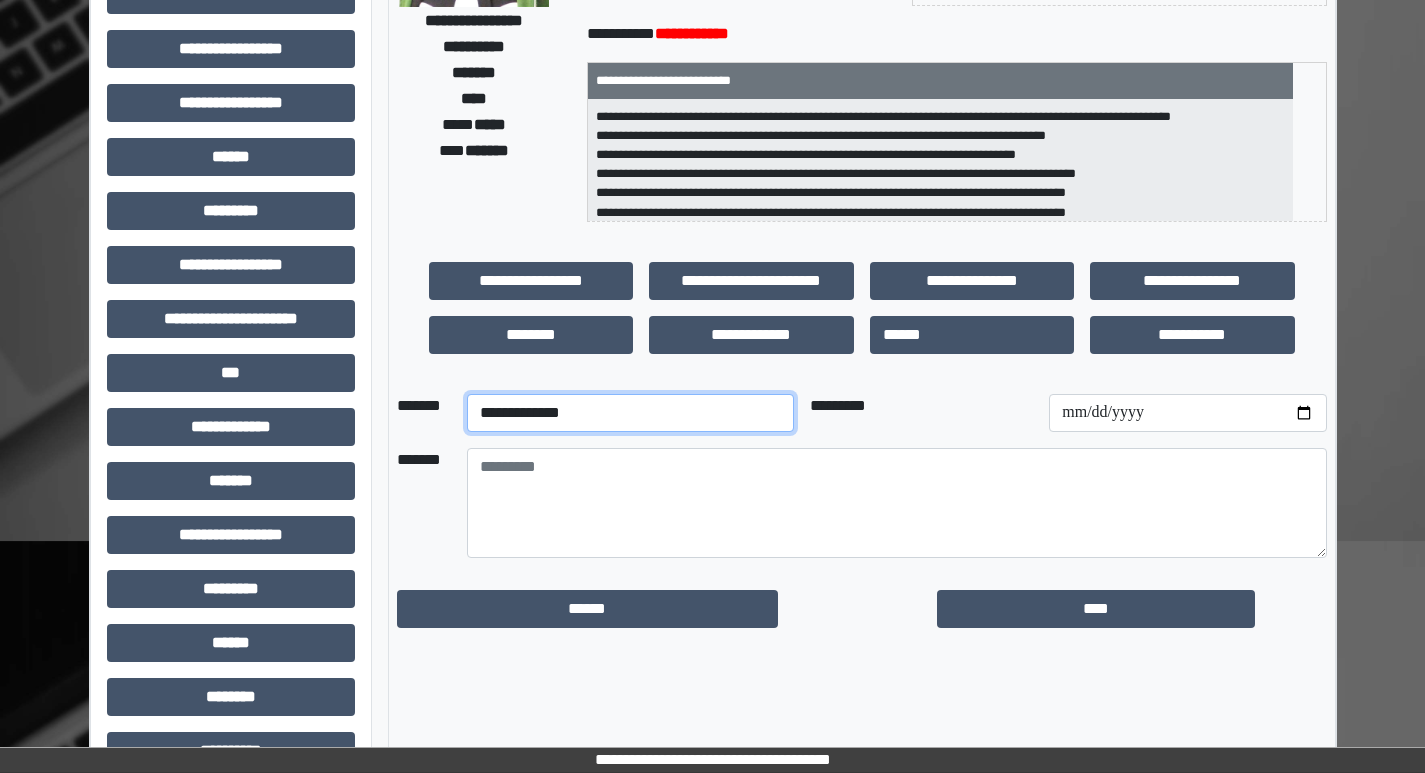 click on "**********" at bounding box center (630, 413) 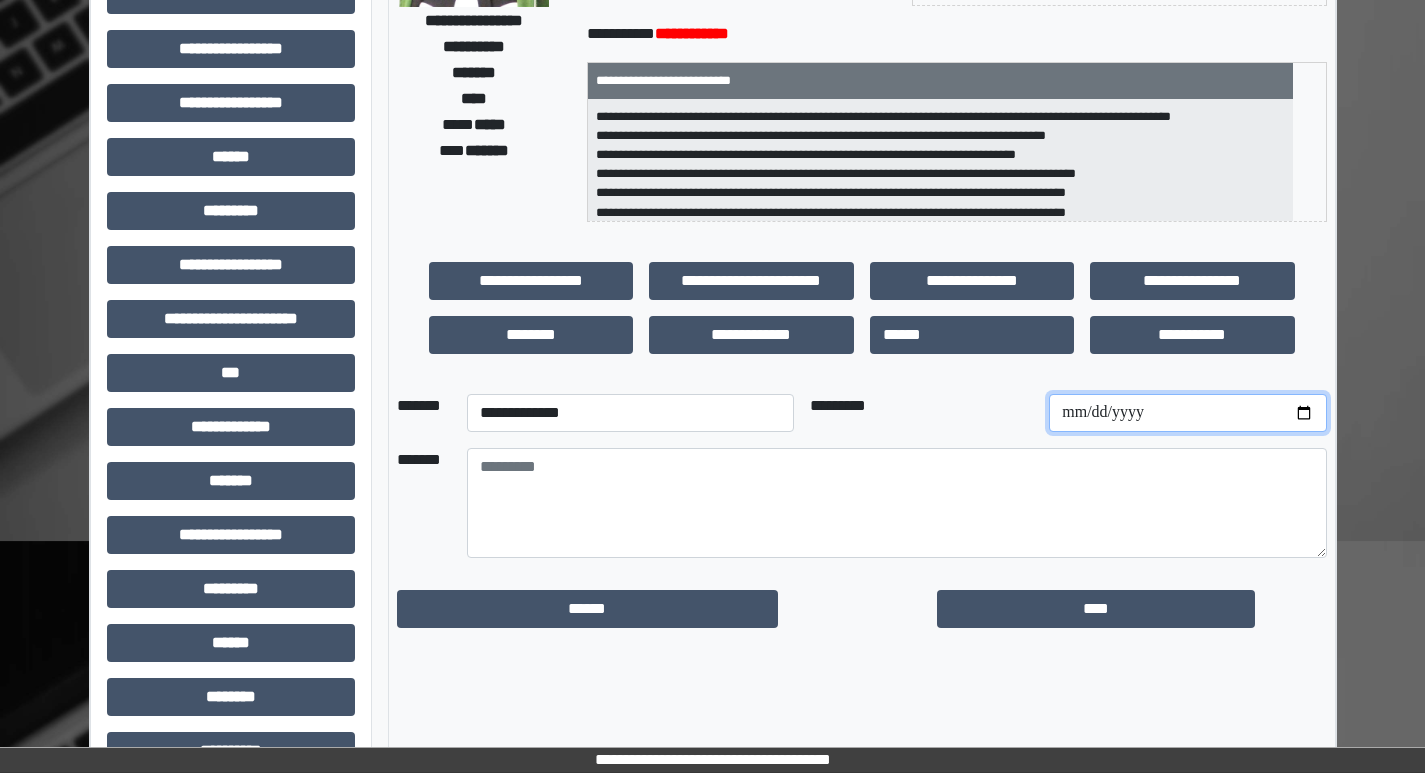 click at bounding box center (1187, 413) 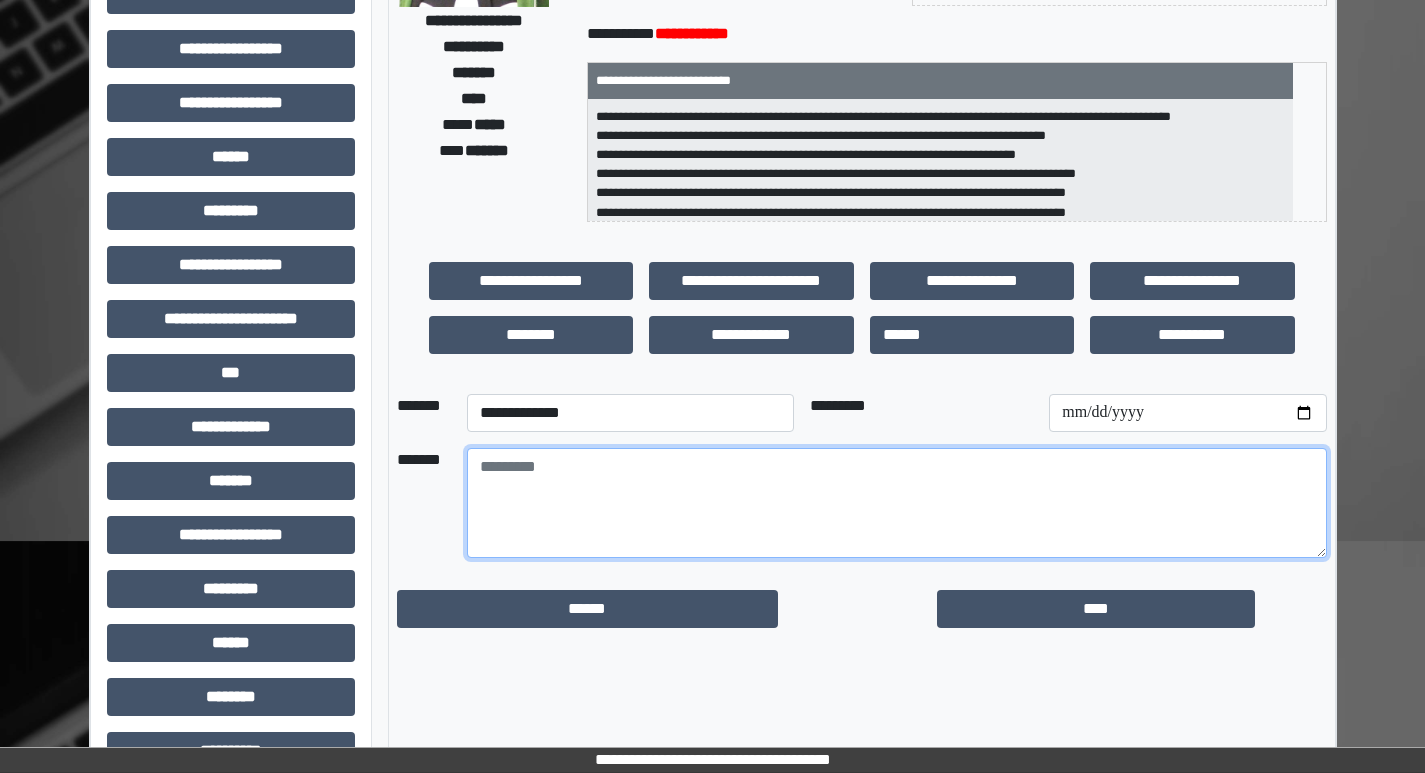 click at bounding box center (897, 503) 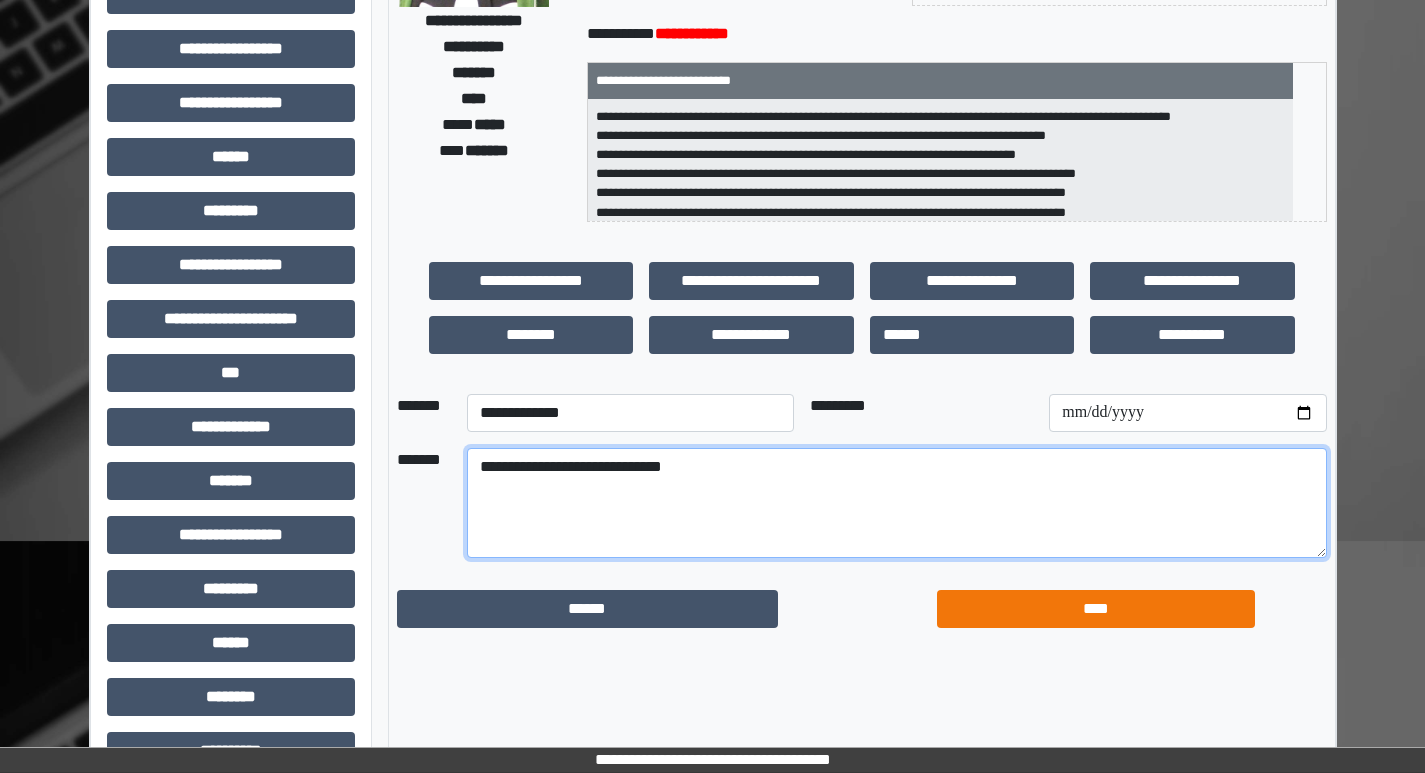 type on "**********" 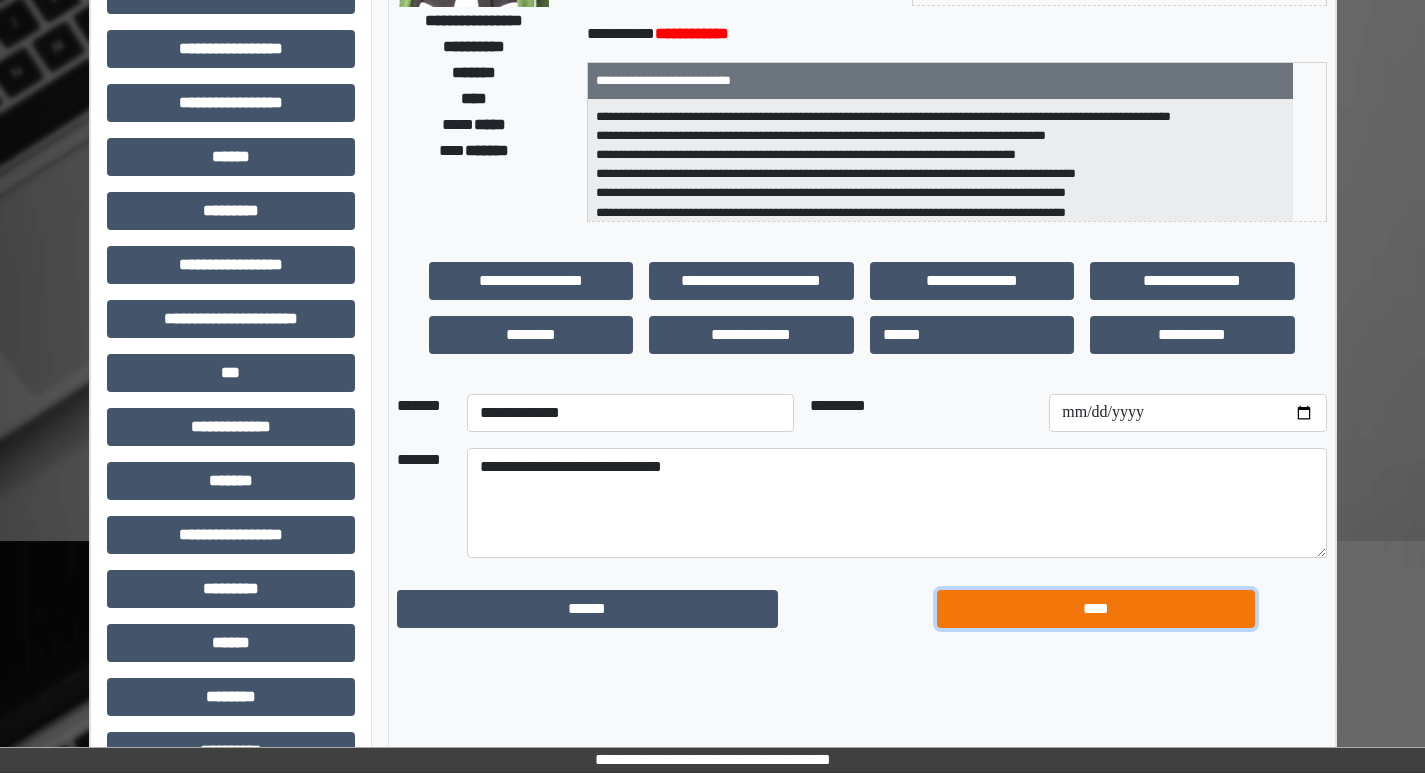 click on "****" at bounding box center [1096, 609] 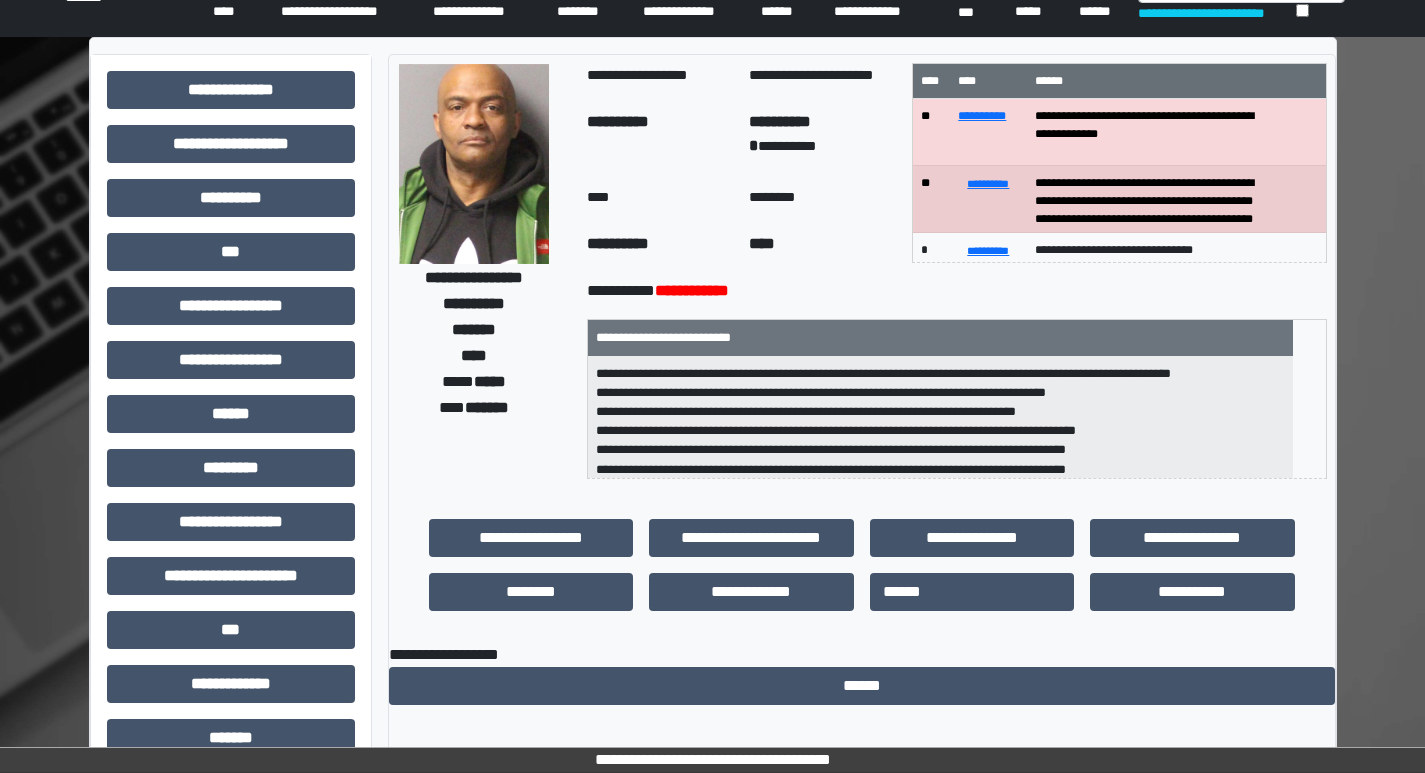 scroll, scrollTop: 0, scrollLeft: 0, axis: both 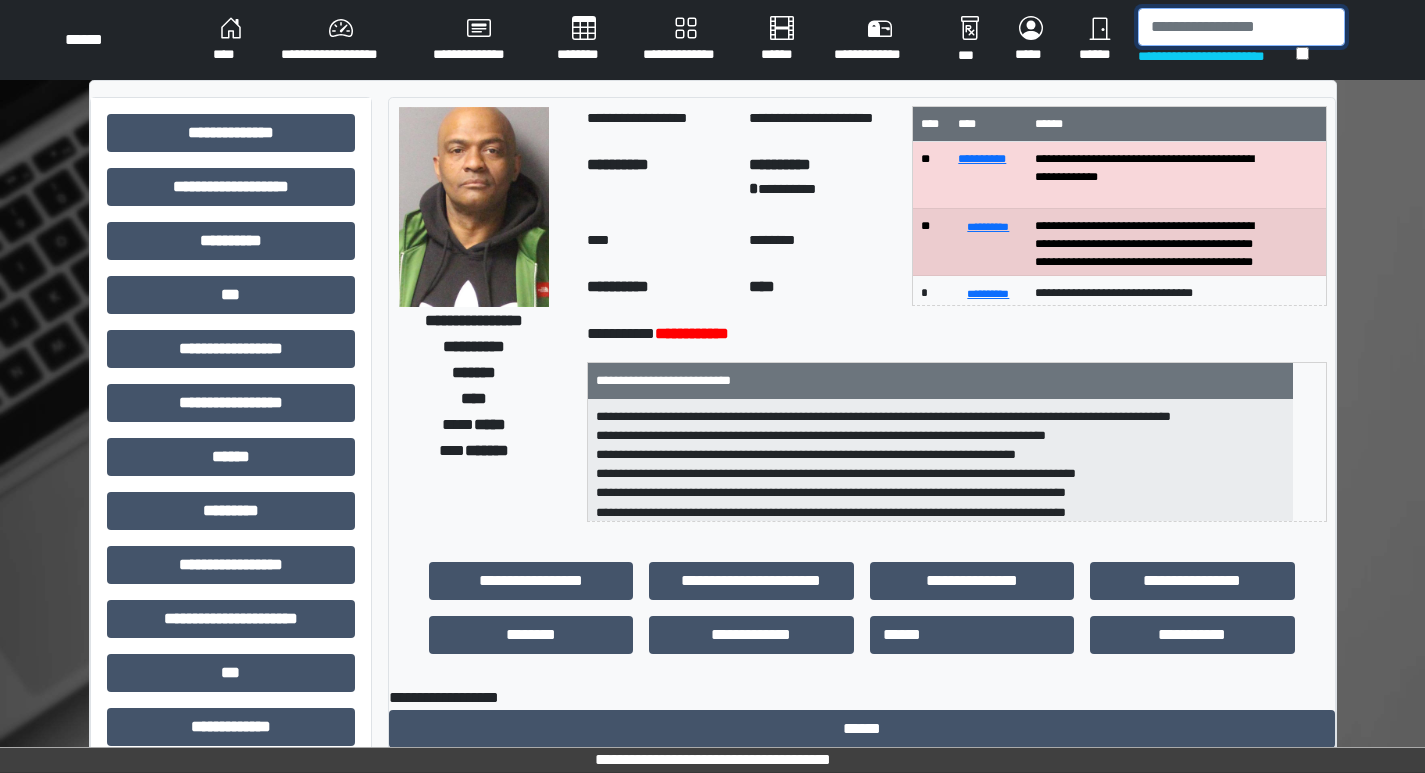 click at bounding box center (1241, 27) 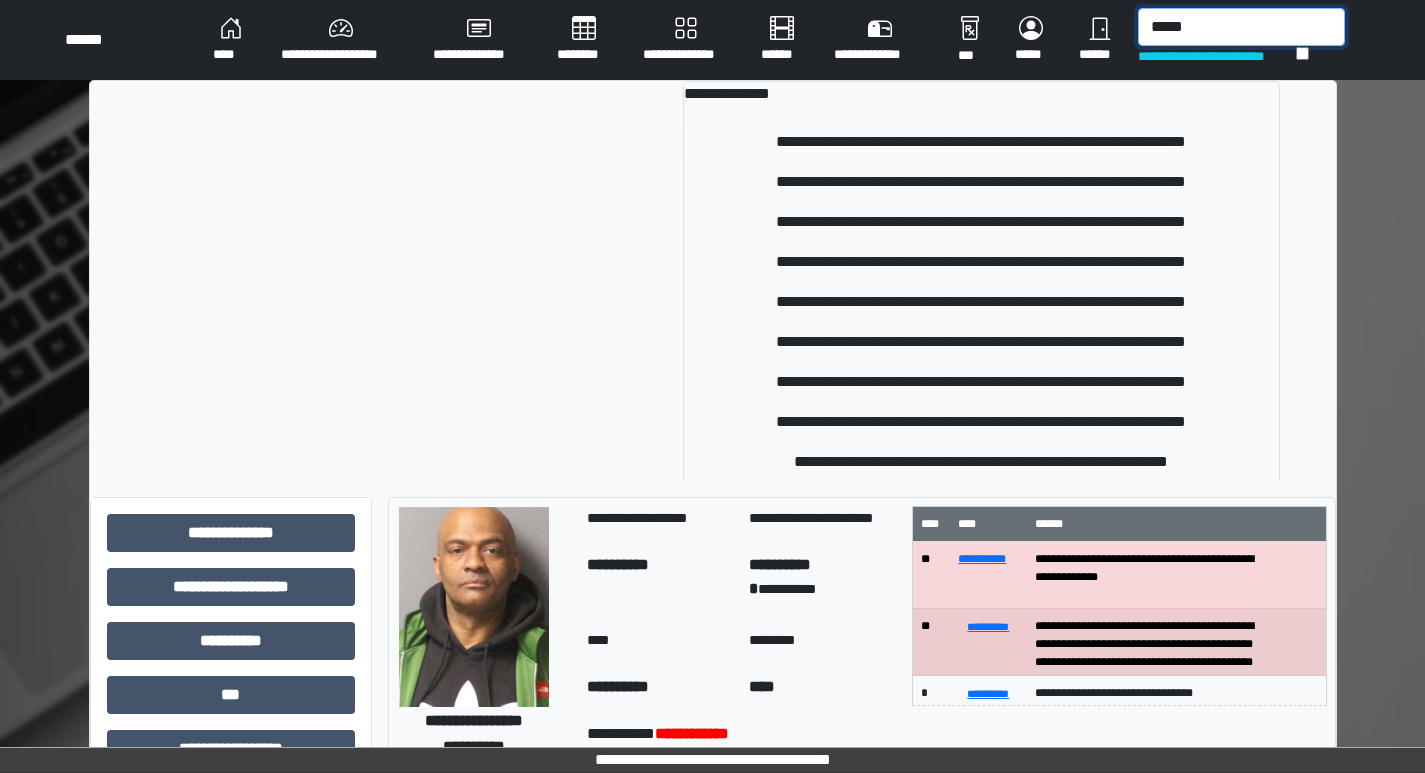 type on "*****" 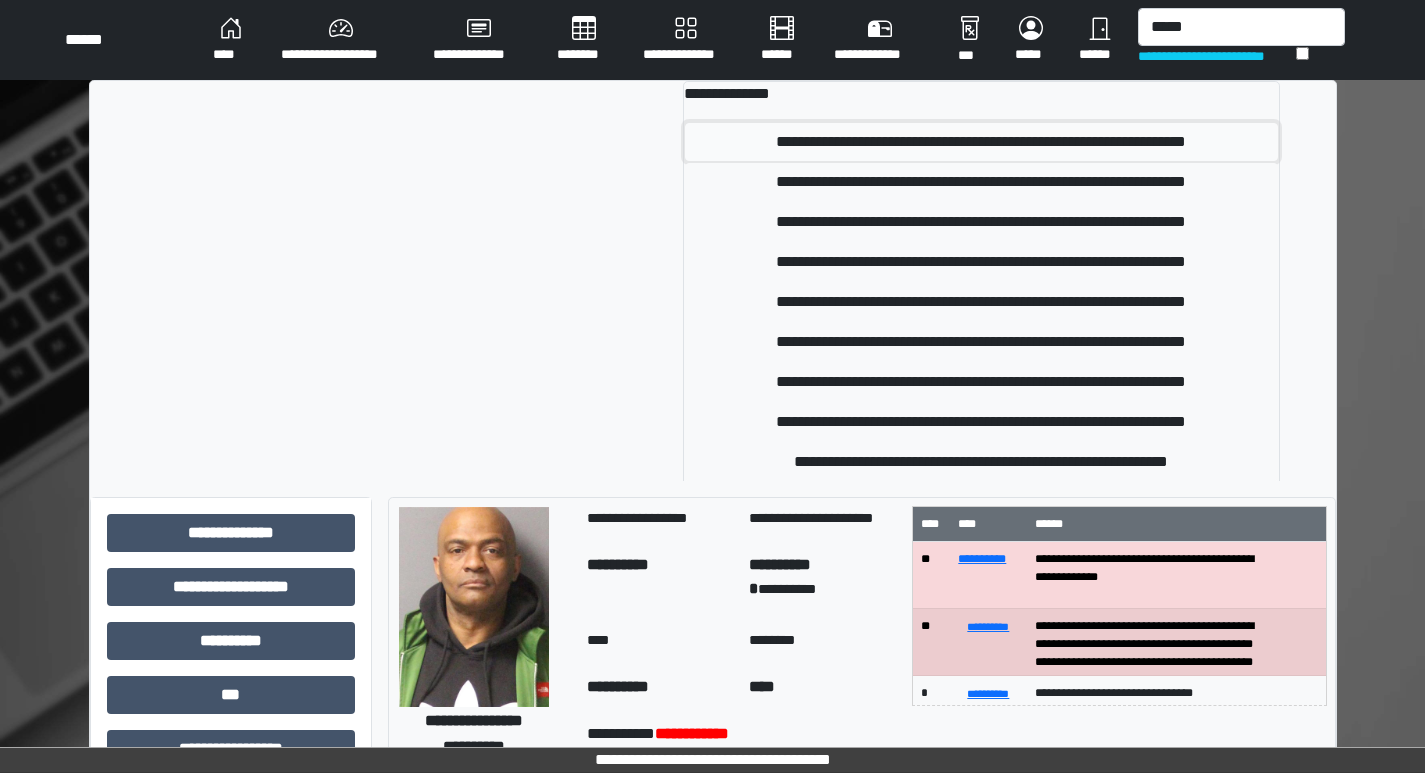 click on "**********" at bounding box center [981, 142] 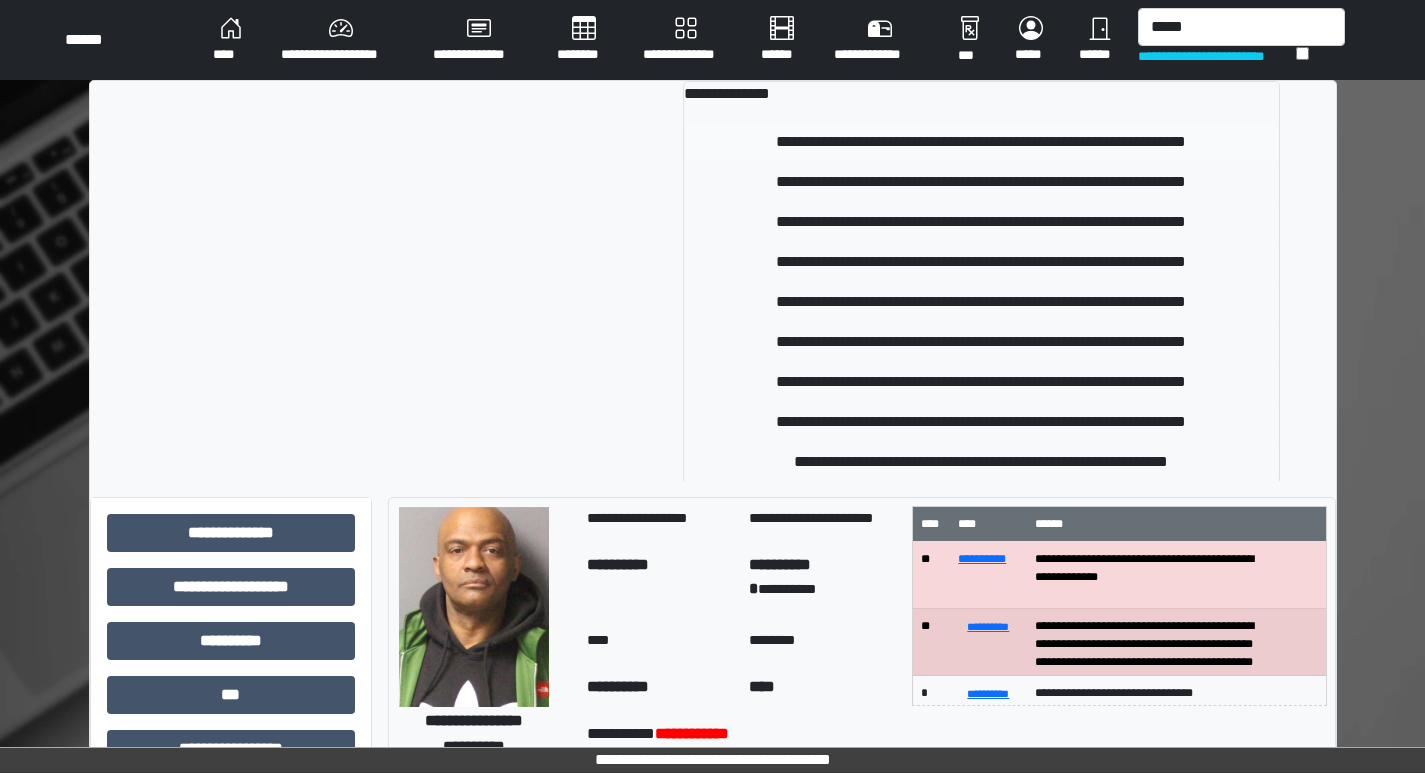 type 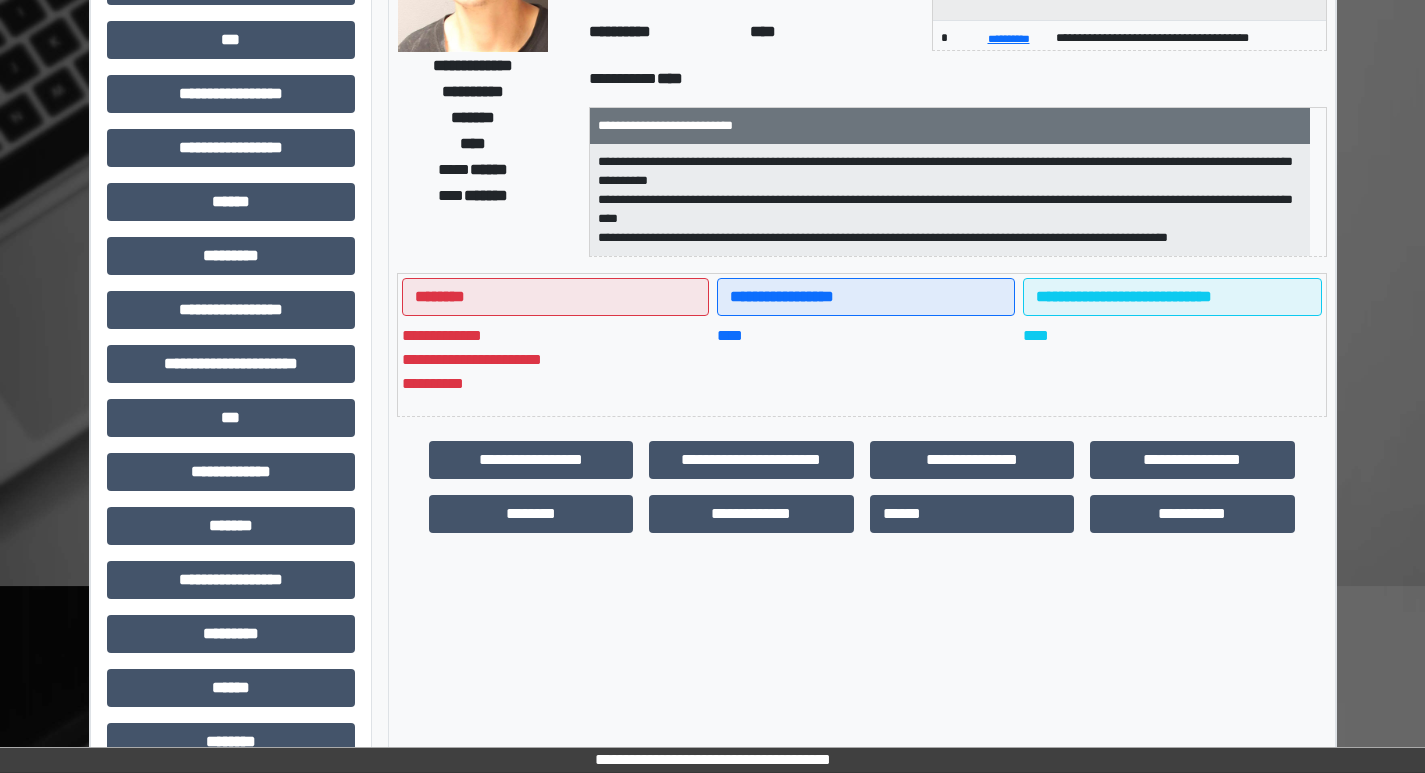 scroll, scrollTop: 300, scrollLeft: 0, axis: vertical 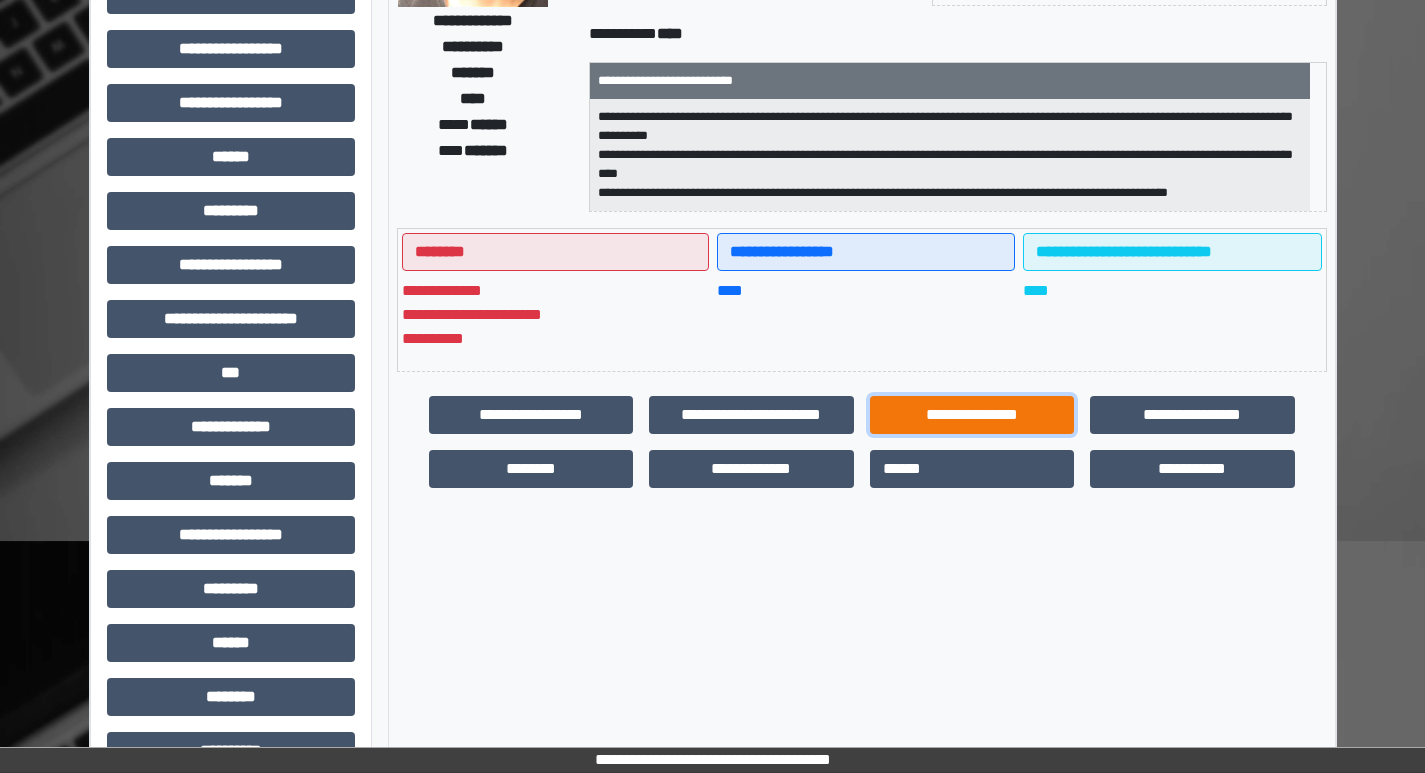 click on "**********" at bounding box center (972, 415) 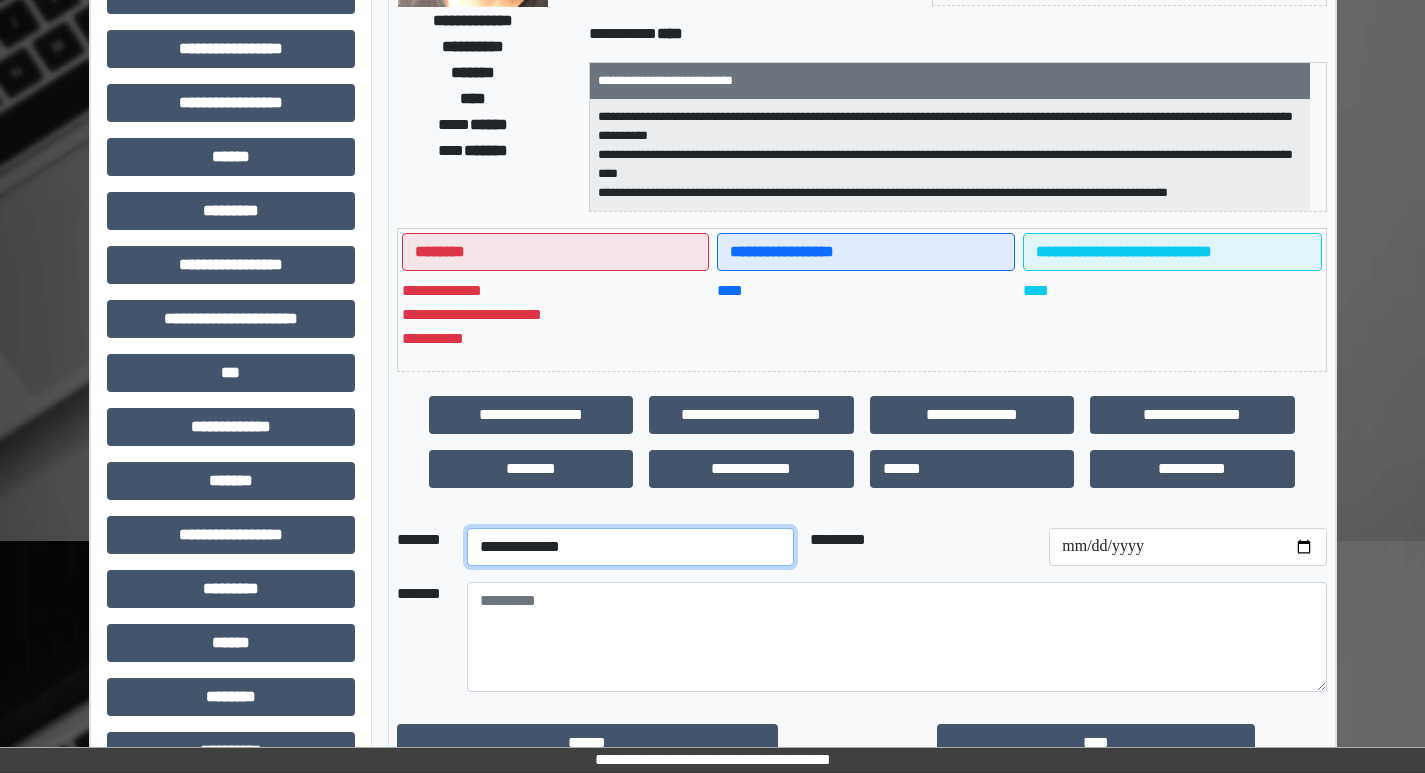 click on "**********" at bounding box center [630, 547] 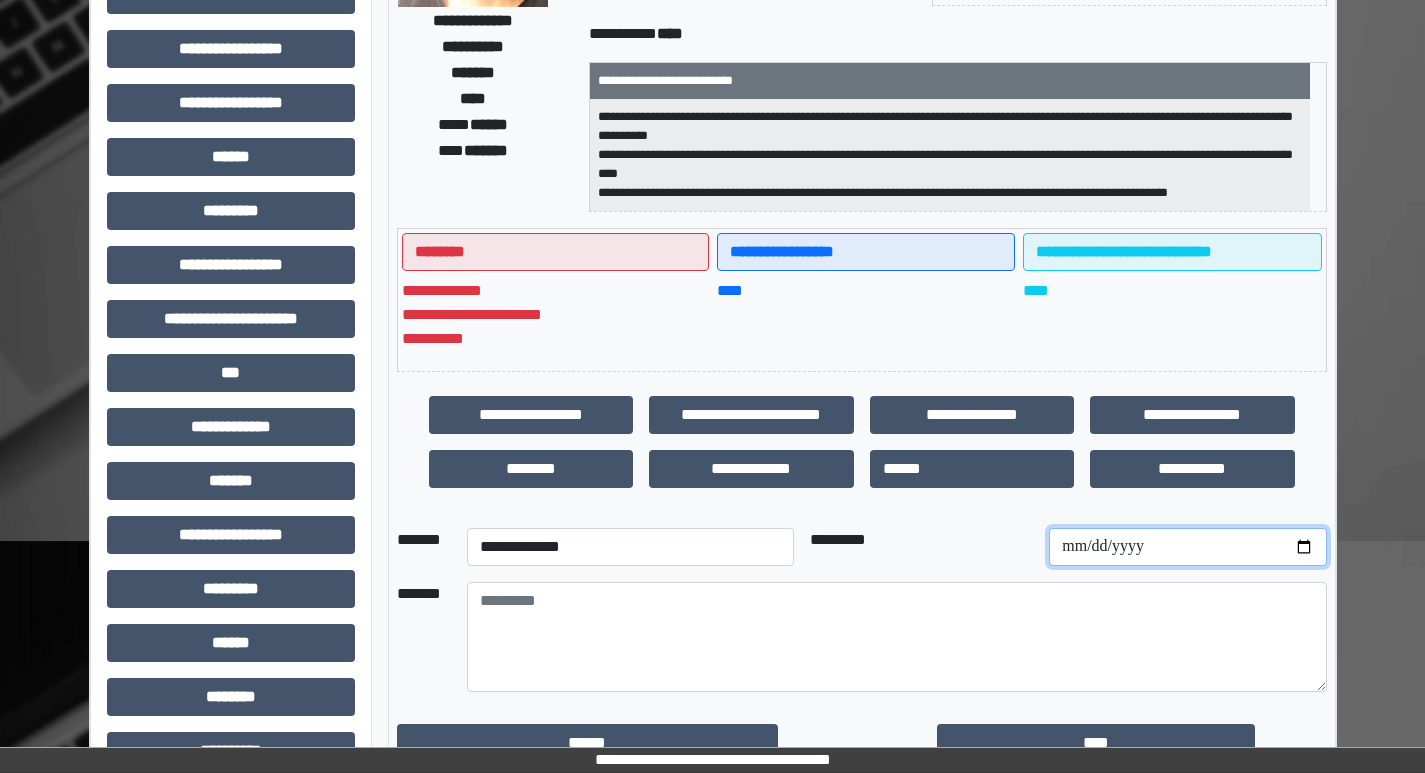 click at bounding box center [1187, 547] 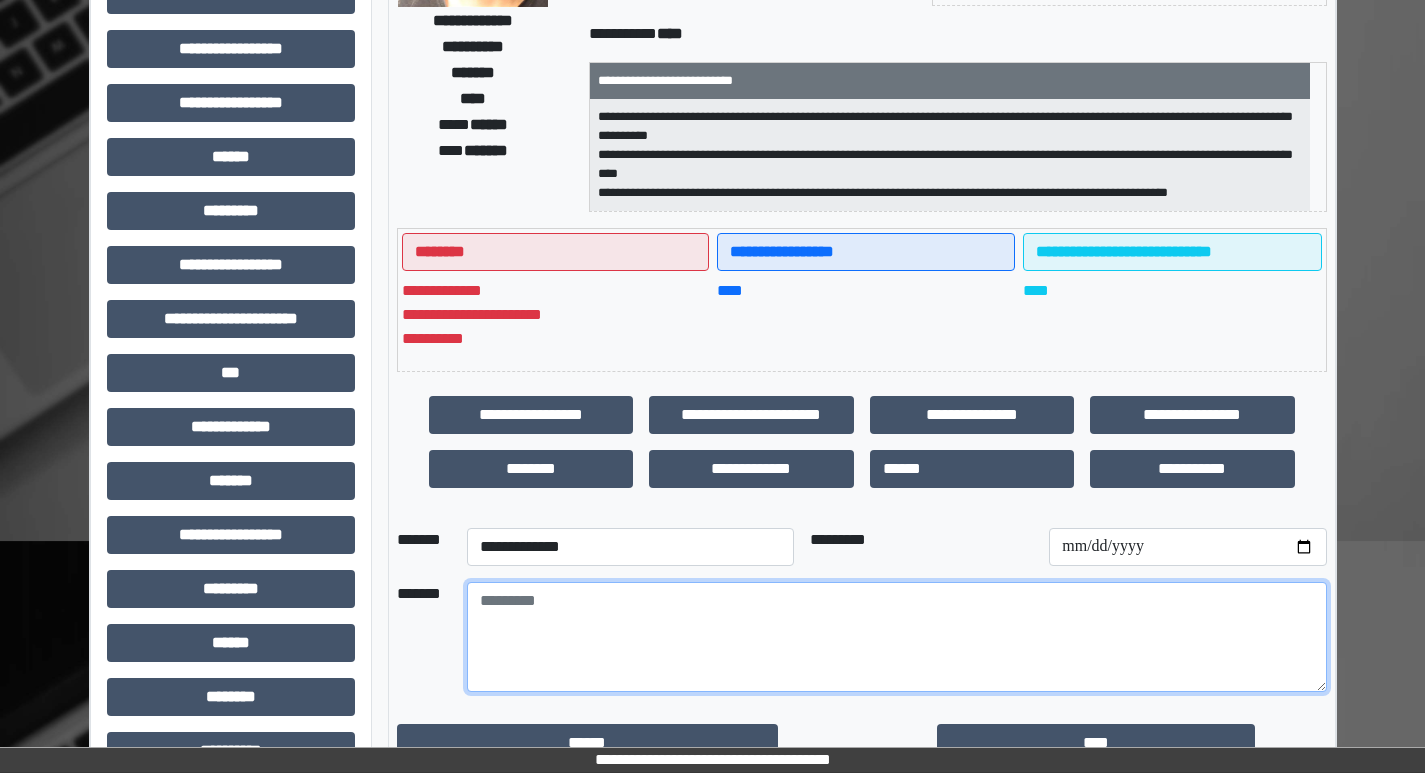 drag, startPoint x: 677, startPoint y: 676, endPoint x: 689, endPoint y: 680, distance: 12.649111 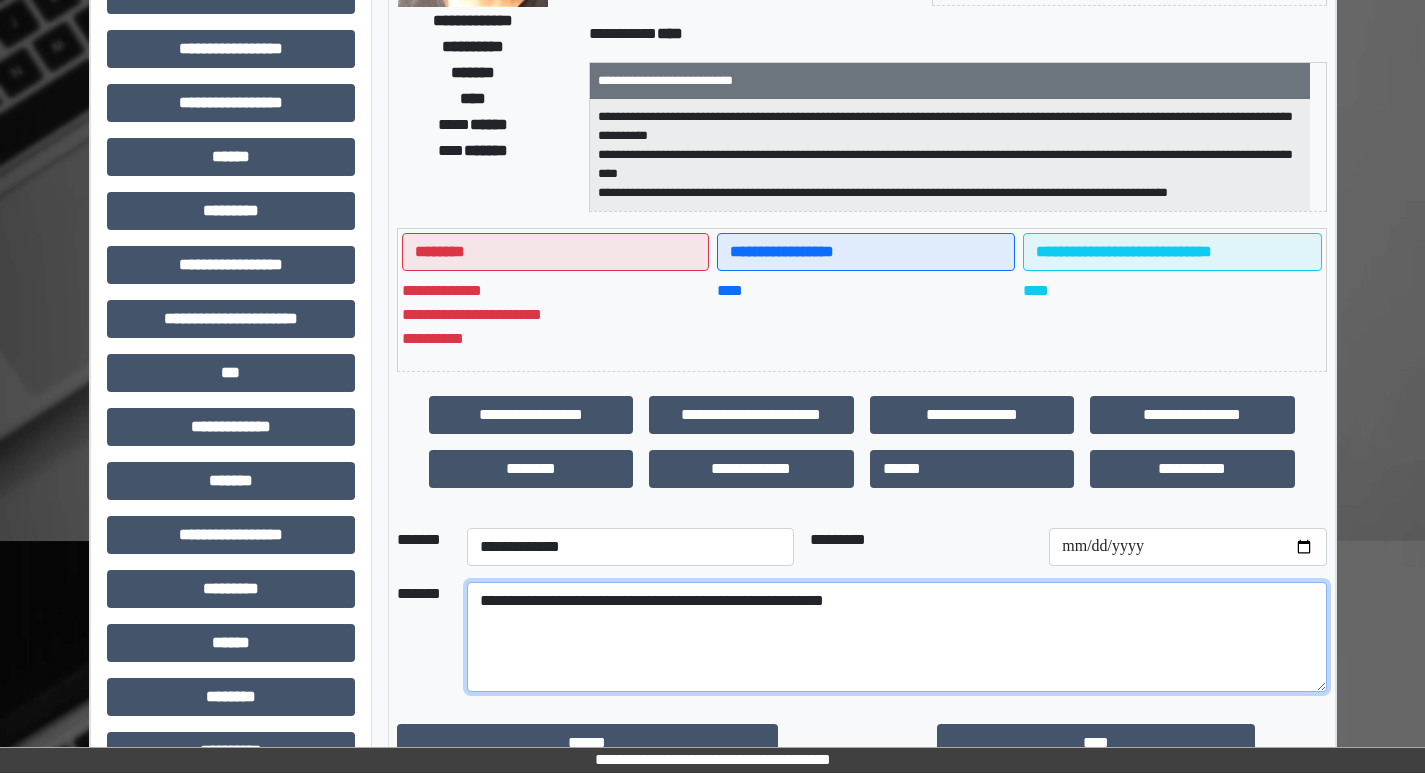 scroll, scrollTop: 400, scrollLeft: 0, axis: vertical 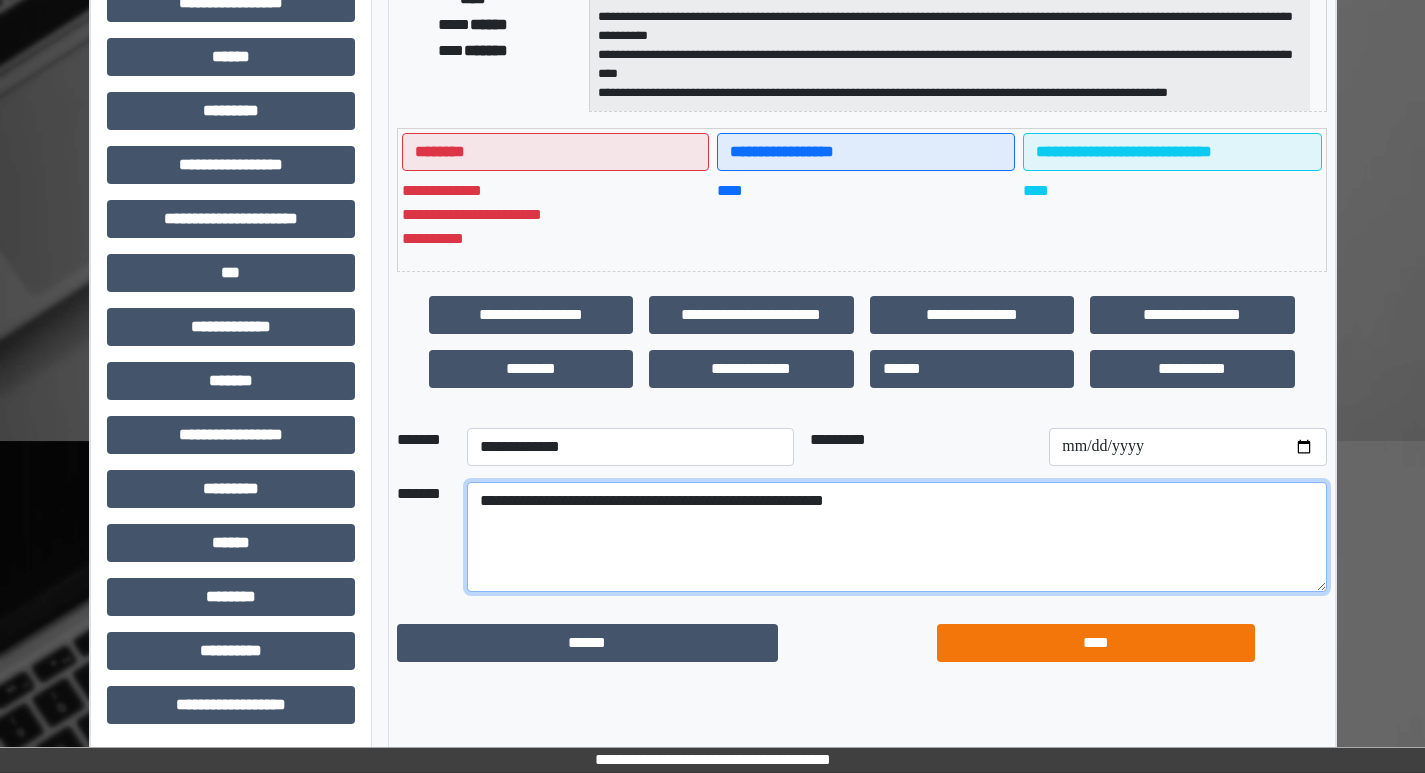 type on "**********" 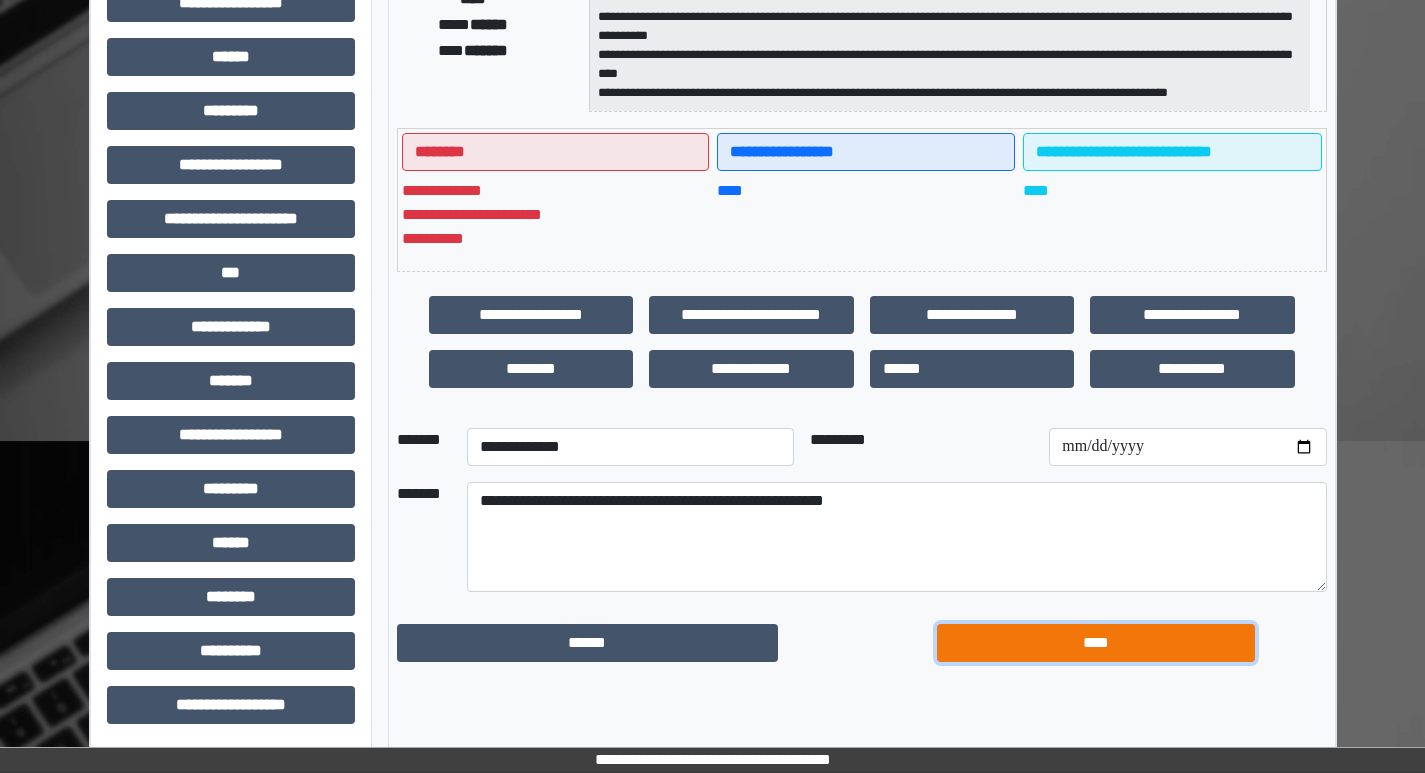 click on "****" at bounding box center (1096, 643) 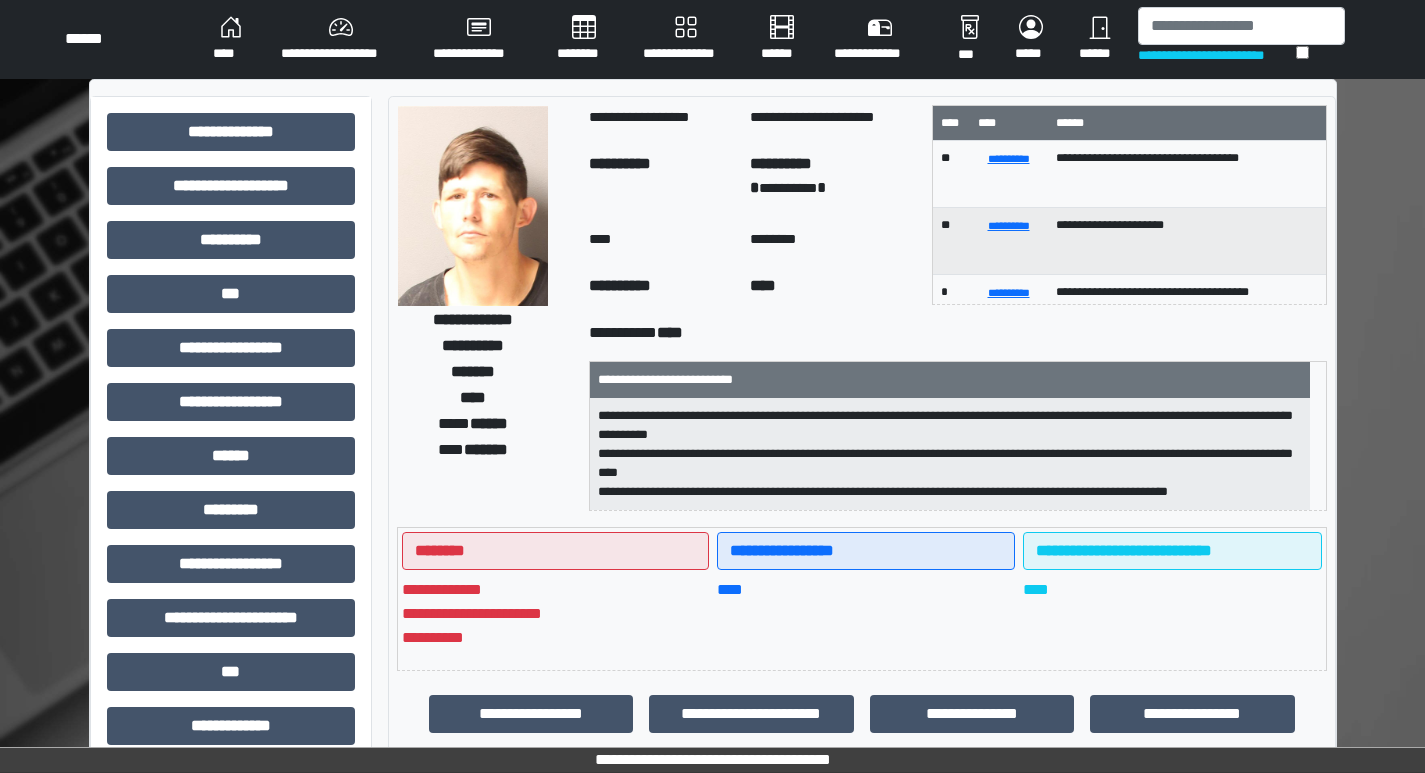 scroll, scrollTop: 0, scrollLeft: 0, axis: both 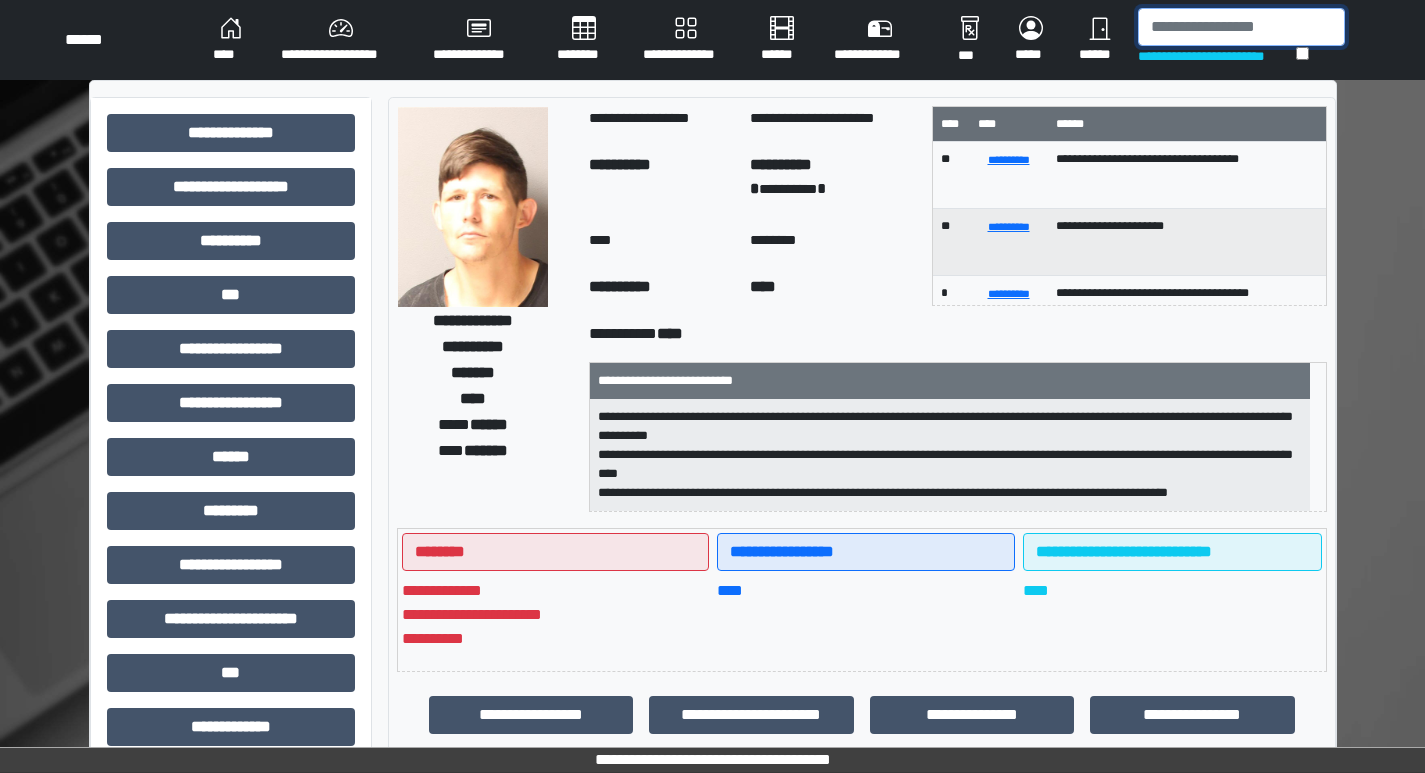 click at bounding box center (1241, 27) 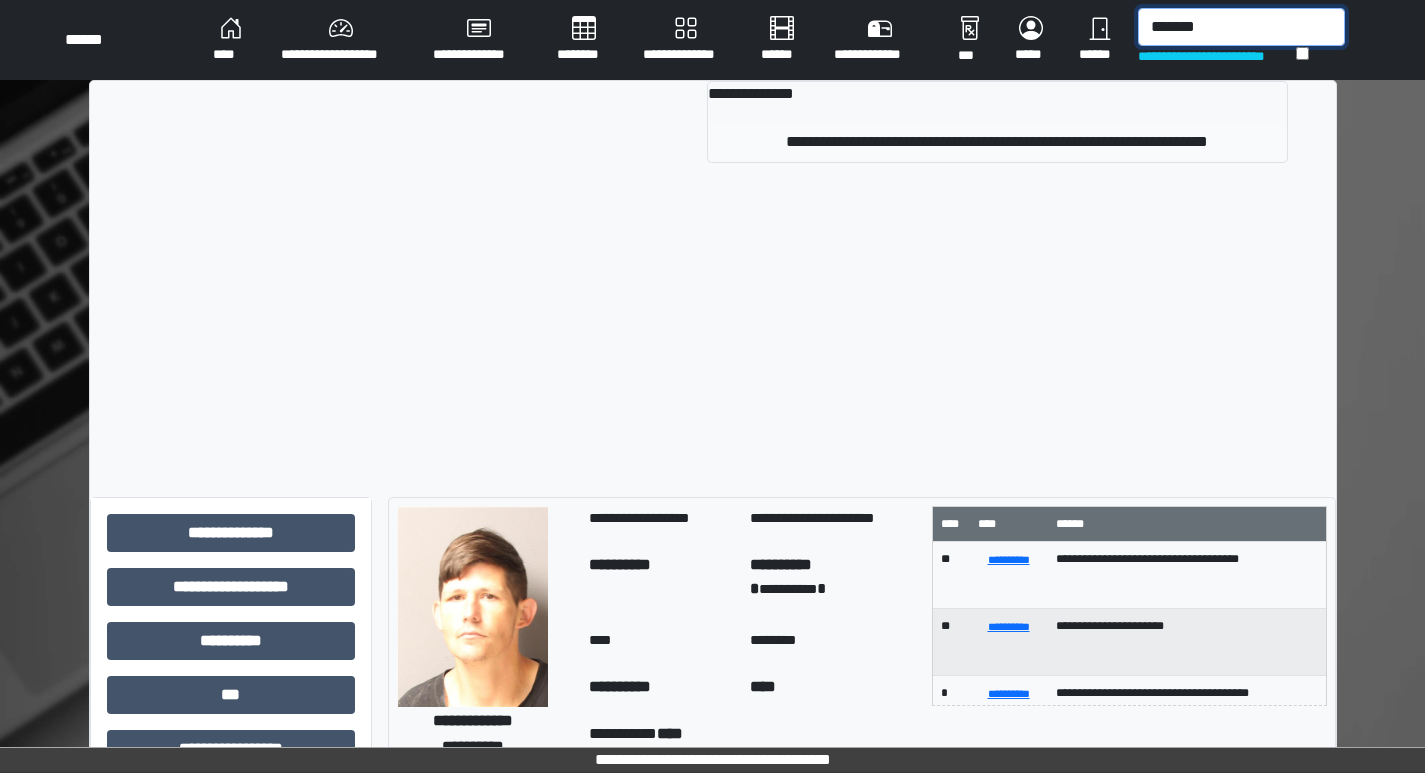 type on "*******" 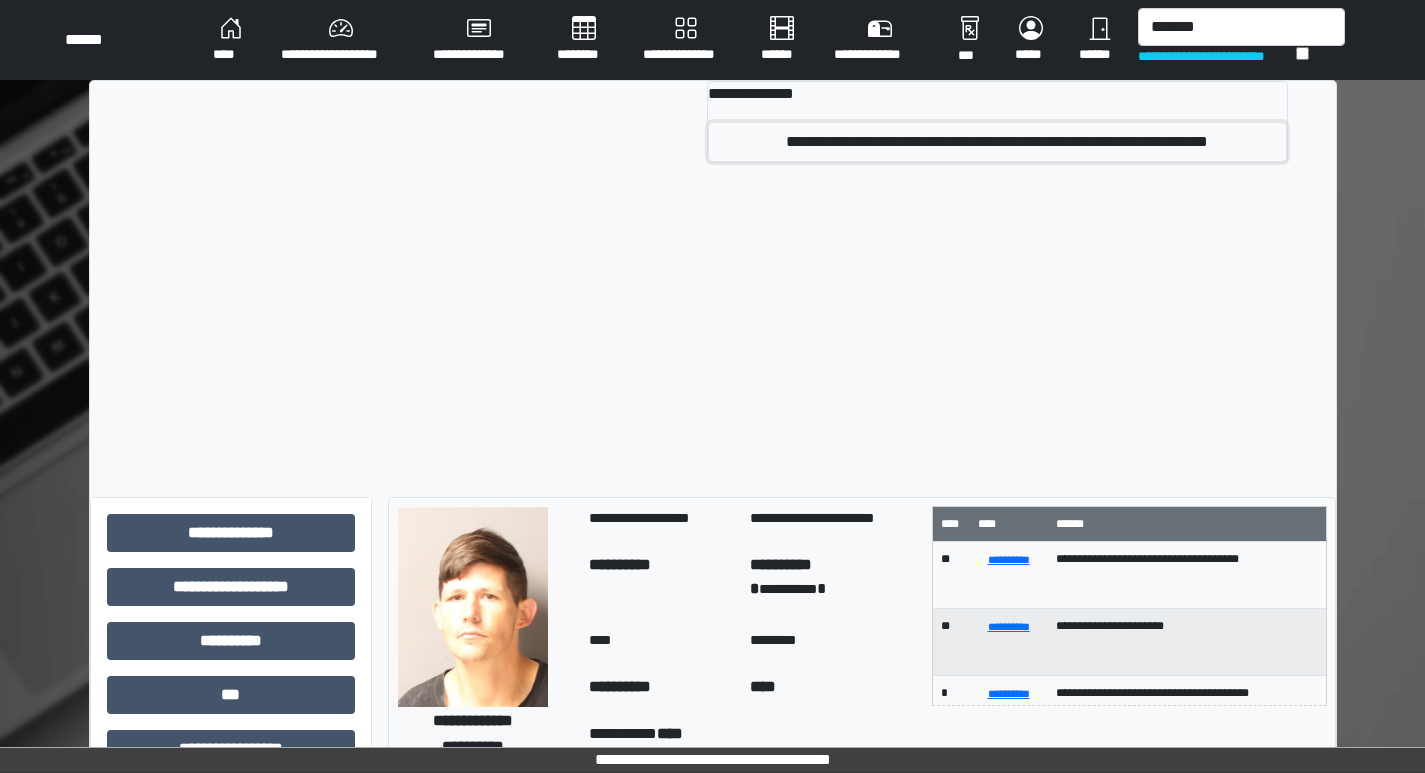 click on "**********" at bounding box center (997, 142) 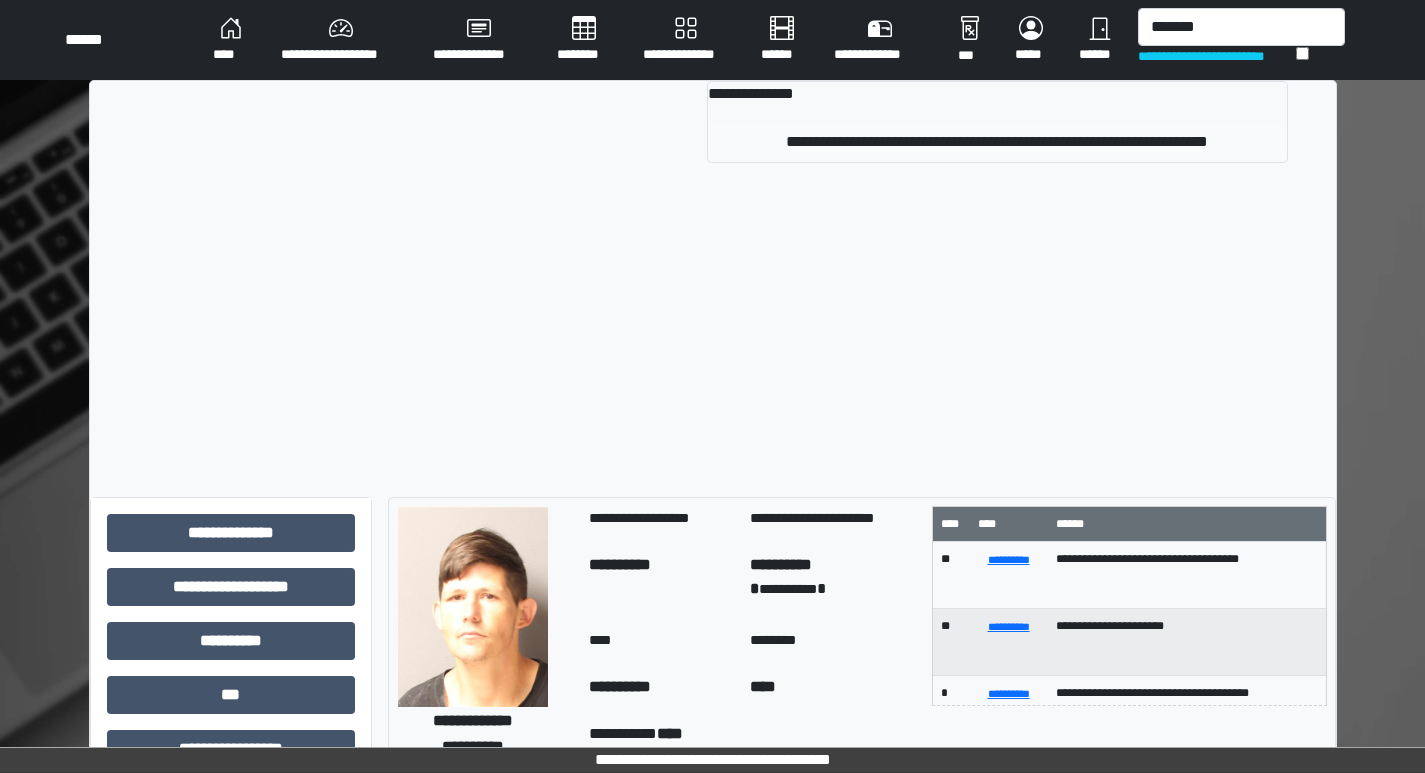 type 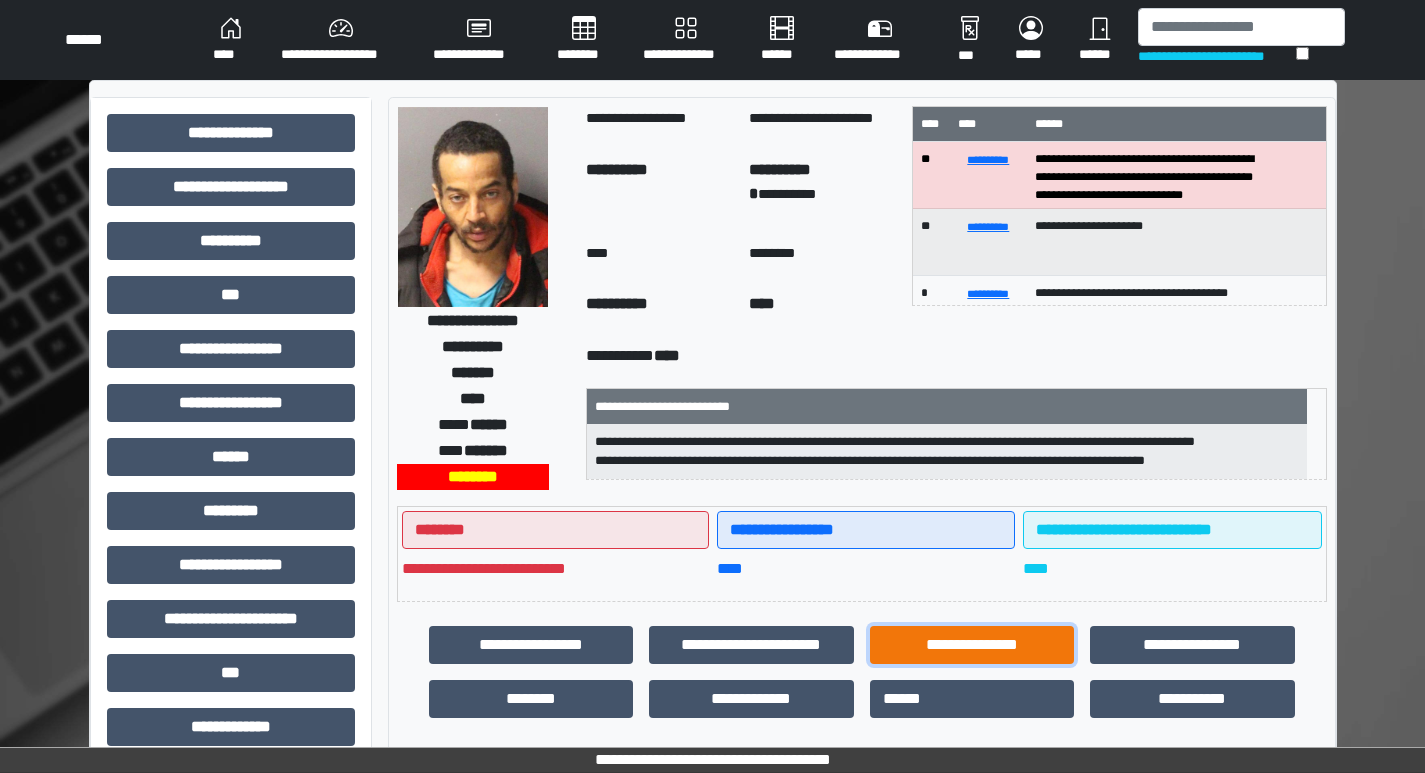 click on "**********" at bounding box center (972, 645) 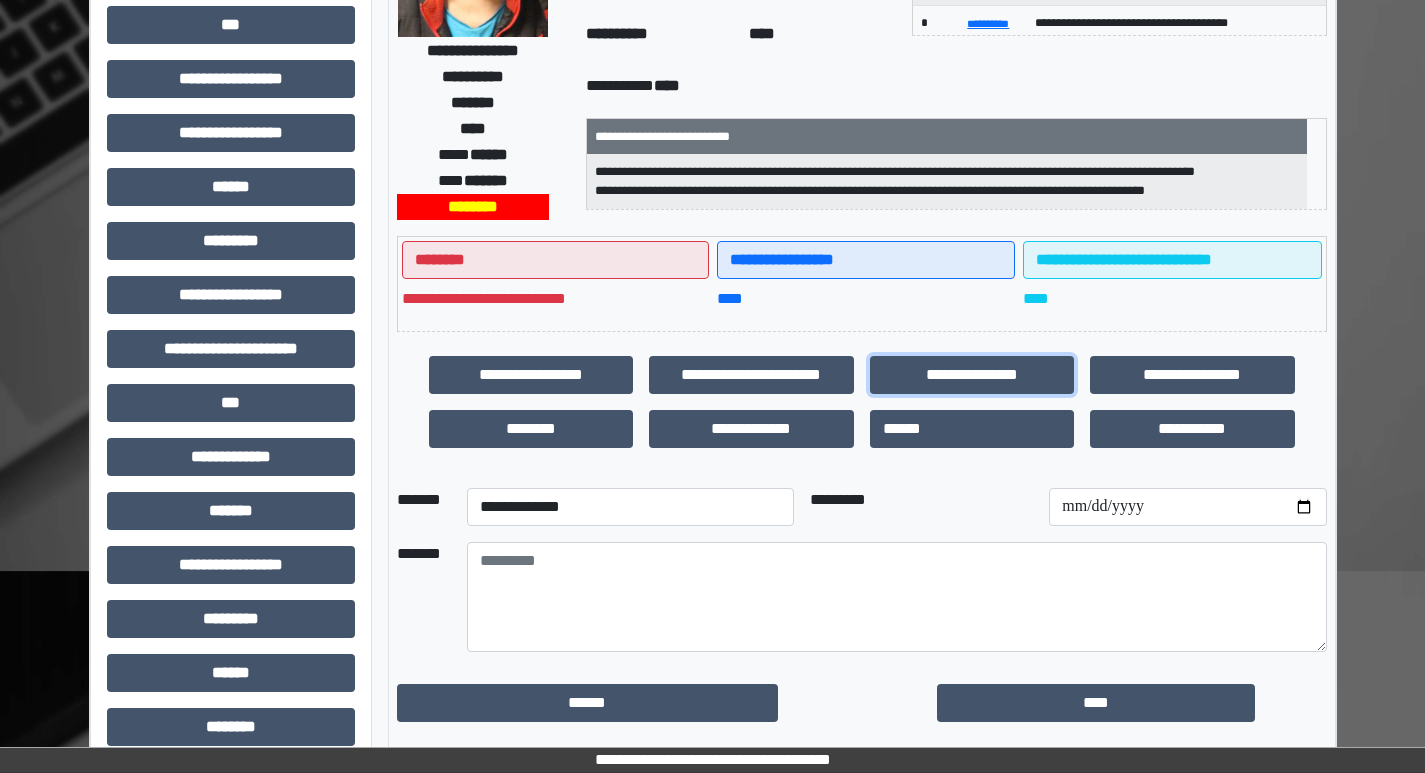 scroll, scrollTop: 300, scrollLeft: 0, axis: vertical 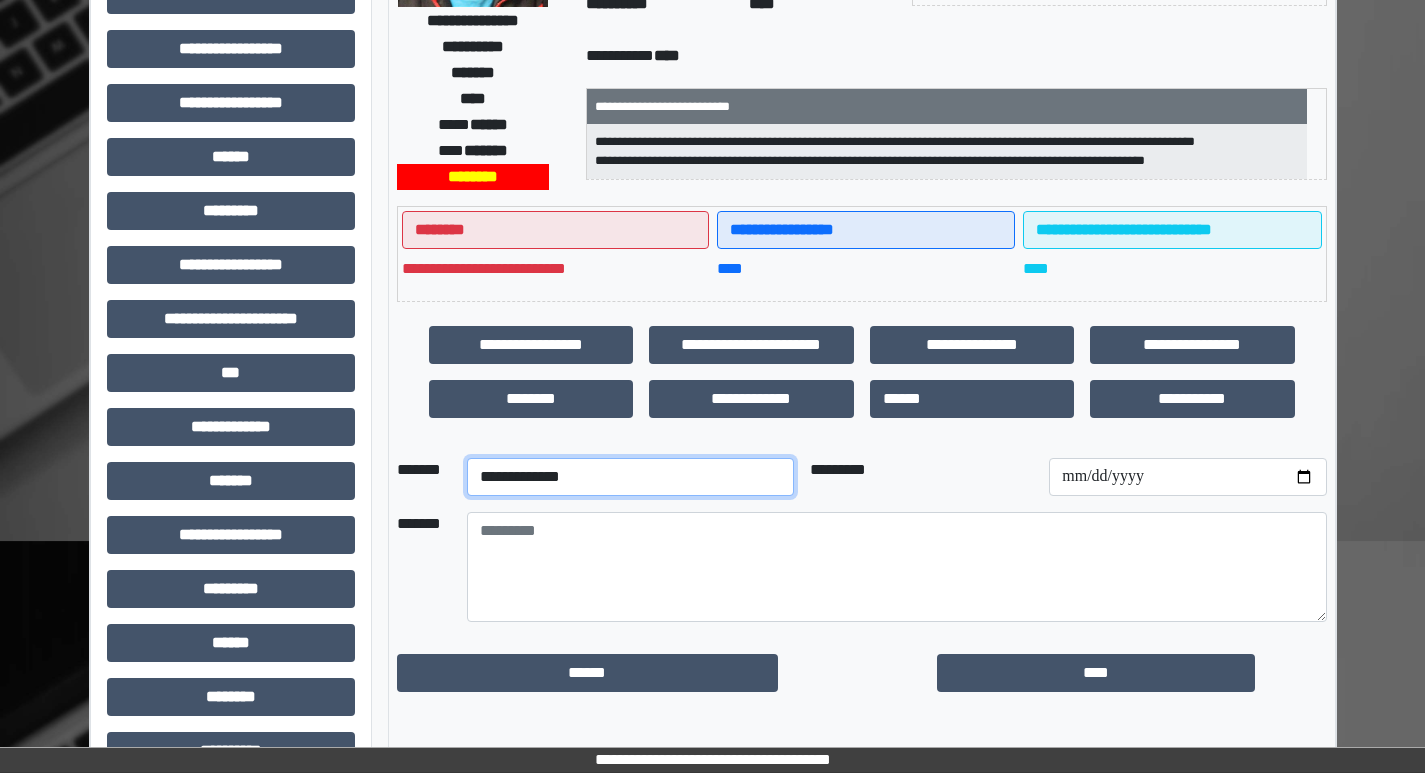 click on "**********" at bounding box center (630, 477) 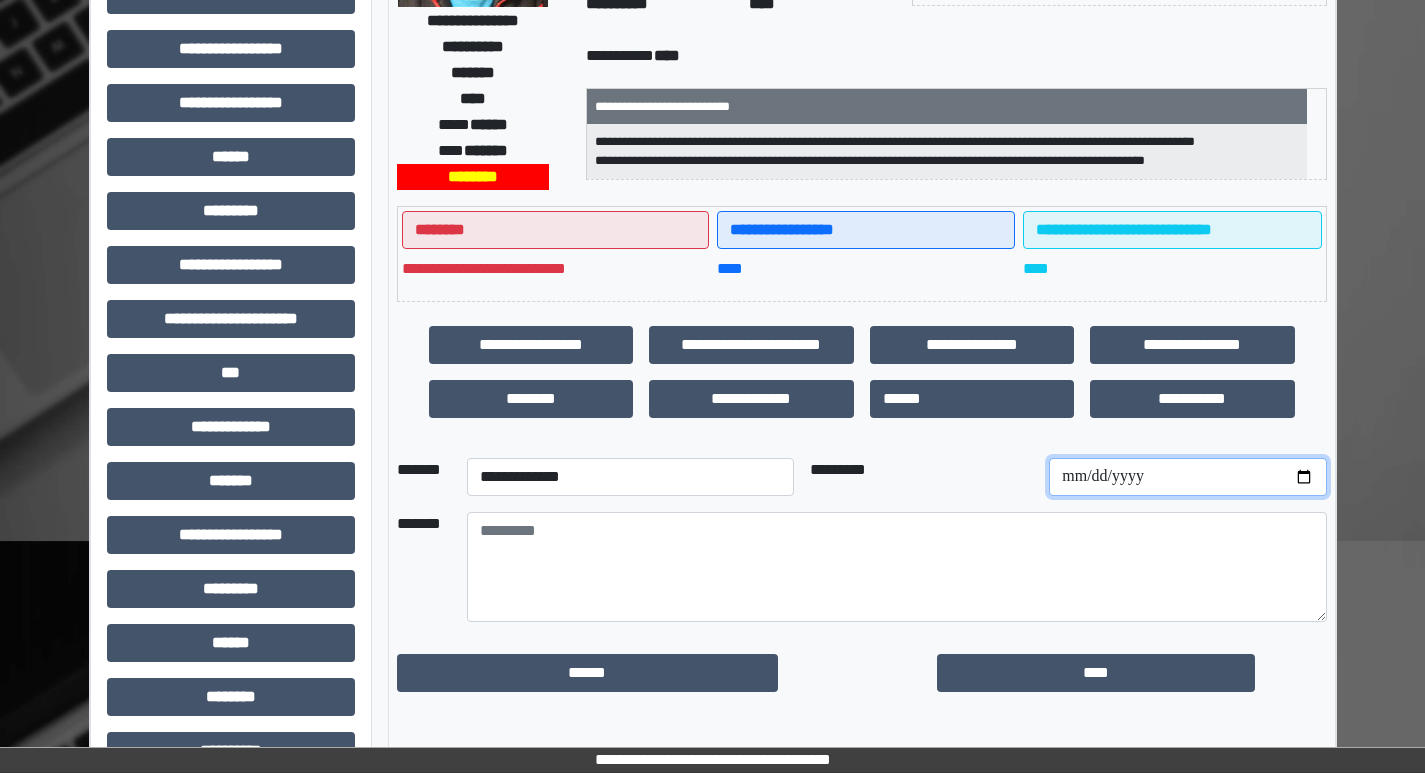 click at bounding box center (1187, 477) 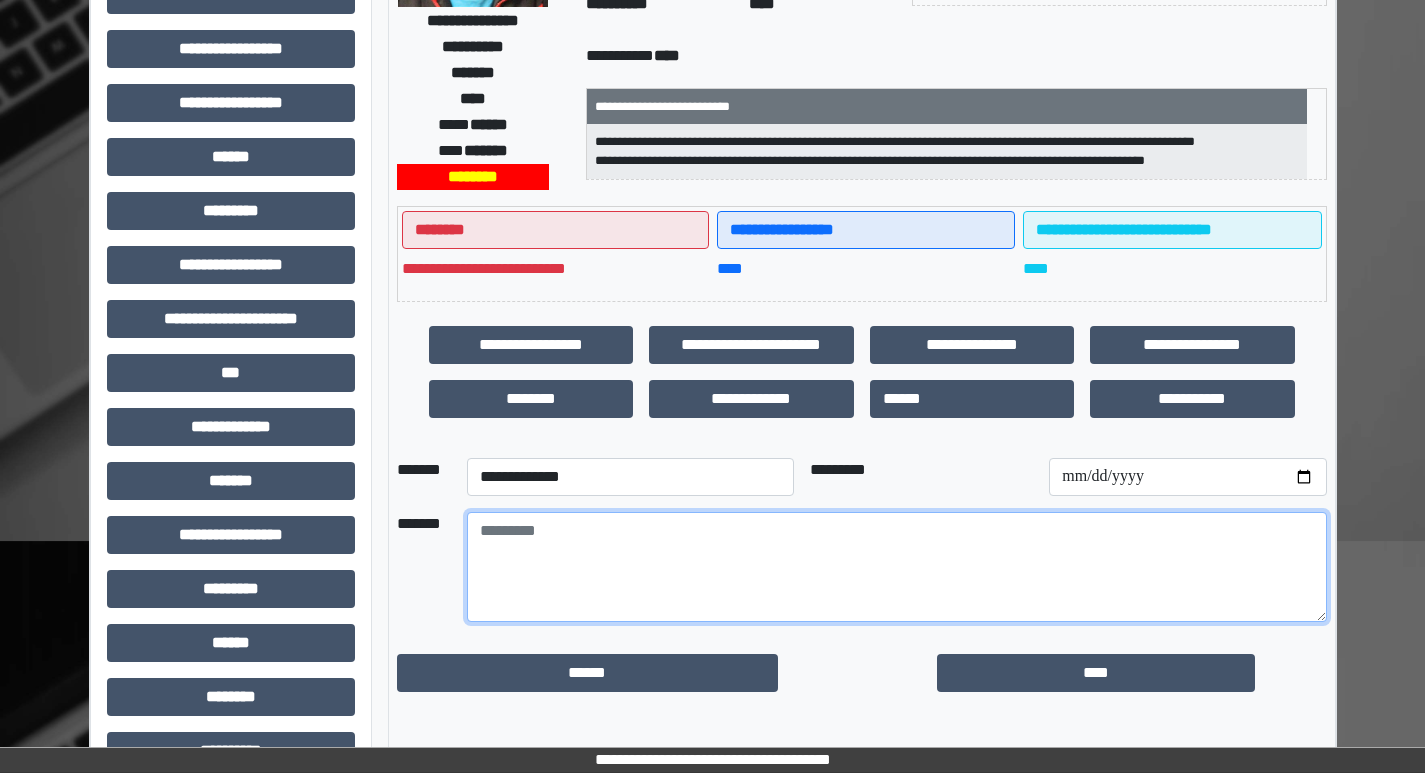 click at bounding box center (897, 567) 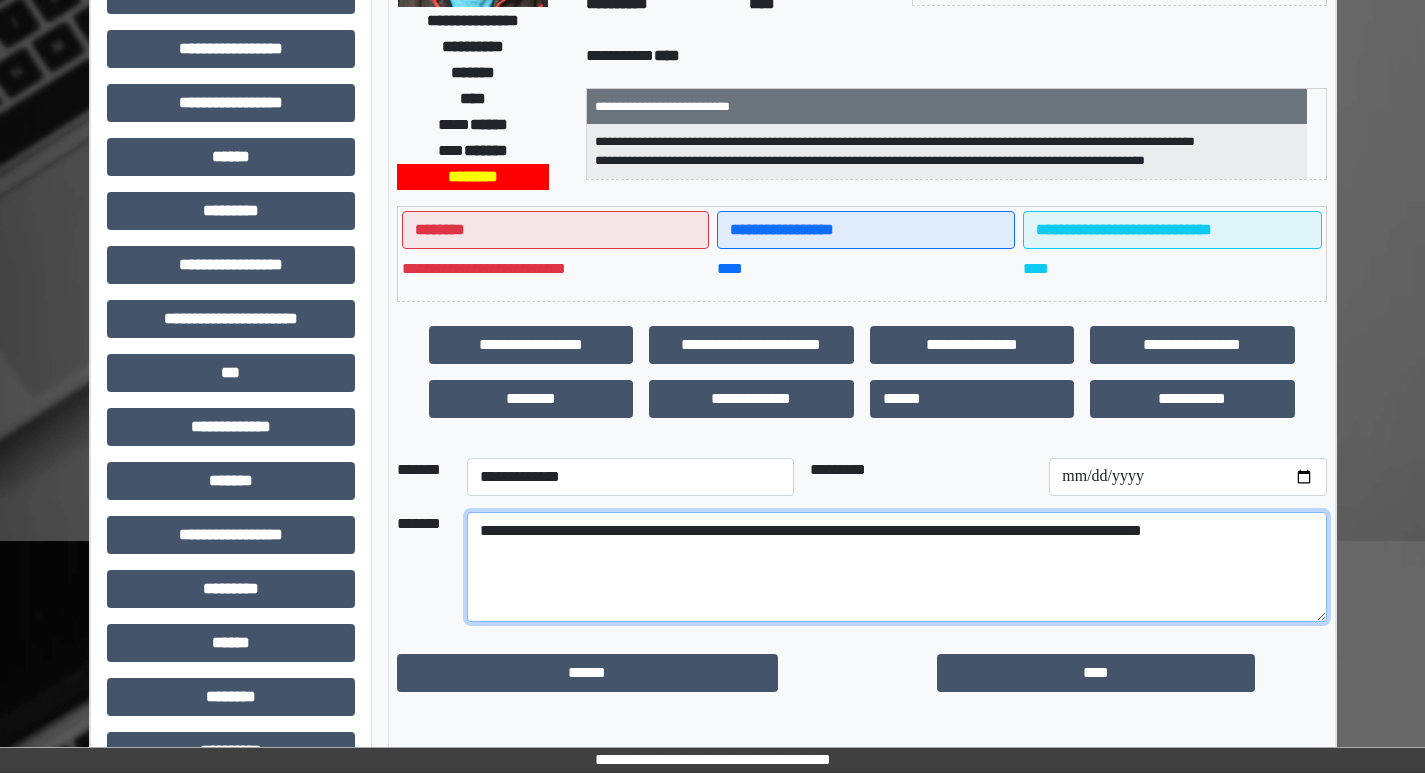 click on "**********" at bounding box center (897, 567) 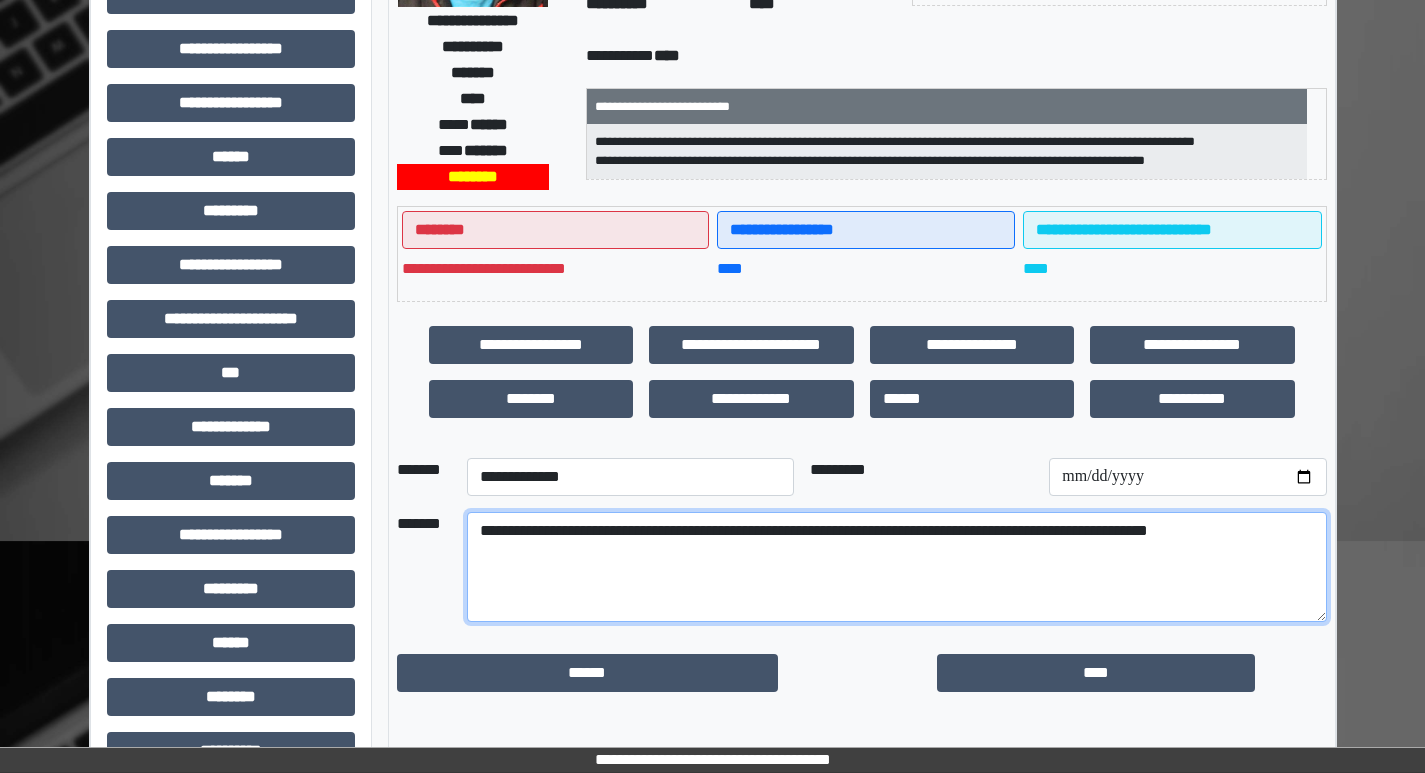 click on "**********" at bounding box center (897, 567) 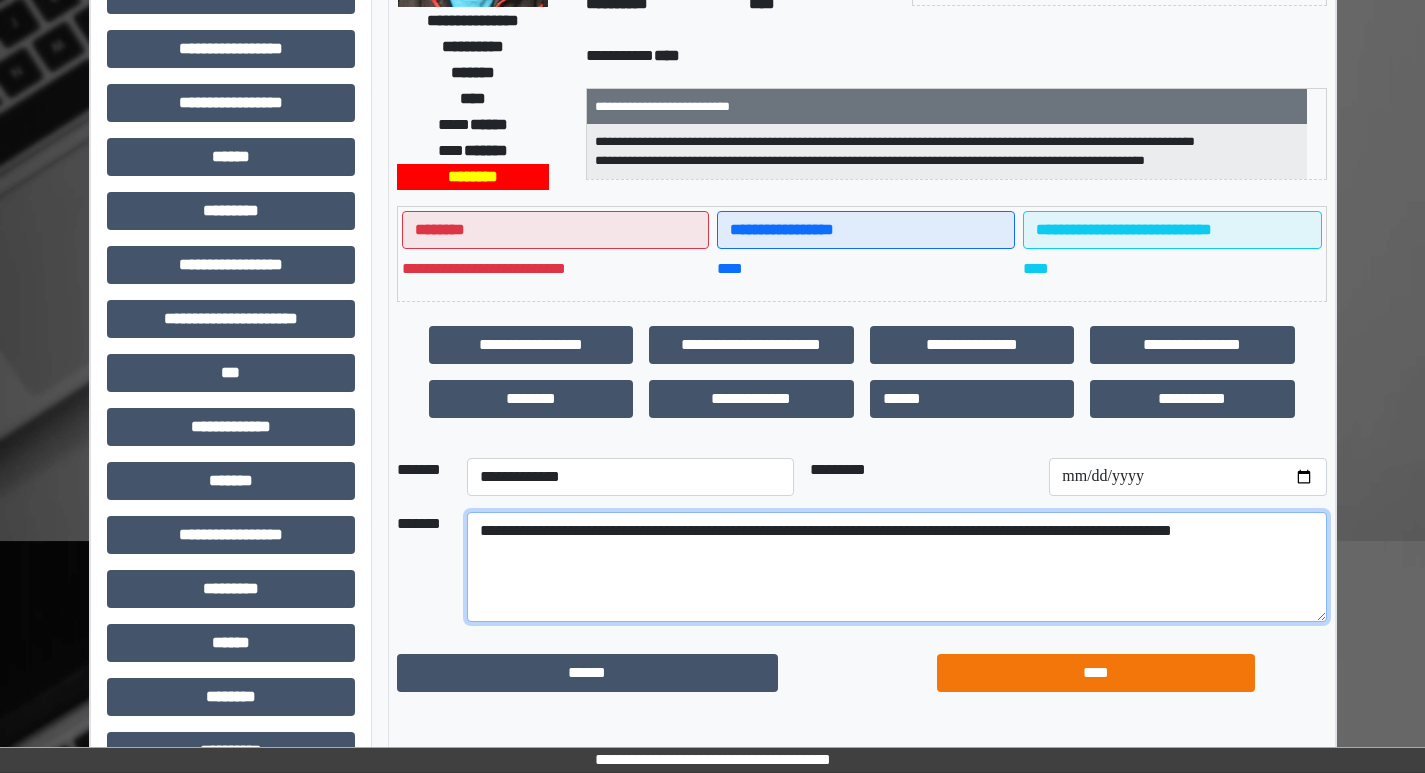 type on "**********" 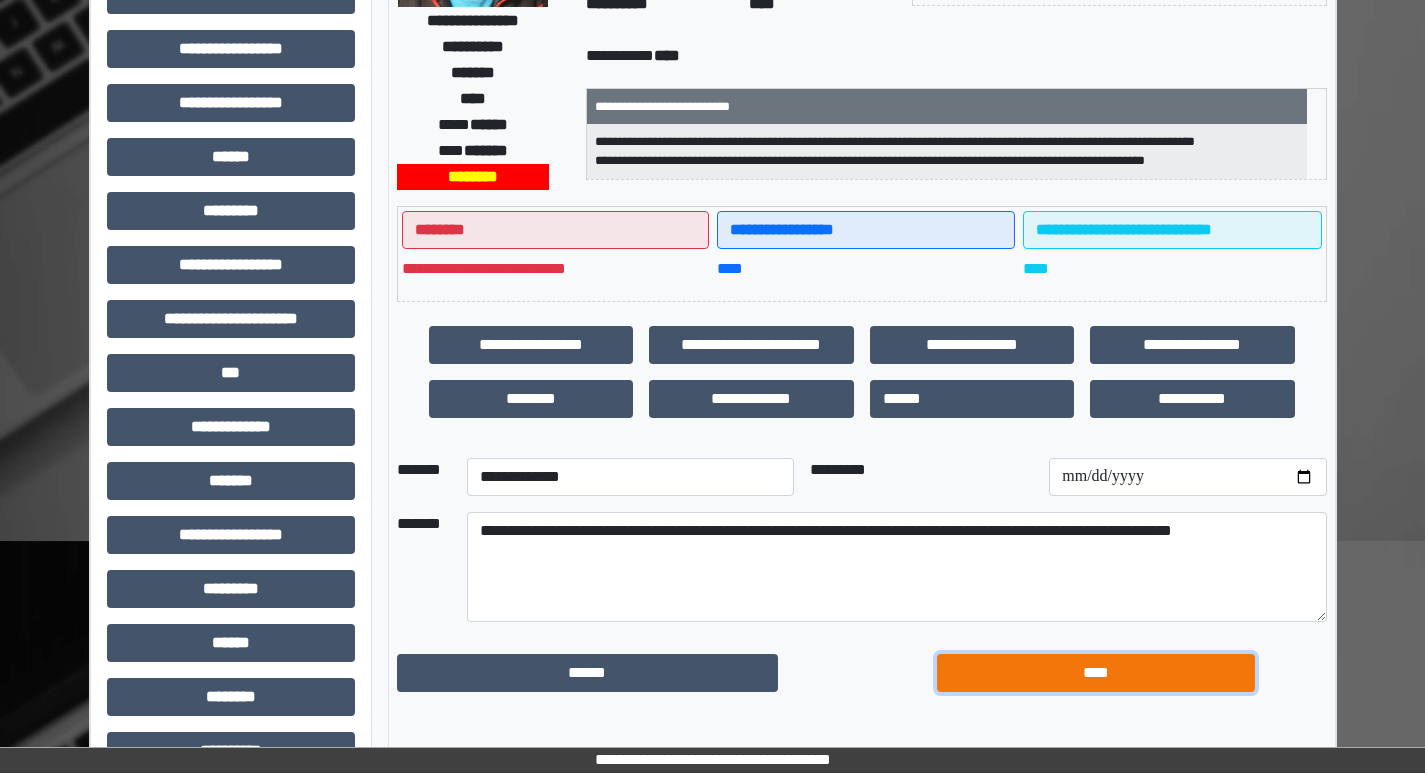 click on "****" at bounding box center (1096, 673) 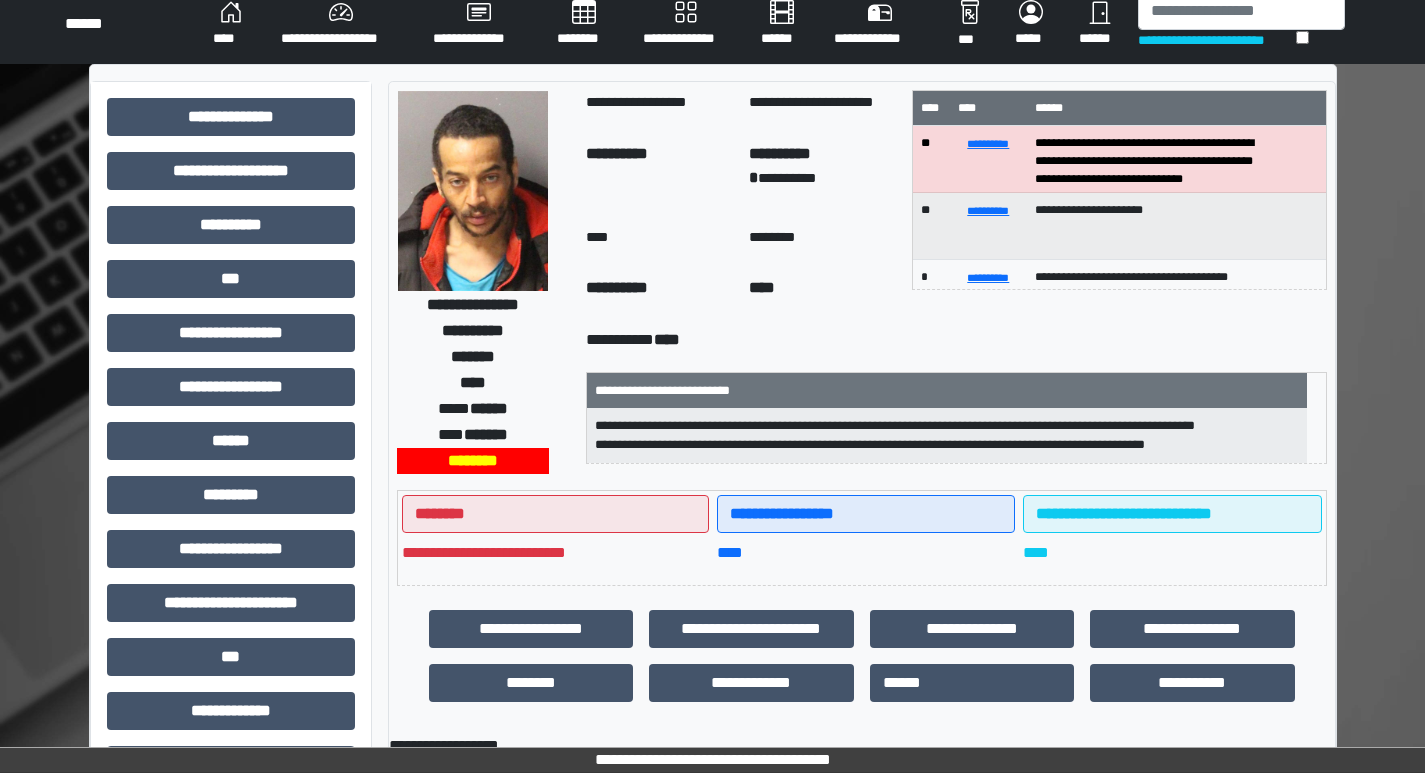 scroll, scrollTop: 0, scrollLeft: 0, axis: both 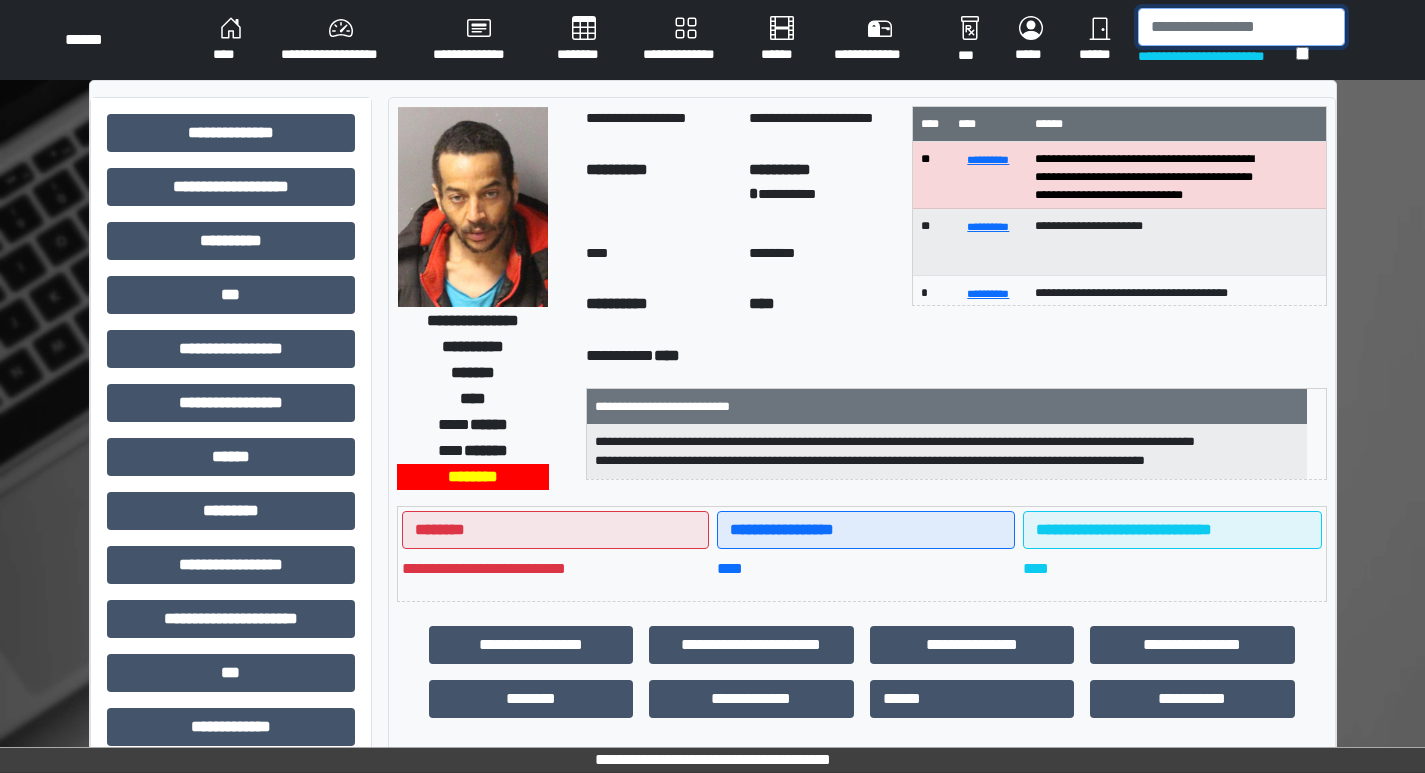 click at bounding box center [1241, 27] 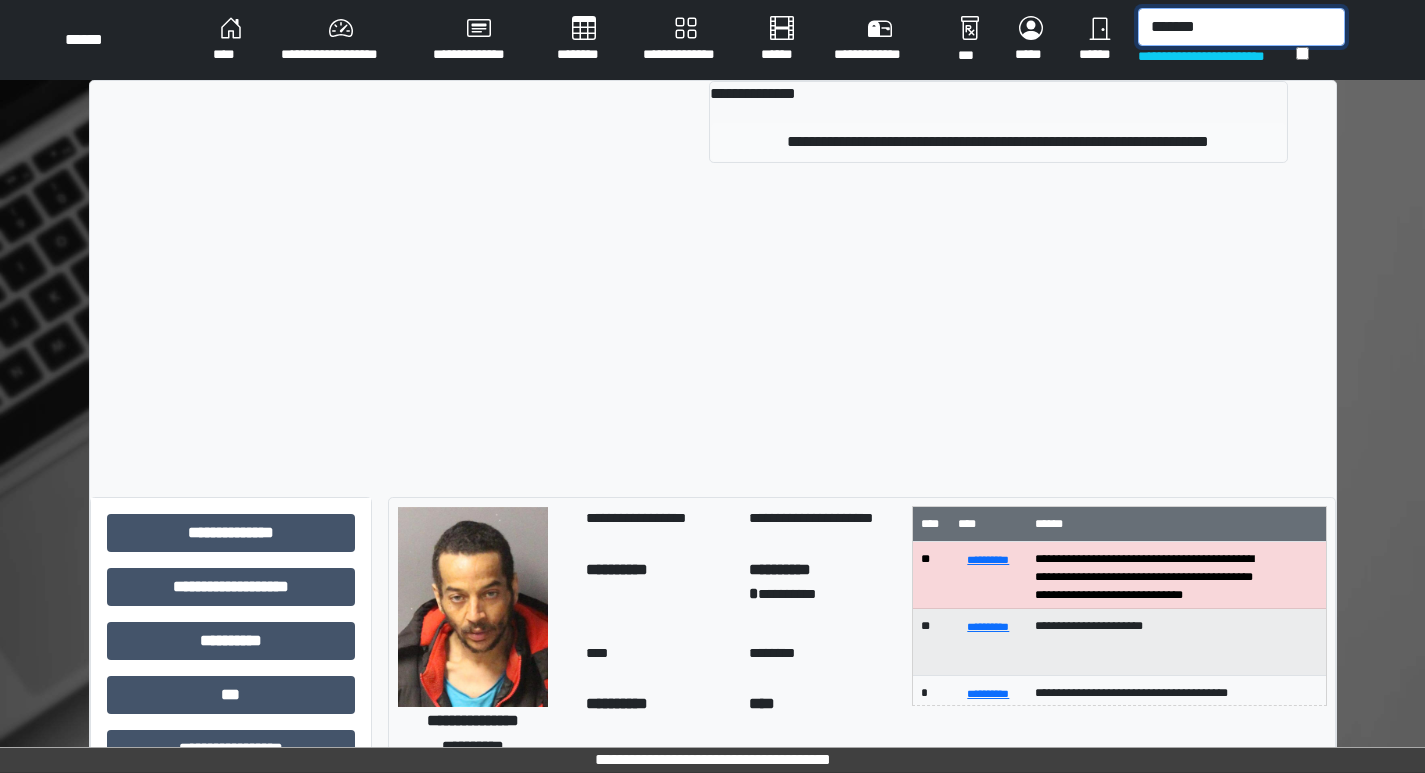 type on "*******" 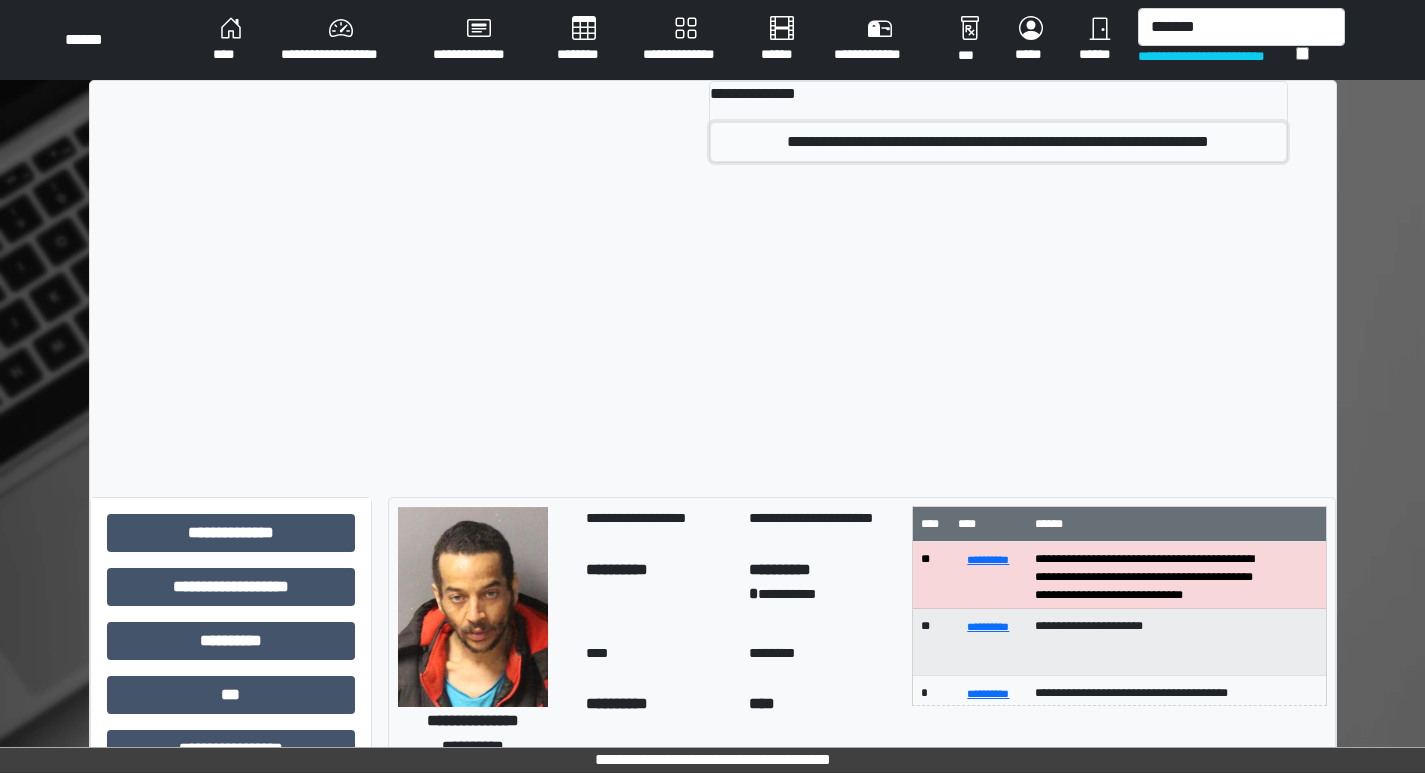 click on "**********" at bounding box center (998, 142) 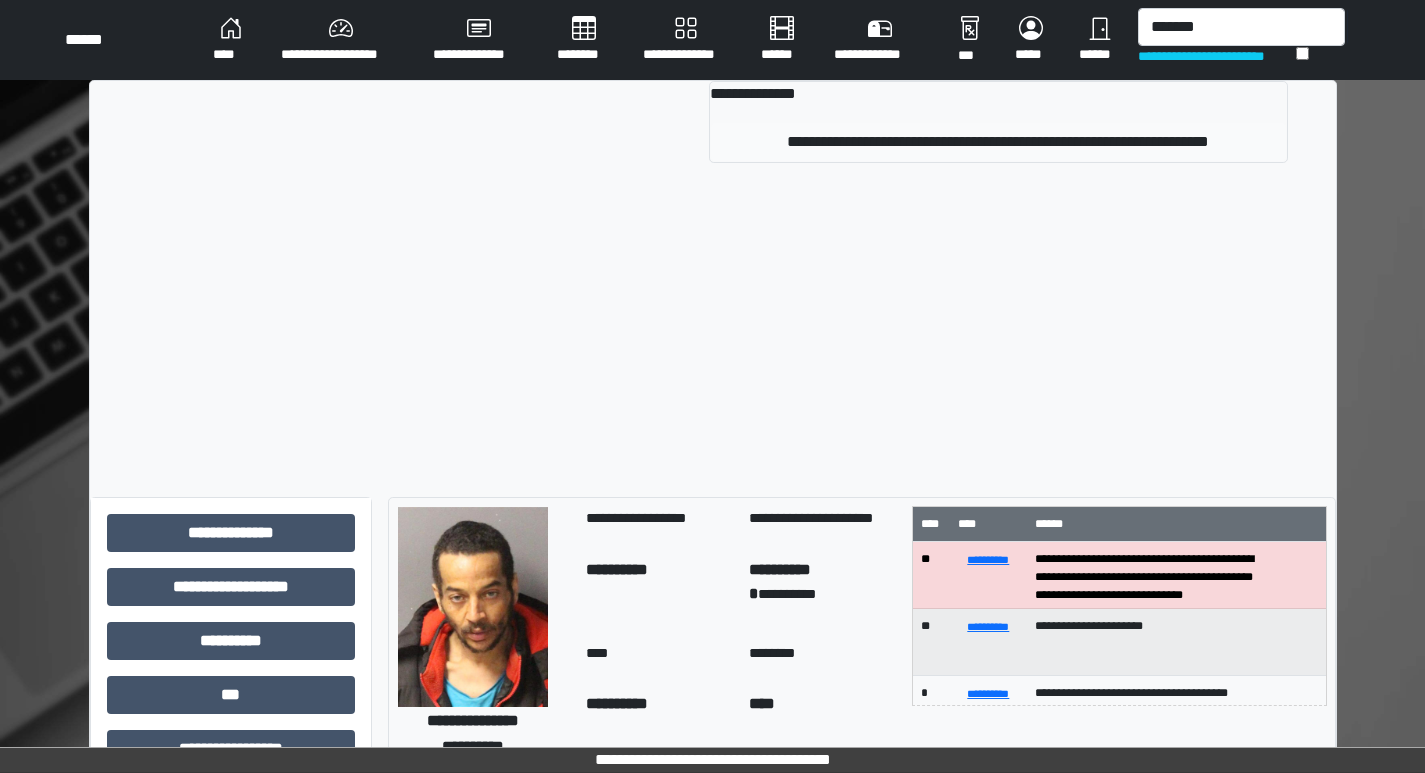 type 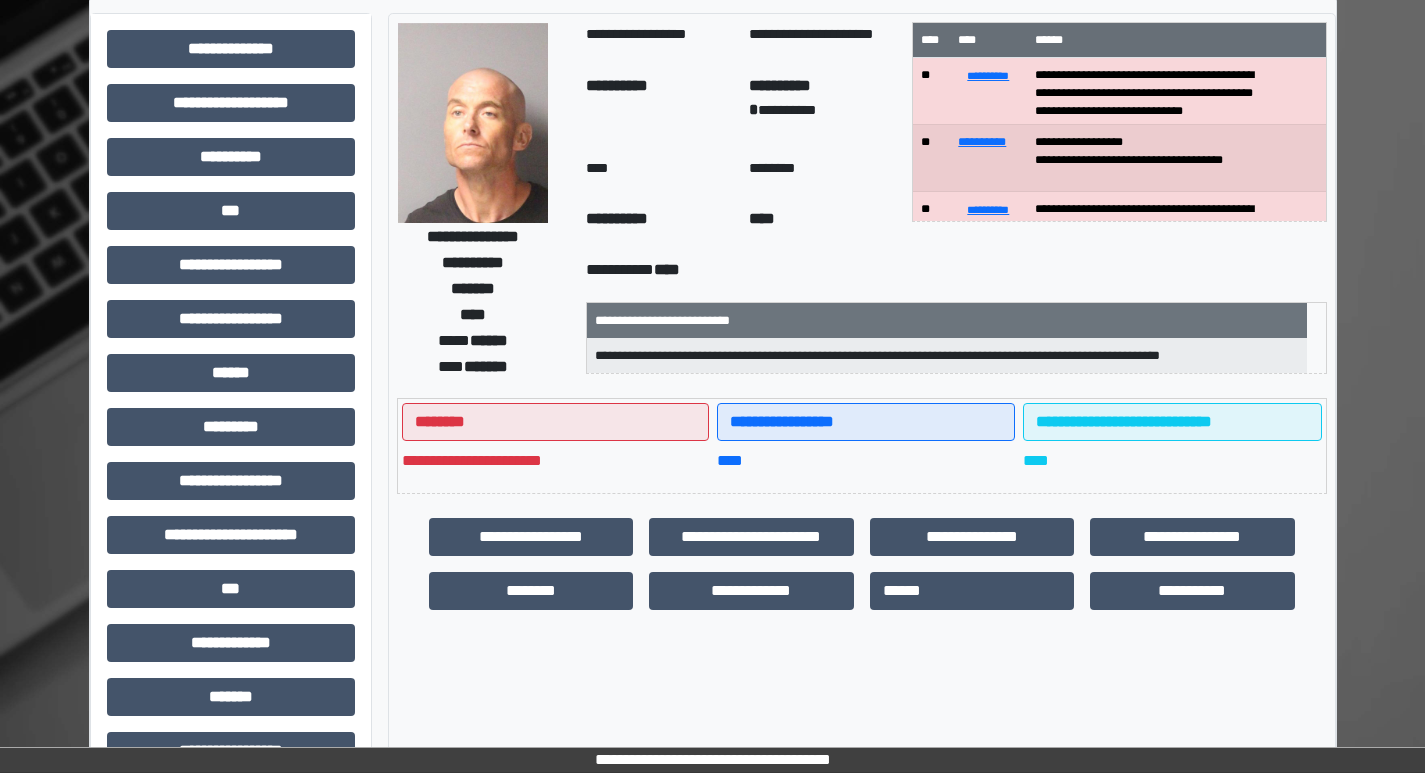 scroll, scrollTop: 200, scrollLeft: 0, axis: vertical 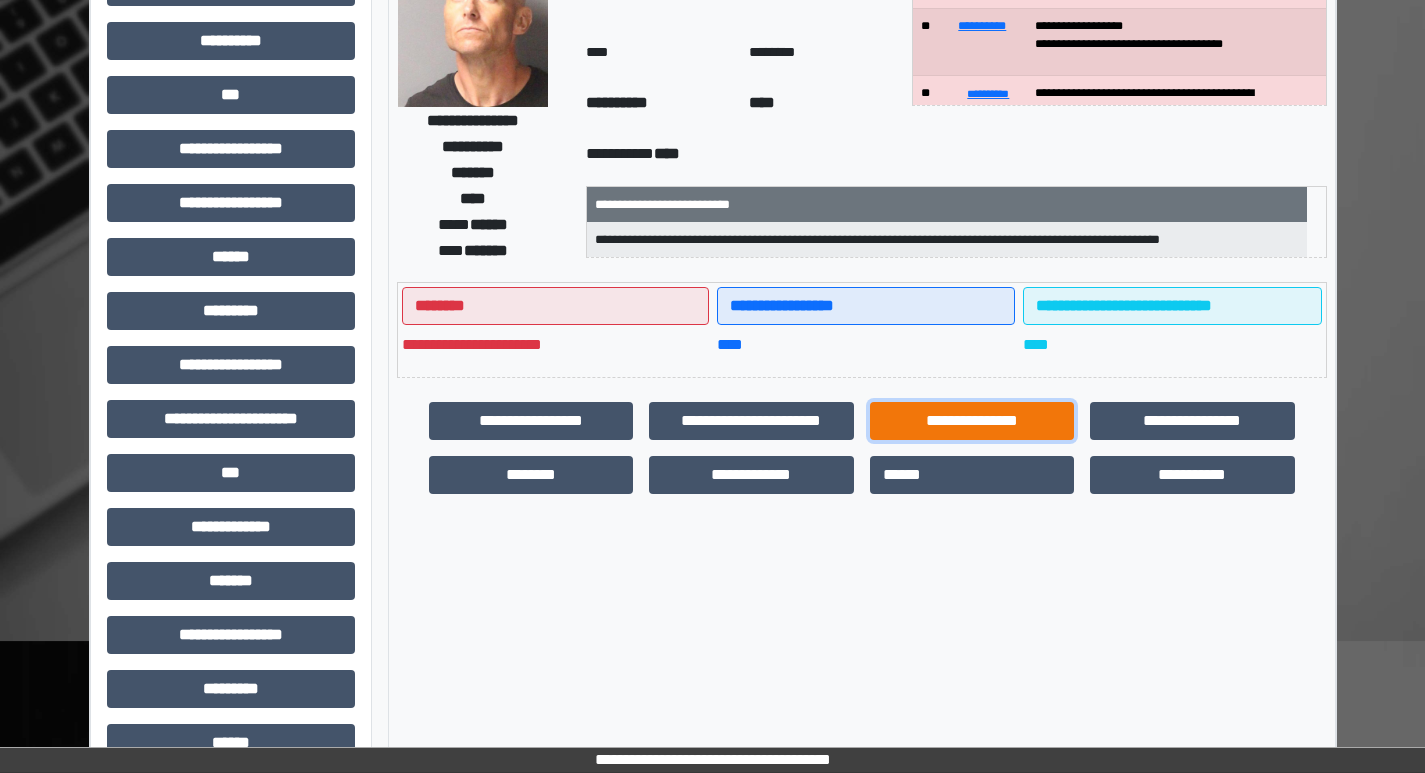 click on "**********" at bounding box center (972, 421) 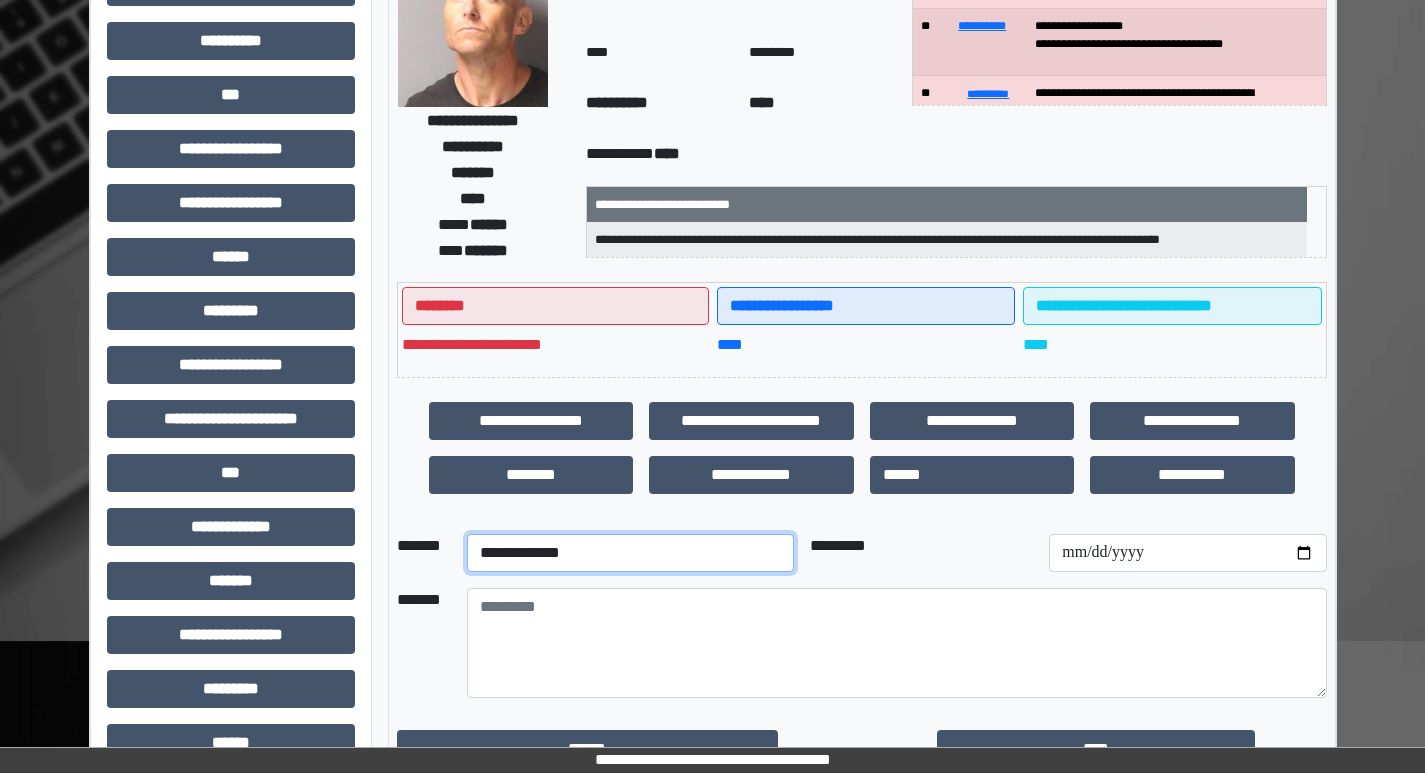 click on "**********" at bounding box center (630, 553) 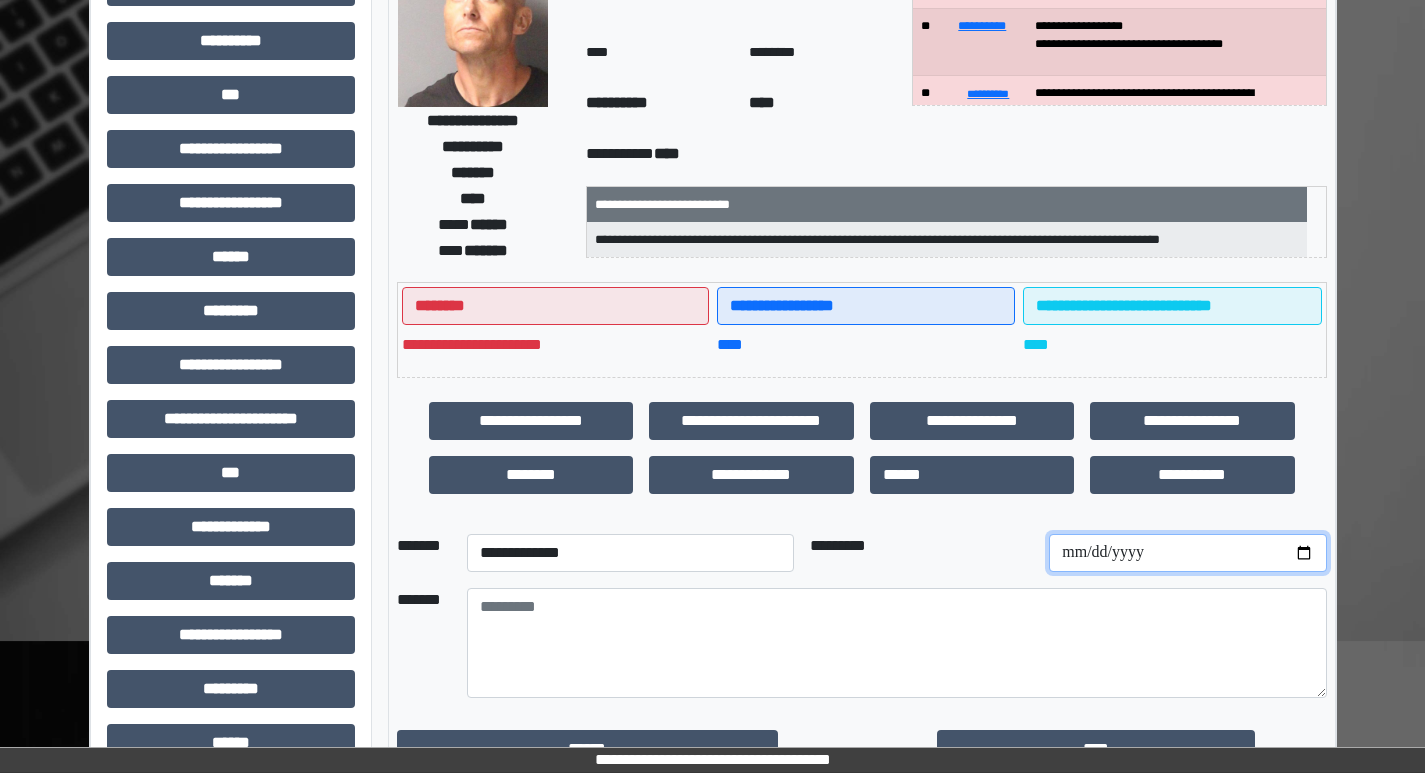 click at bounding box center [1187, 553] 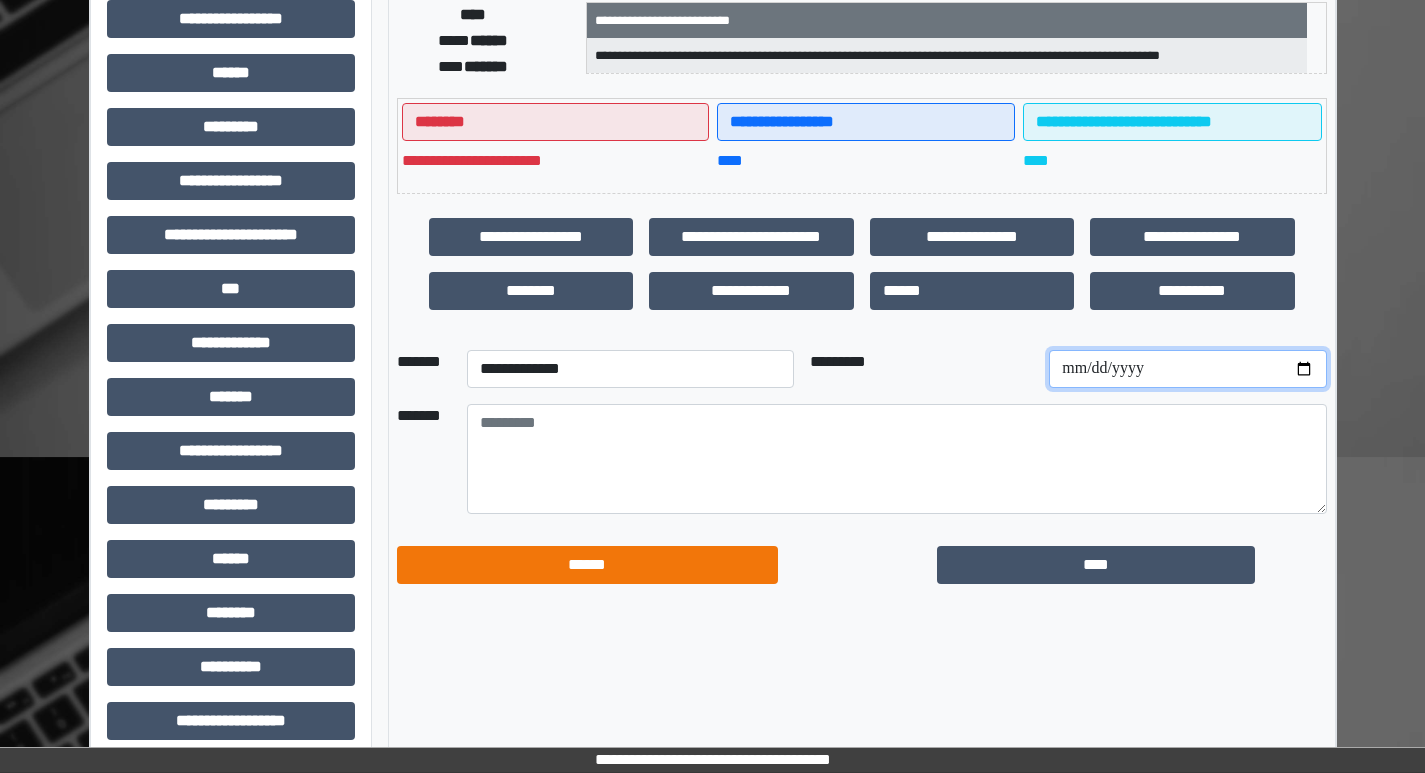 scroll, scrollTop: 401, scrollLeft: 0, axis: vertical 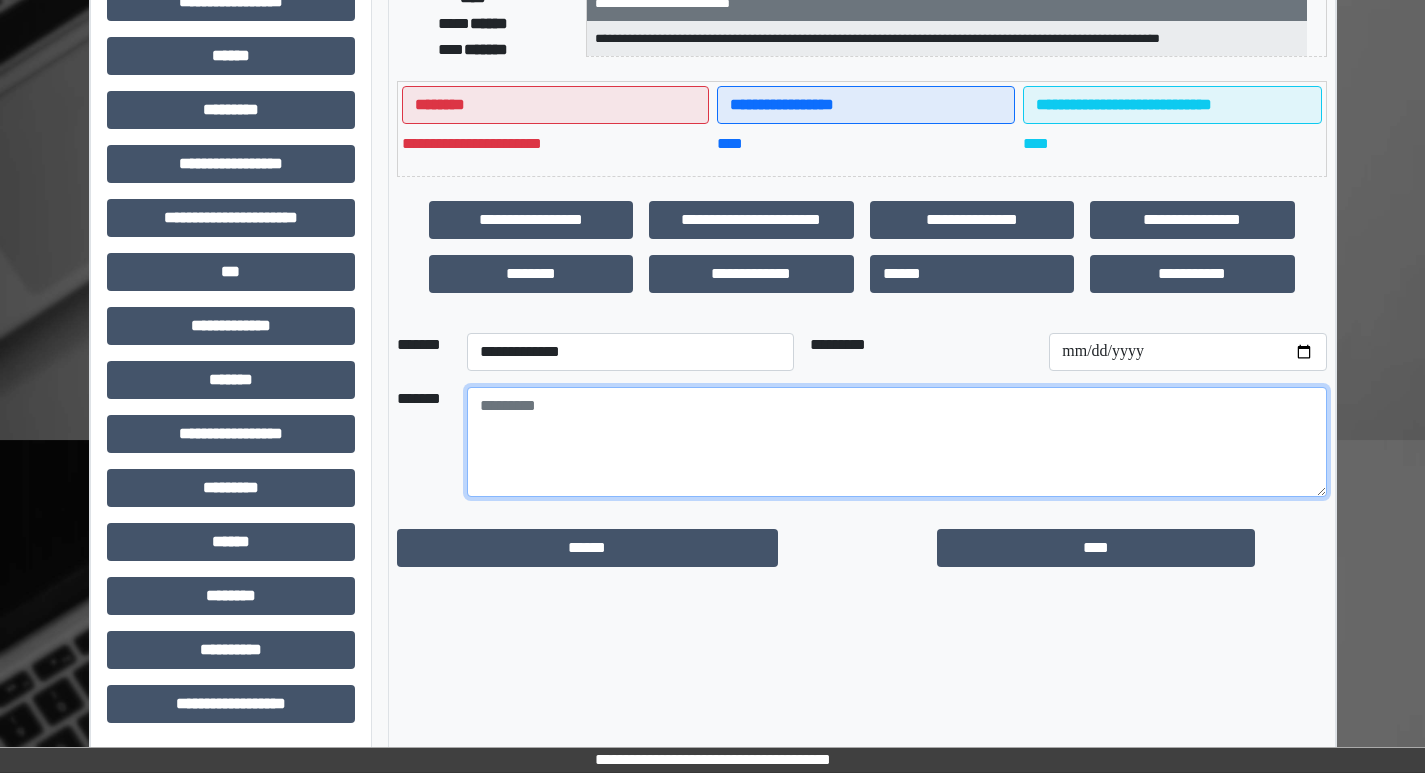 click at bounding box center (897, 442) 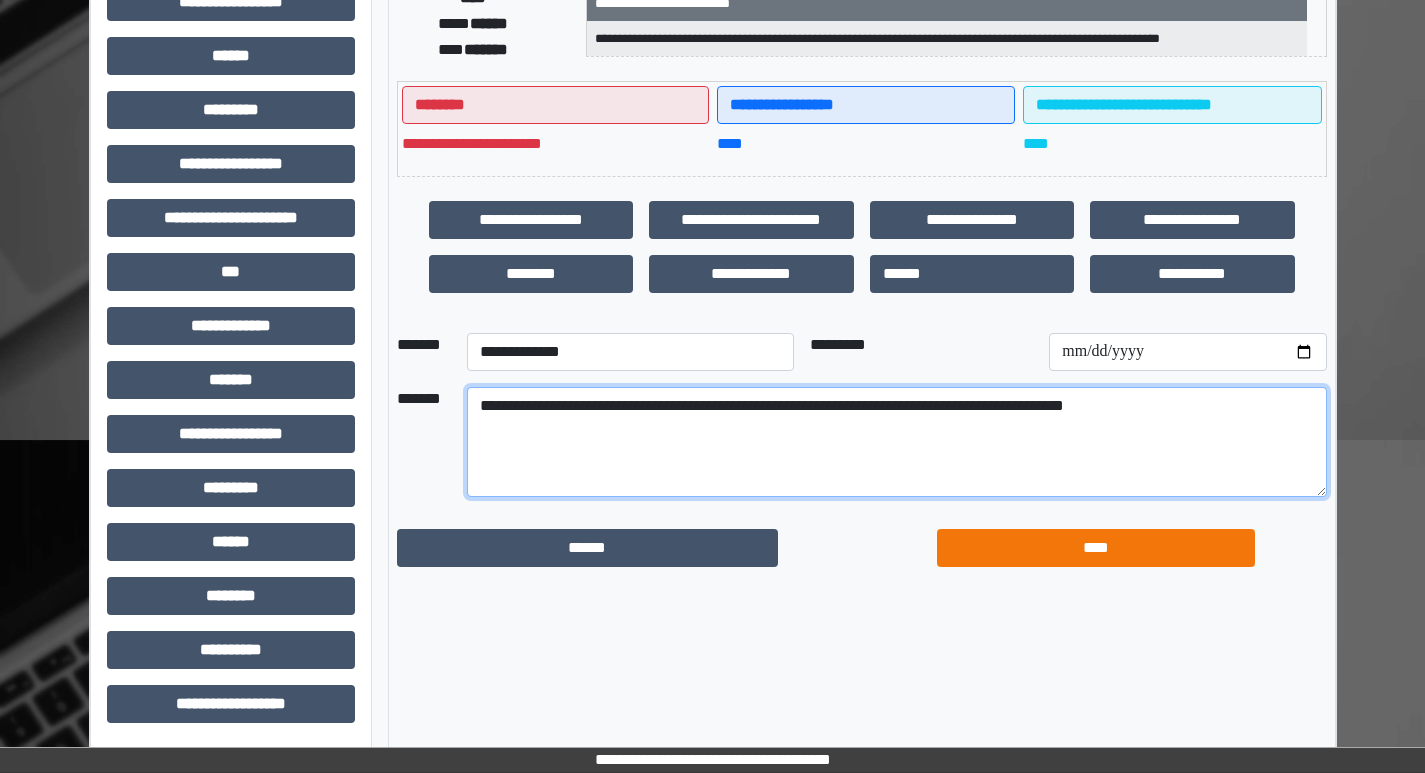 type on "**********" 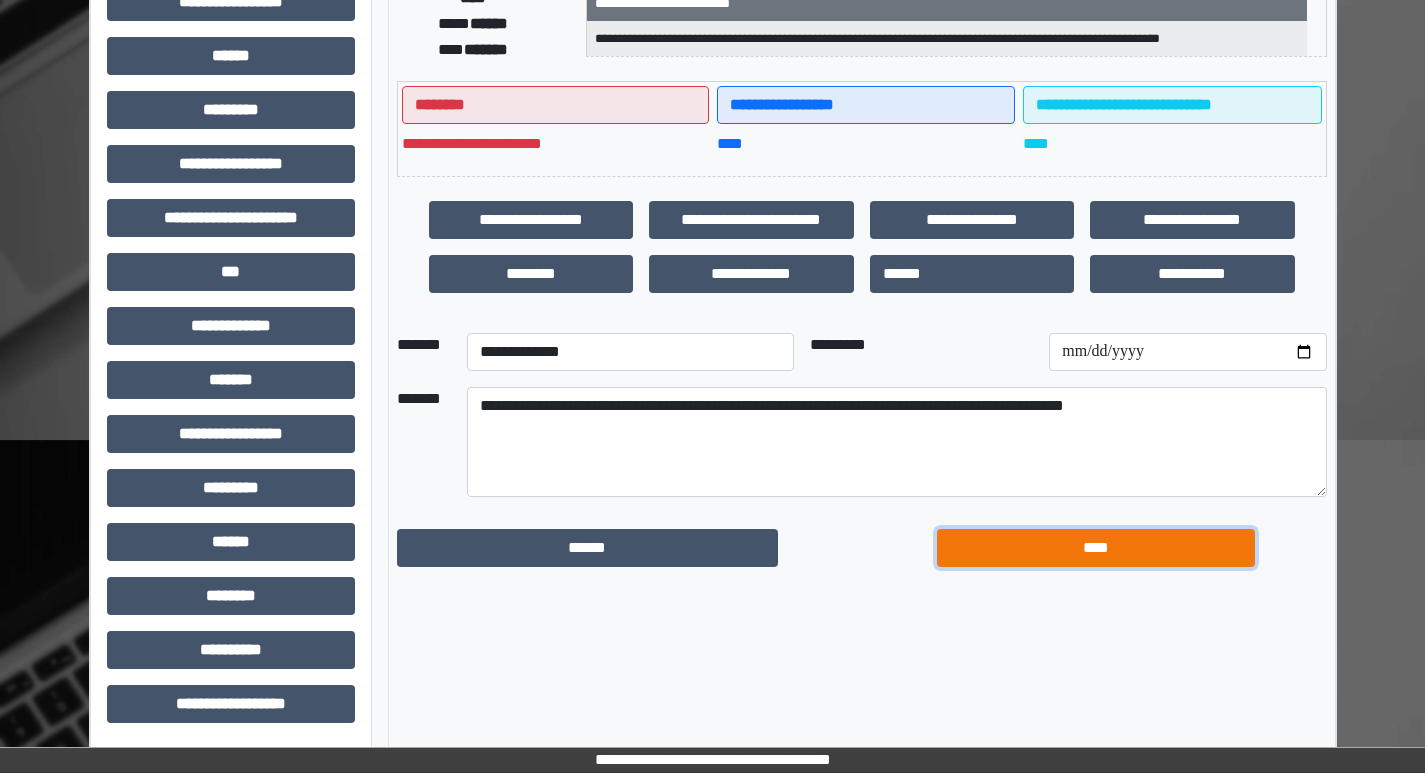 click on "****" at bounding box center (1096, 548) 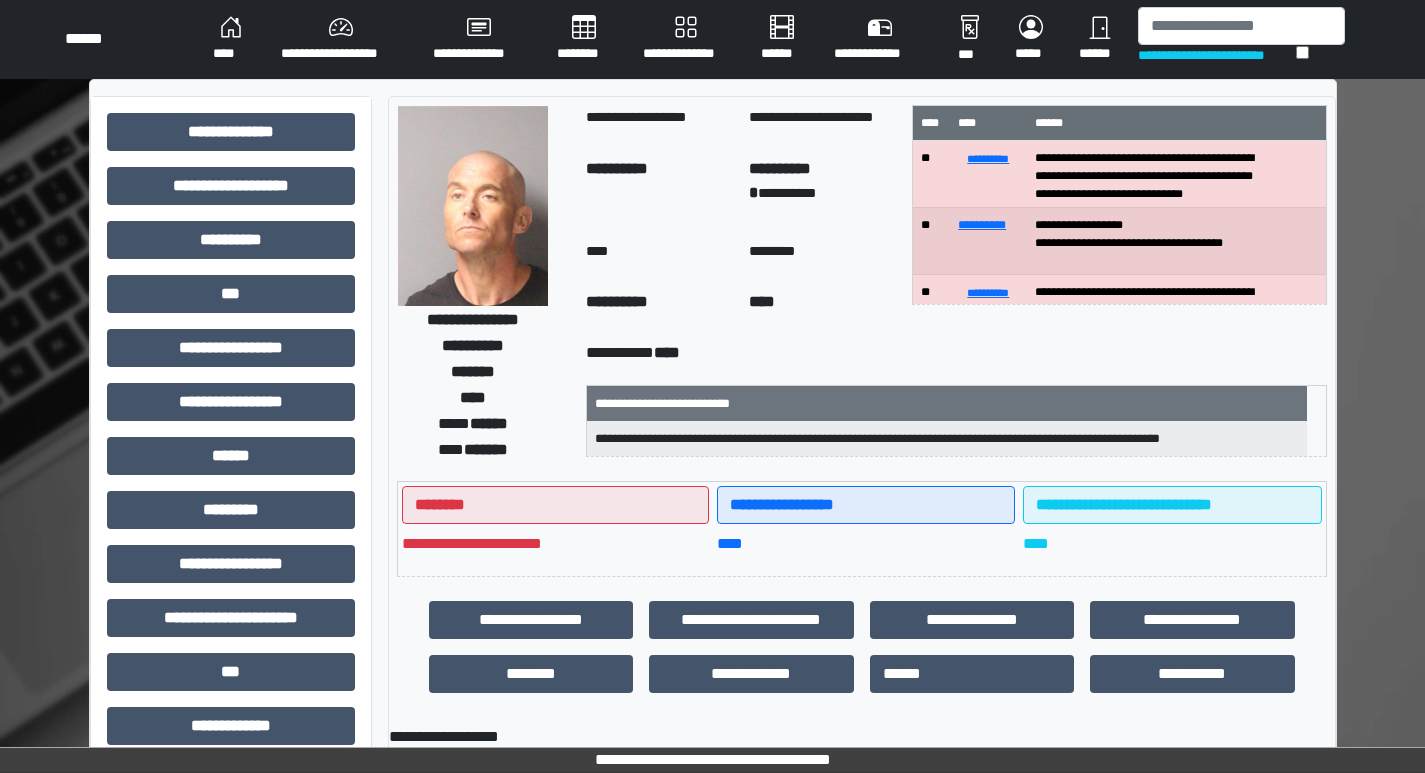 scroll, scrollTop: 0, scrollLeft: 0, axis: both 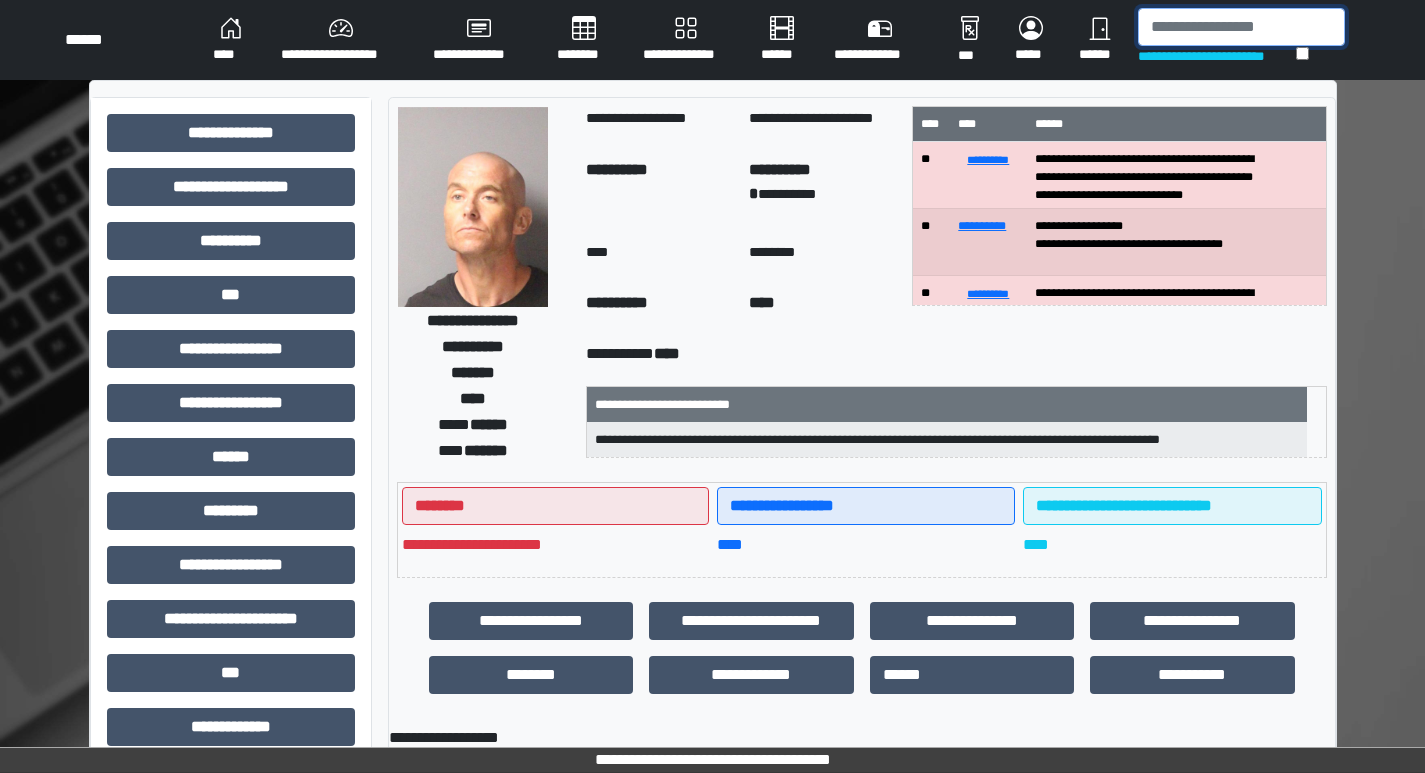 click at bounding box center [1241, 27] 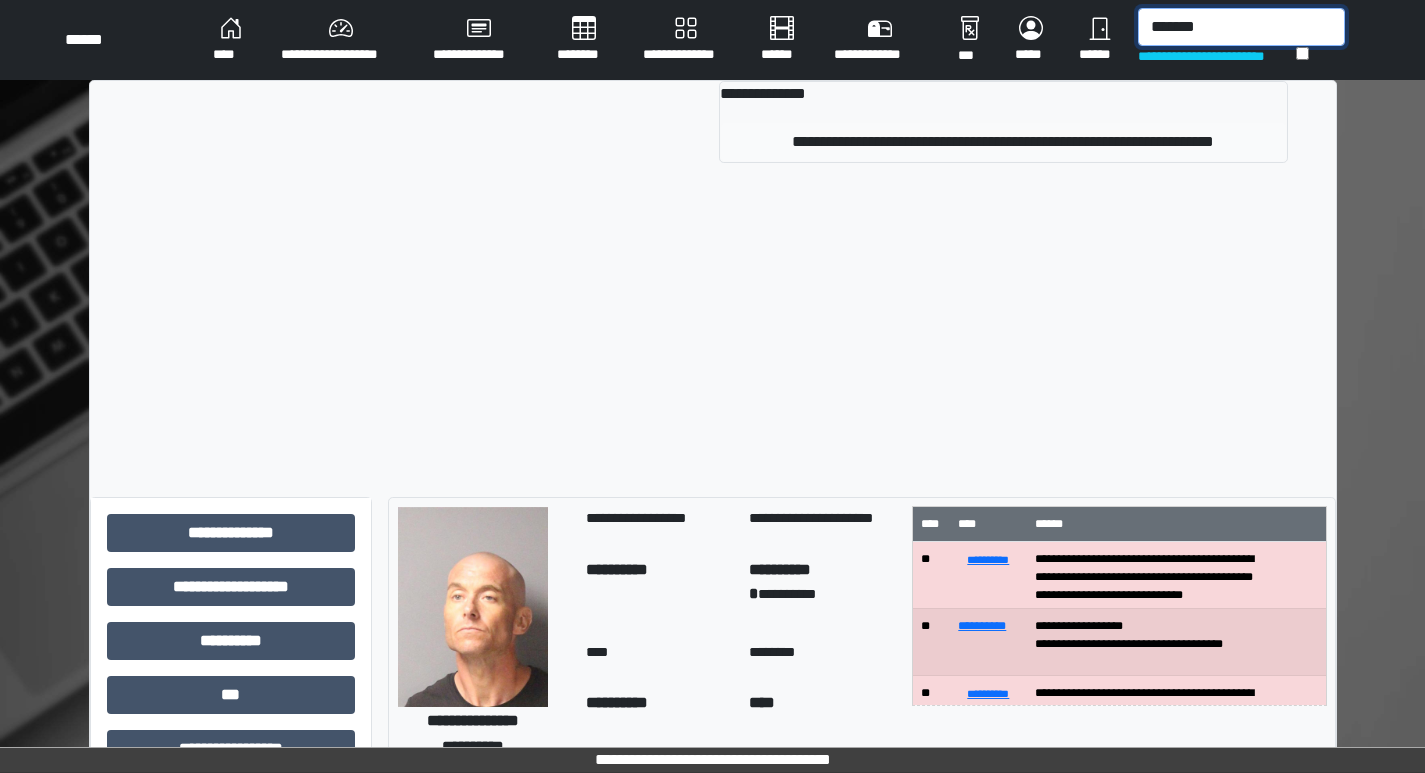 type on "*******" 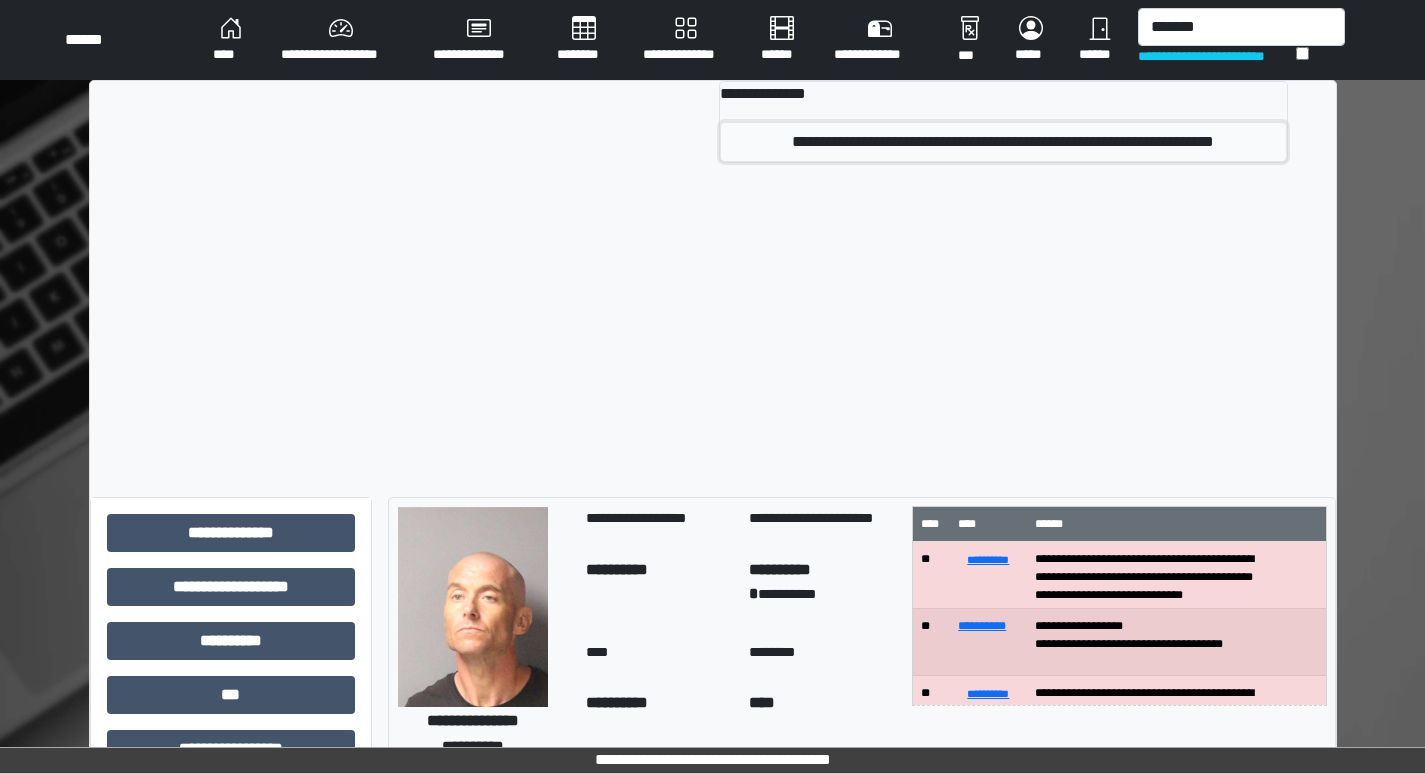 click on "**********" at bounding box center (1003, 142) 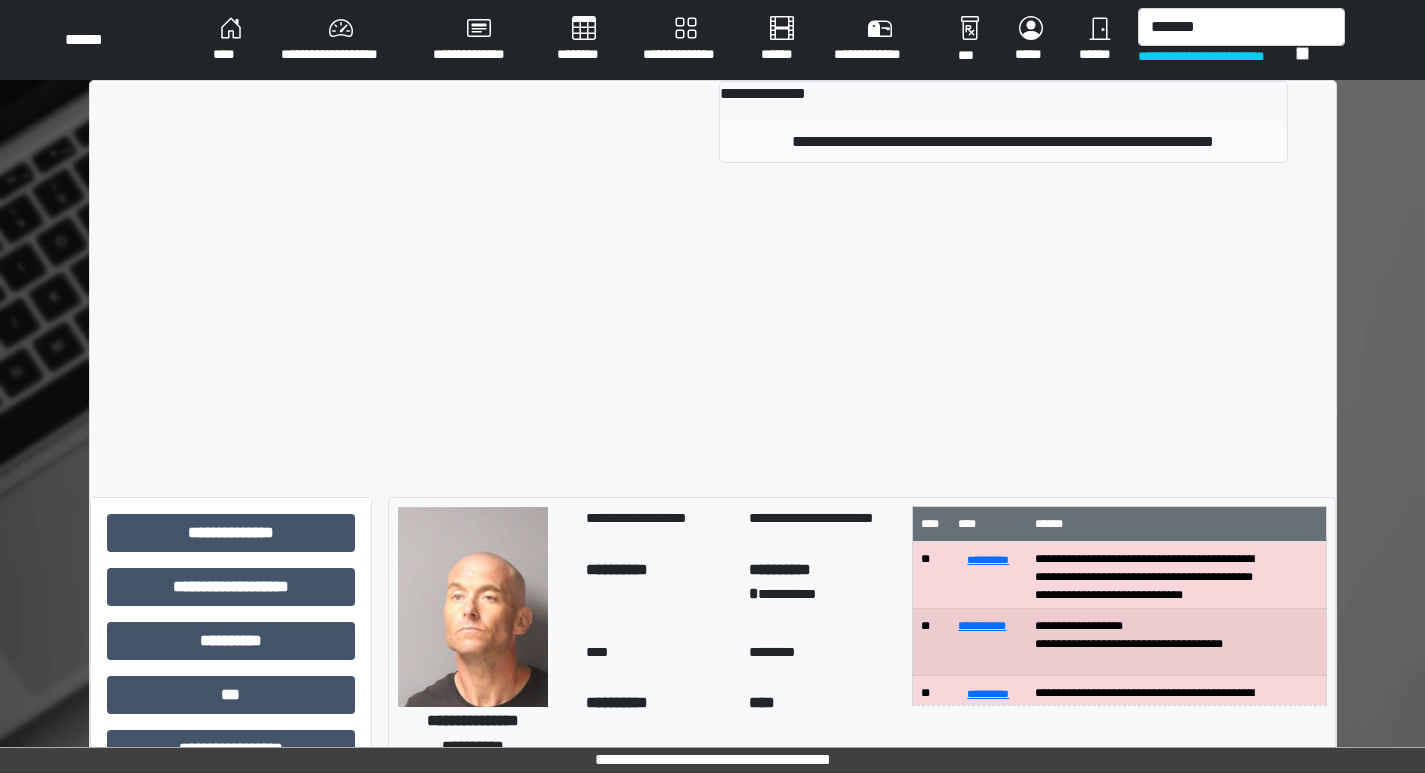type 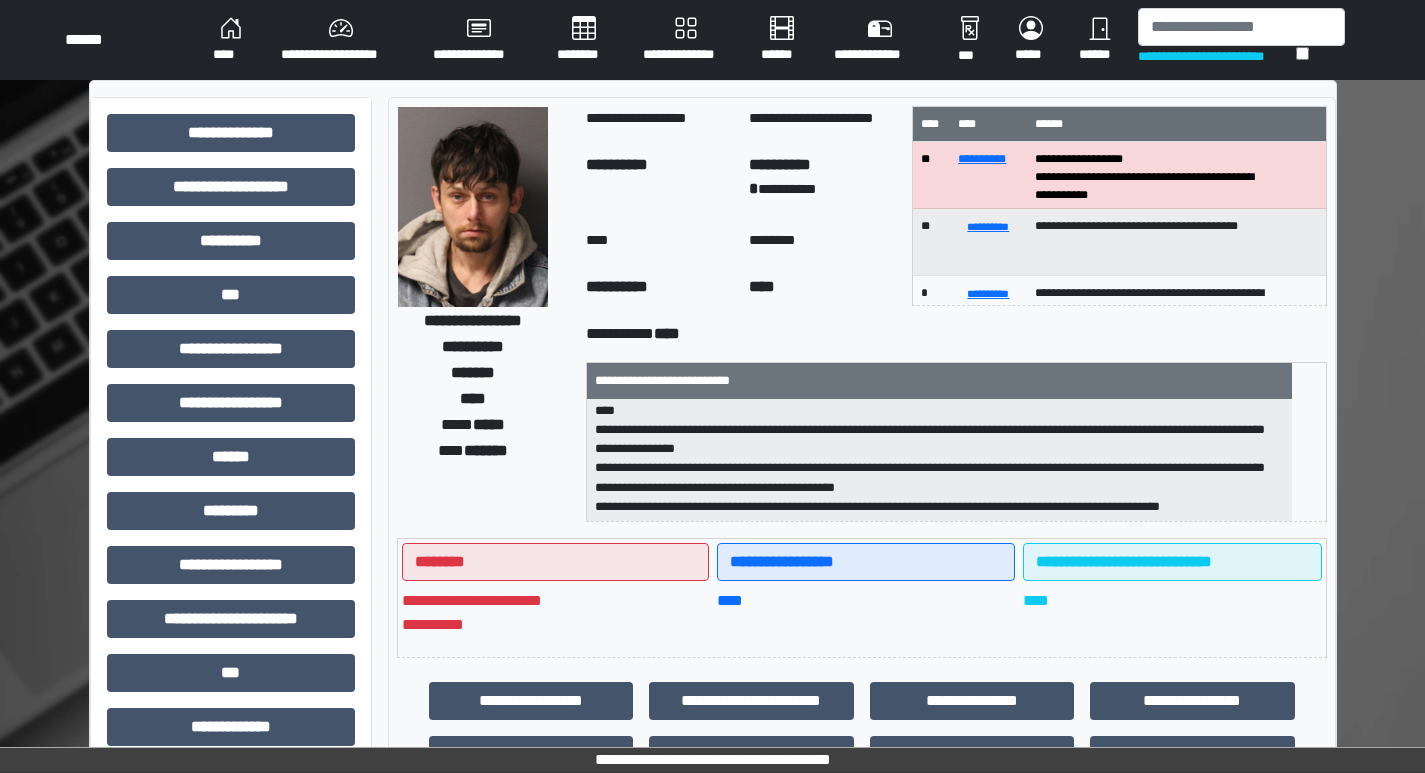 scroll, scrollTop: 159, scrollLeft: 0, axis: vertical 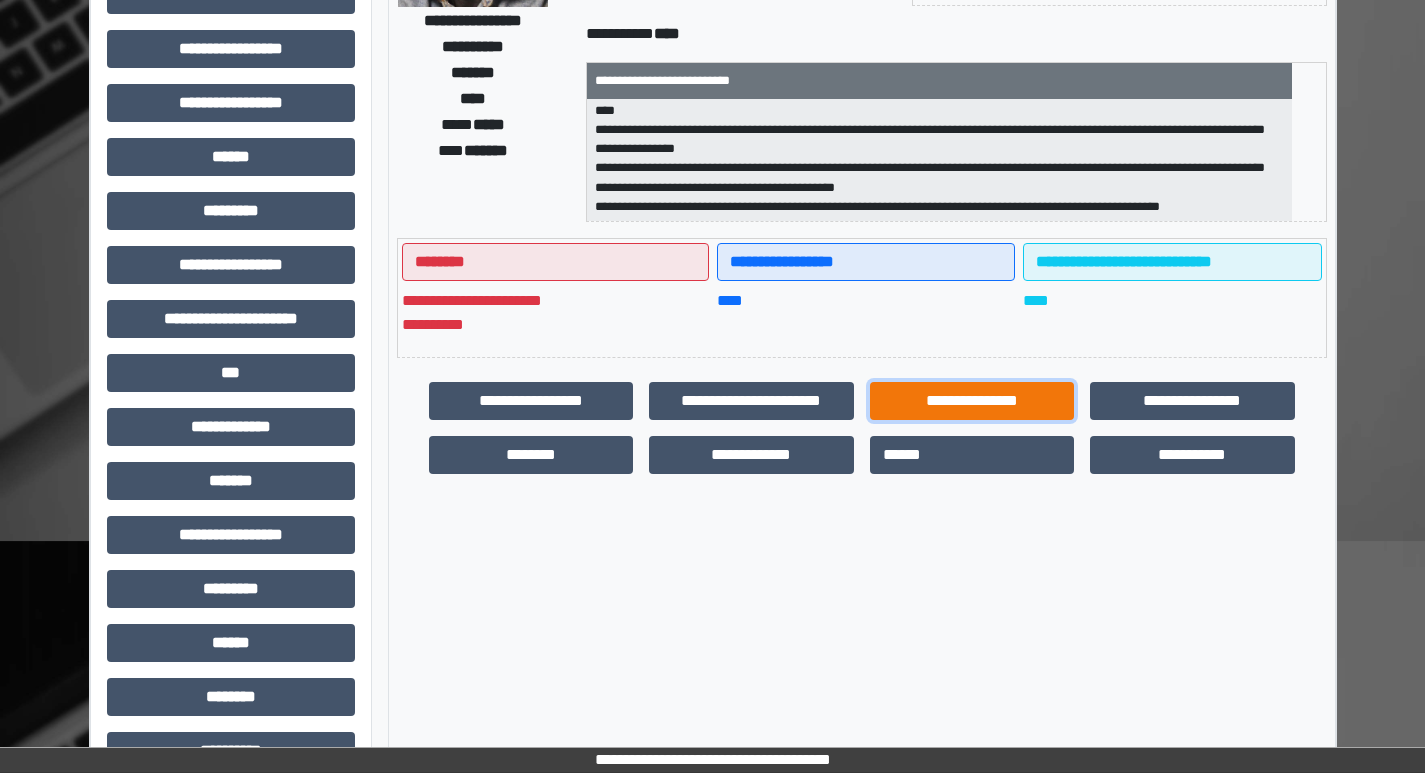 click on "**********" at bounding box center (972, 401) 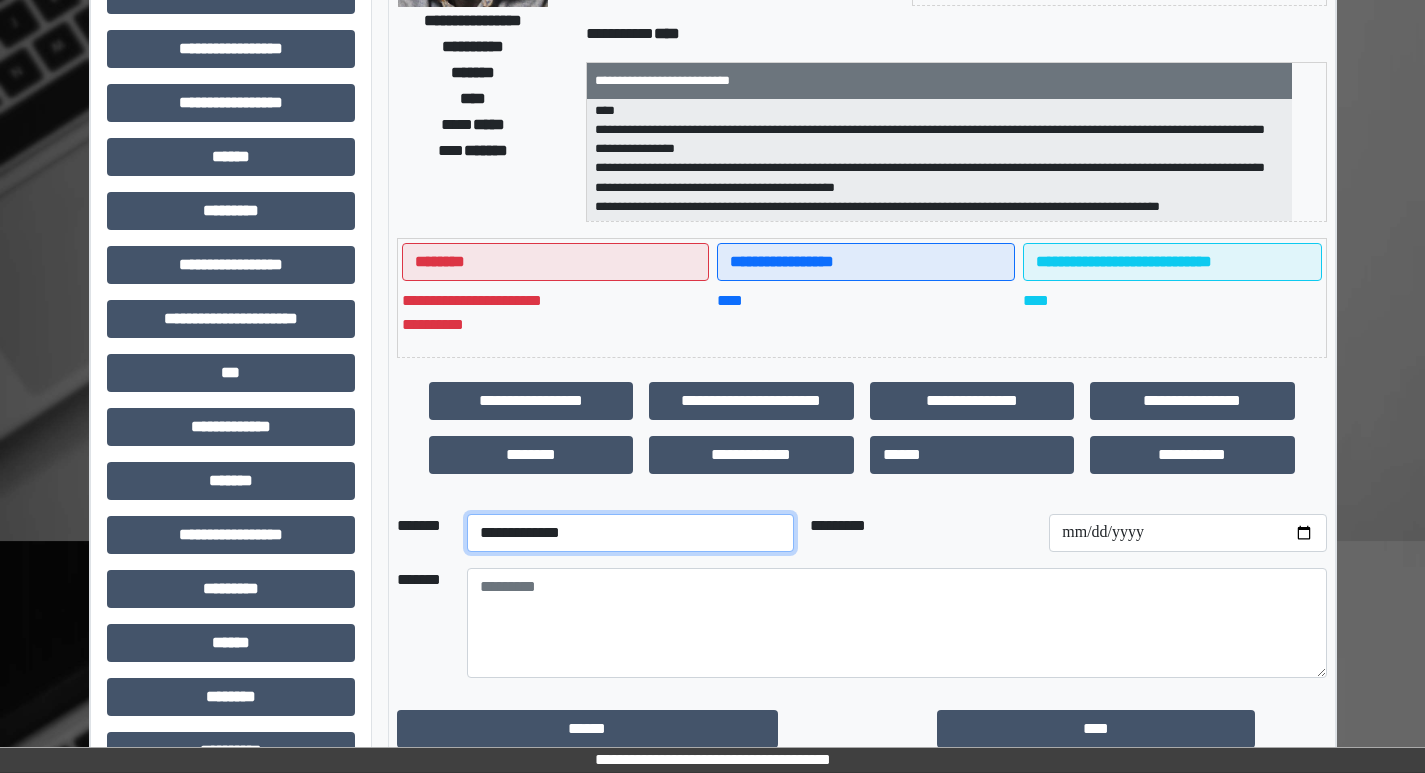 click on "**********" at bounding box center (630, 533) 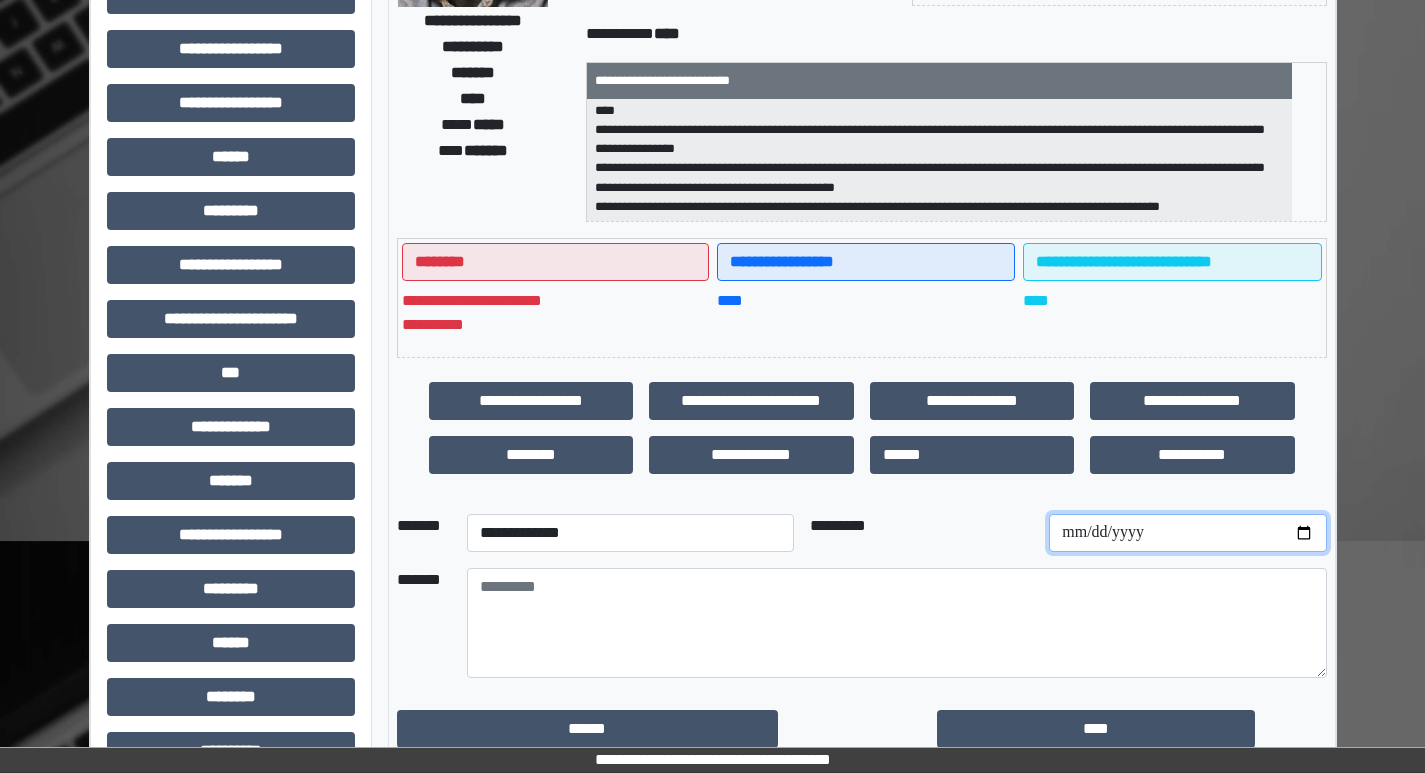 click at bounding box center (1187, 533) 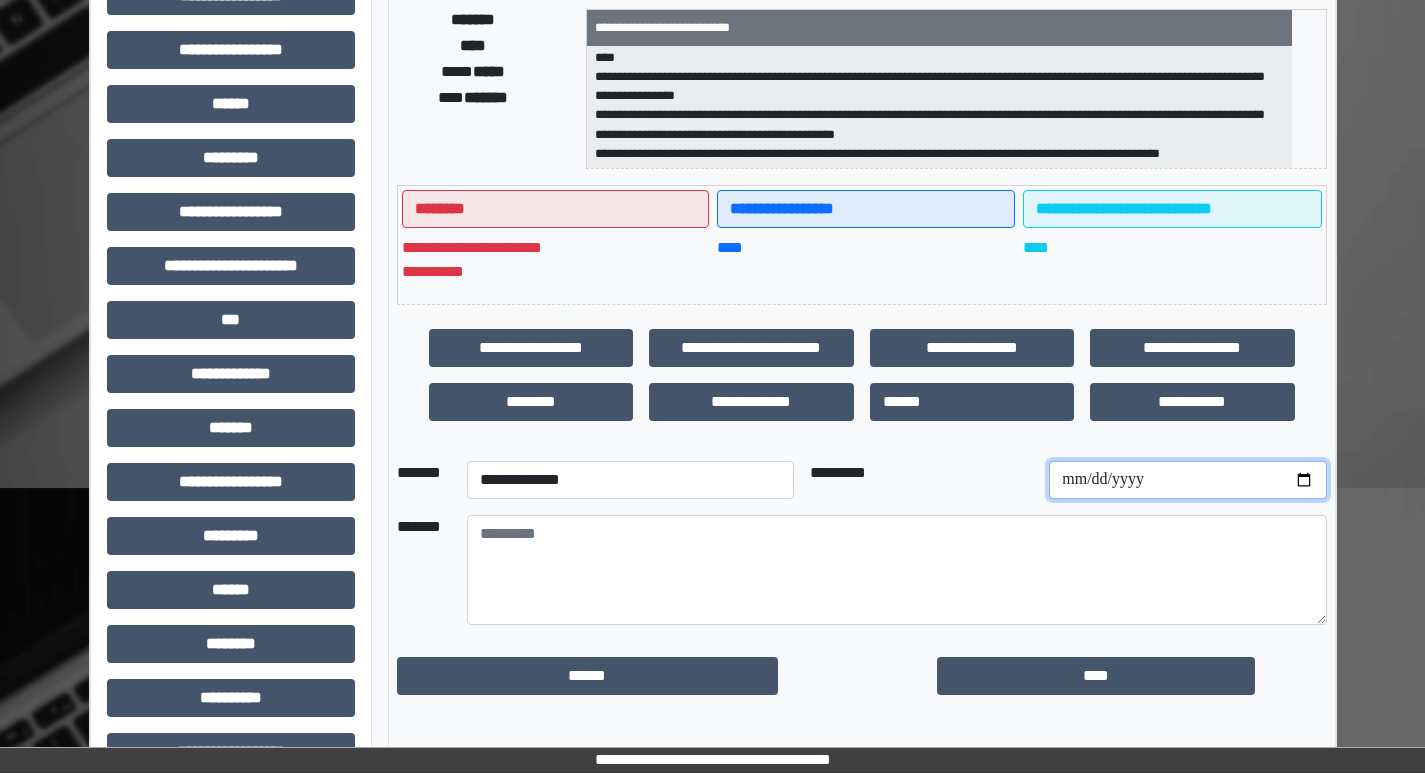 scroll, scrollTop: 401, scrollLeft: 0, axis: vertical 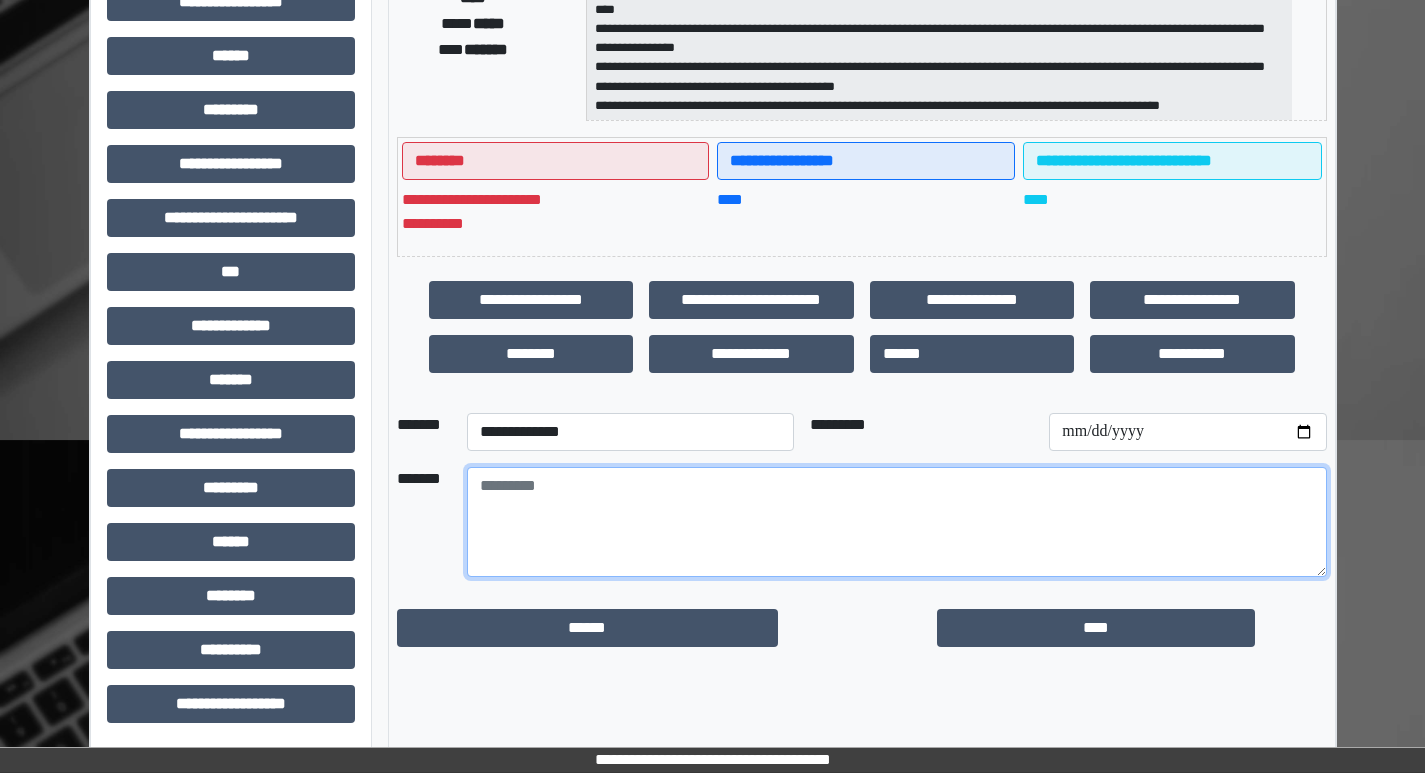 click at bounding box center (897, 522) 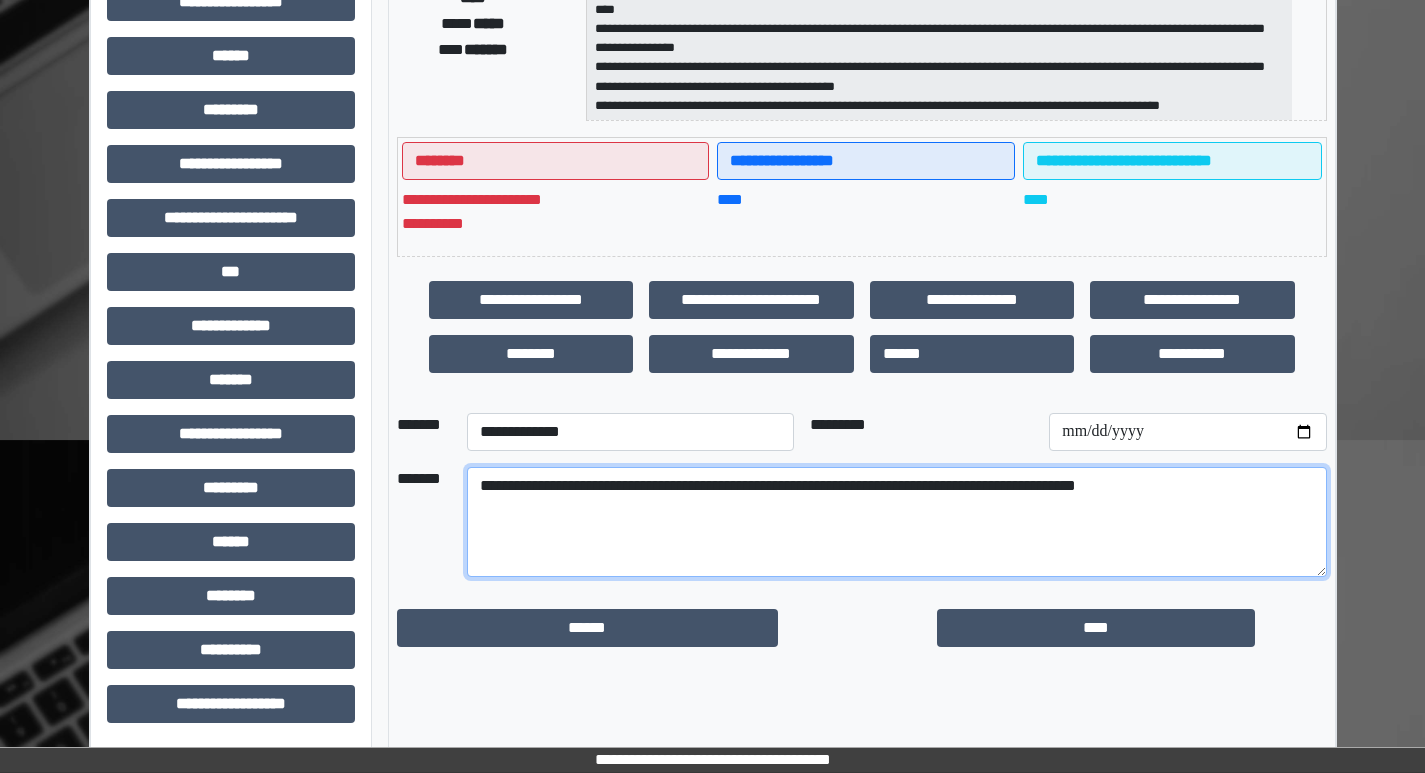 click on "**********" at bounding box center [897, 522] 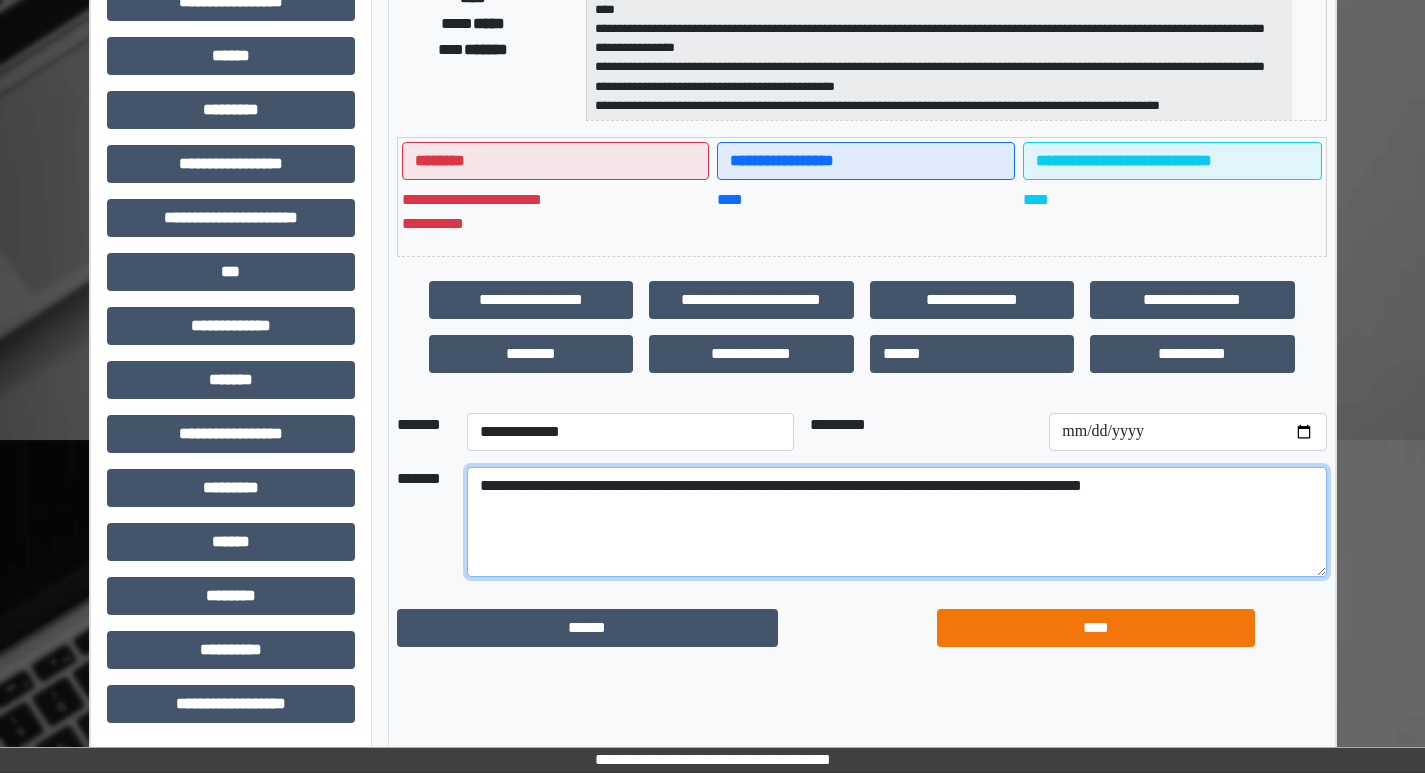 type on "**********" 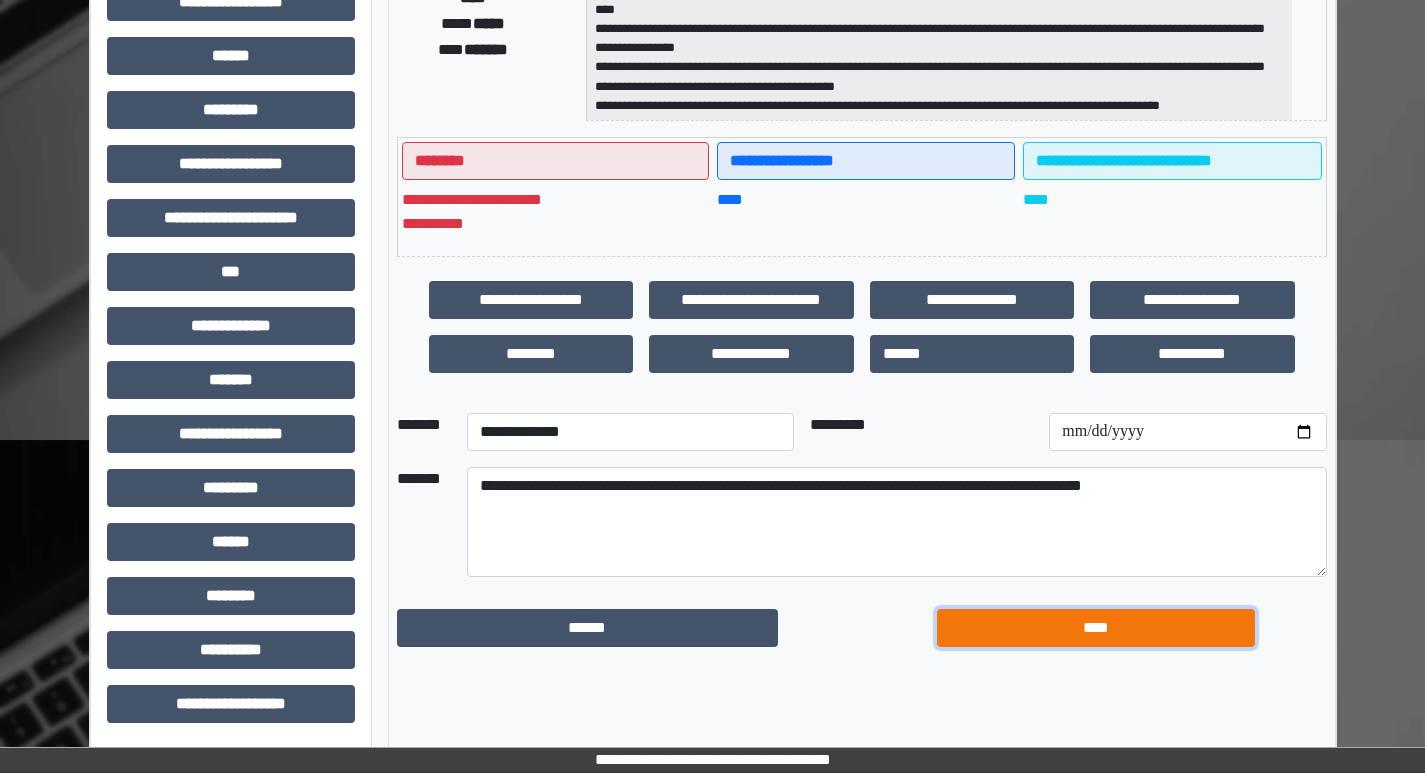 click on "****" at bounding box center (1096, 628) 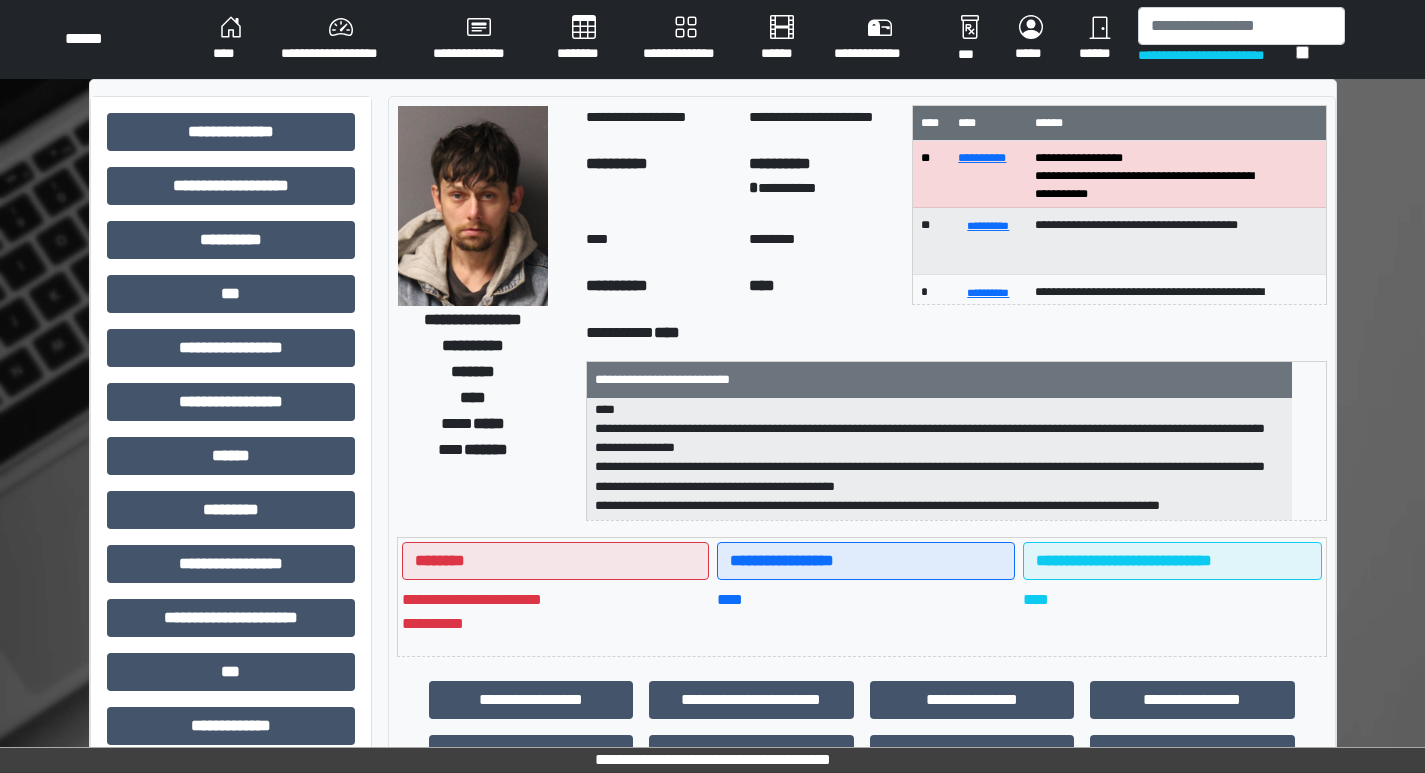 scroll, scrollTop: 0, scrollLeft: 0, axis: both 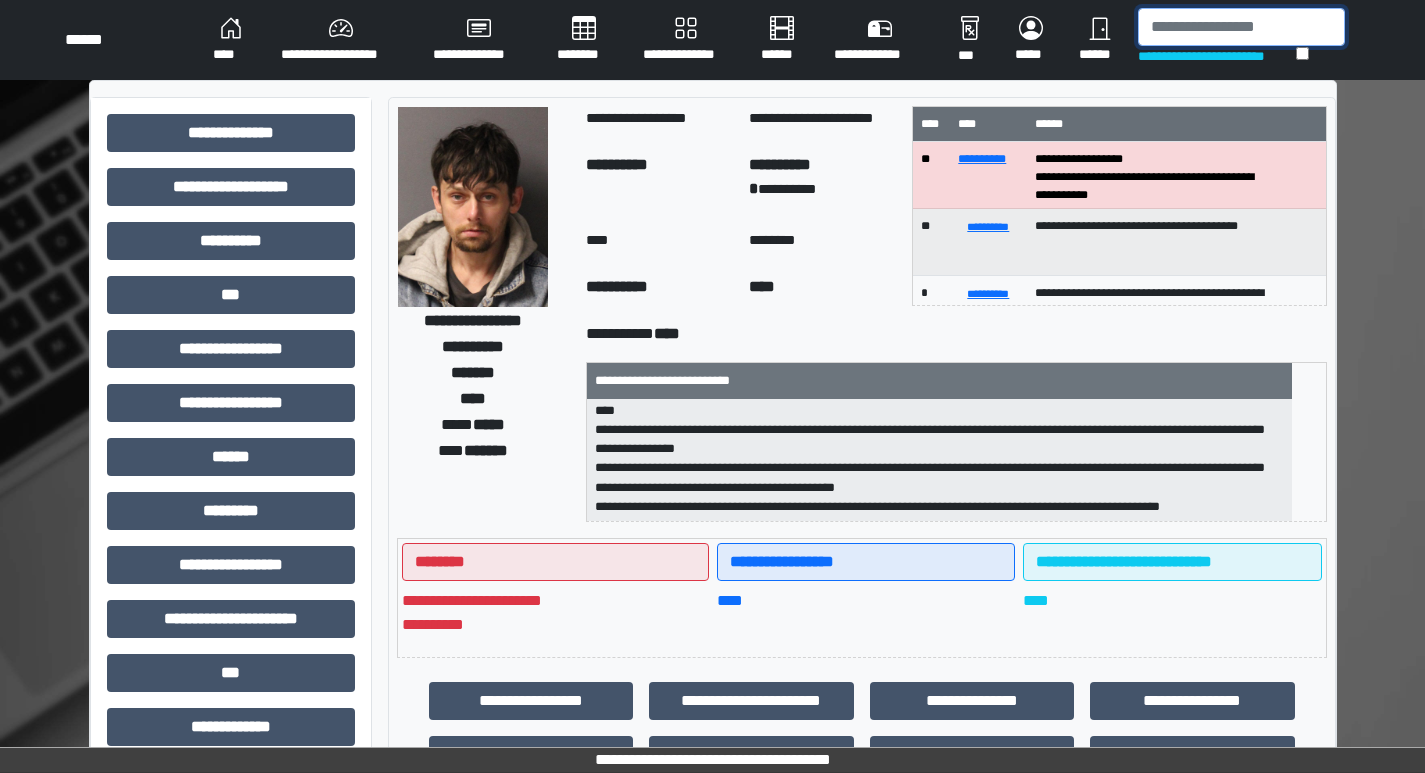 click at bounding box center (1241, 27) 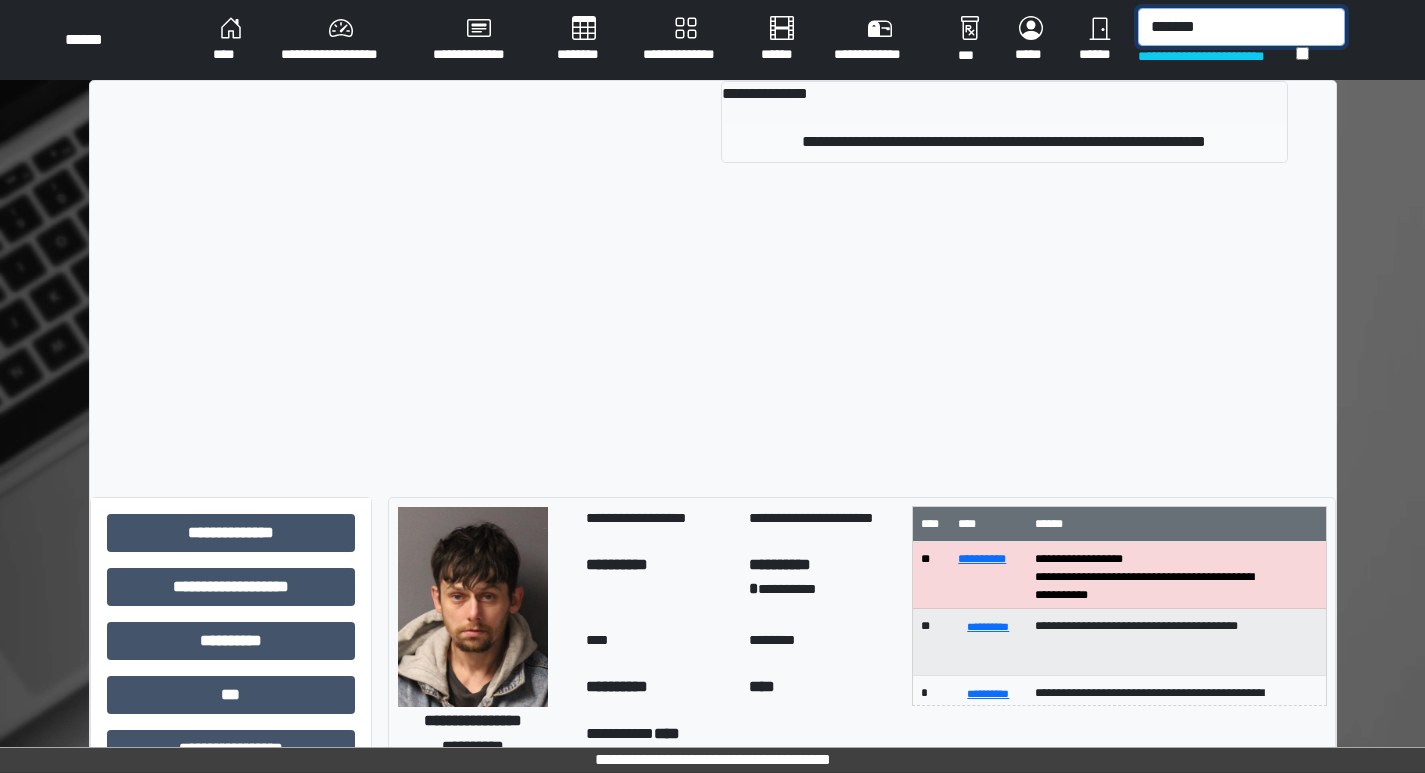 type on "*******" 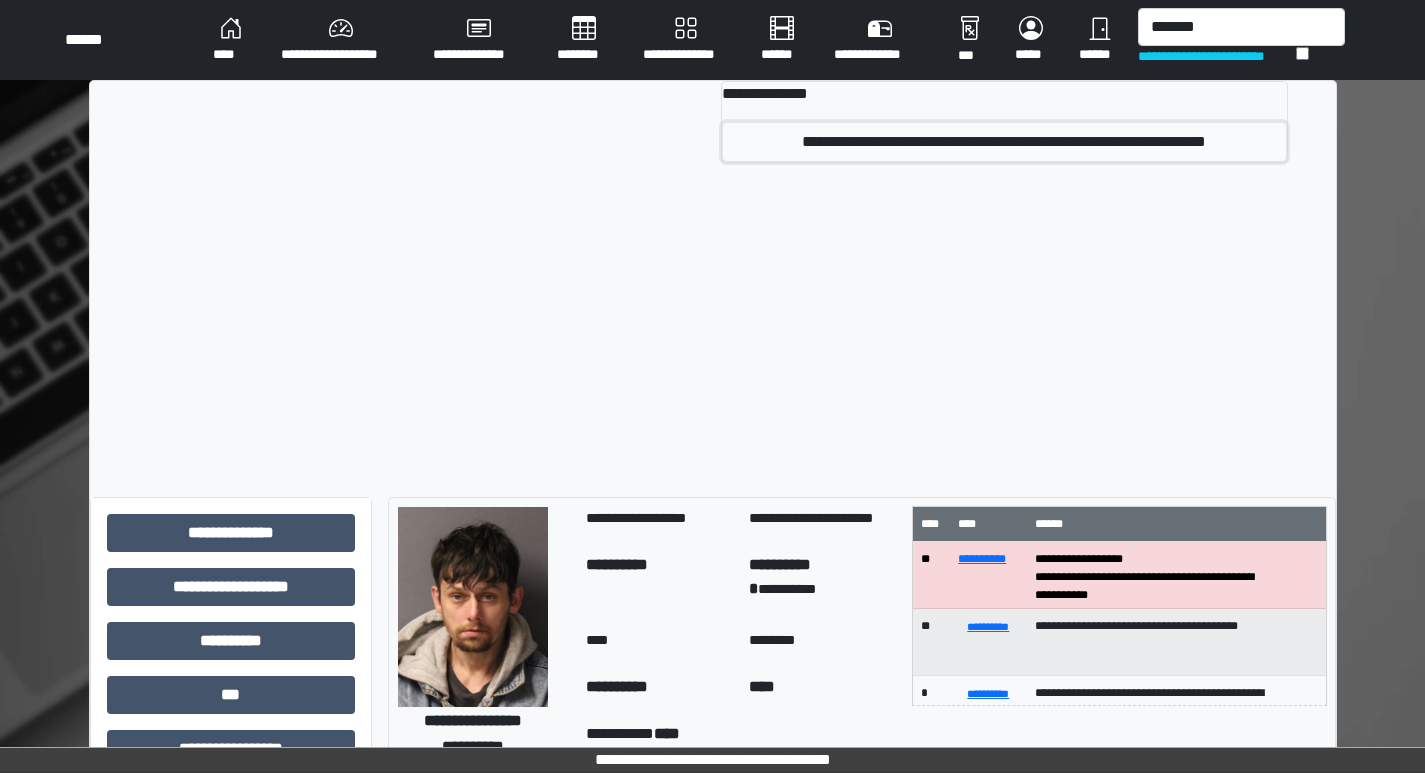 click on "**********" at bounding box center [1004, 142] 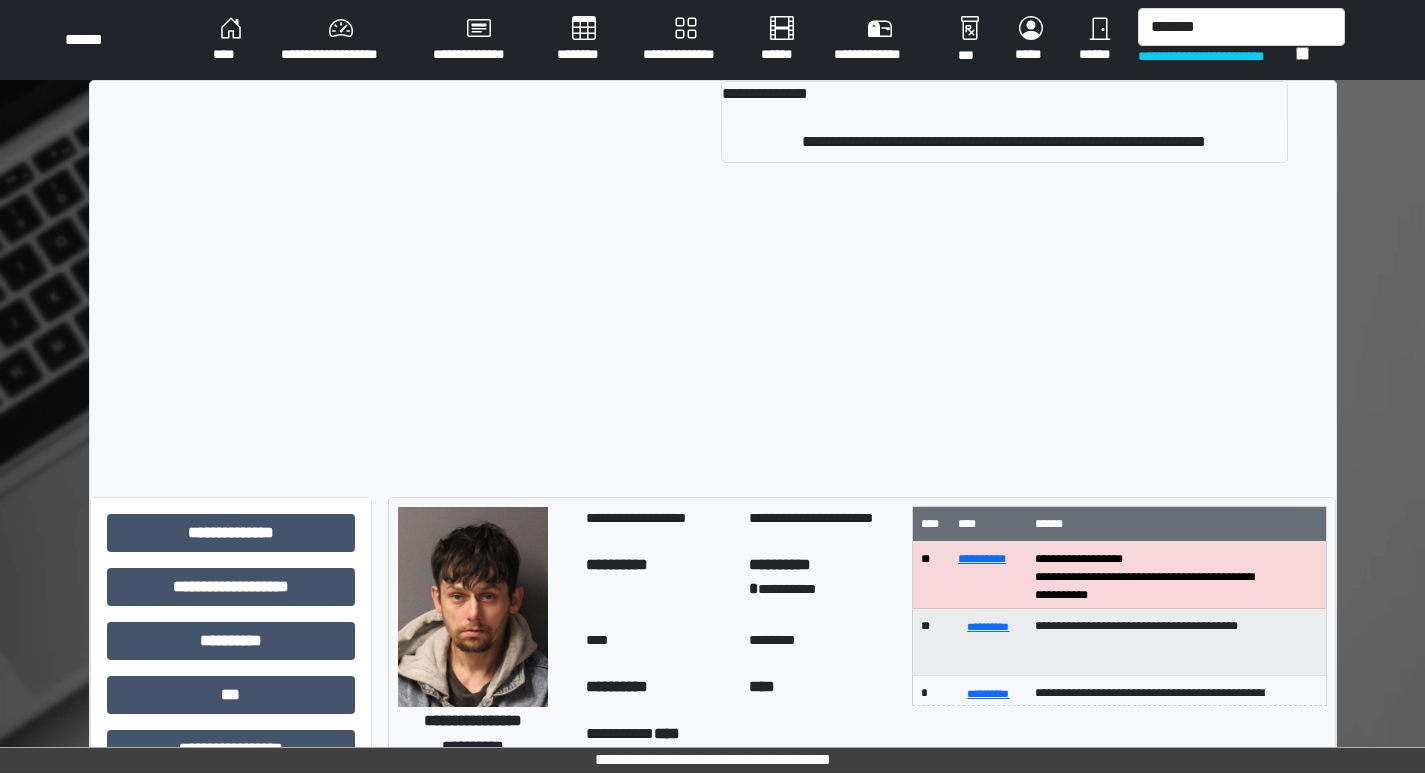 type 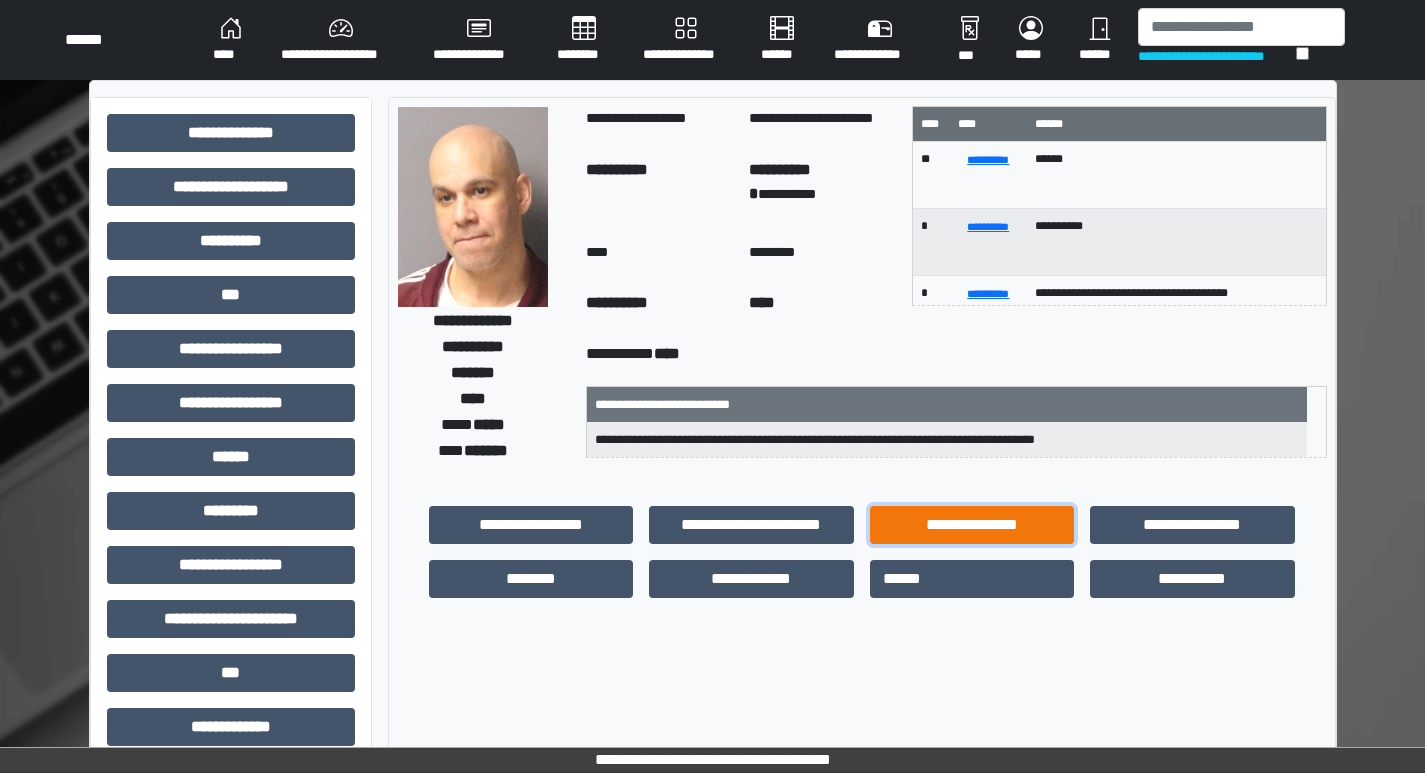 click on "**********" at bounding box center (972, 525) 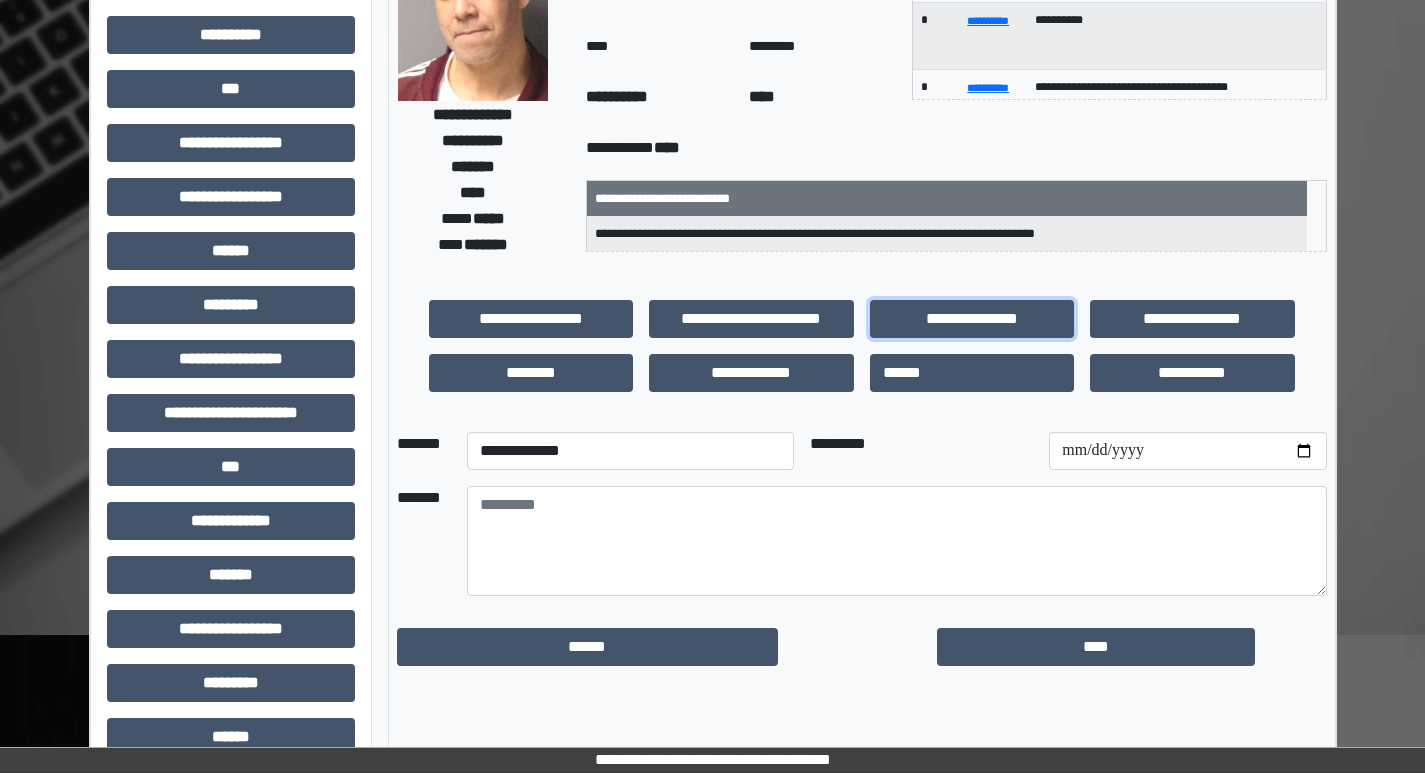 scroll, scrollTop: 300, scrollLeft: 0, axis: vertical 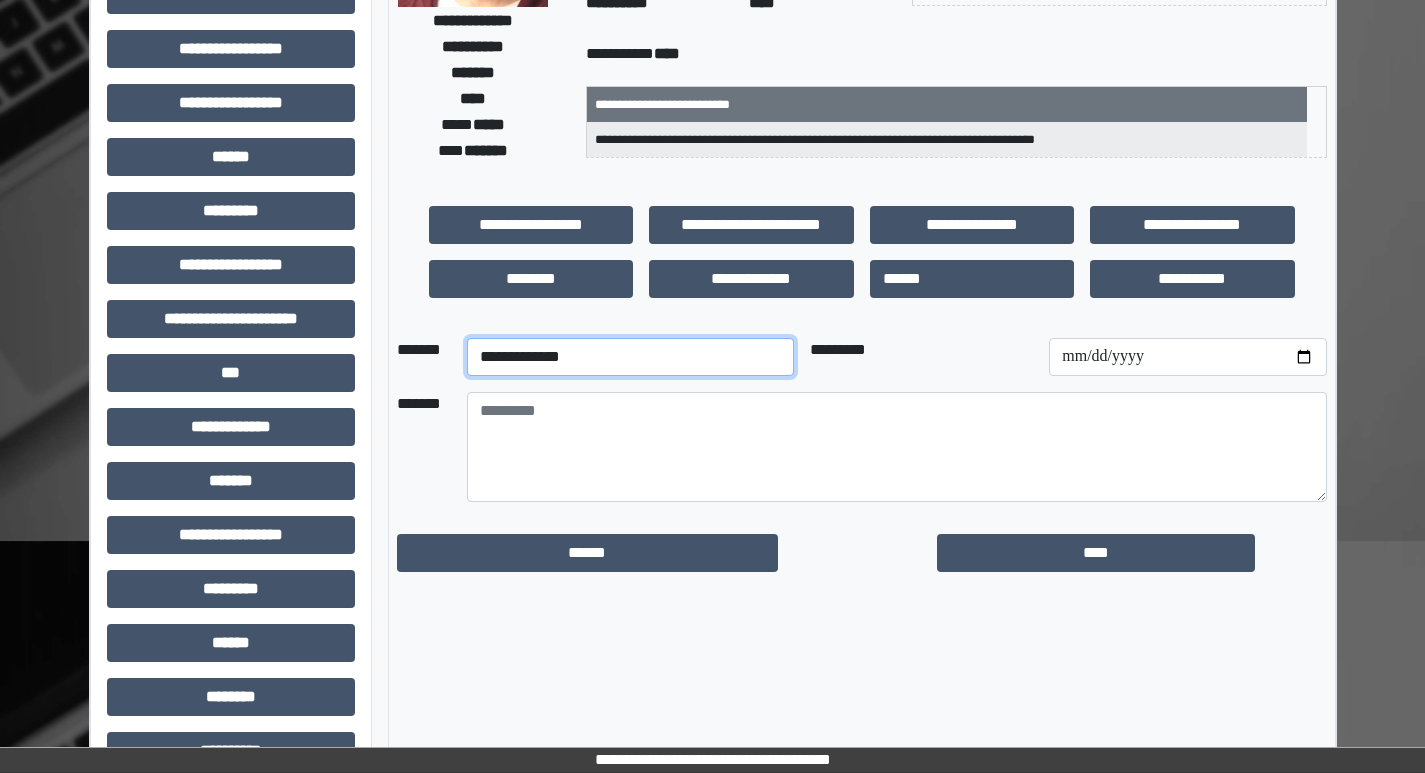 click on "**********" at bounding box center [630, 357] 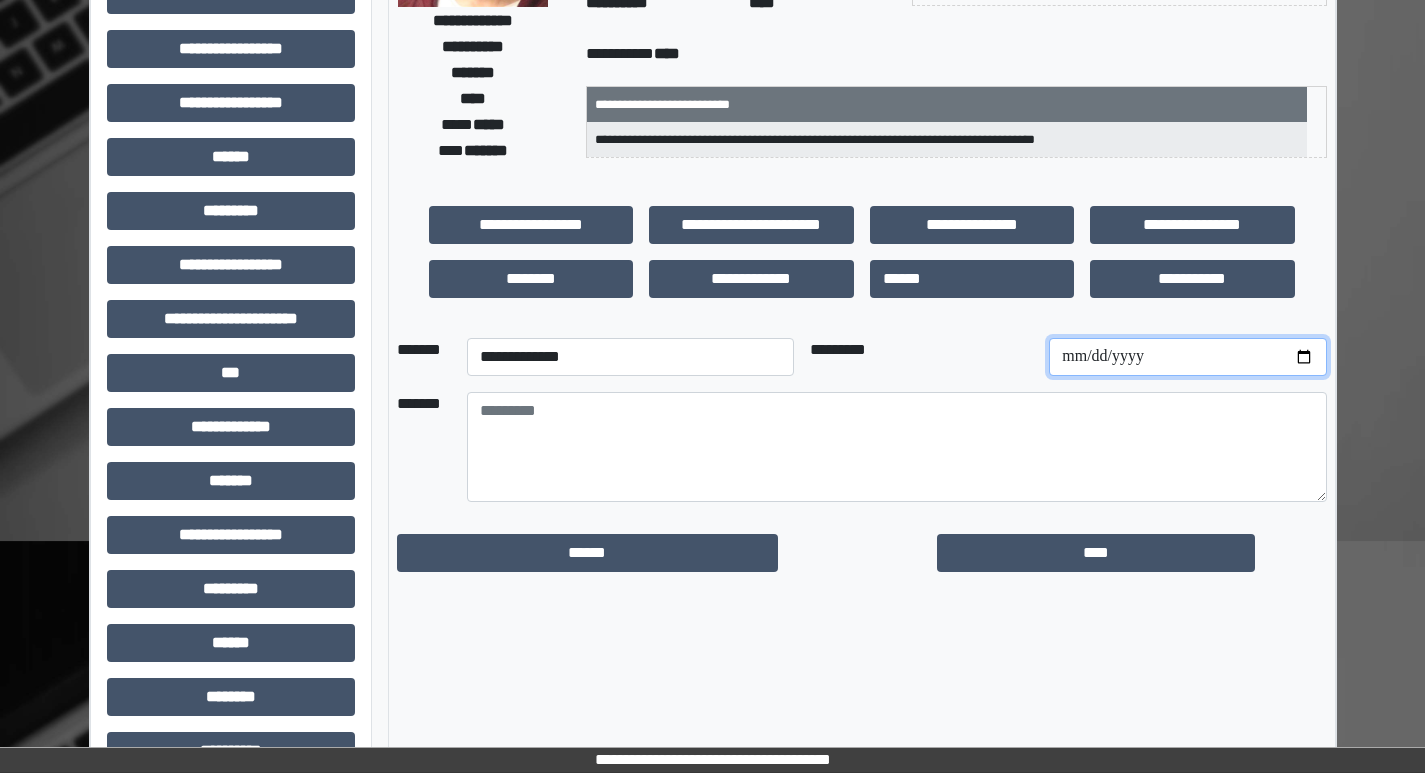 click at bounding box center (1187, 357) 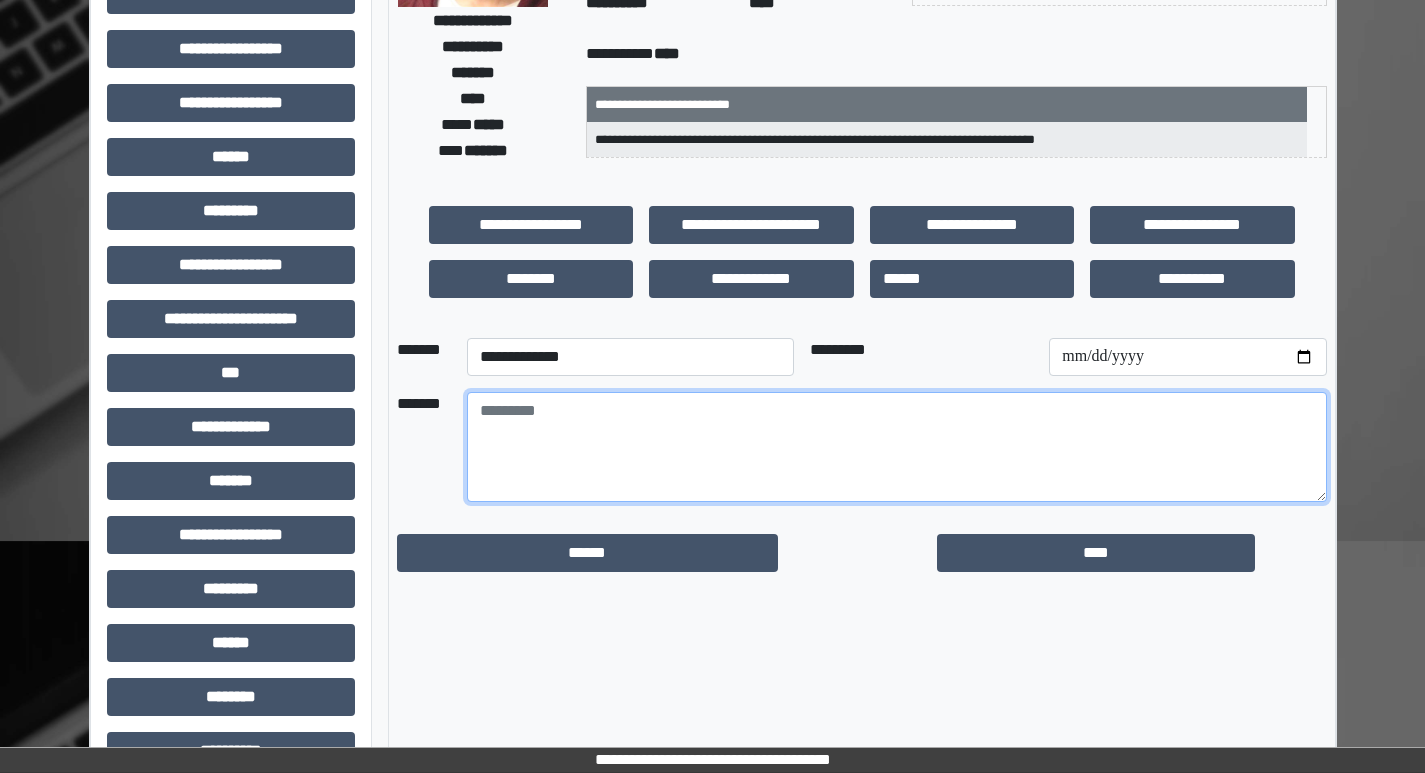 click at bounding box center [897, 447] 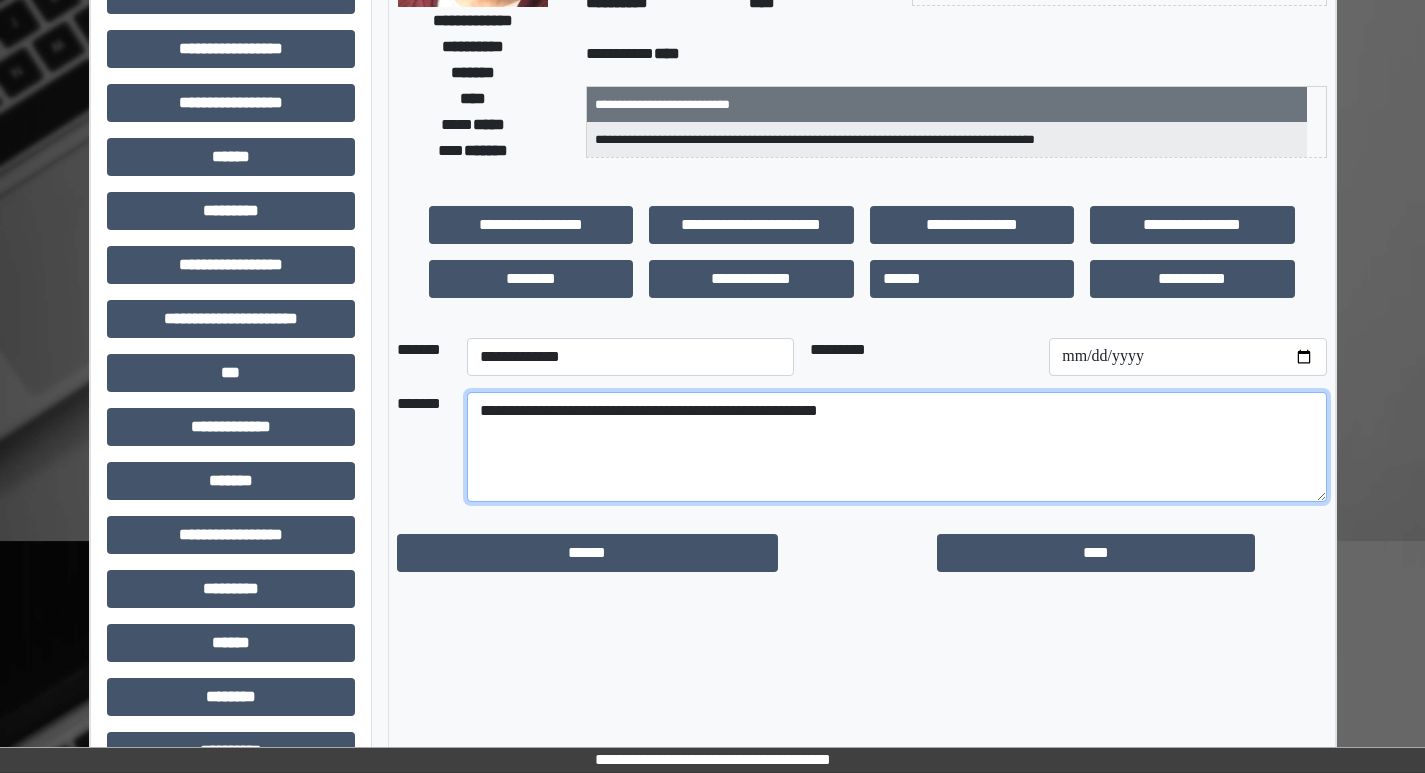 click on "**********" at bounding box center [897, 447] 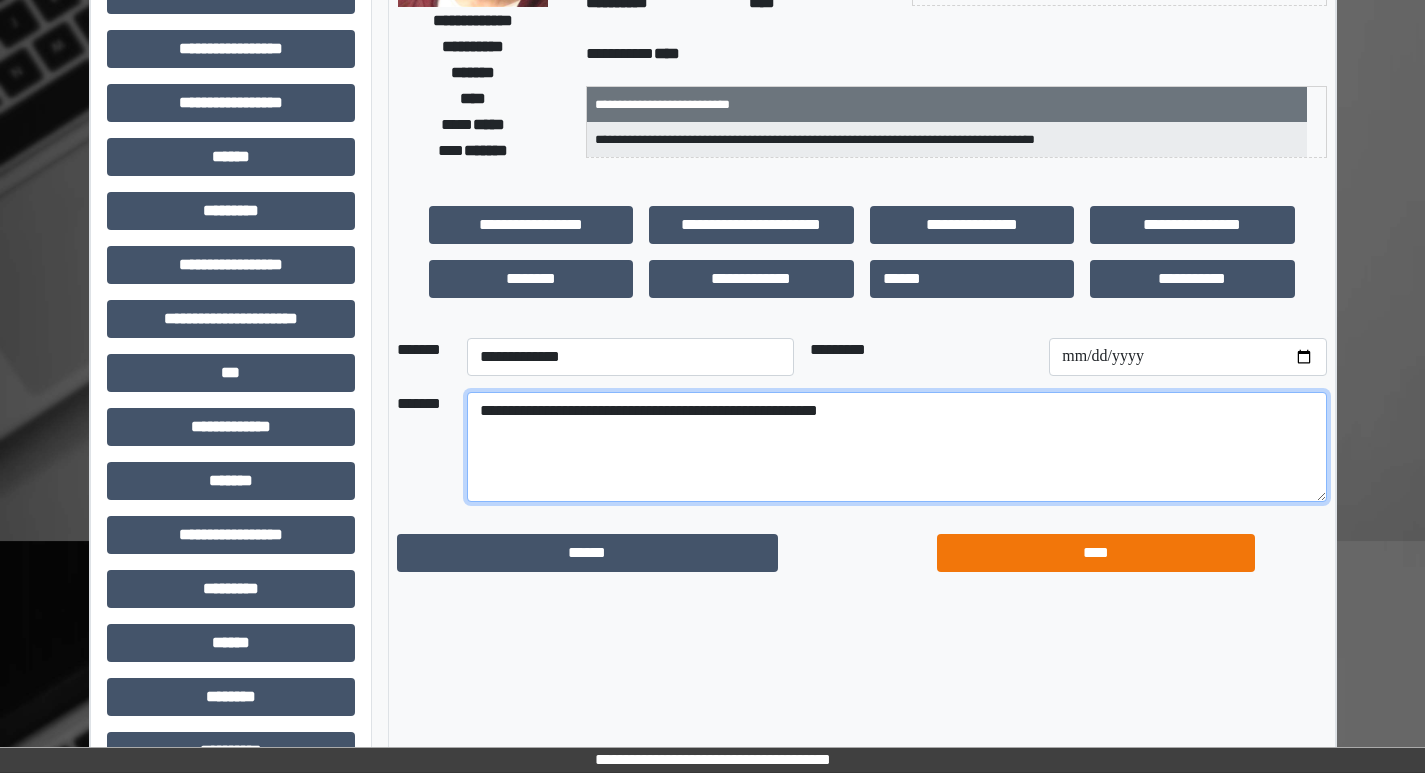 type on "**********" 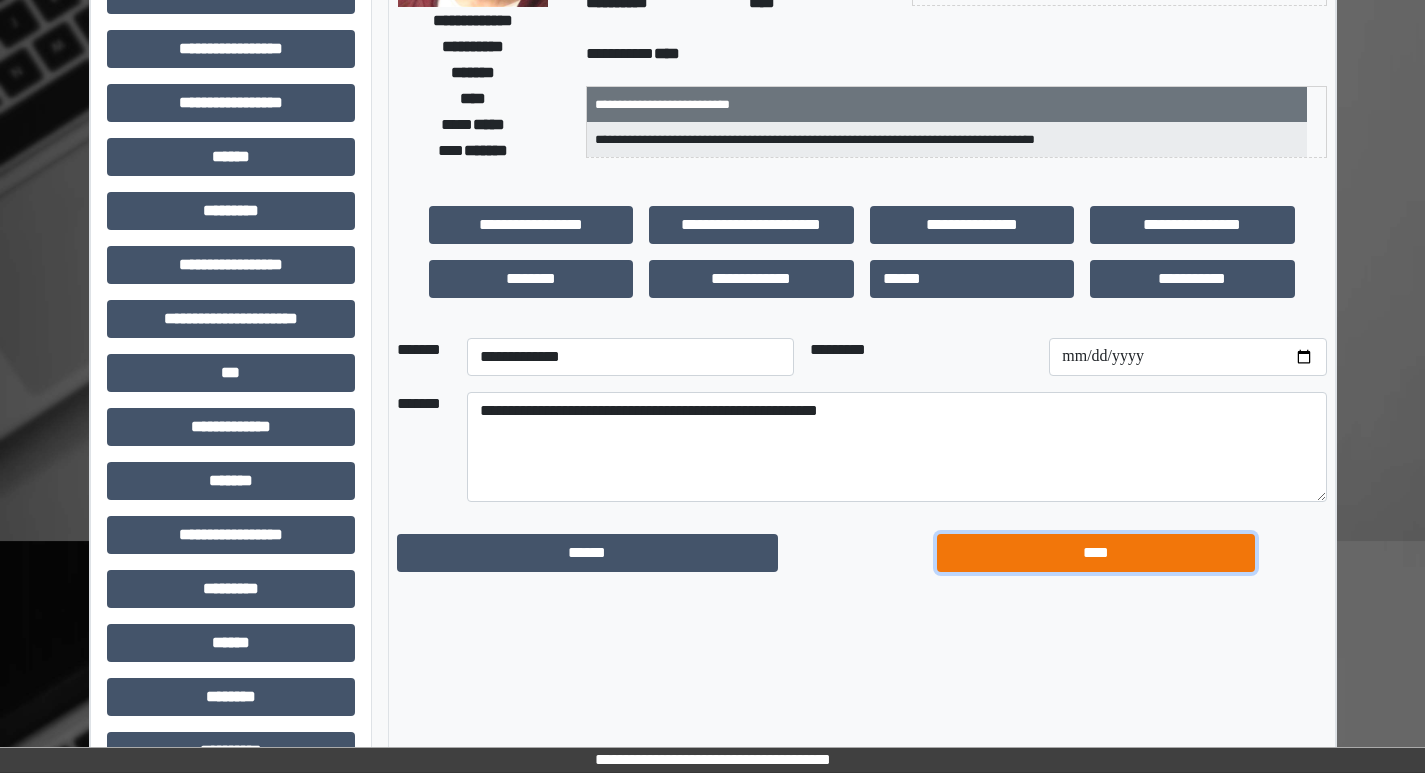 click on "****" at bounding box center [1096, 553] 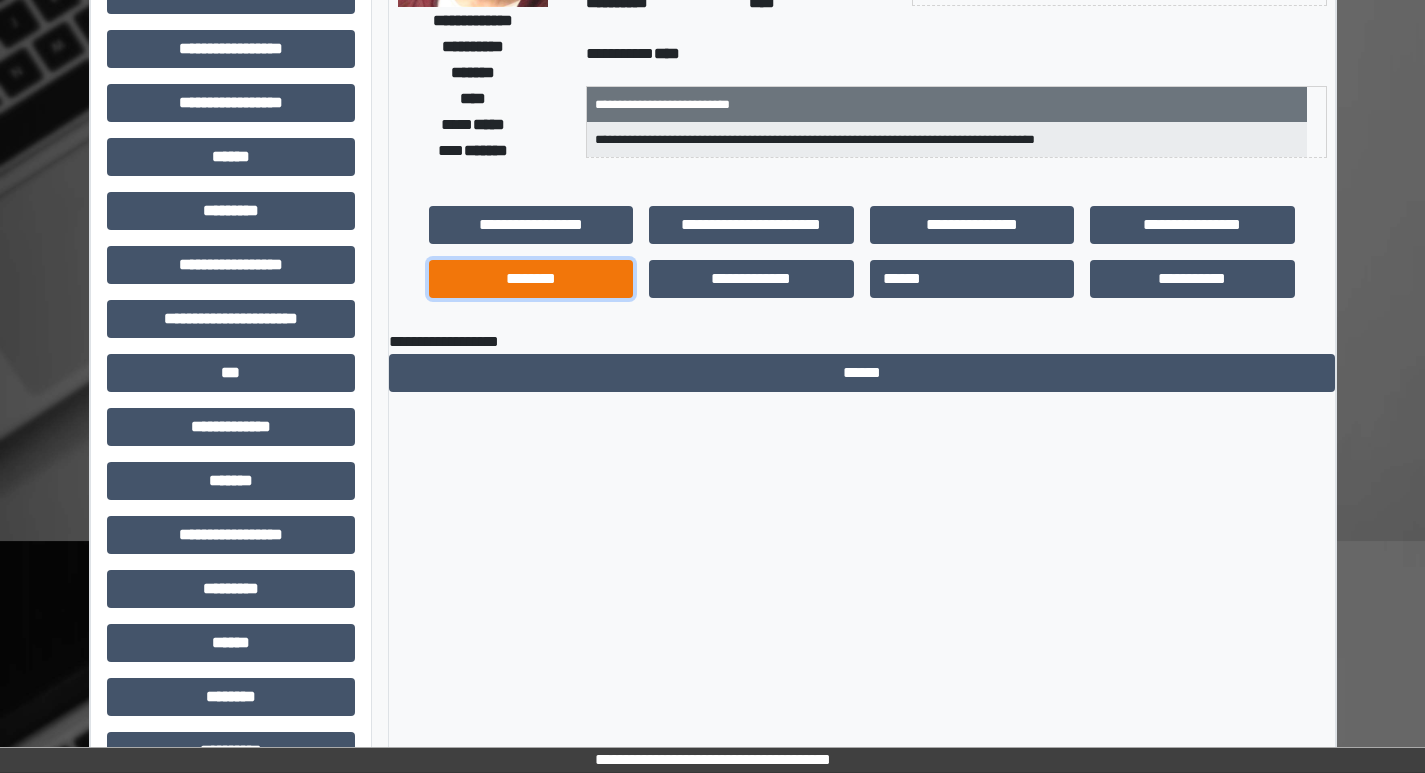 click on "********" at bounding box center [531, 279] 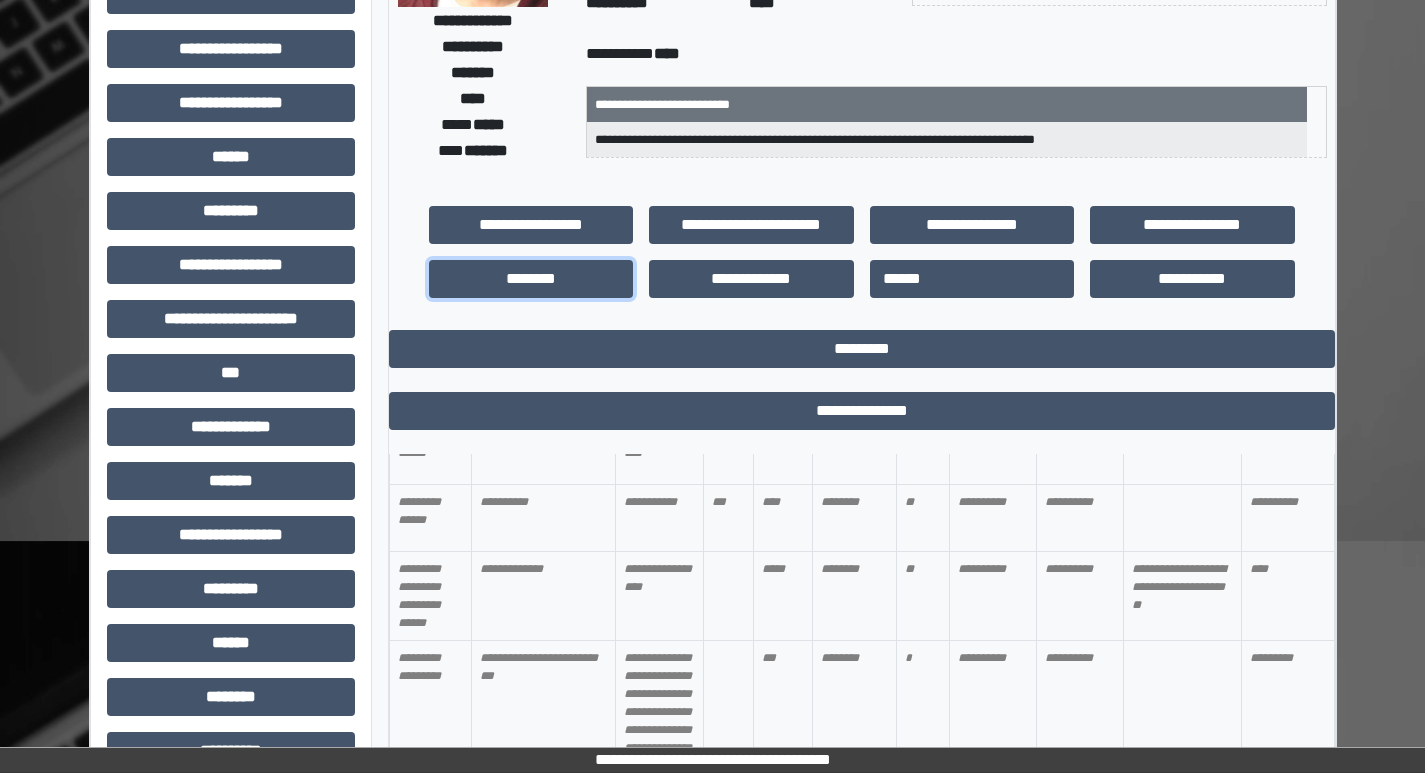 scroll, scrollTop: 1918, scrollLeft: 0, axis: vertical 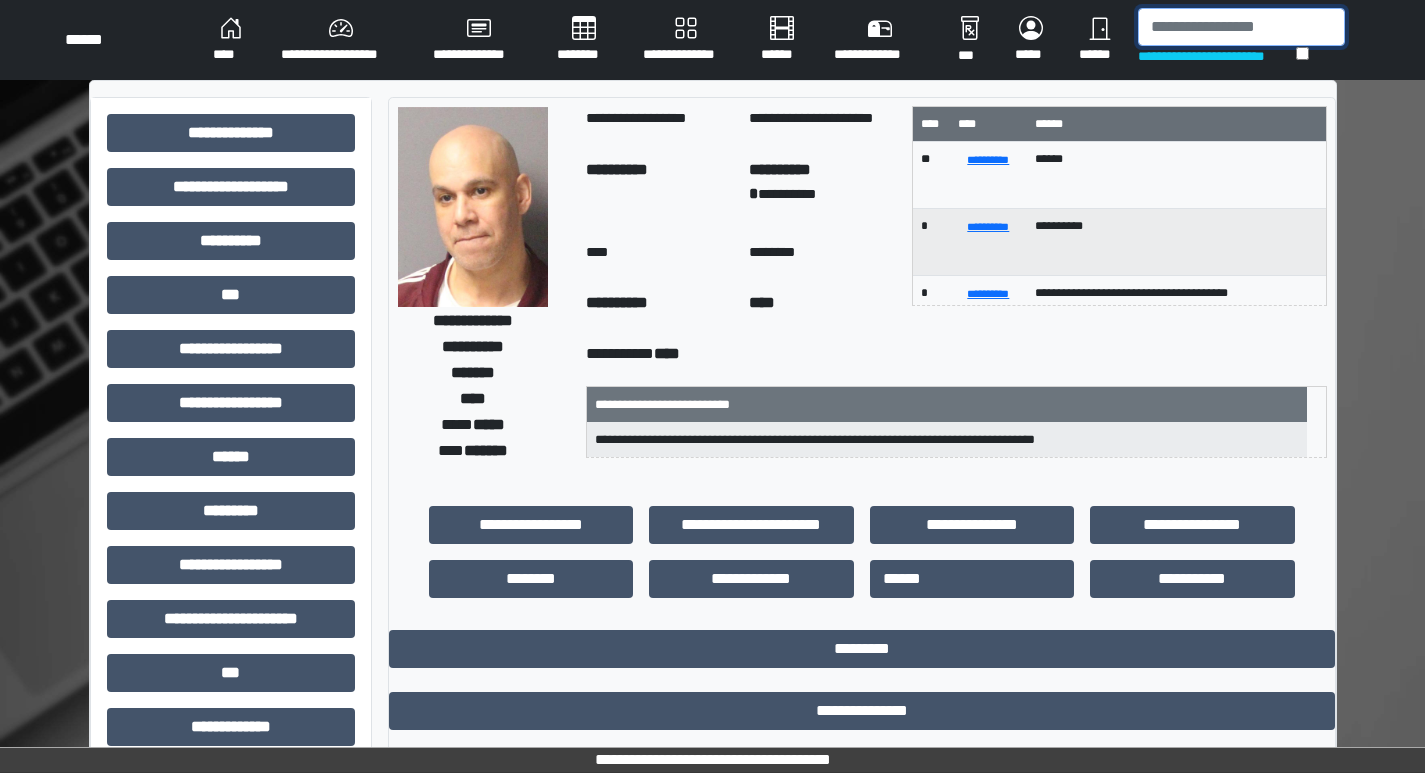 click at bounding box center (1241, 27) 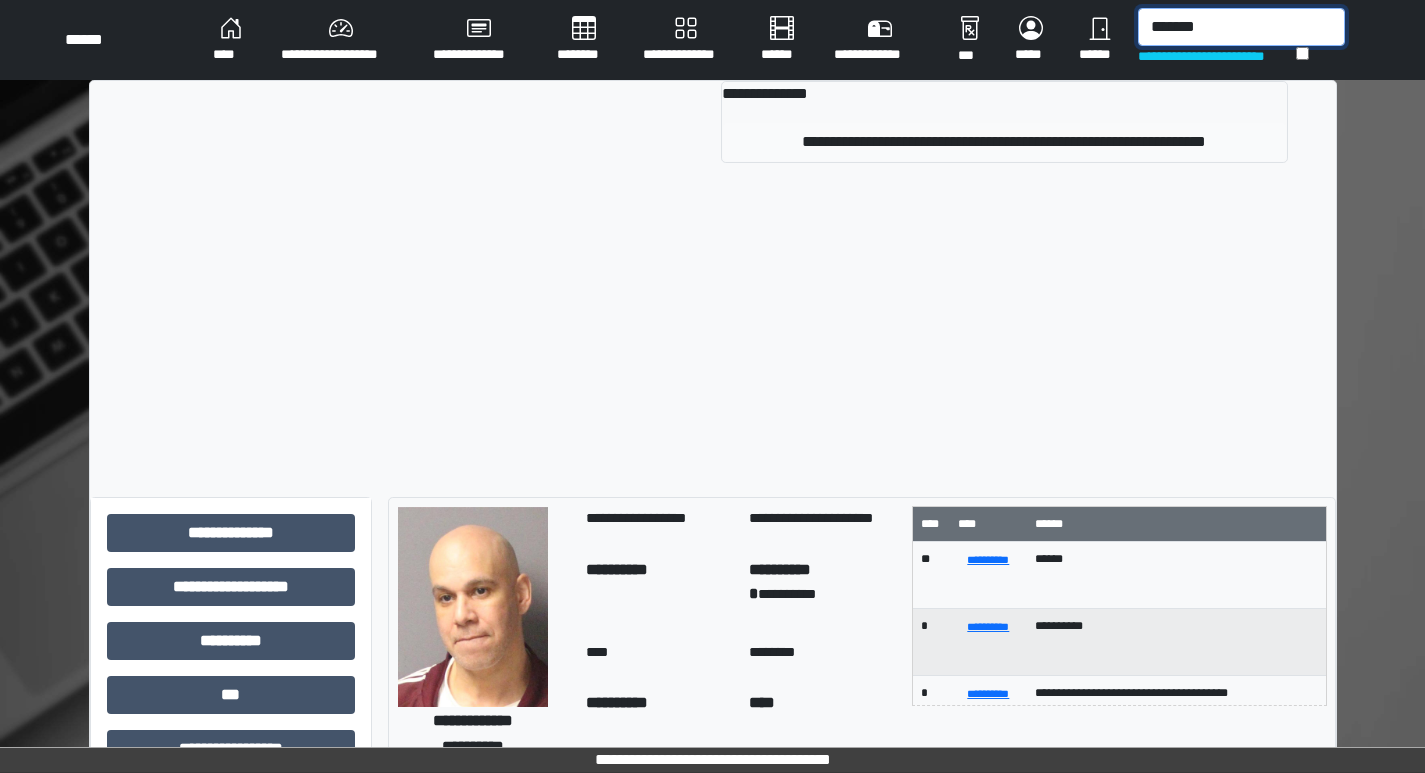 type on "*******" 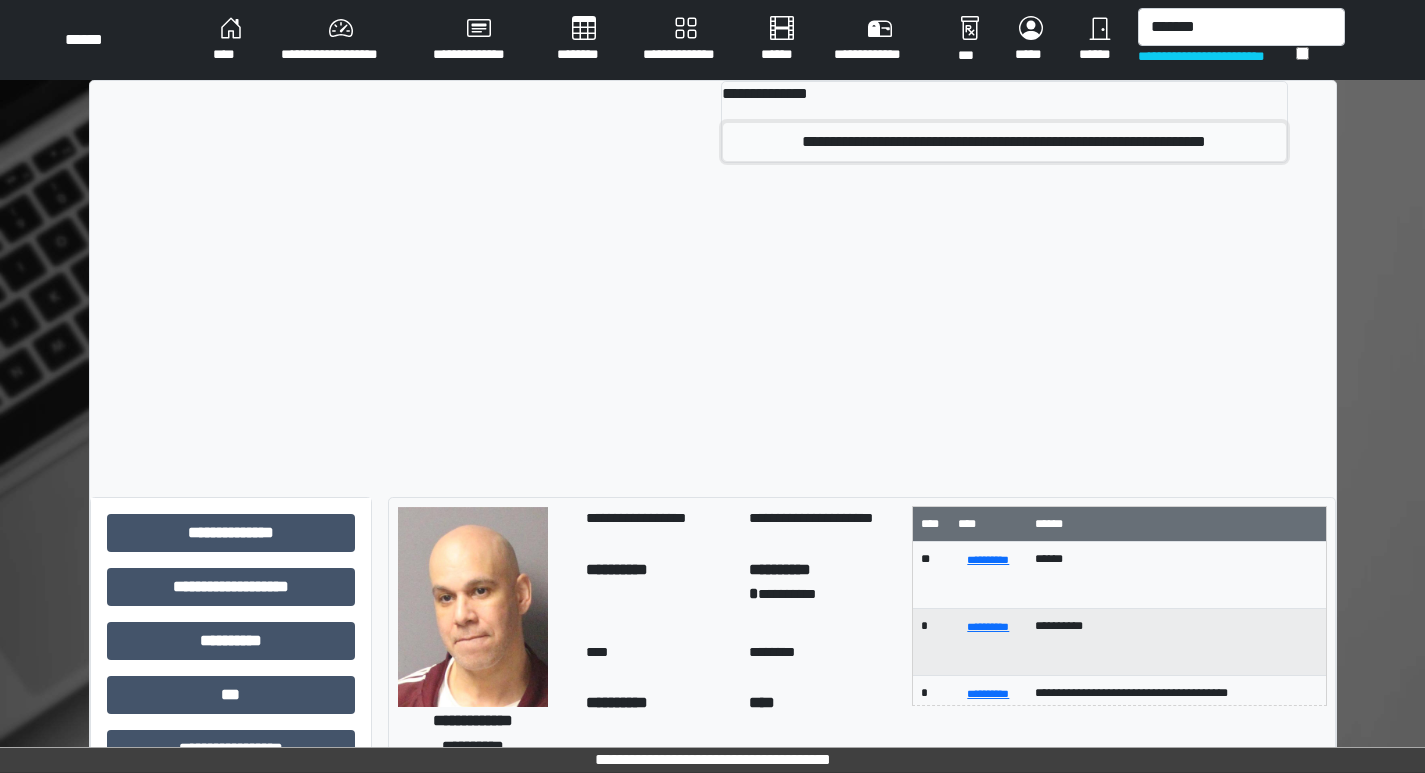 click on "**********" at bounding box center [1004, 142] 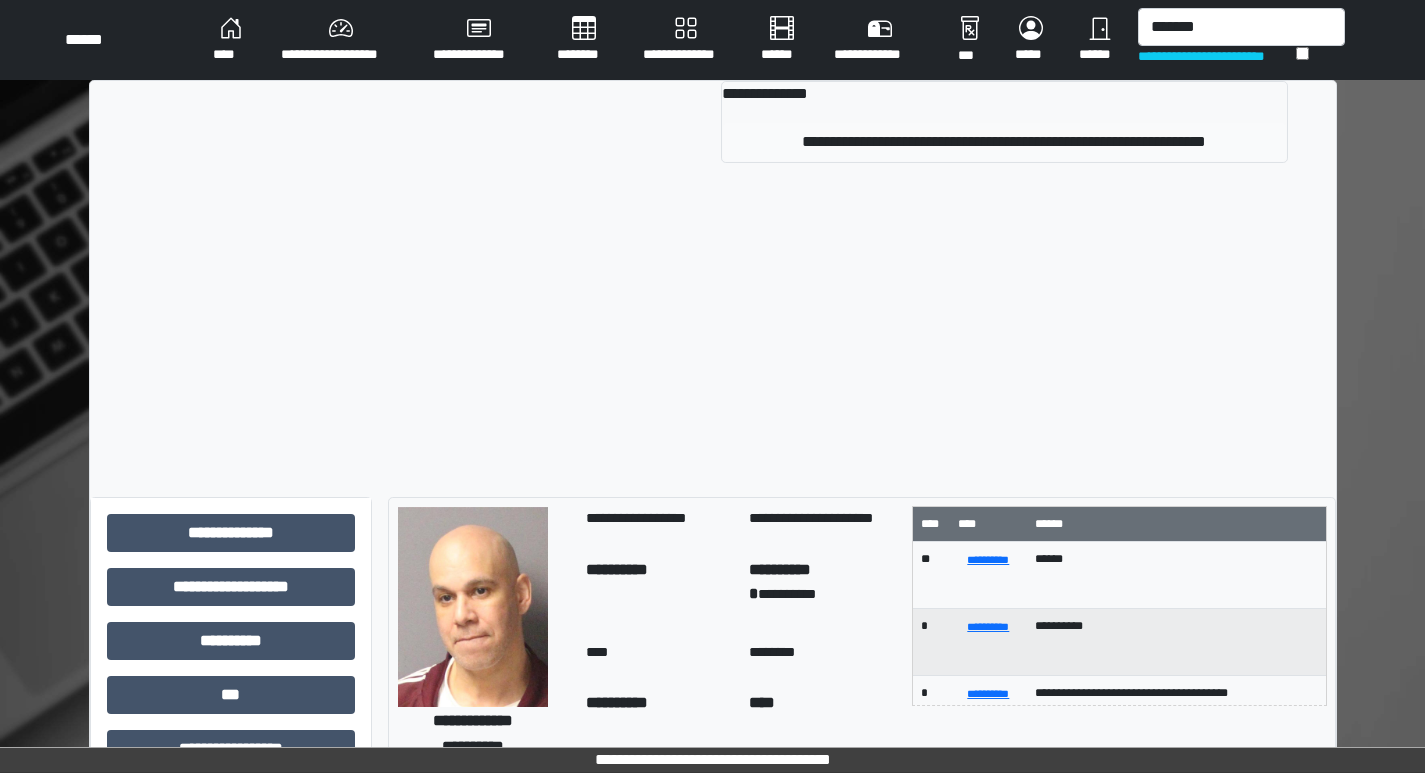 type 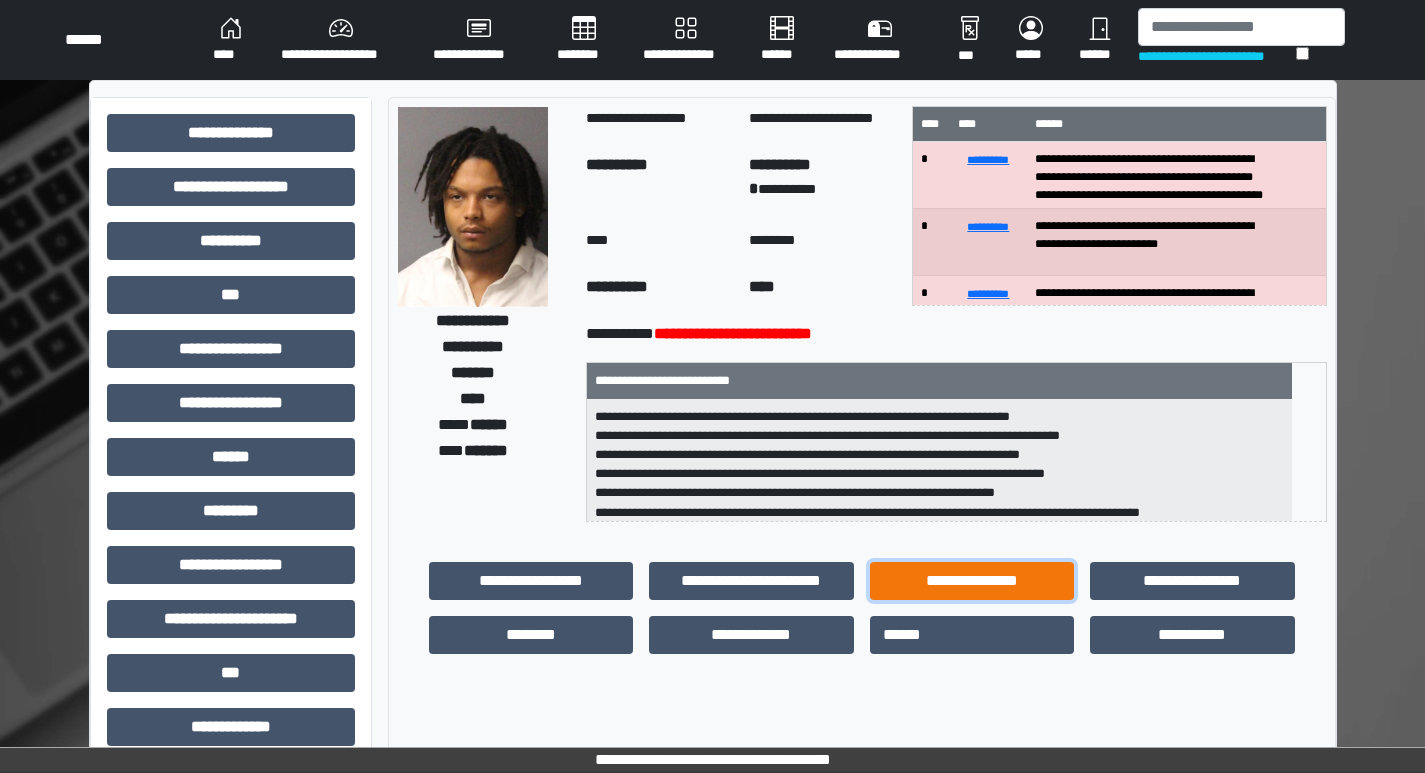 click on "**********" at bounding box center (972, 581) 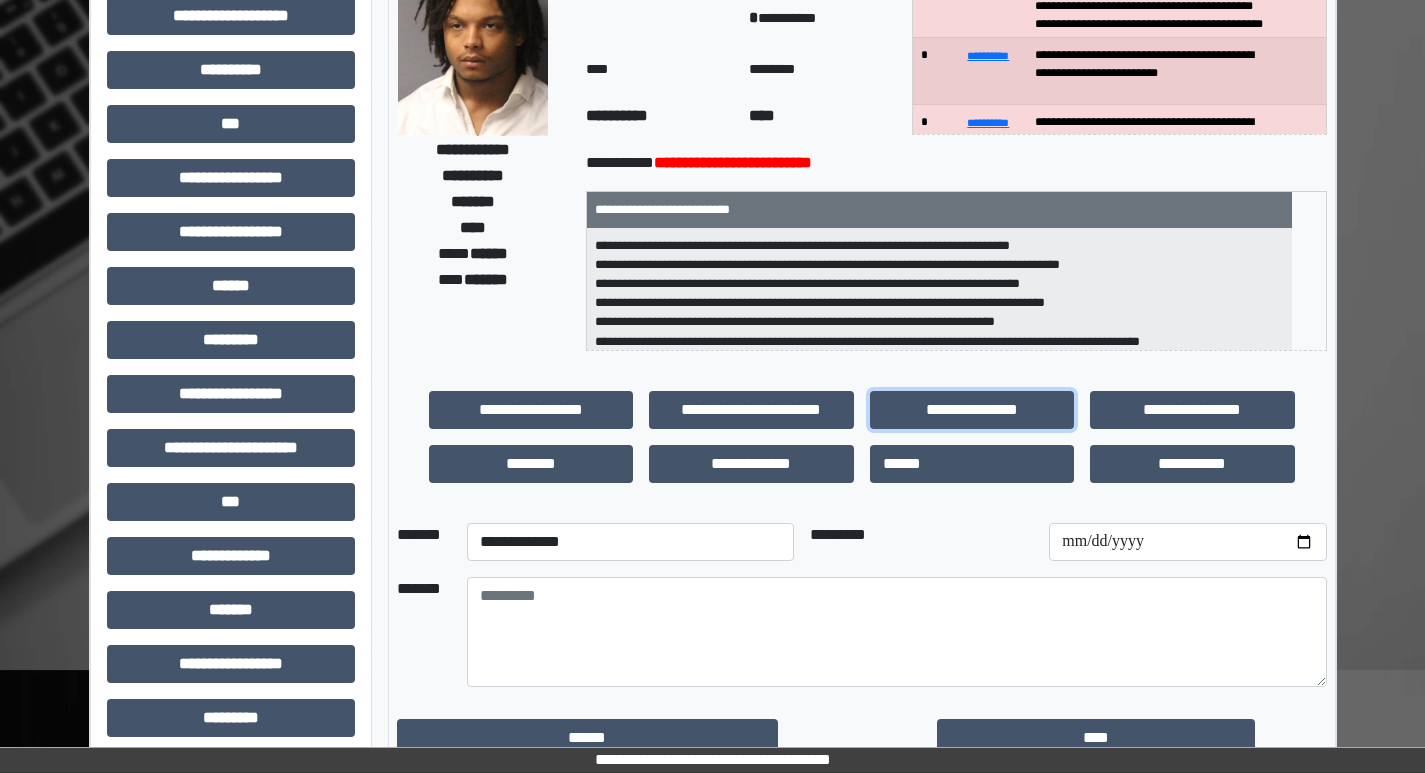 scroll, scrollTop: 200, scrollLeft: 0, axis: vertical 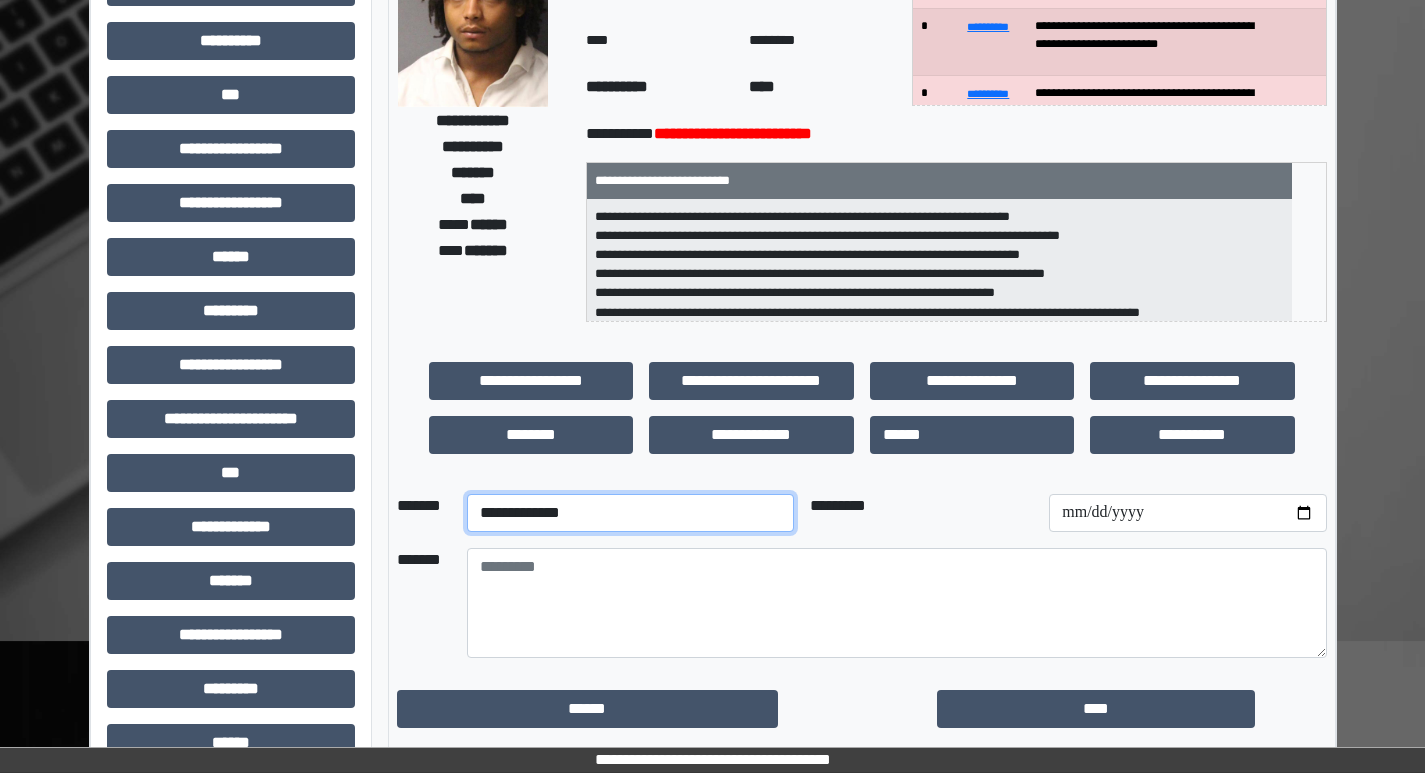 click on "**********" at bounding box center [630, 513] 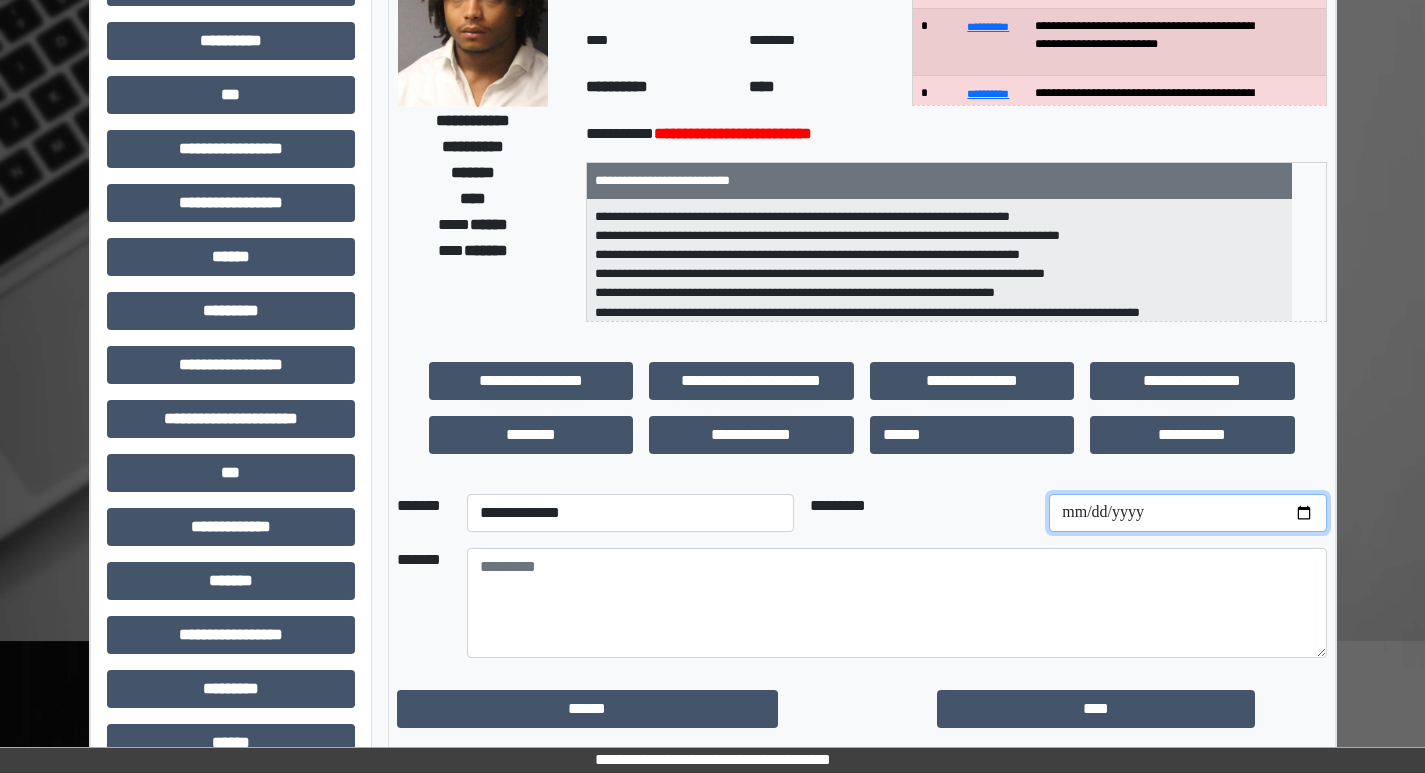 click at bounding box center [1187, 513] 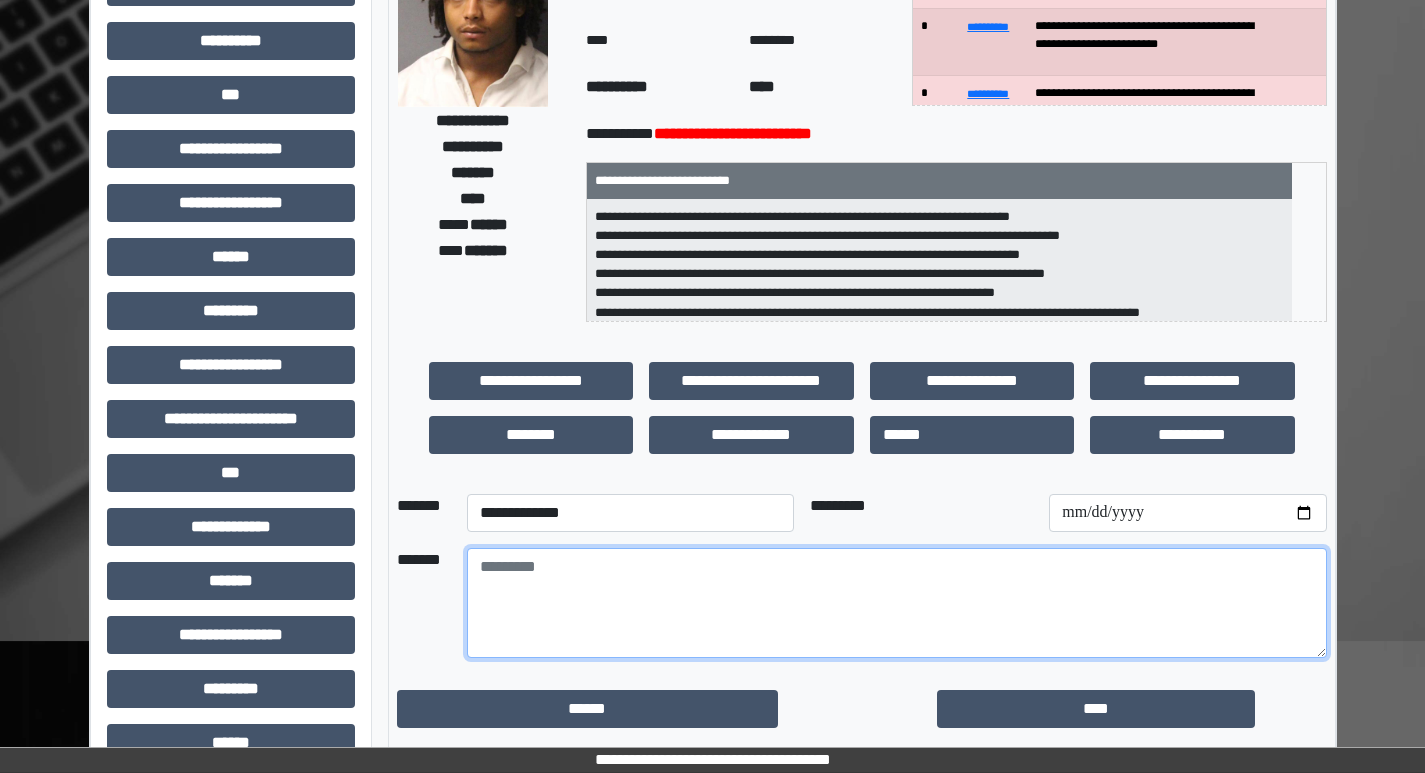 click at bounding box center (897, 603) 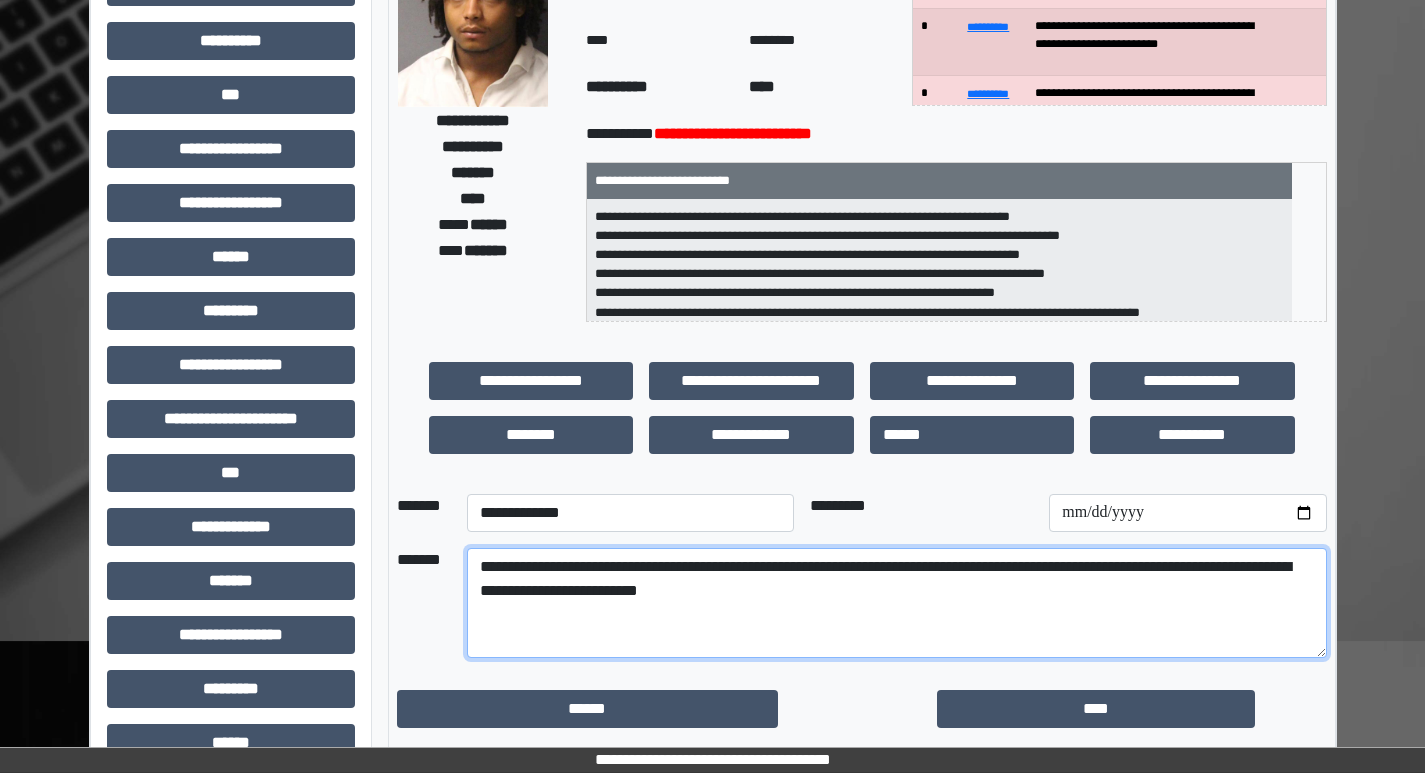 click on "**********" at bounding box center (897, 603) 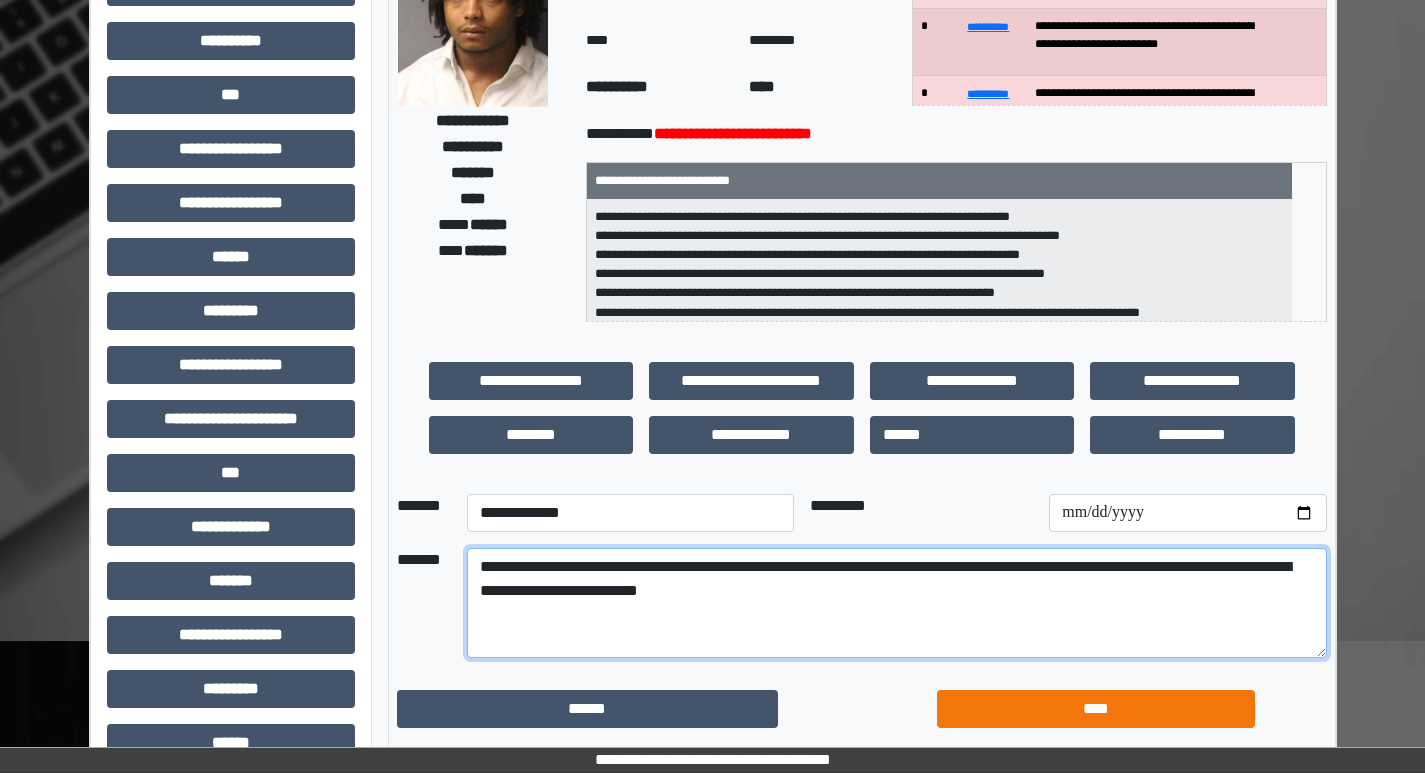 type on "**********" 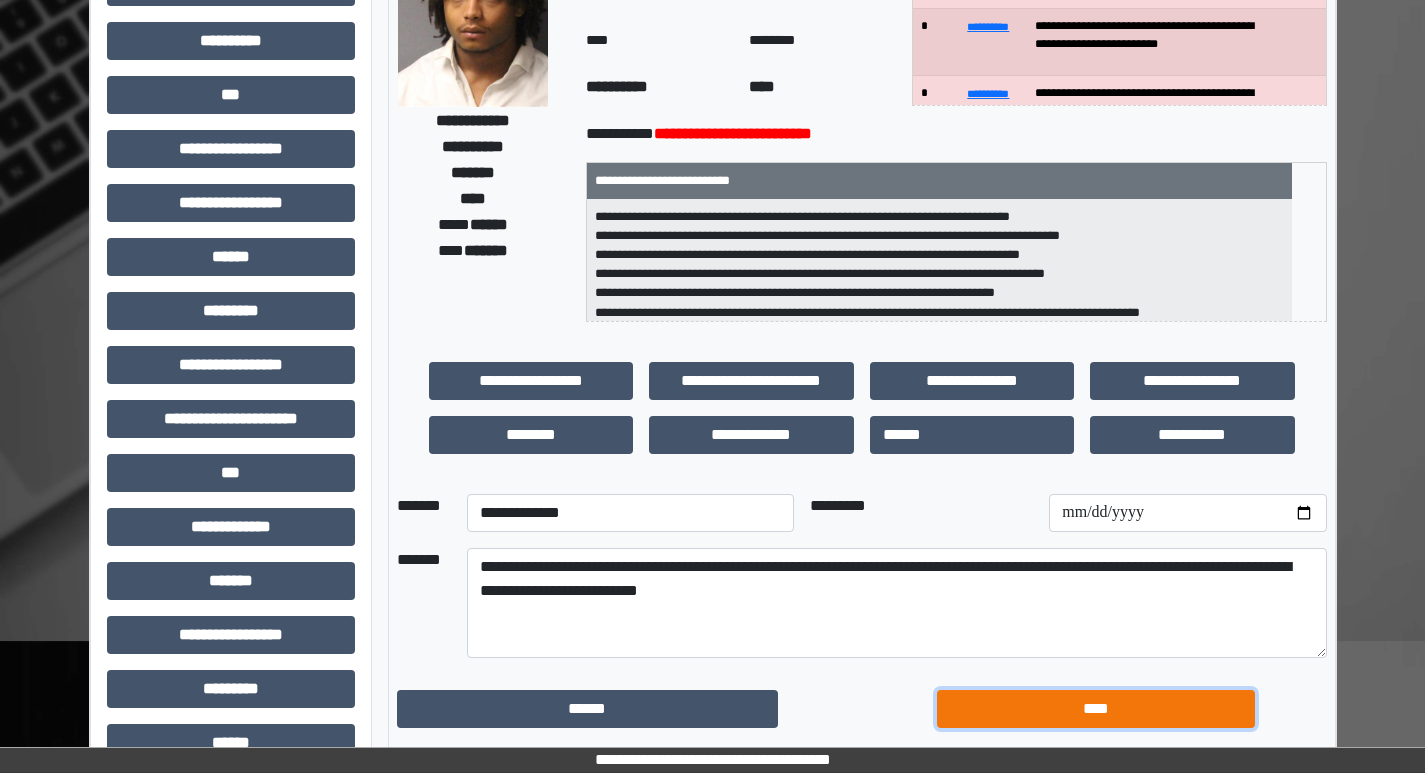click on "****" at bounding box center [1096, 709] 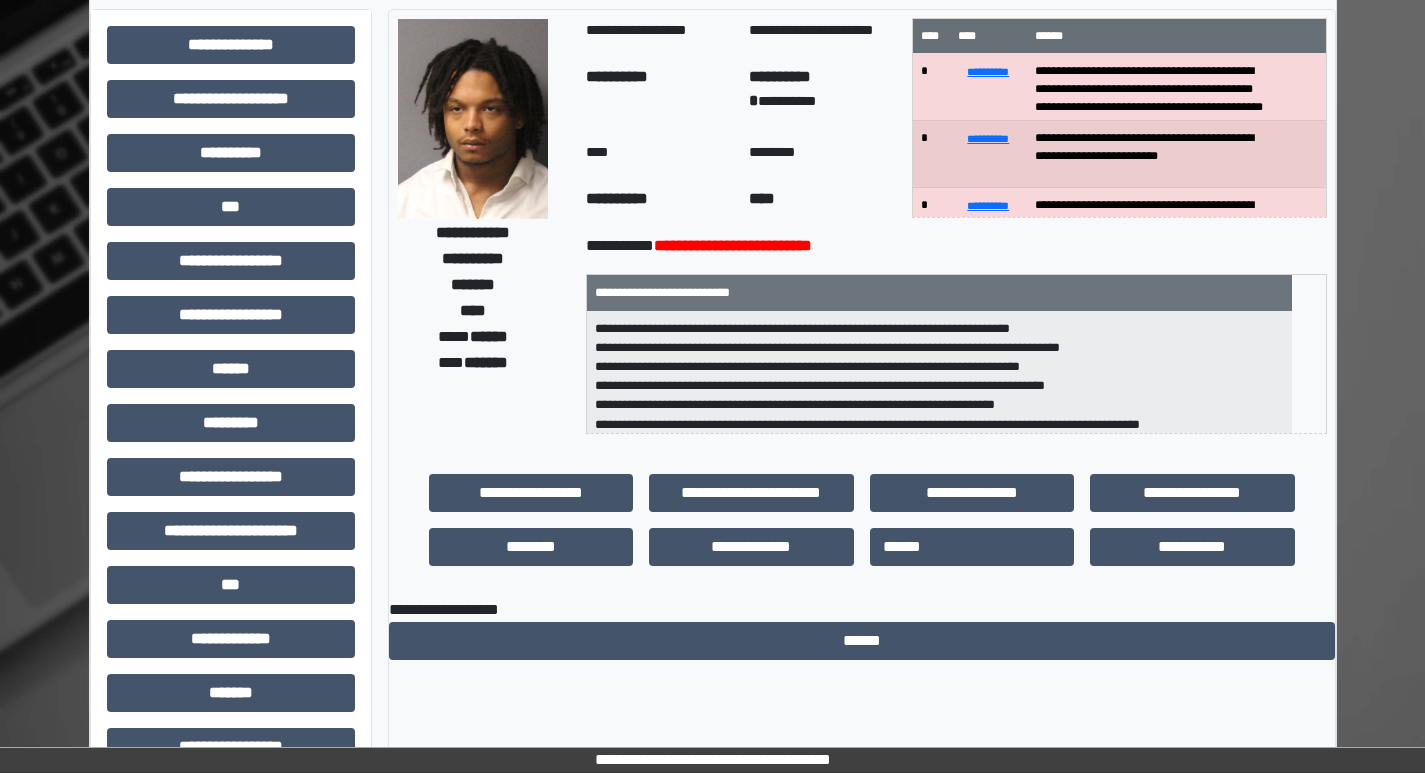 scroll, scrollTop: 0, scrollLeft: 0, axis: both 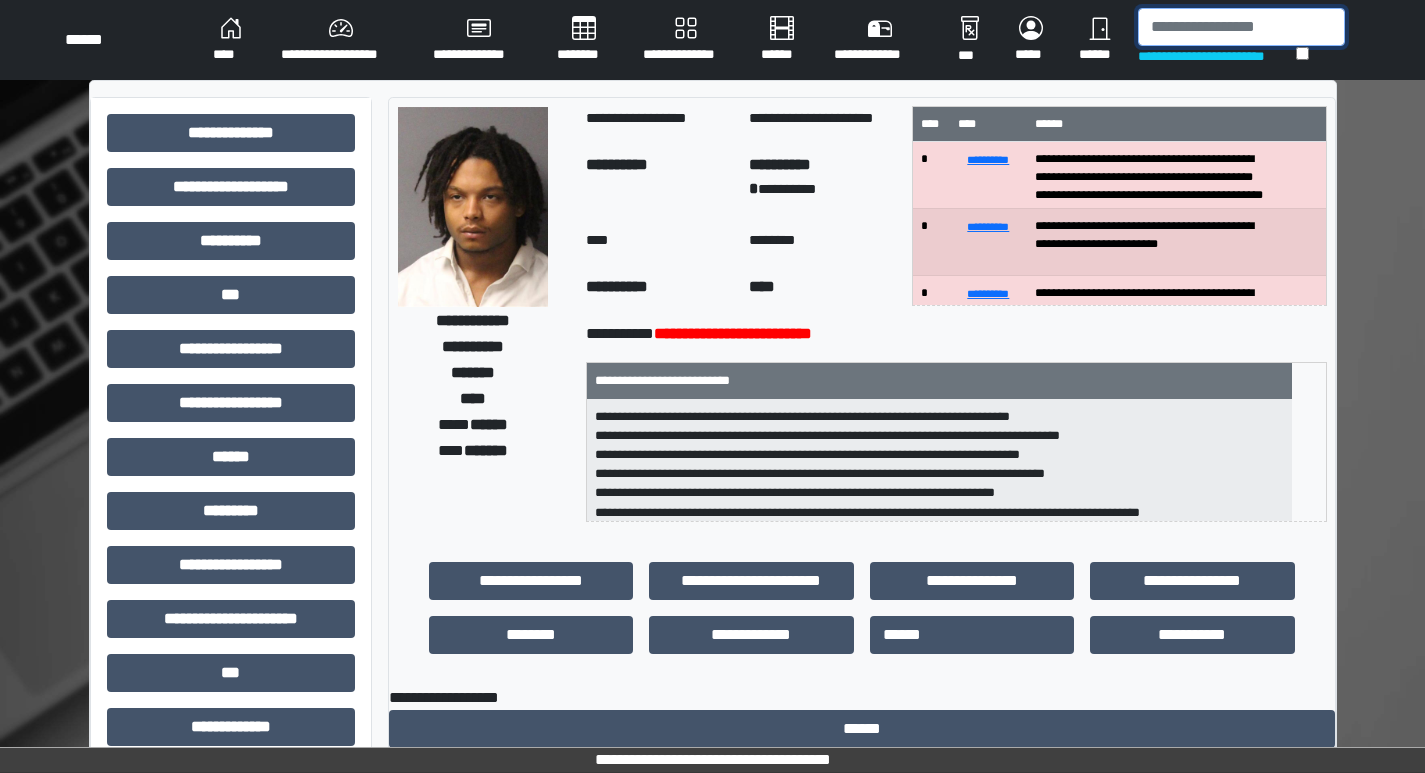click at bounding box center [1241, 27] 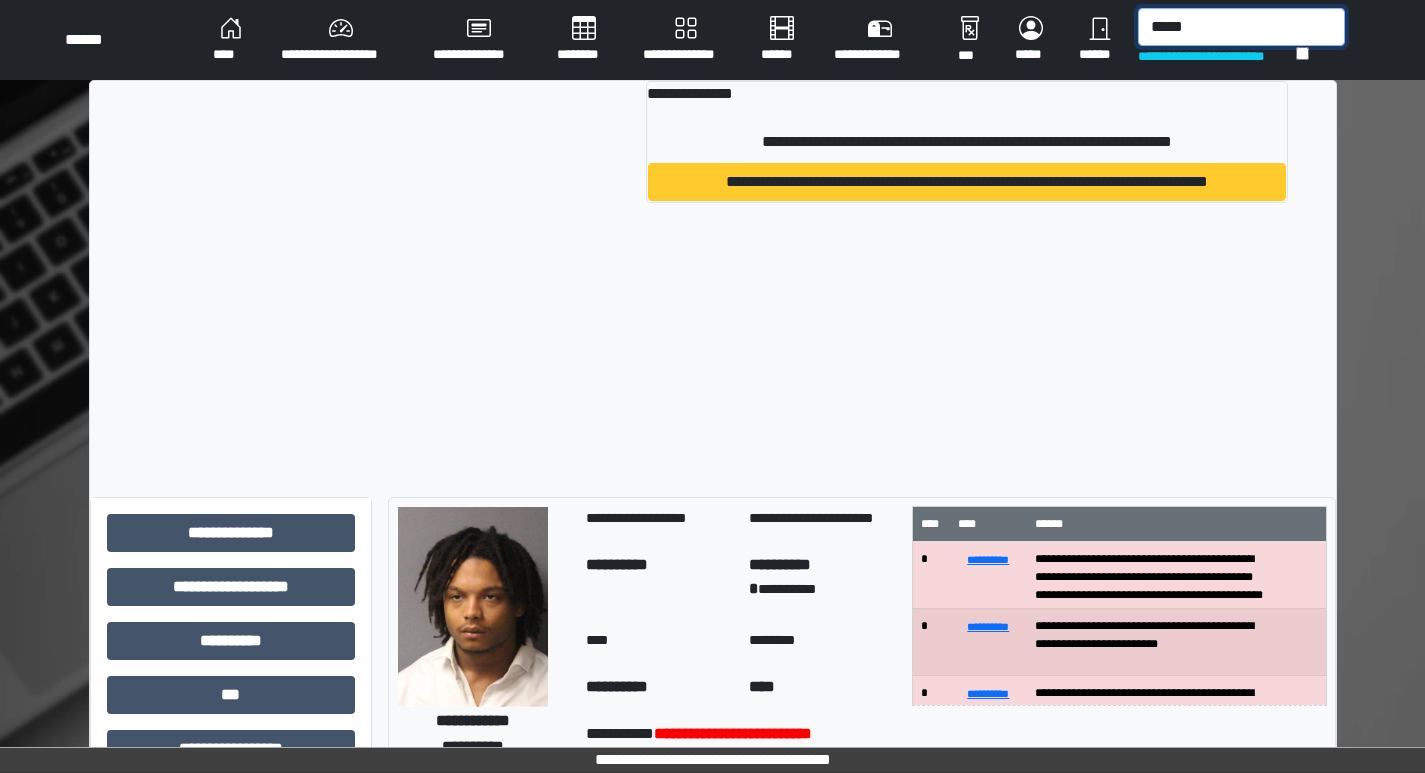 type on "*****" 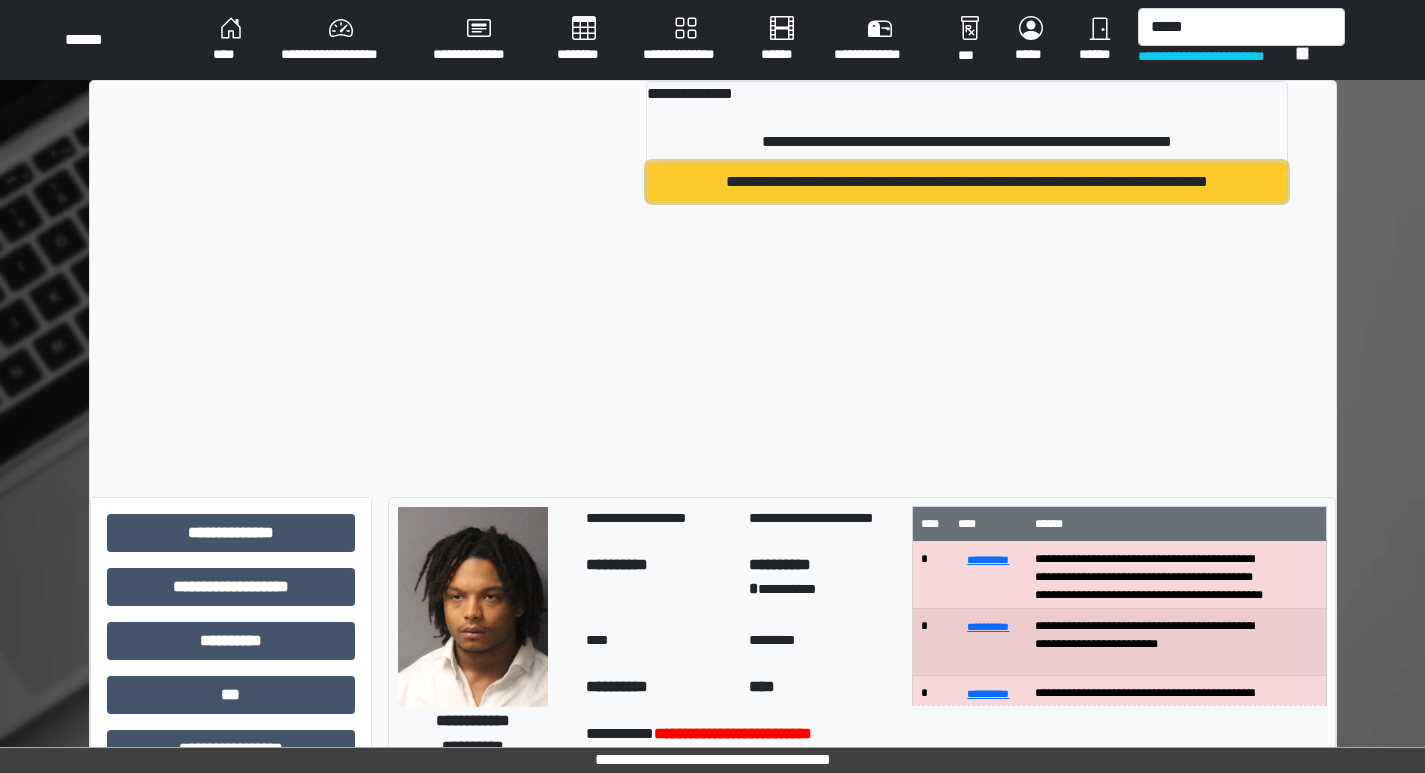 click on "**********" at bounding box center [966, 182] 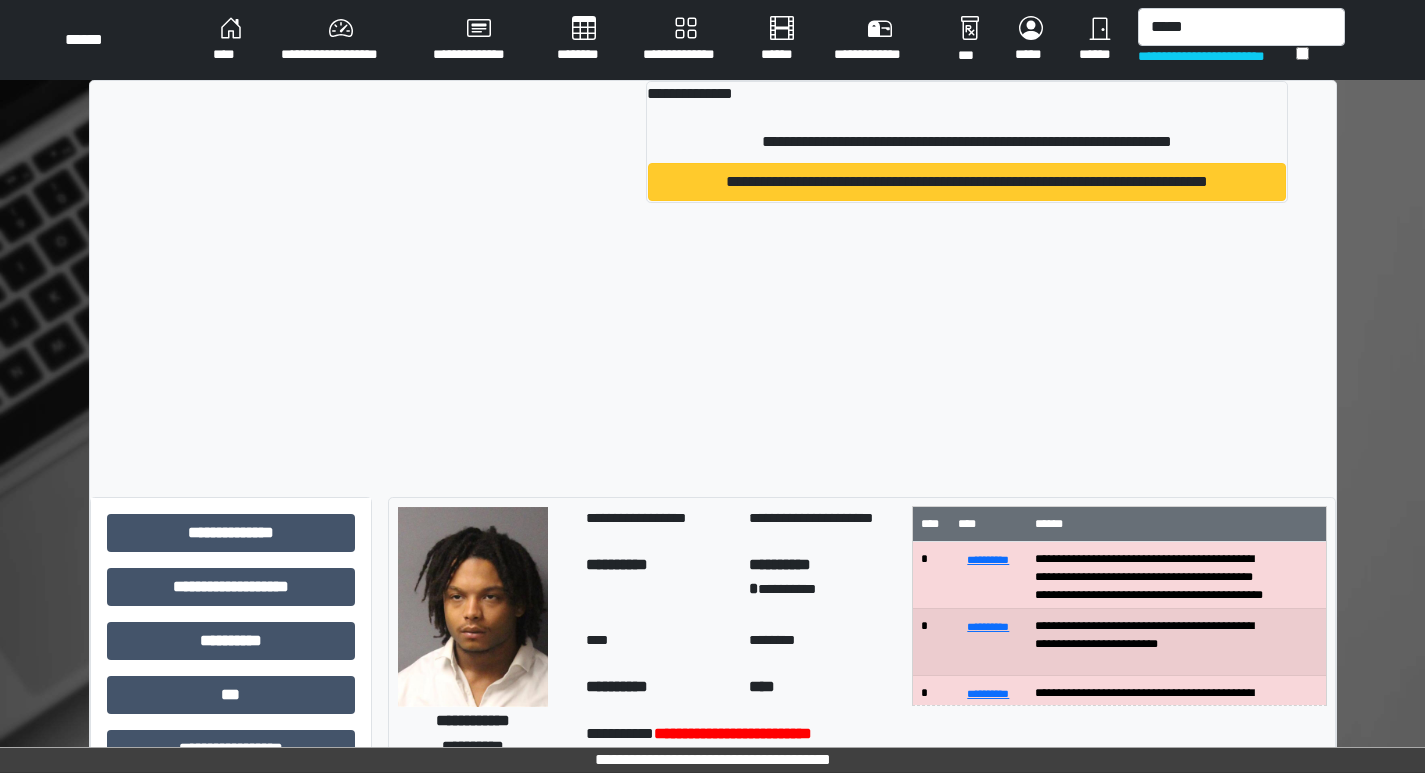 type 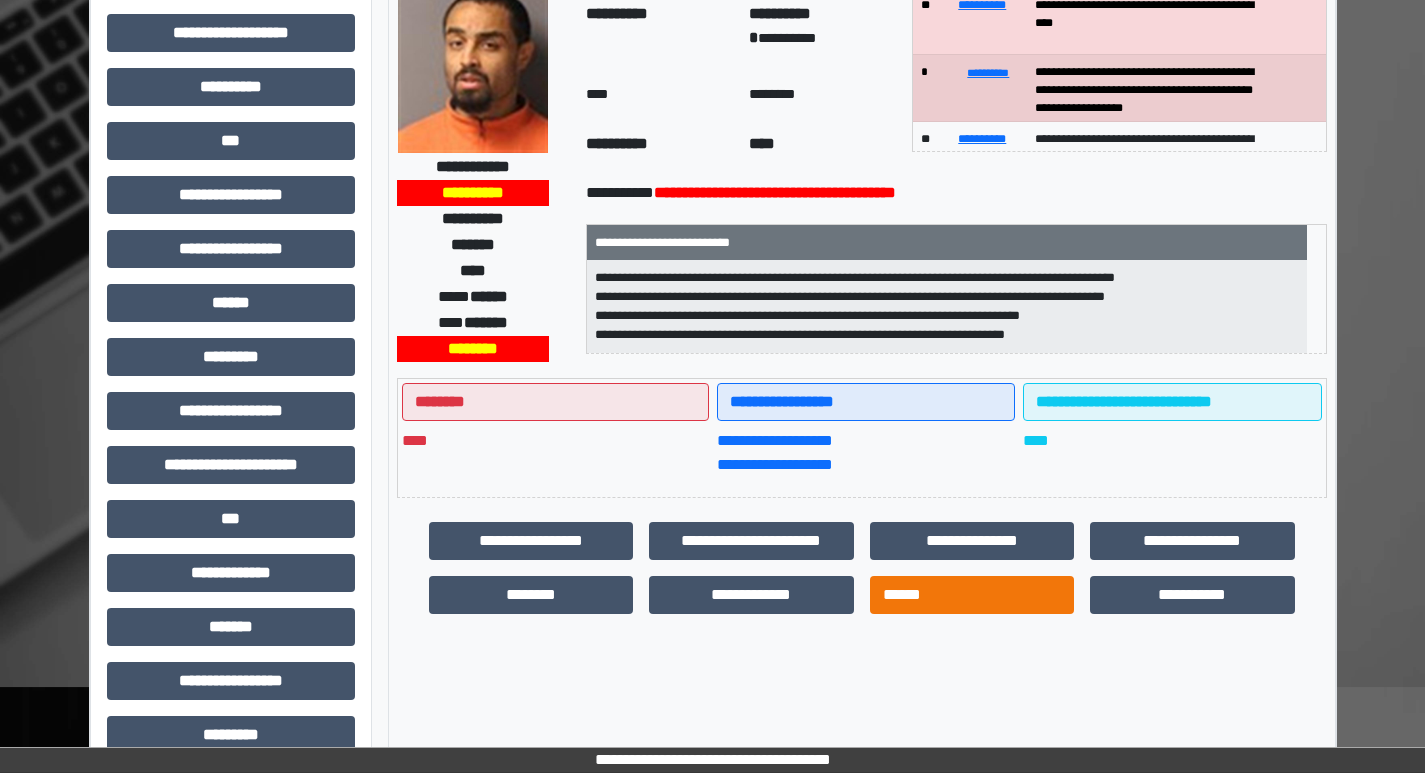 scroll, scrollTop: 200, scrollLeft: 0, axis: vertical 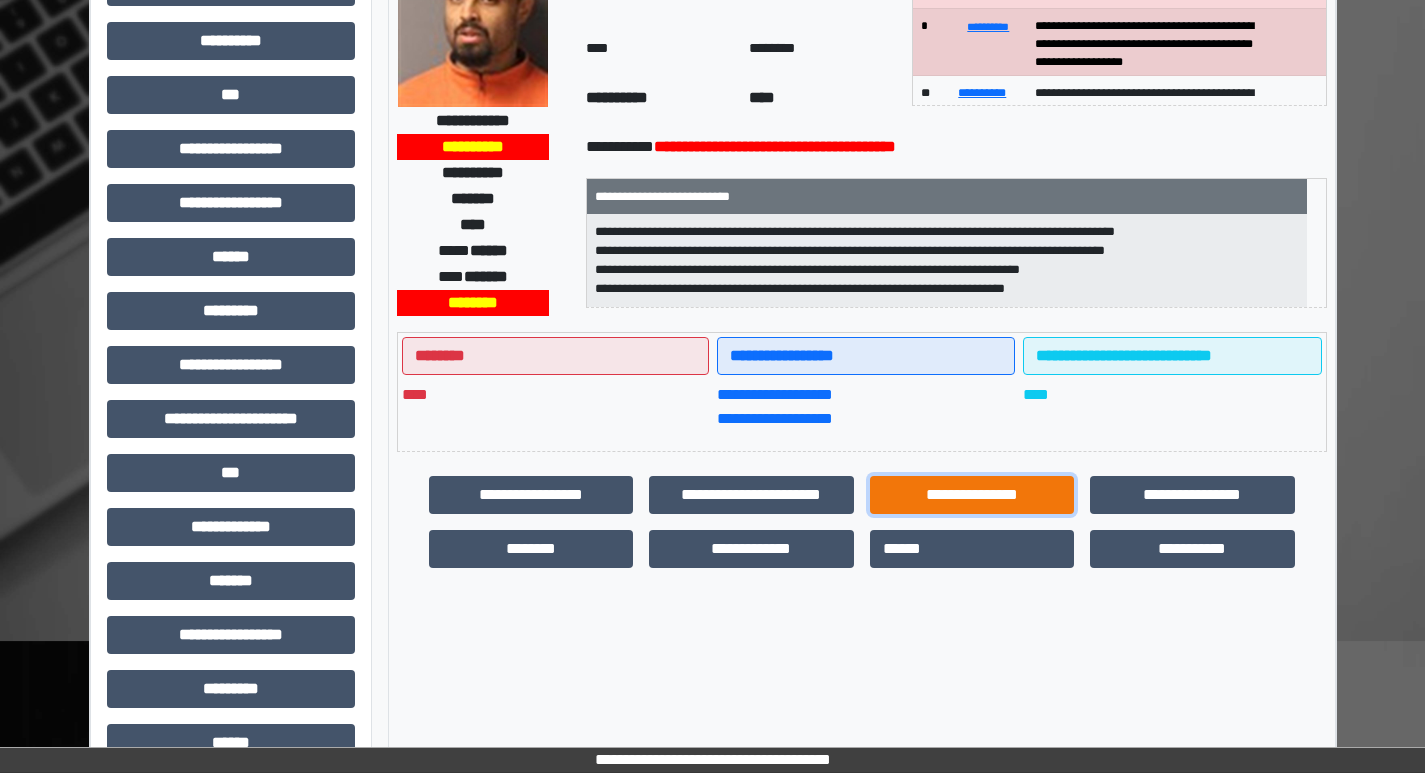 click on "**********" at bounding box center [972, 495] 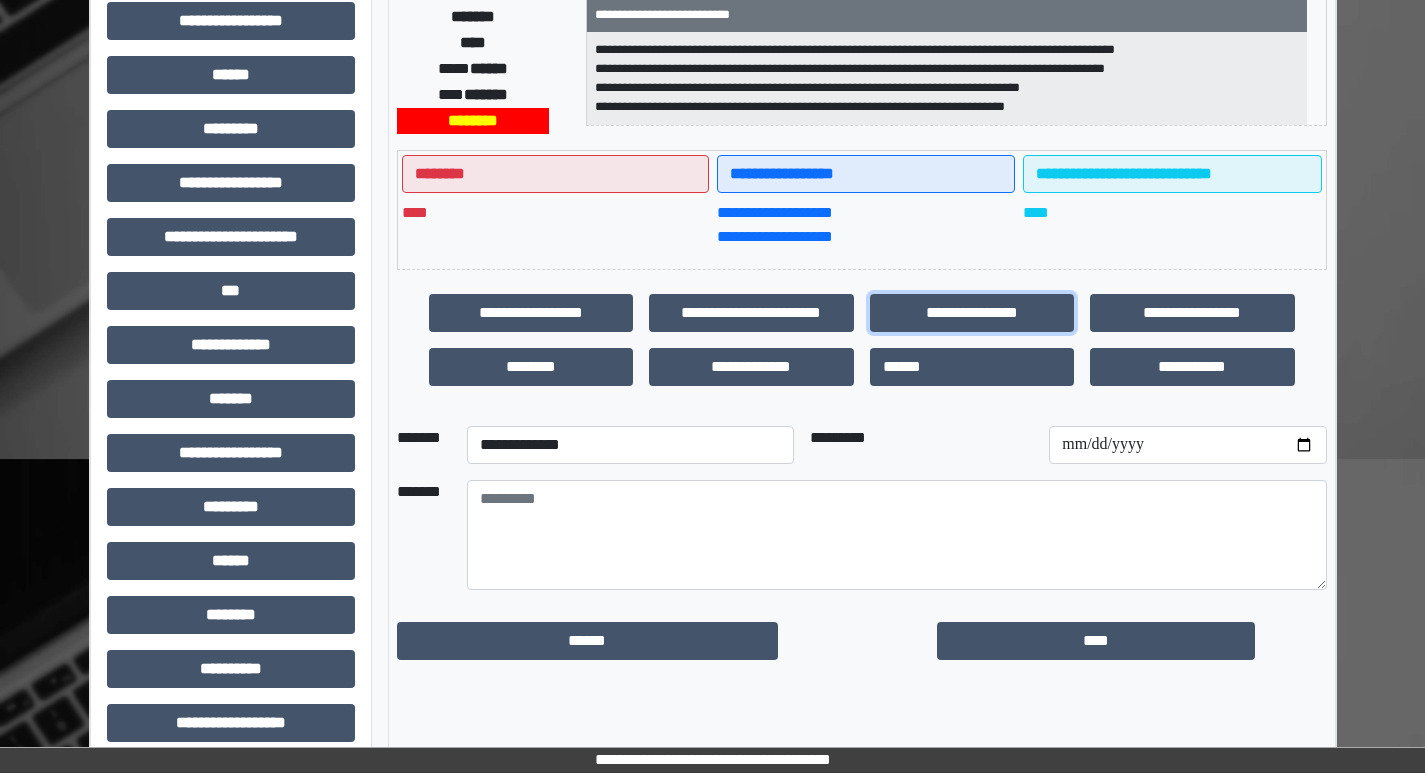 scroll, scrollTop: 400, scrollLeft: 0, axis: vertical 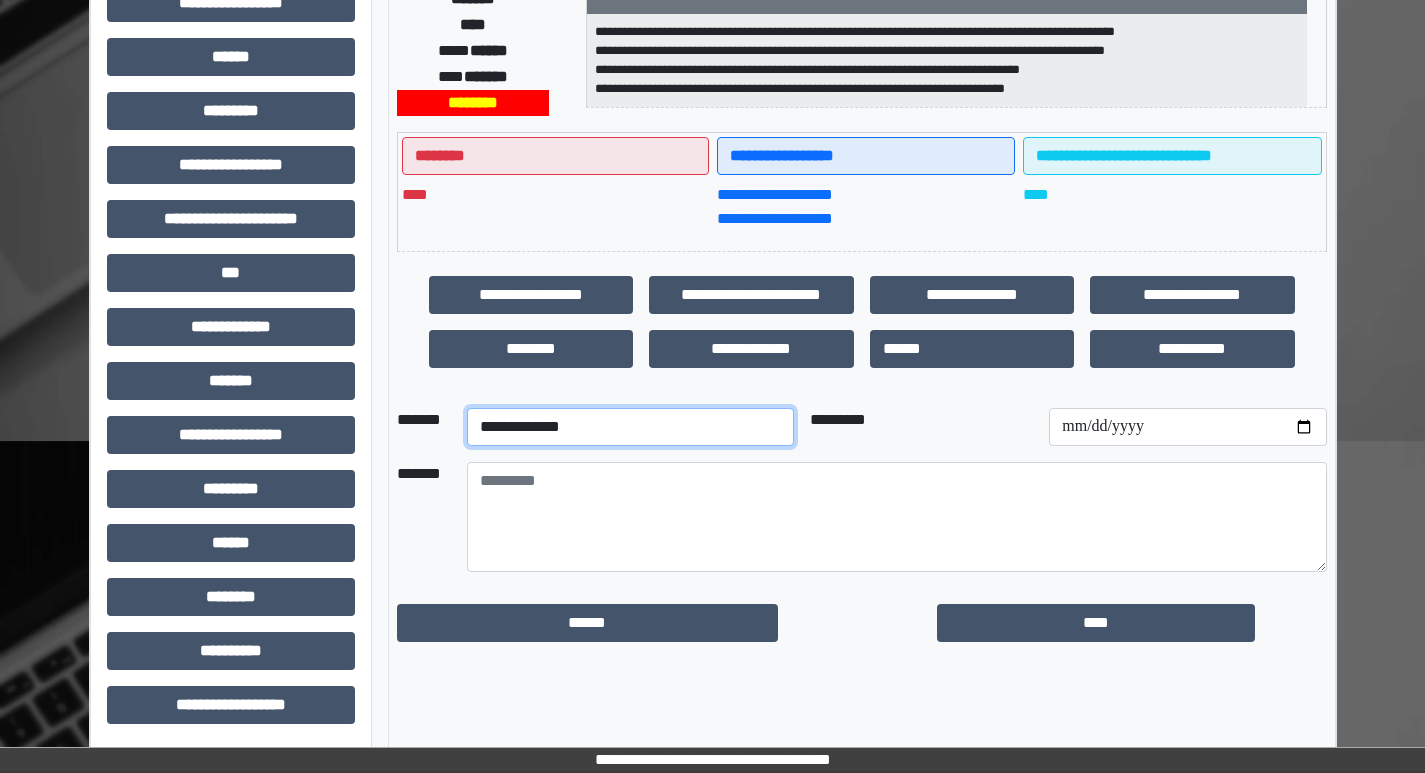 click on "**********" at bounding box center (630, 427) 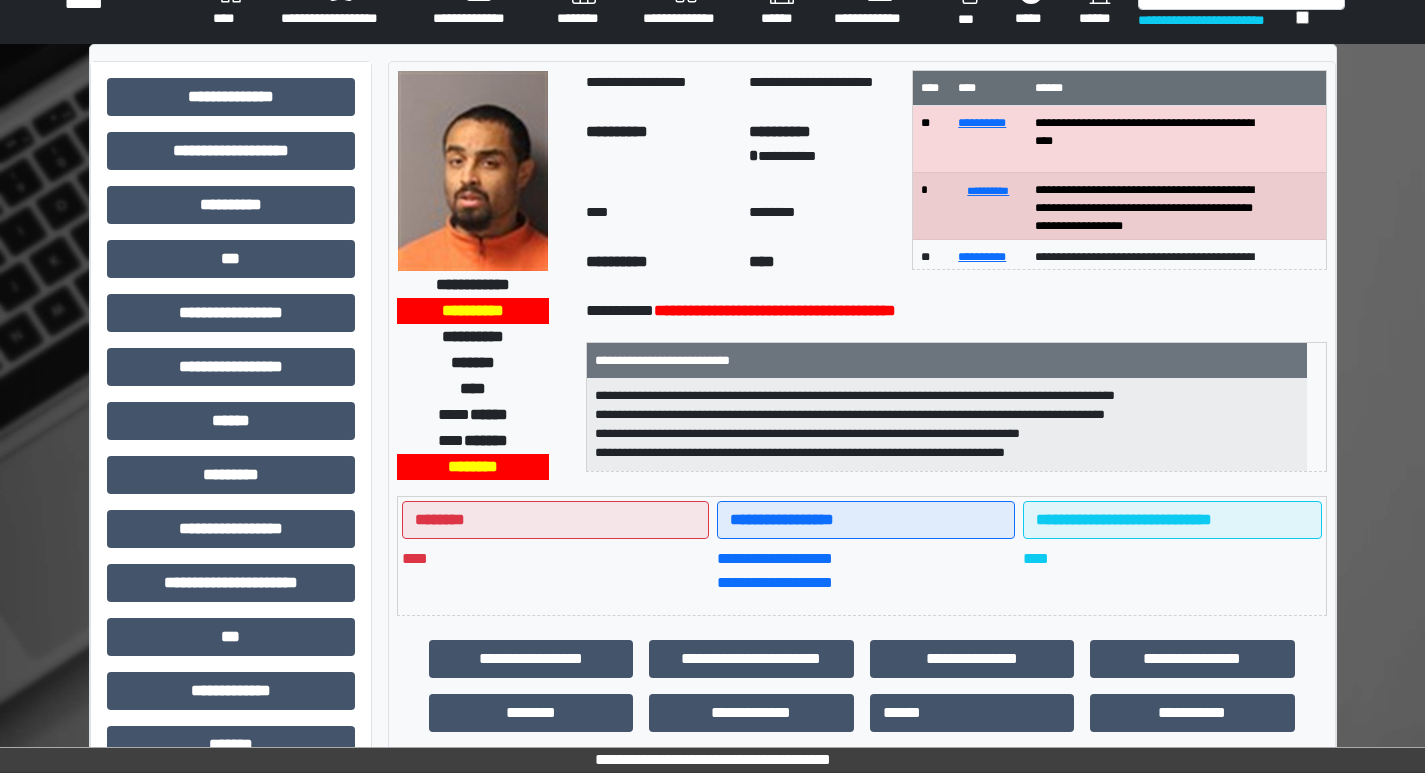 scroll, scrollTop: 0, scrollLeft: 0, axis: both 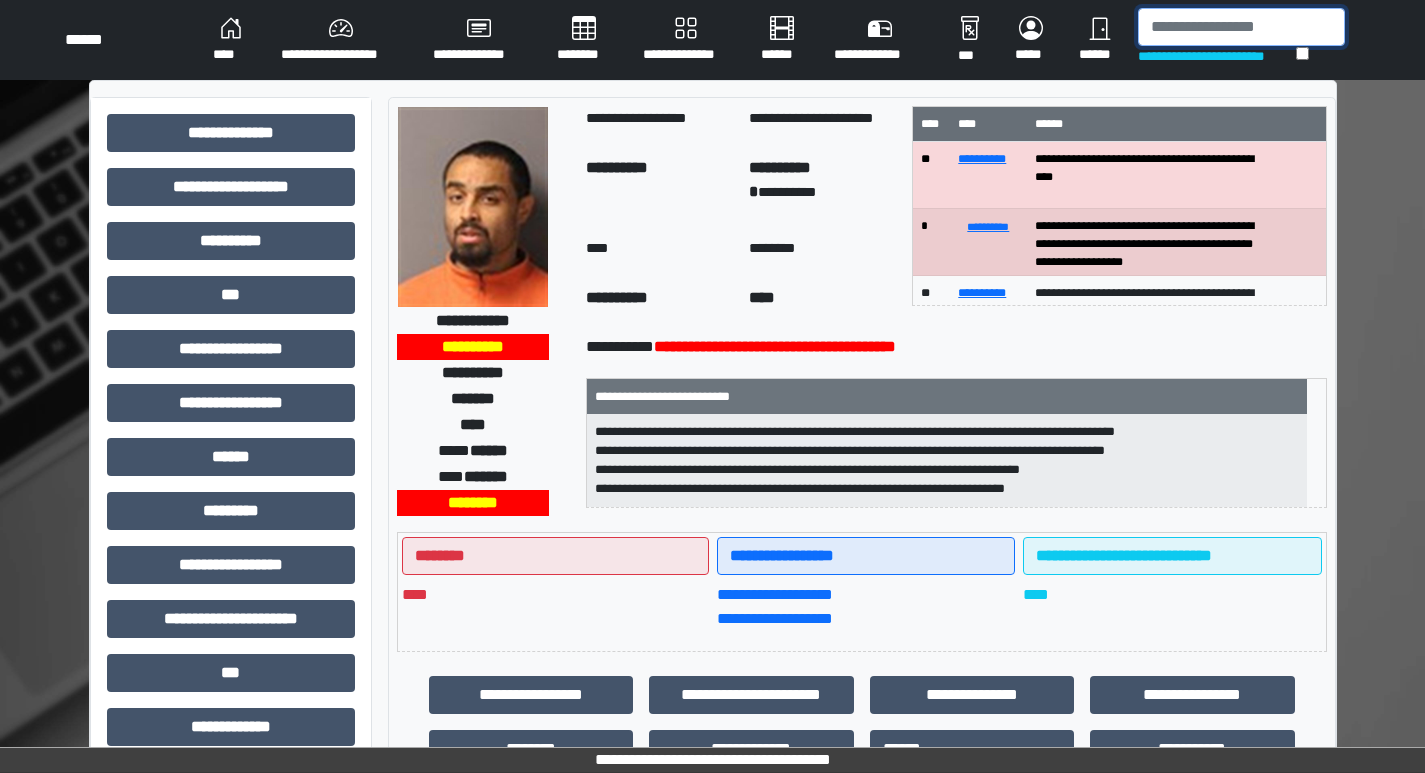 click at bounding box center (1241, 27) 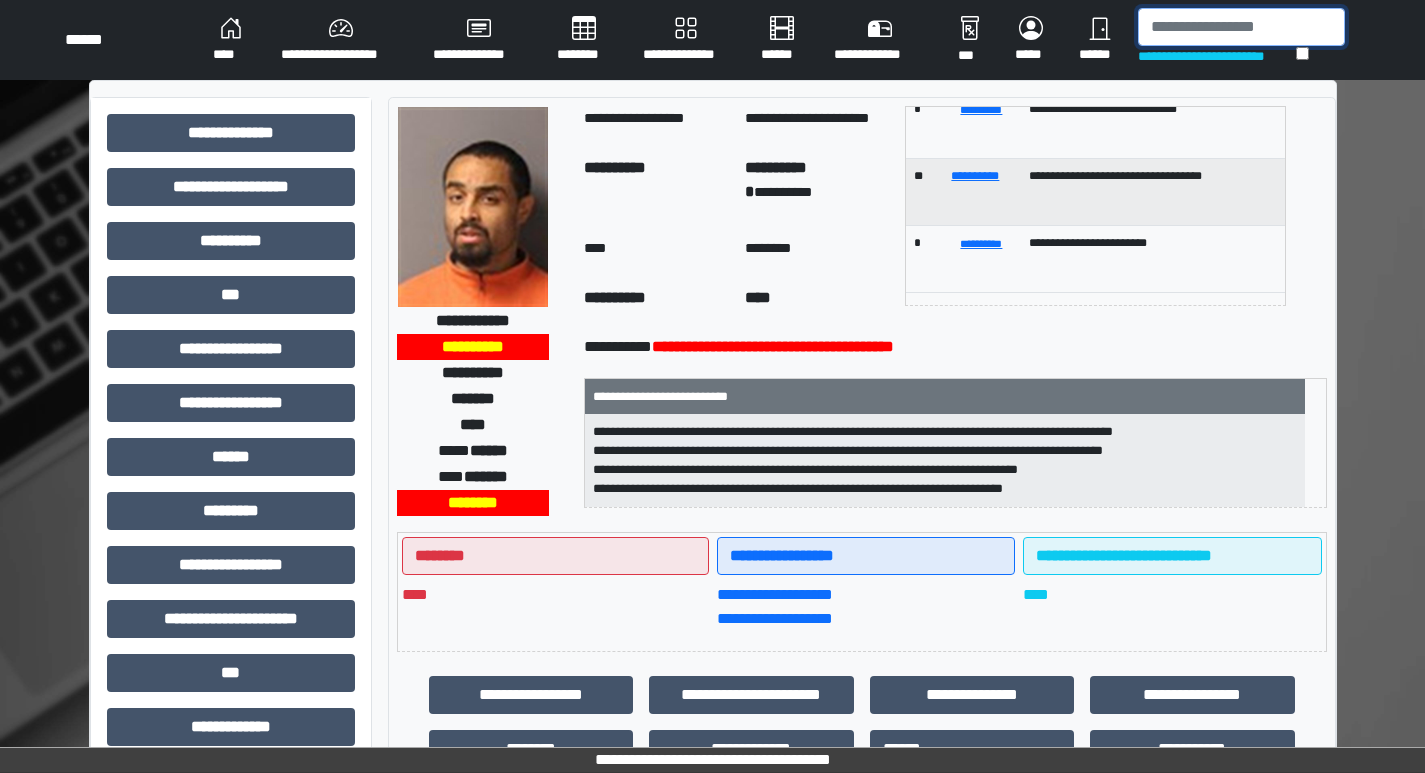 scroll, scrollTop: 322, scrollLeft: 0, axis: vertical 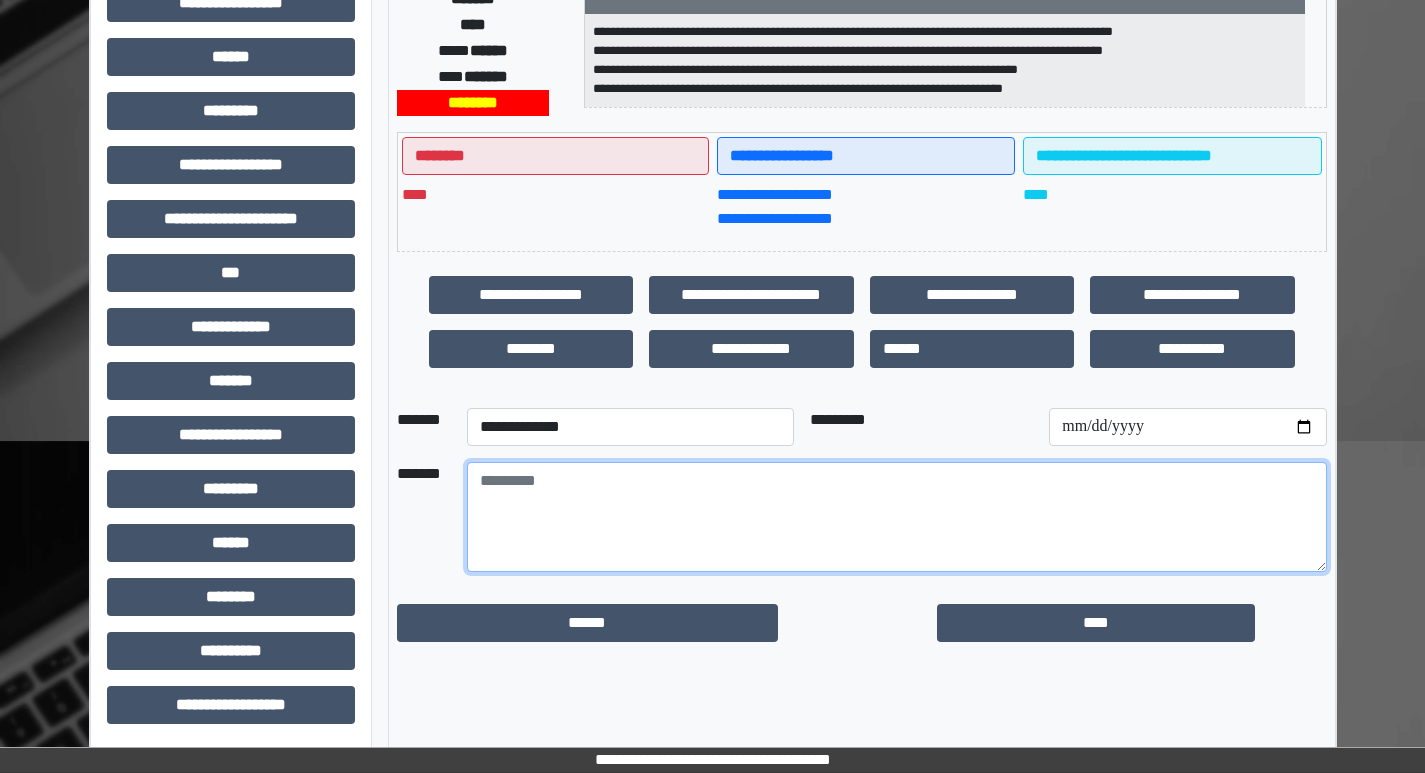 click at bounding box center [897, 517] 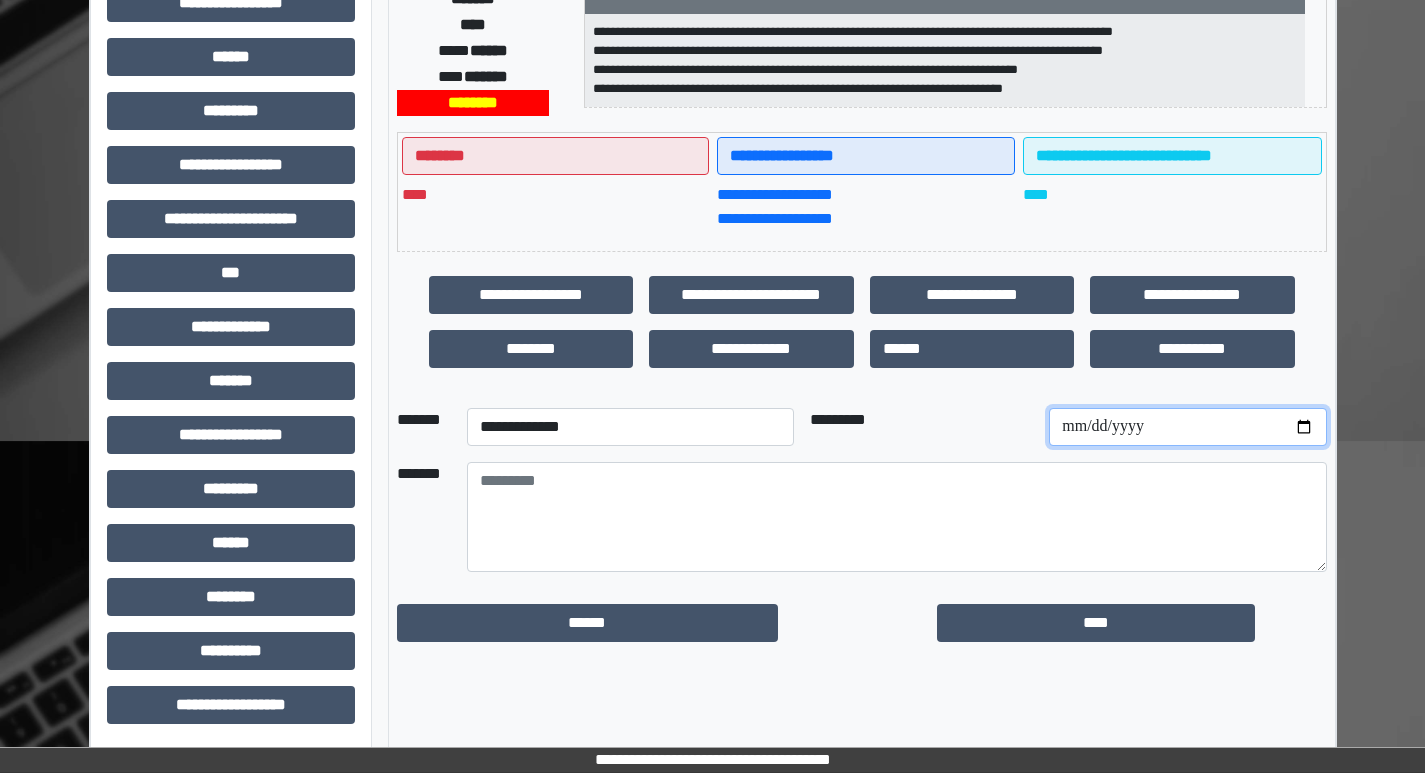 click at bounding box center (1187, 427) 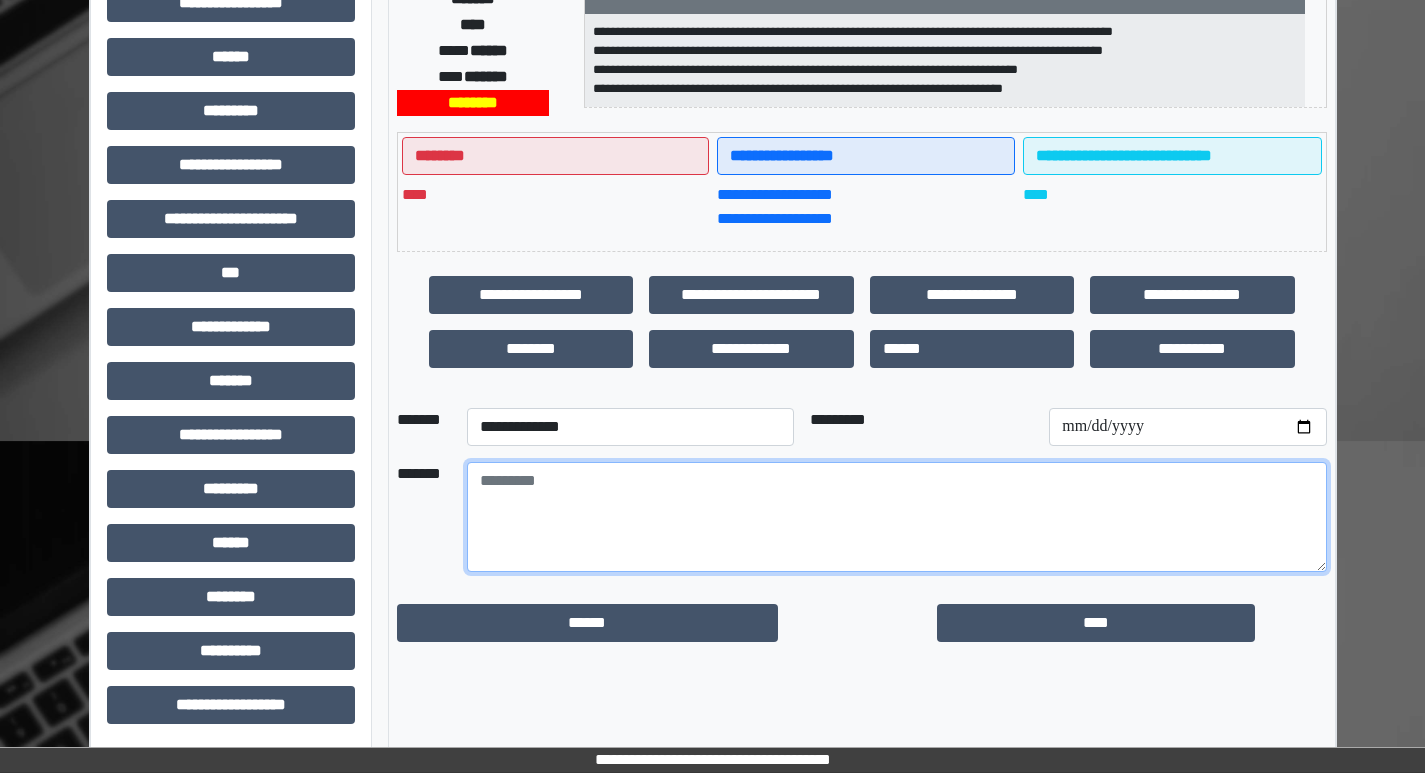 click at bounding box center (897, 517) 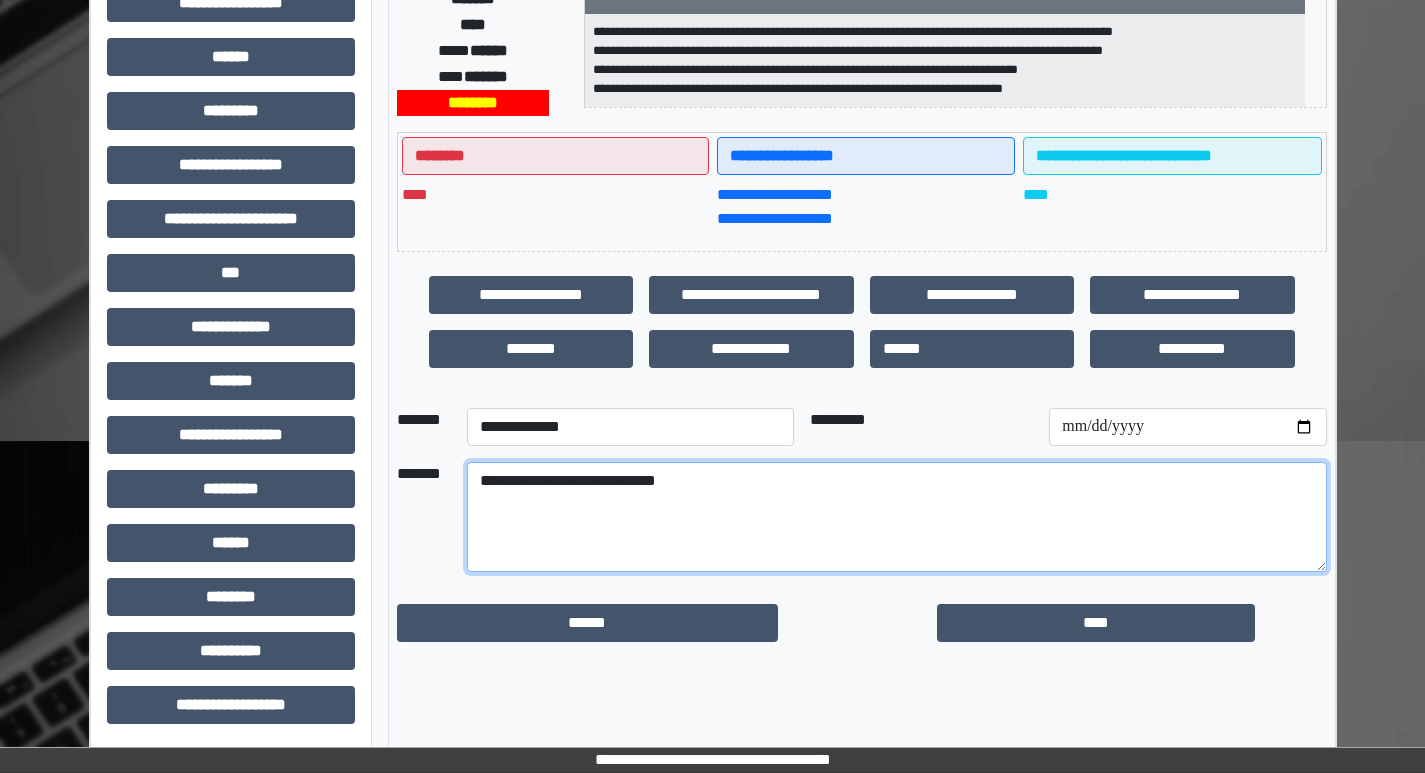 click on "**********" at bounding box center (897, 517) 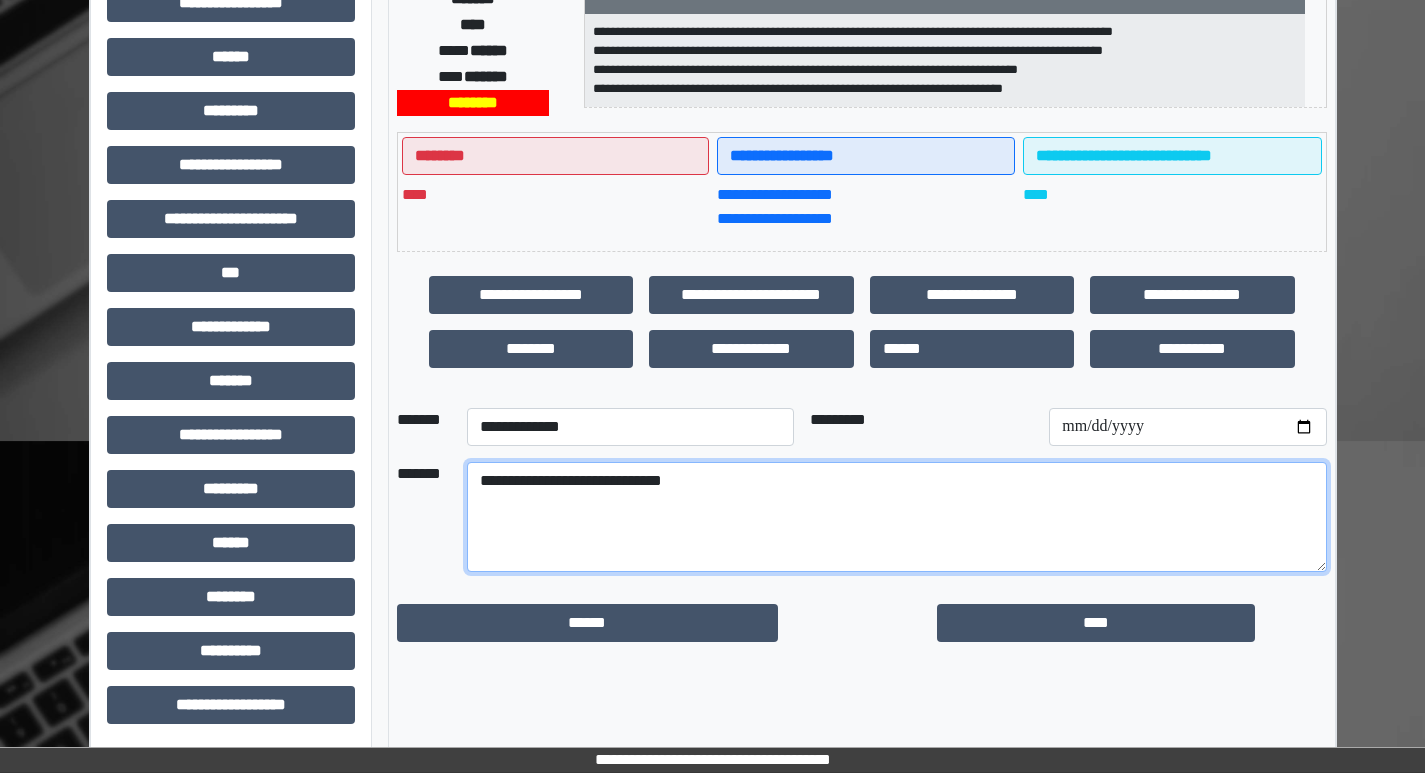 click on "**********" at bounding box center (897, 517) 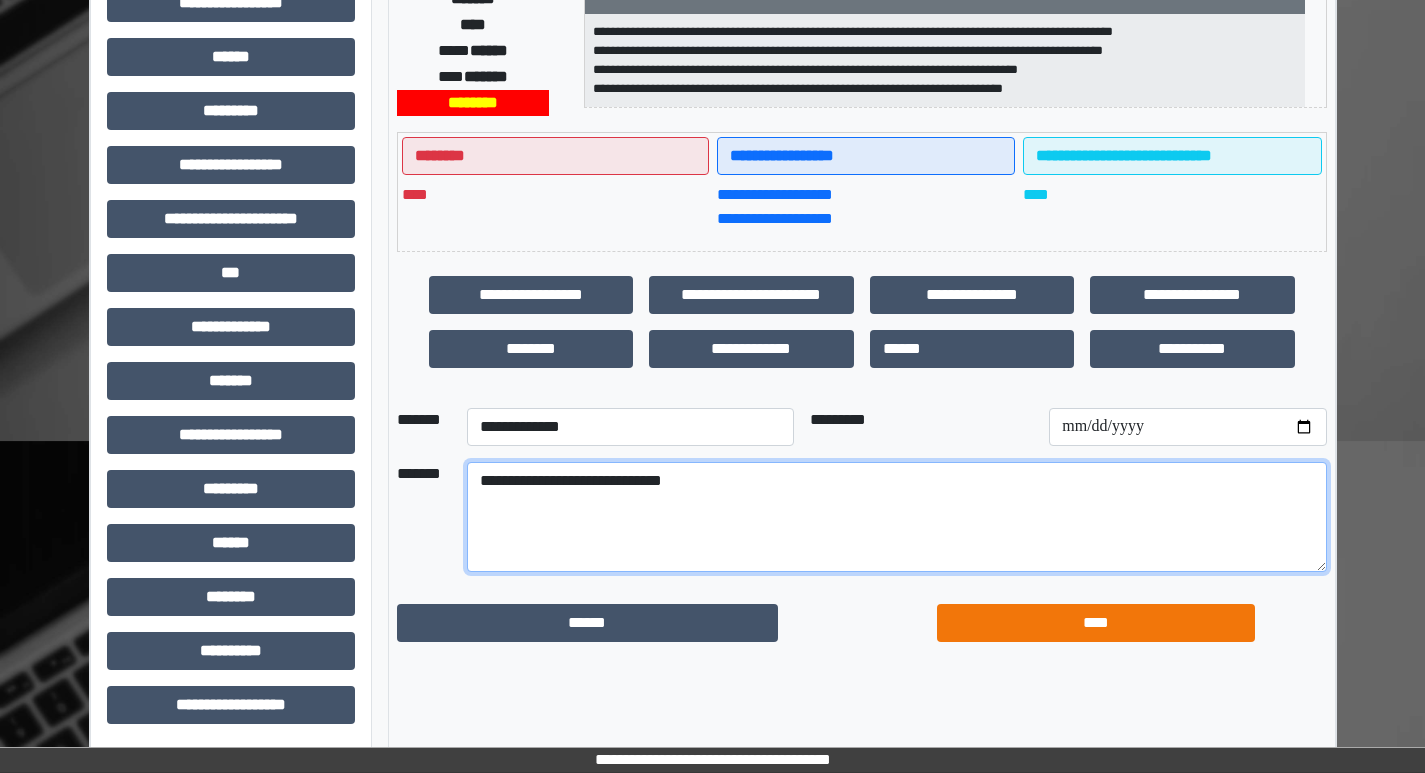 type on "**********" 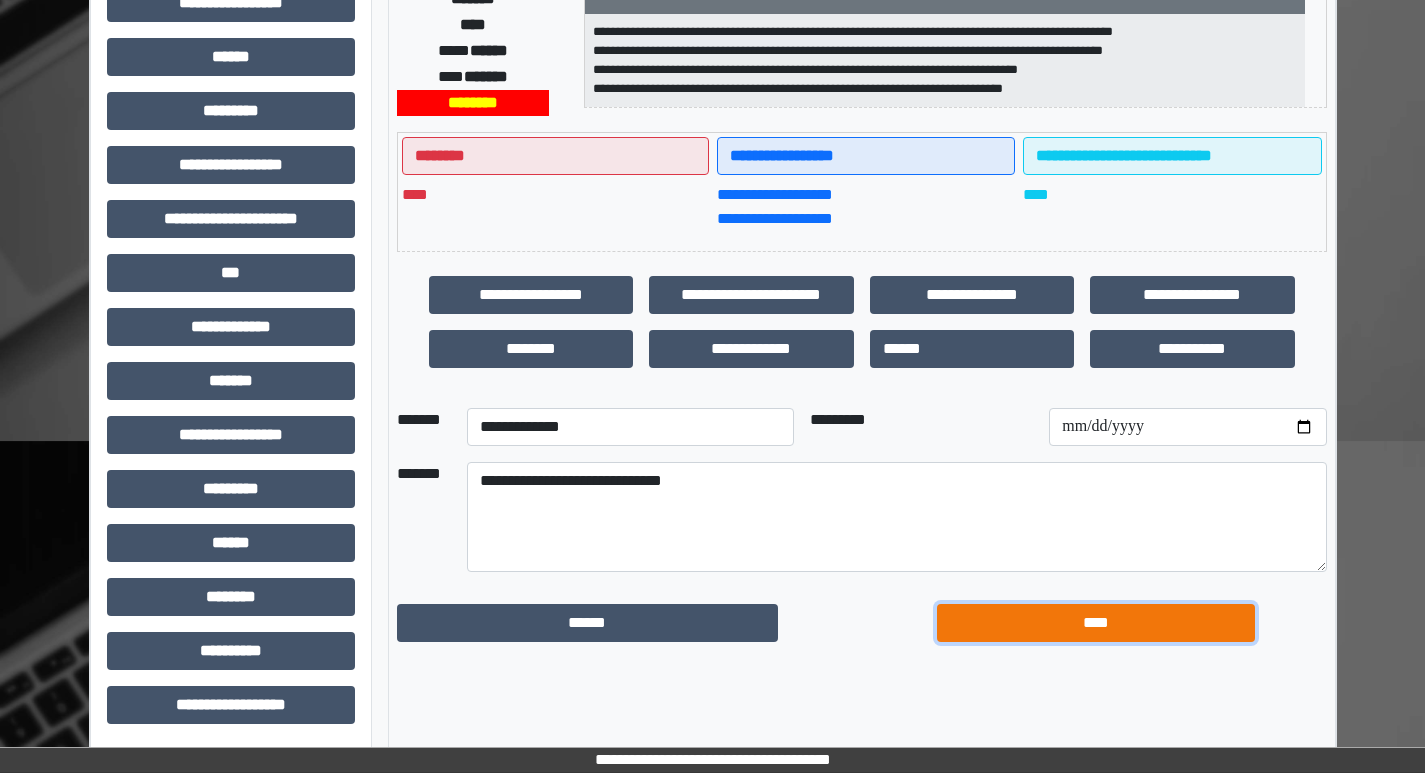 click on "****" at bounding box center [1096, 623] 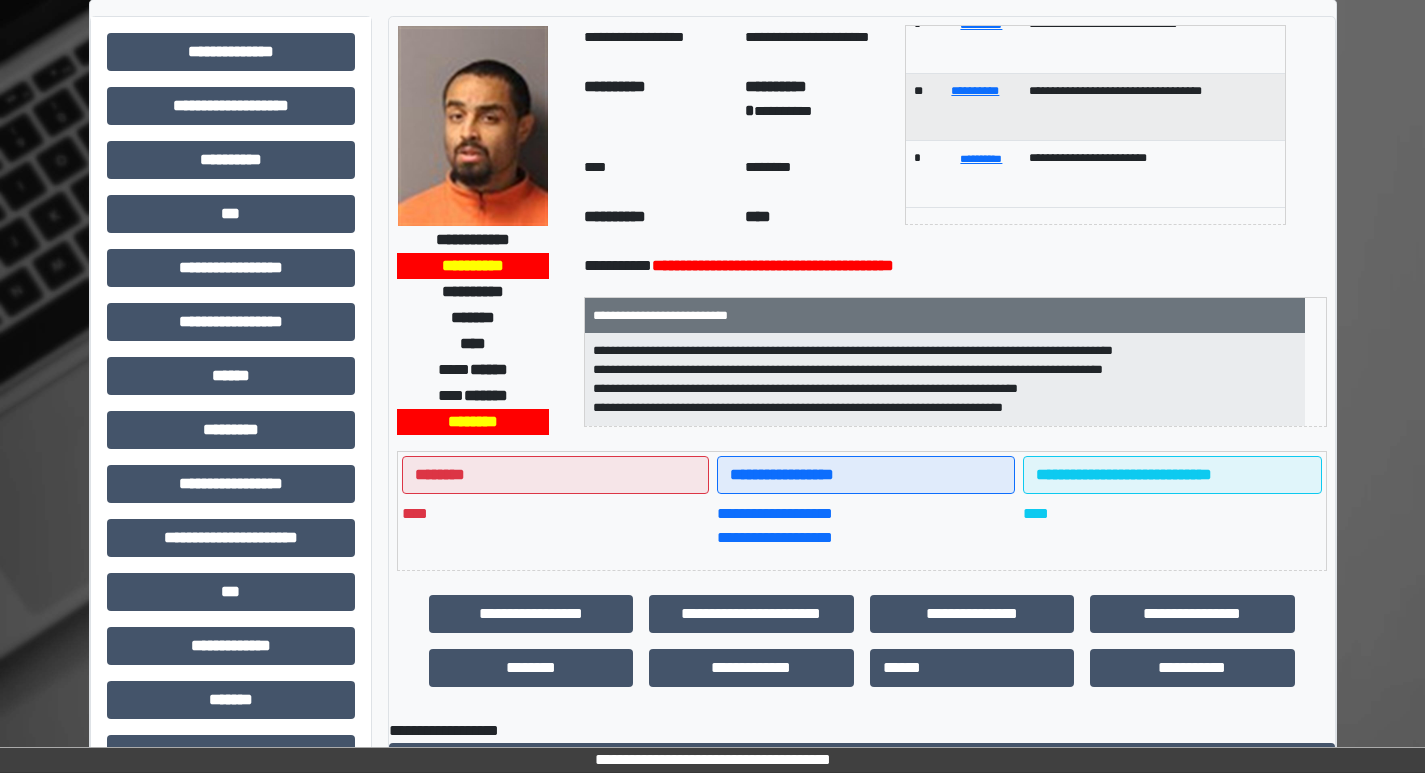 scroll, scrollTop: 0, scrollLeft: 0, axis: both 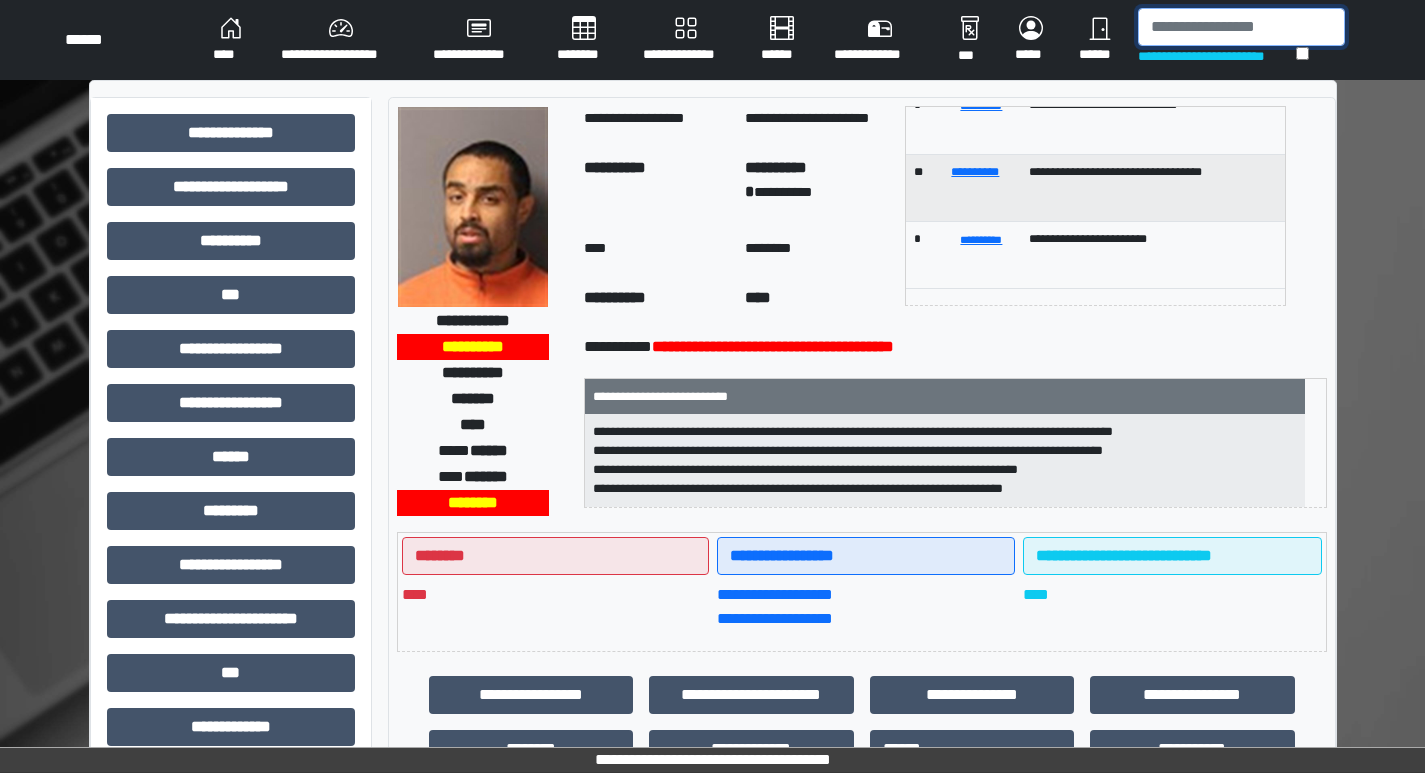 click at bounding box center (1241, 27) 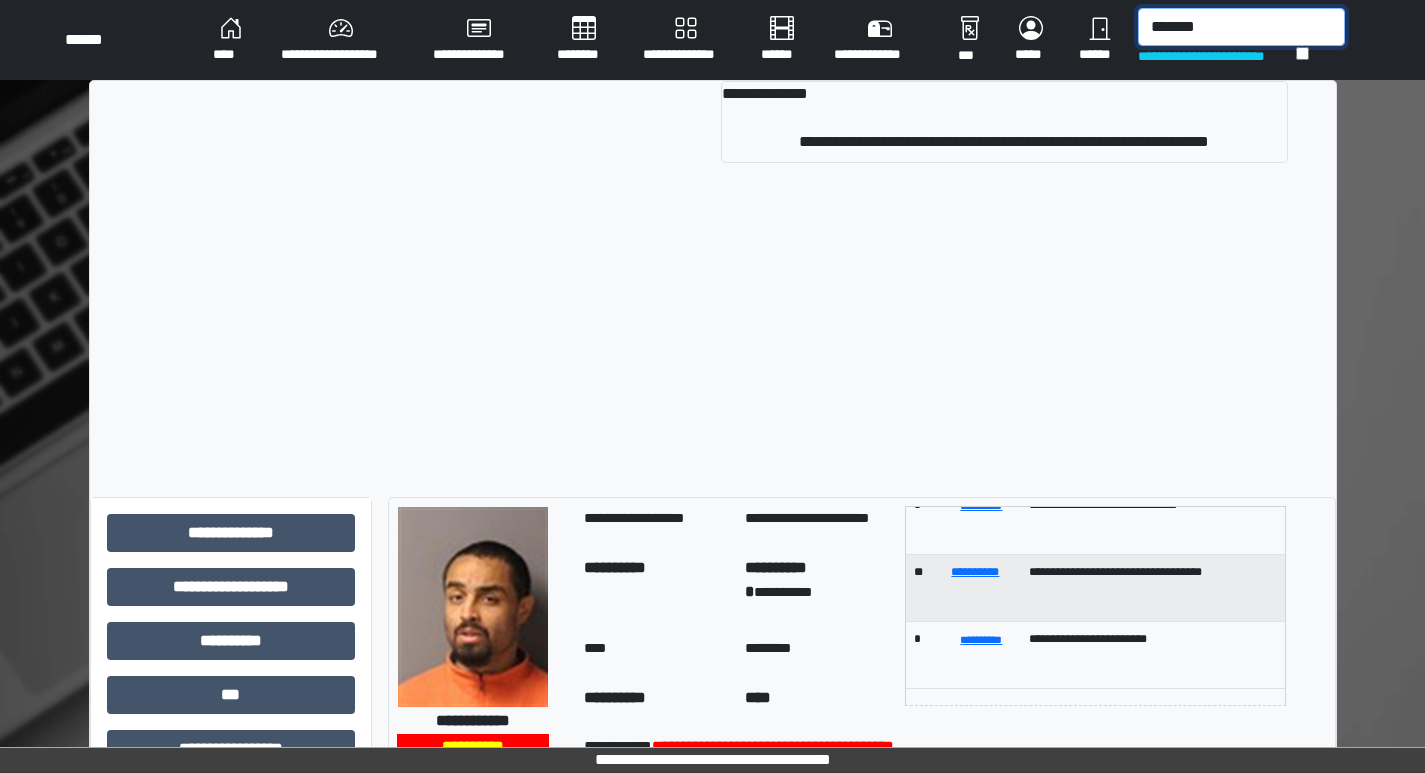 type on "*******" 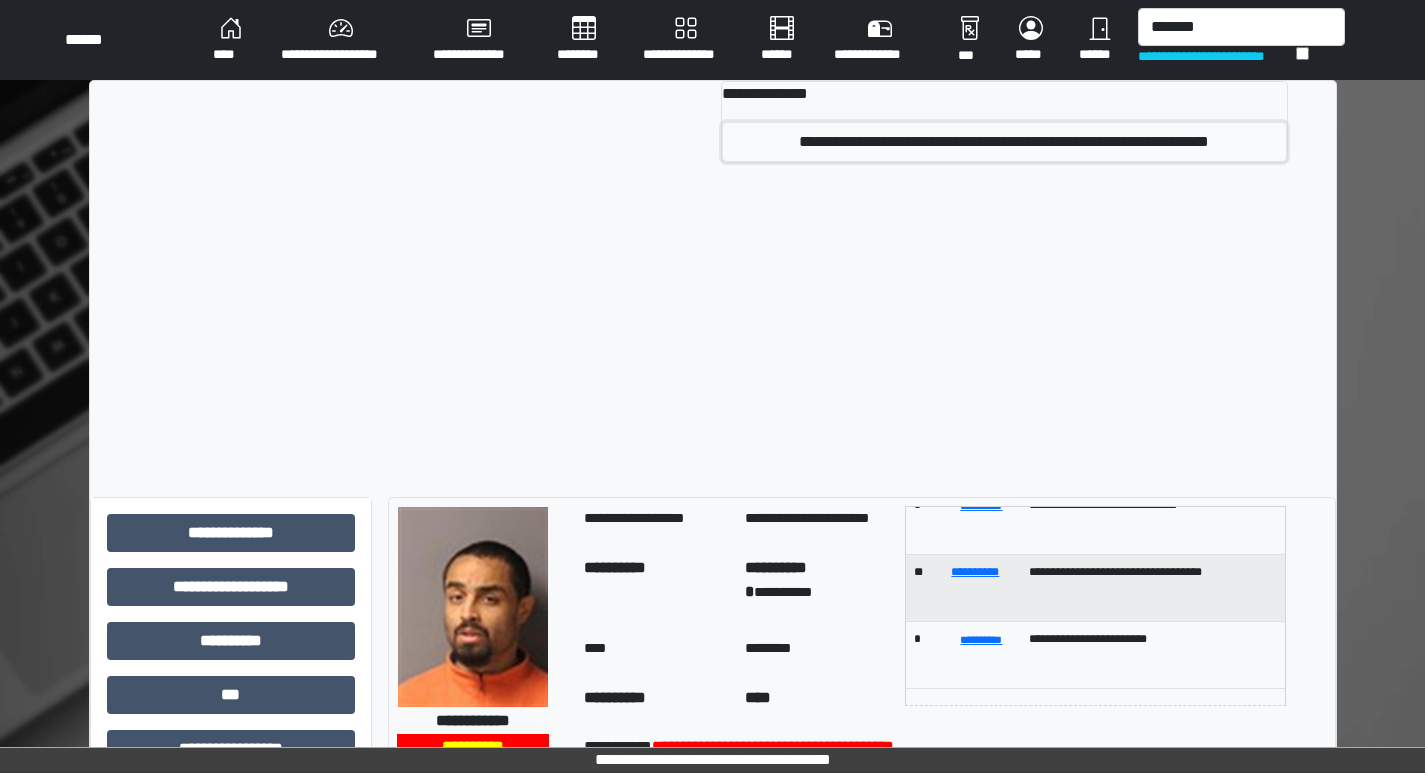 click on "**********" at bounding box center [1004, 142] 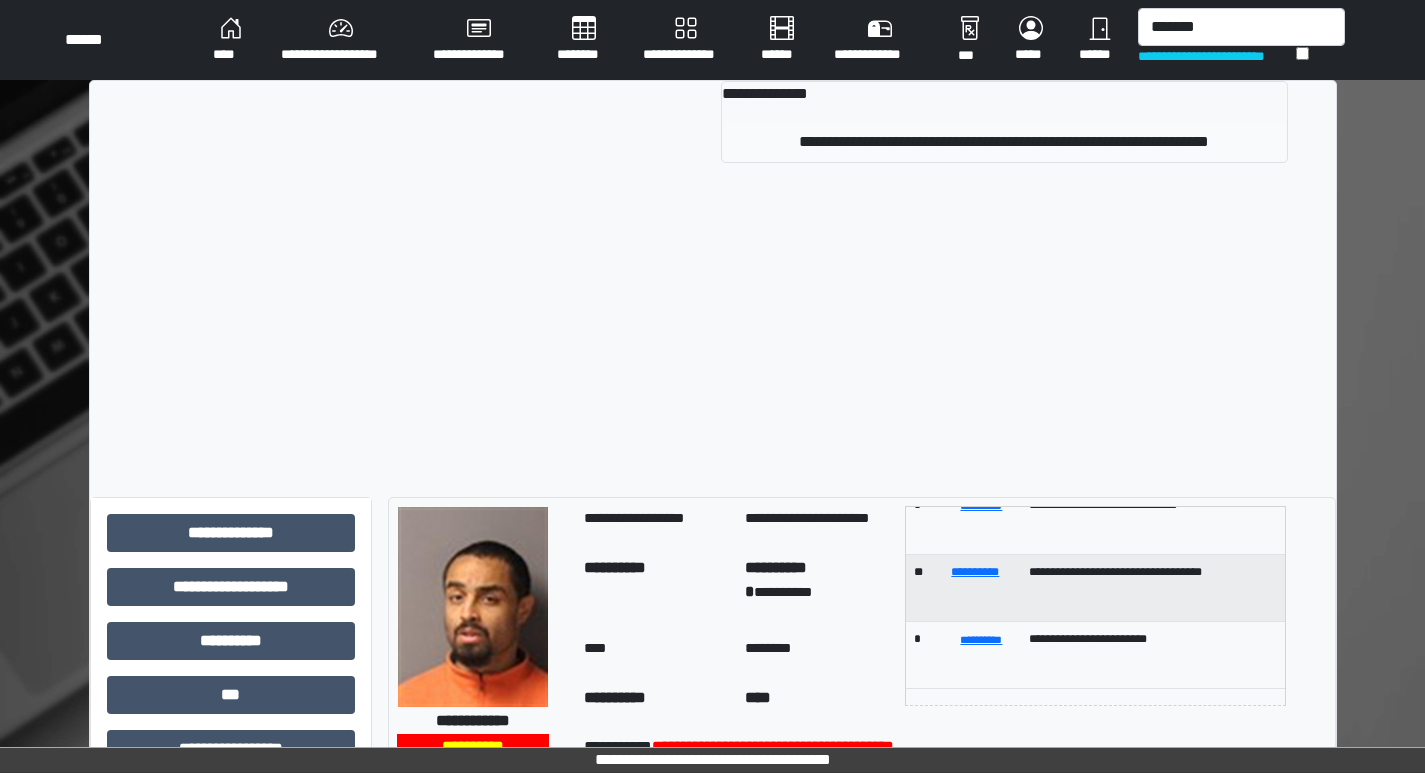 type 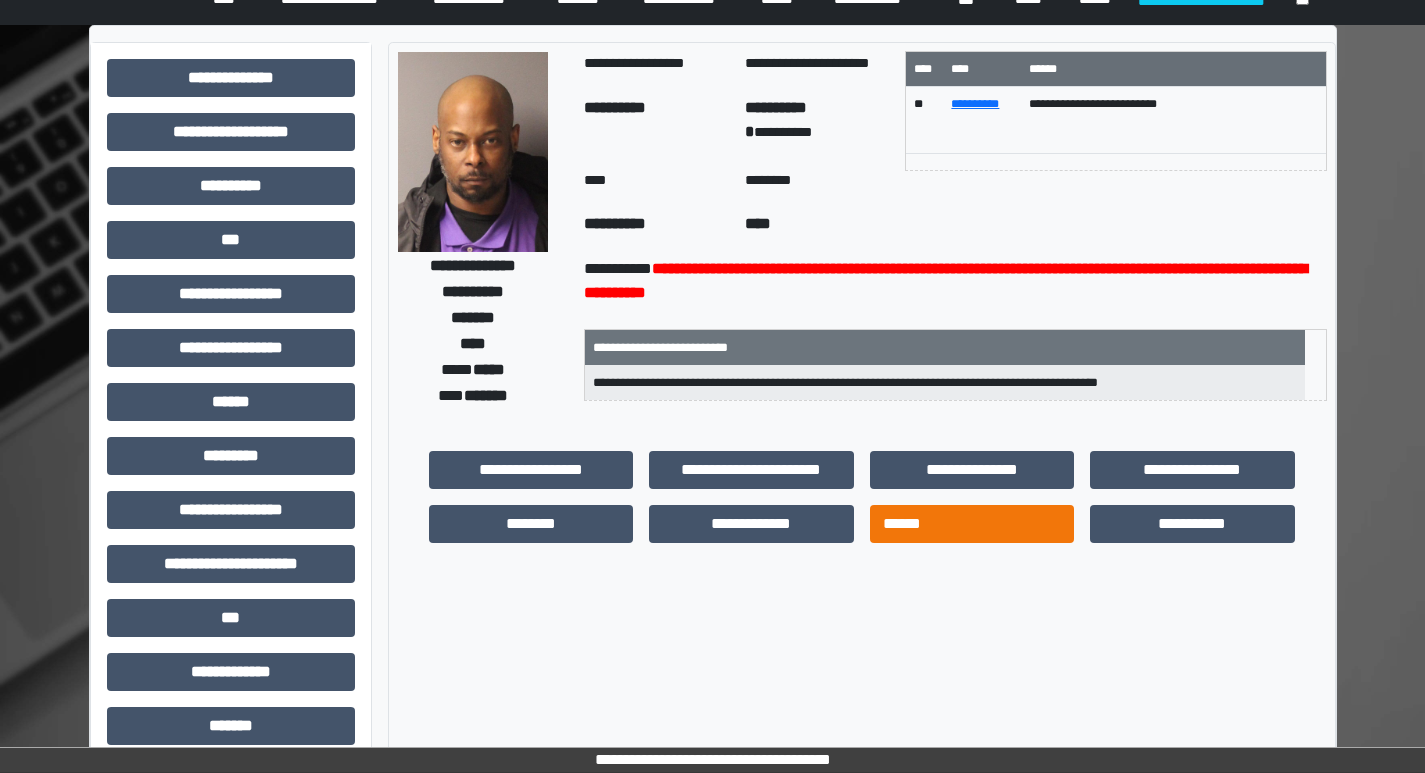 scroll, scrollTop: 100, scrollLeft: 0, axis: vertical 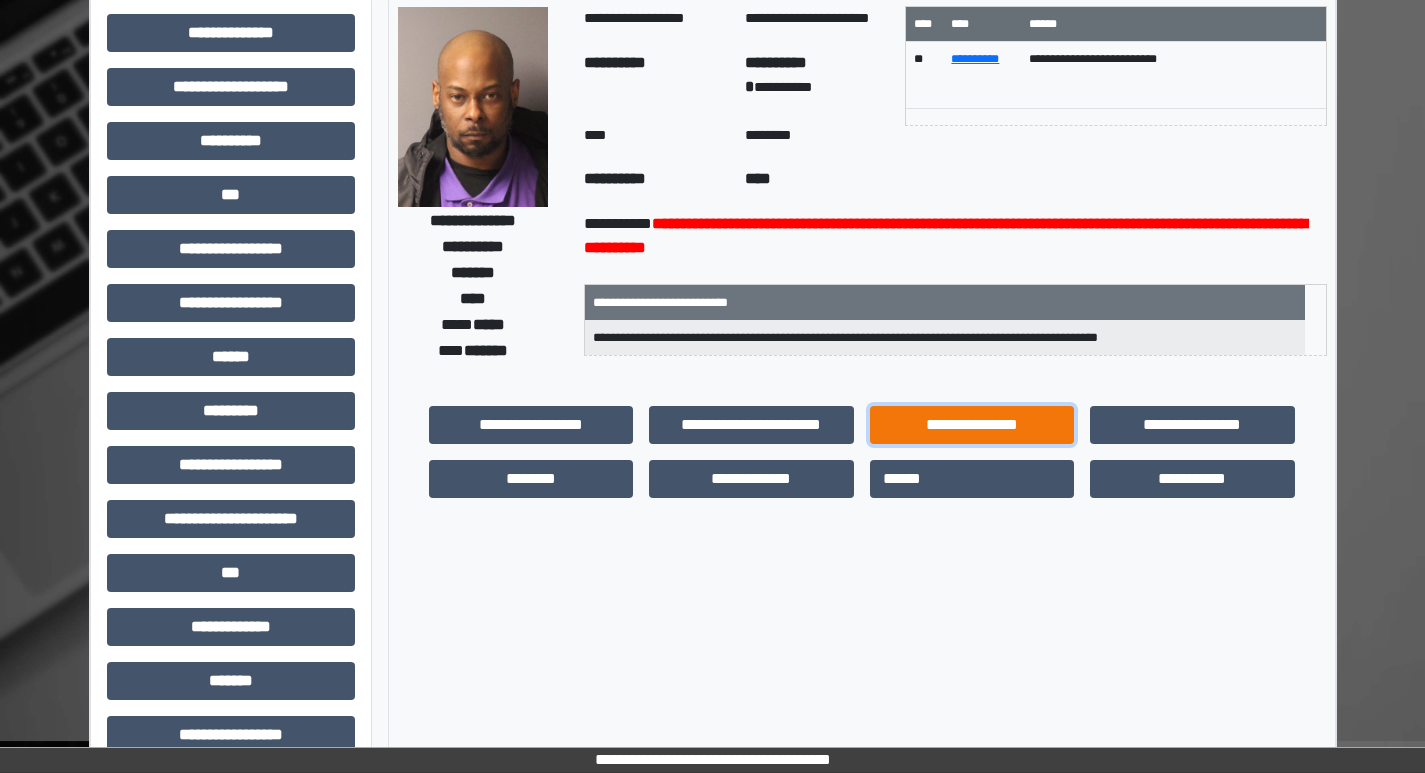 click on "**********" at bounding box center (972, 425) 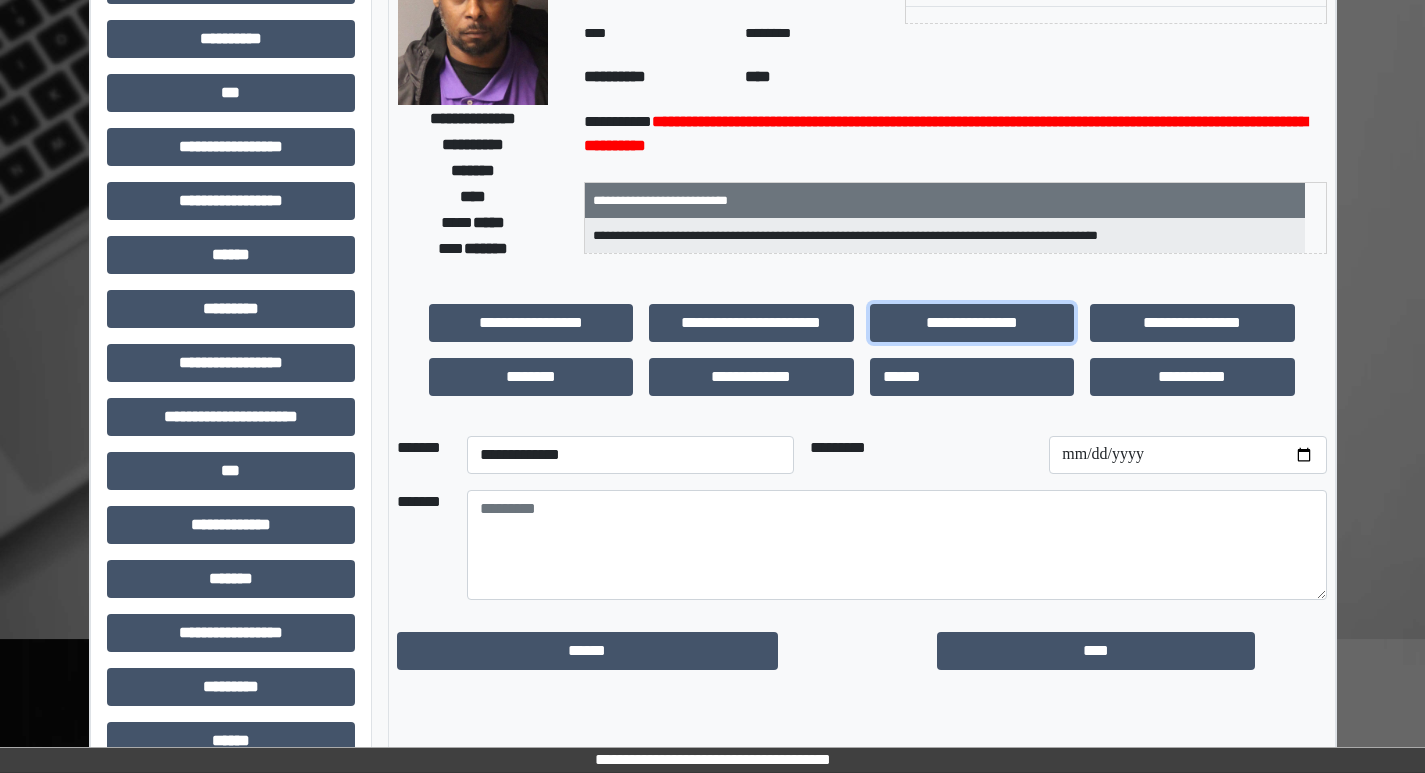 scroll, scrollTop: 200, scrollLeft: 0, axis: vertical 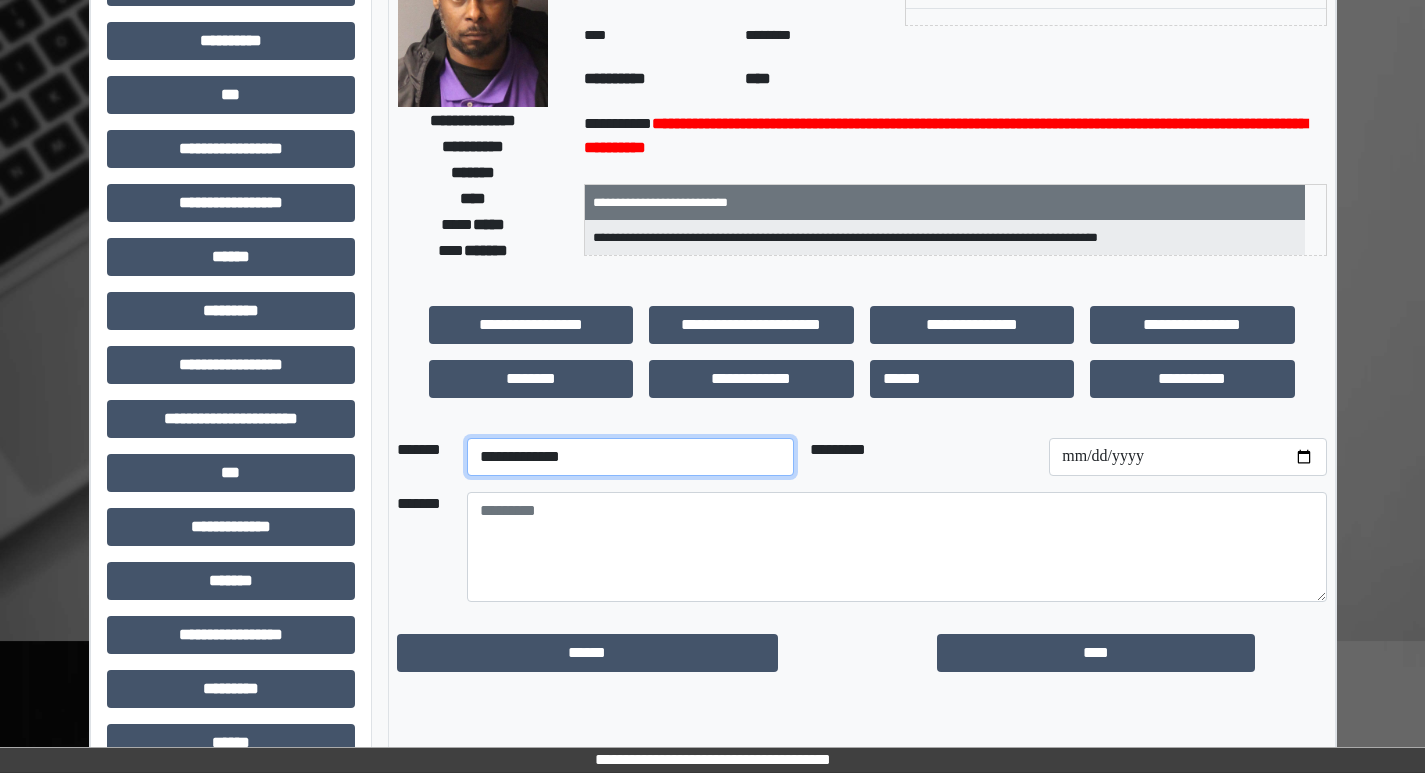 click on "**********" at bounding box center (630, 457) 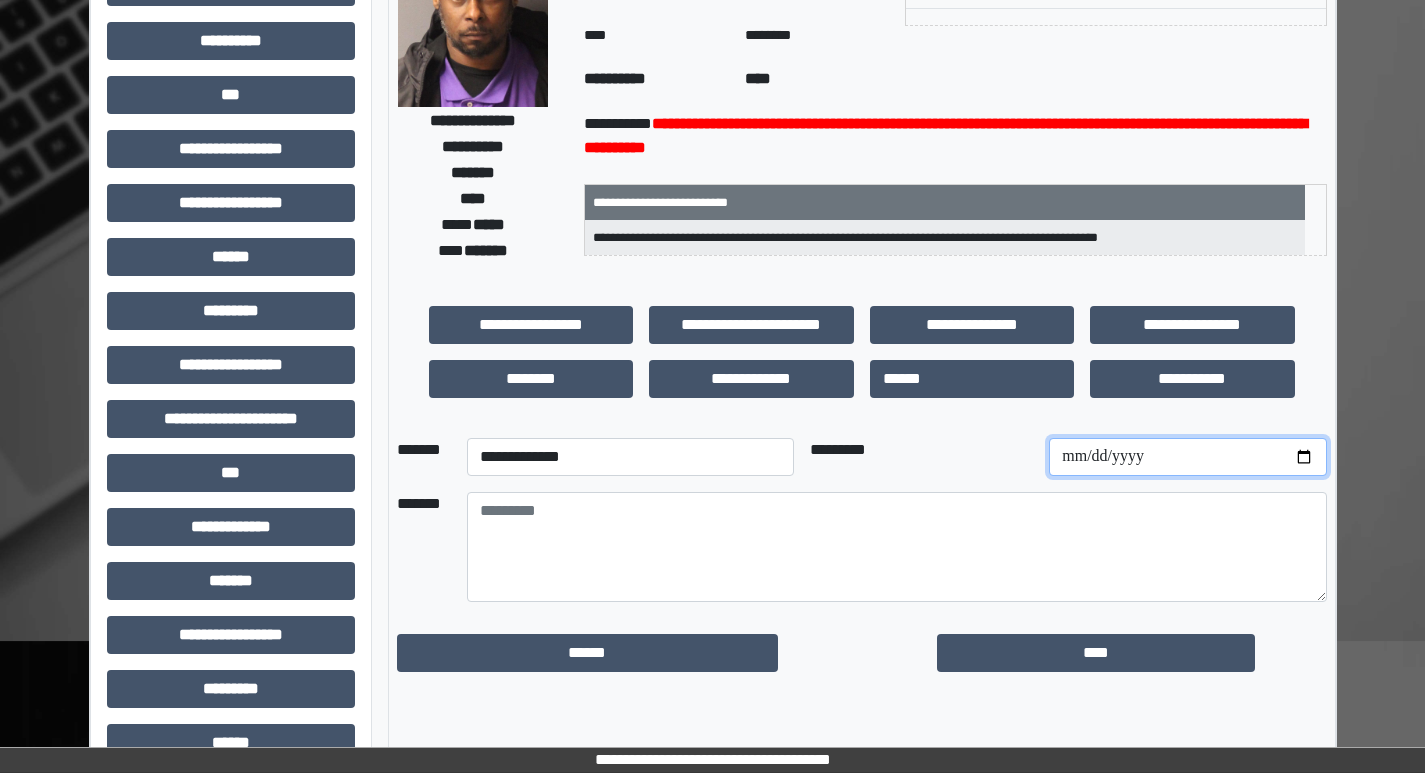 click at bounding box center (1187, 457) 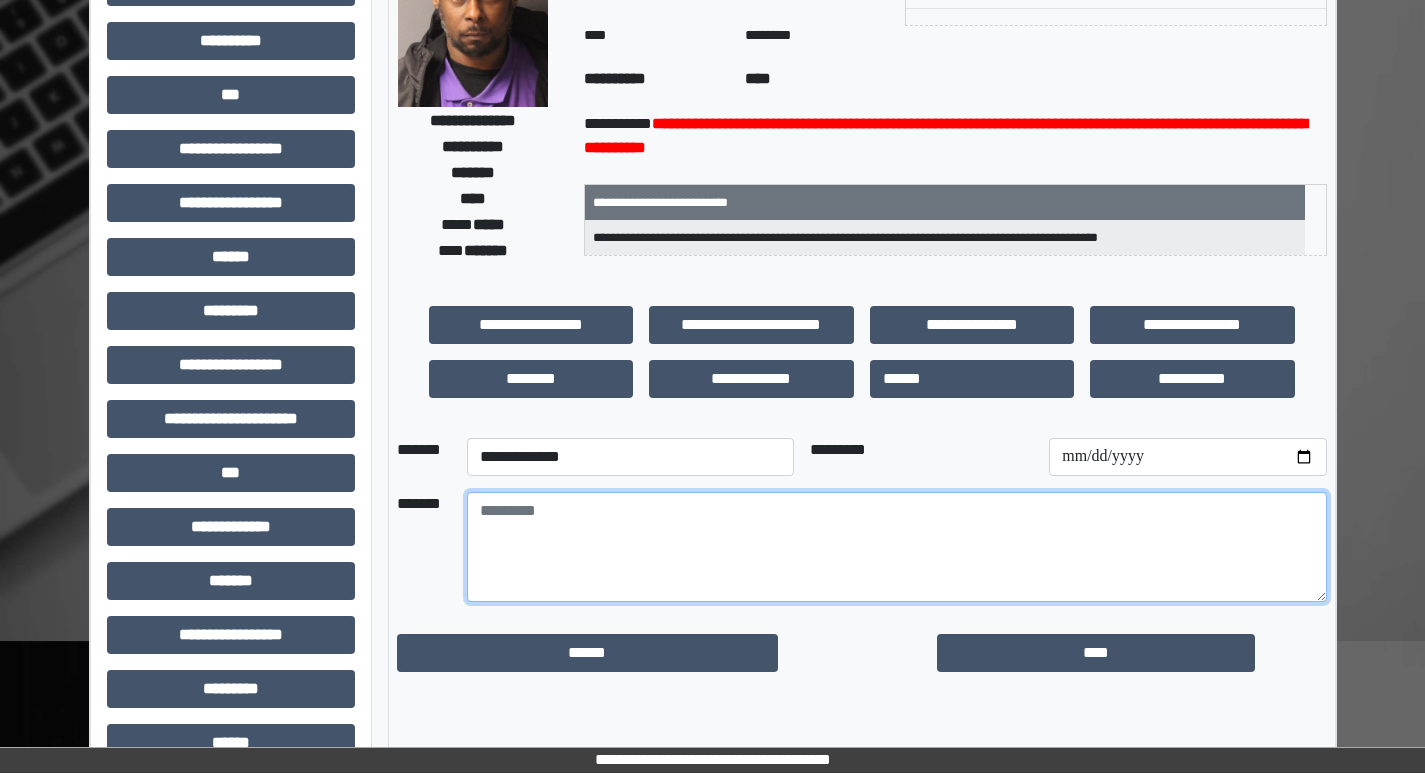 click at bounding box center [897, 547] 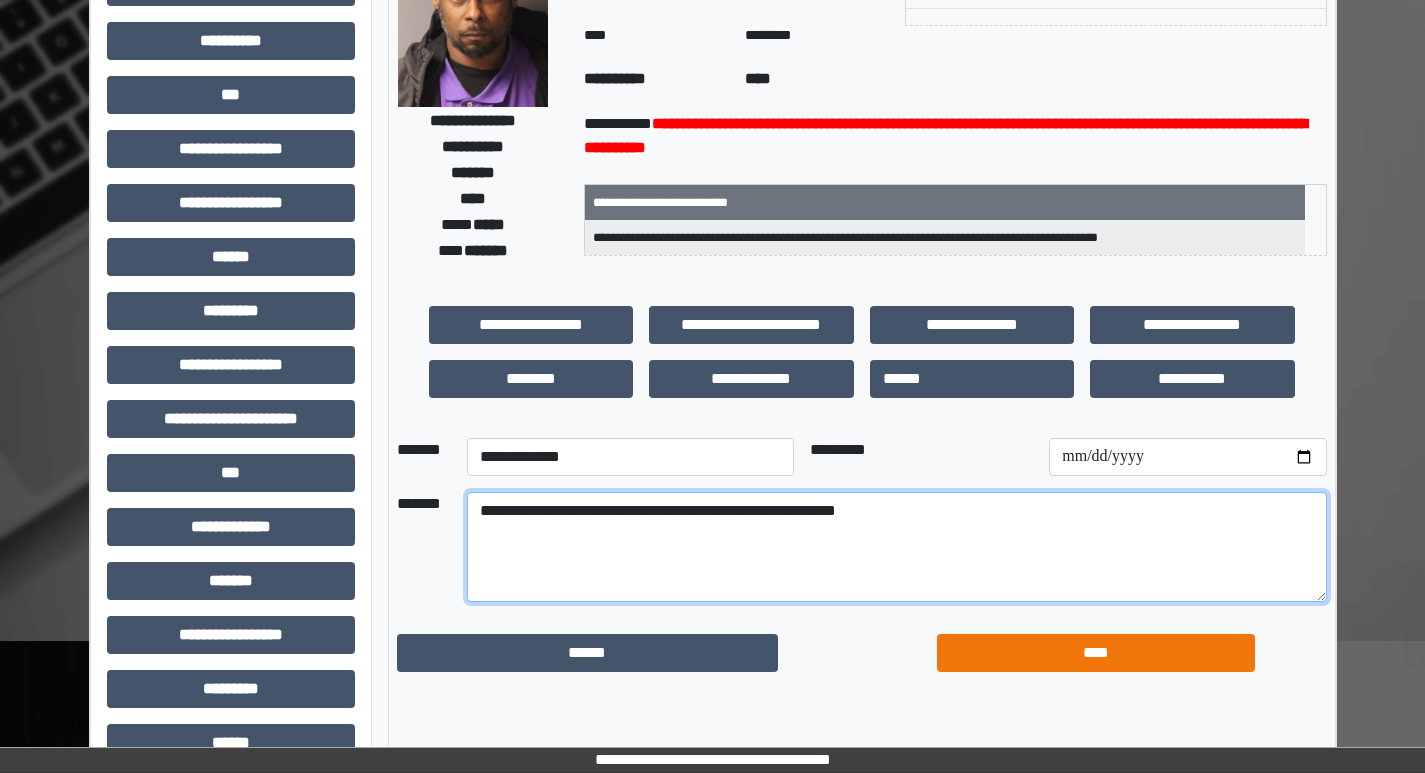 type on "**********" 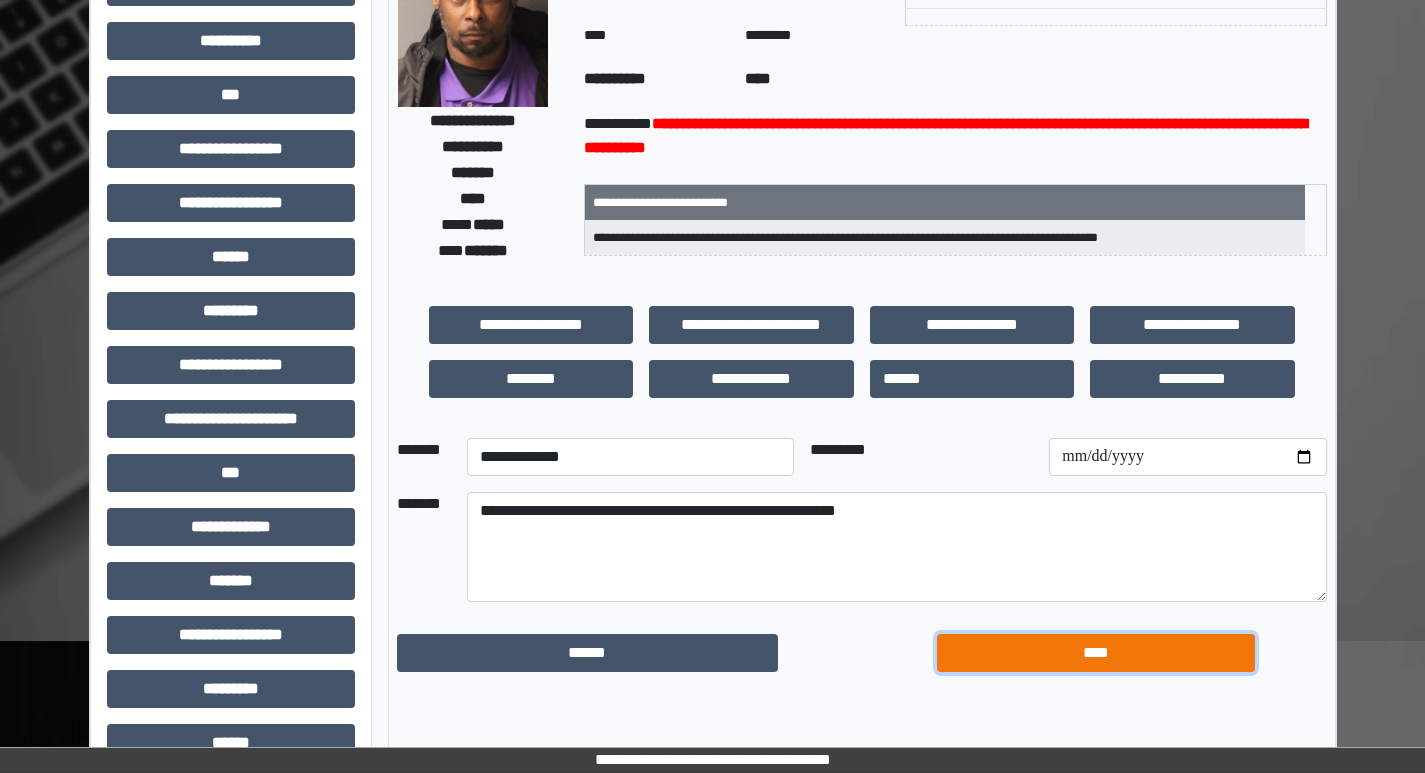 click on "****" at bounding box center (1096, 653) 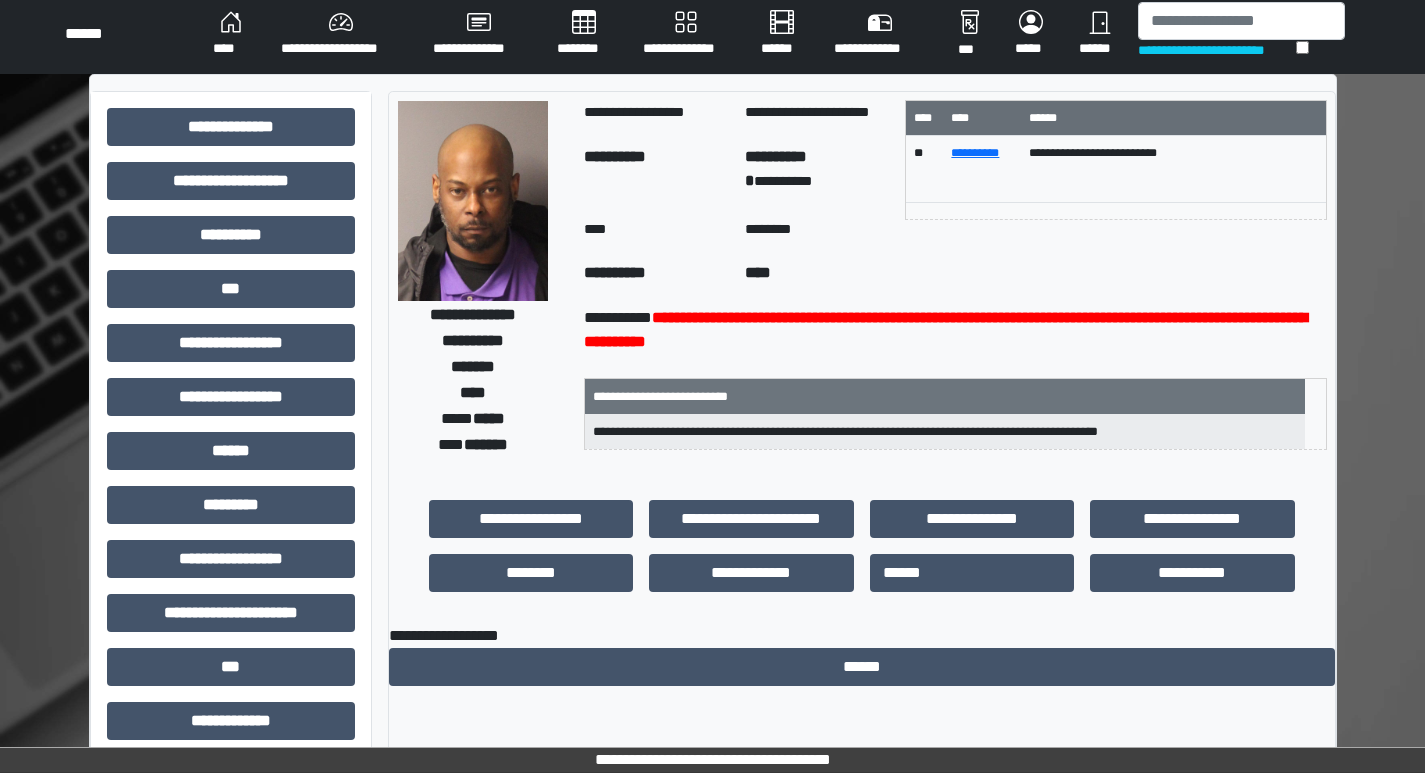 scroll, scrollTop: 0, scrollLeft: 0, axis: both 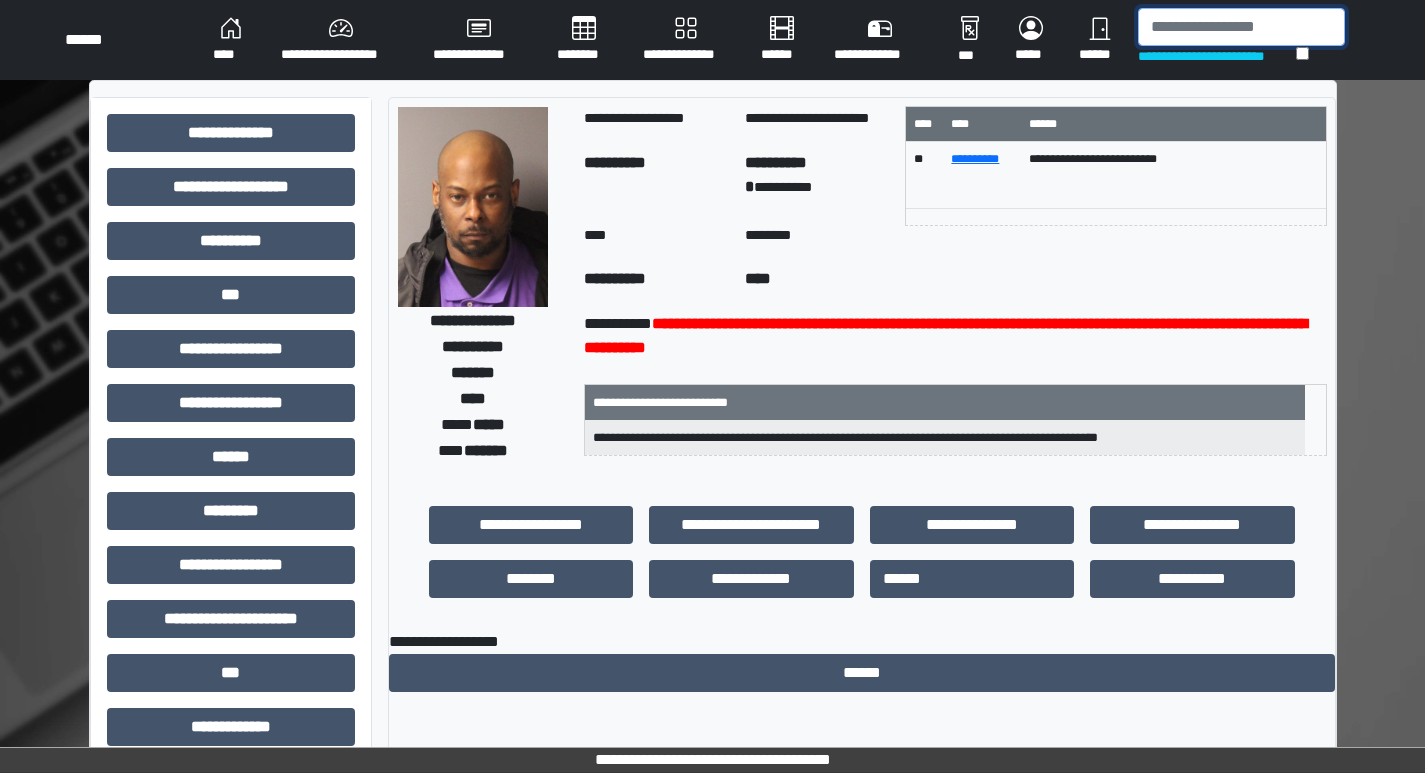 click at bounding box center [1241, 27] 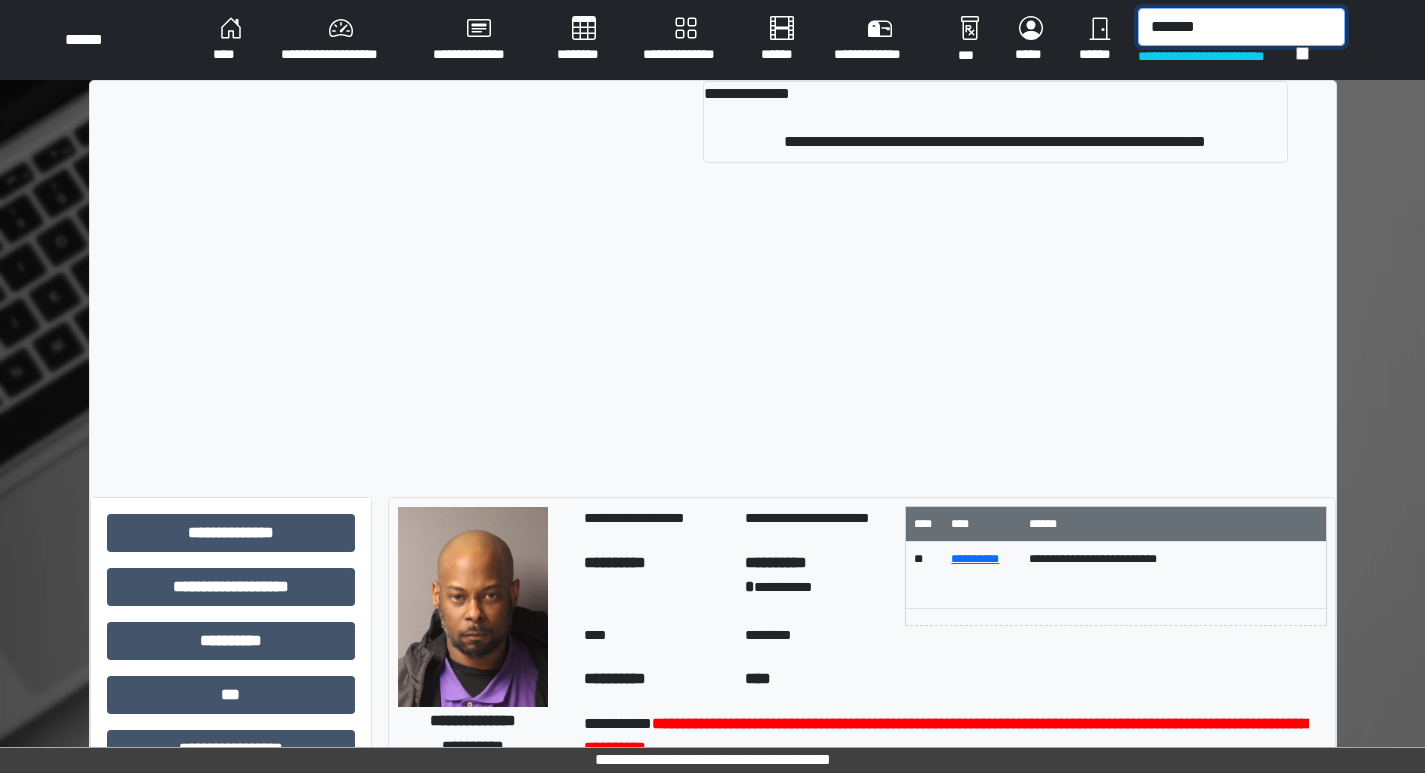 type on "*******" 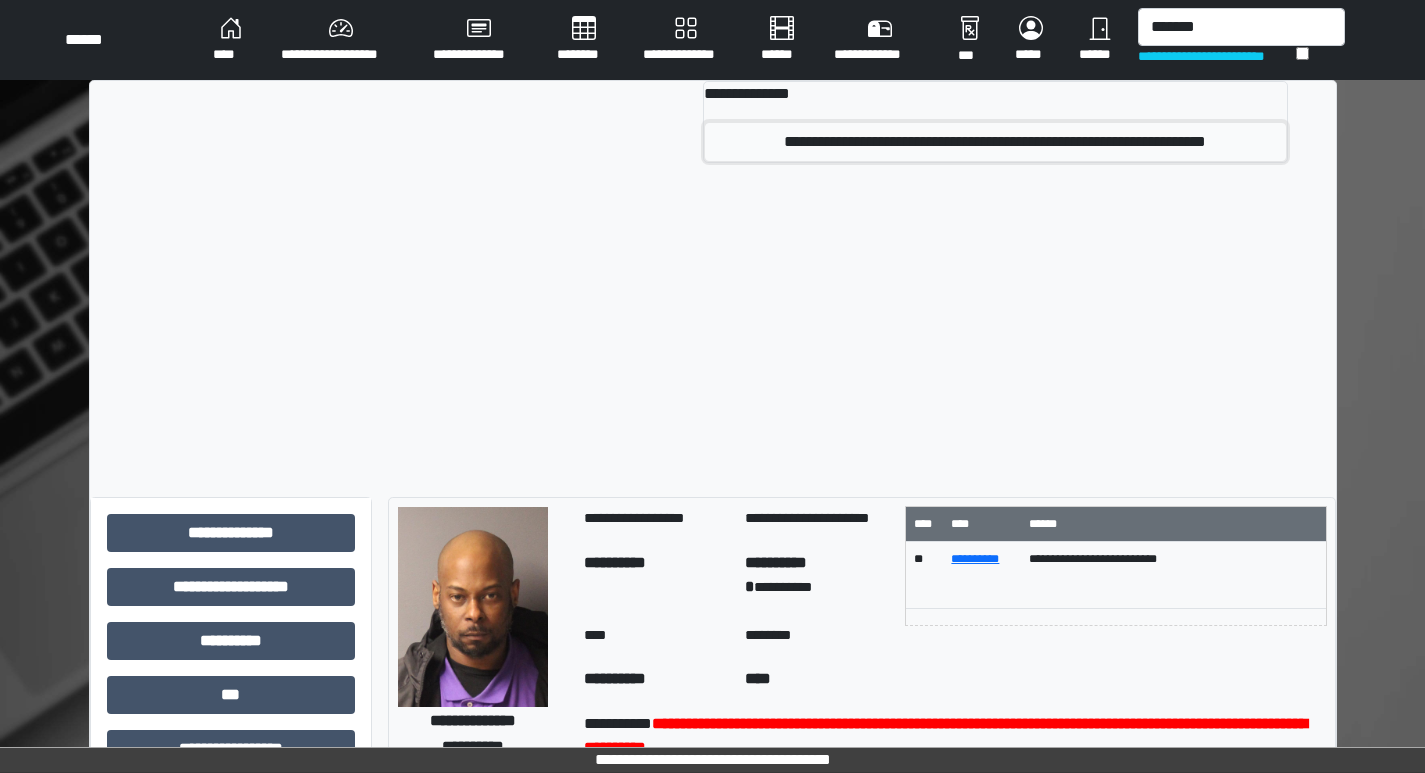 click on "**********" at bounding box center (995, 142) 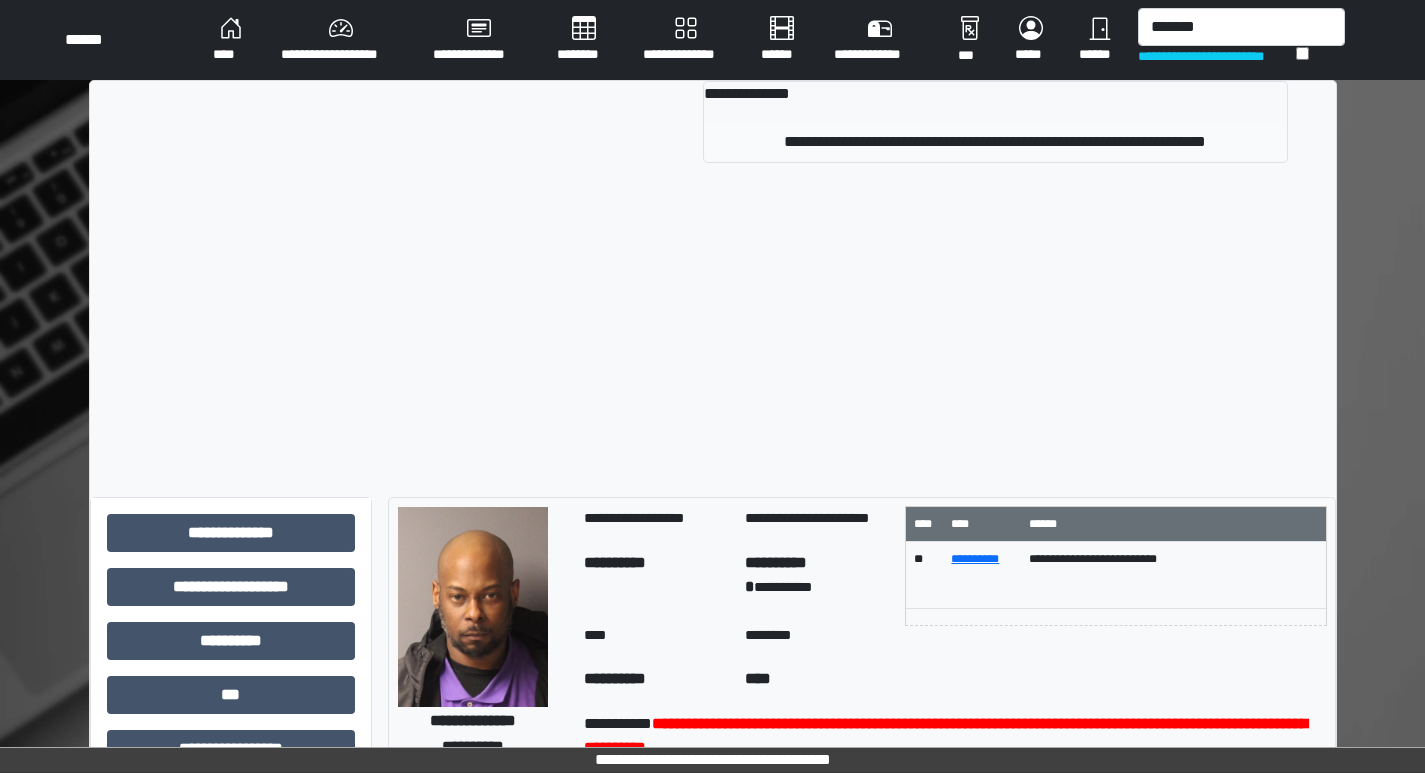 type 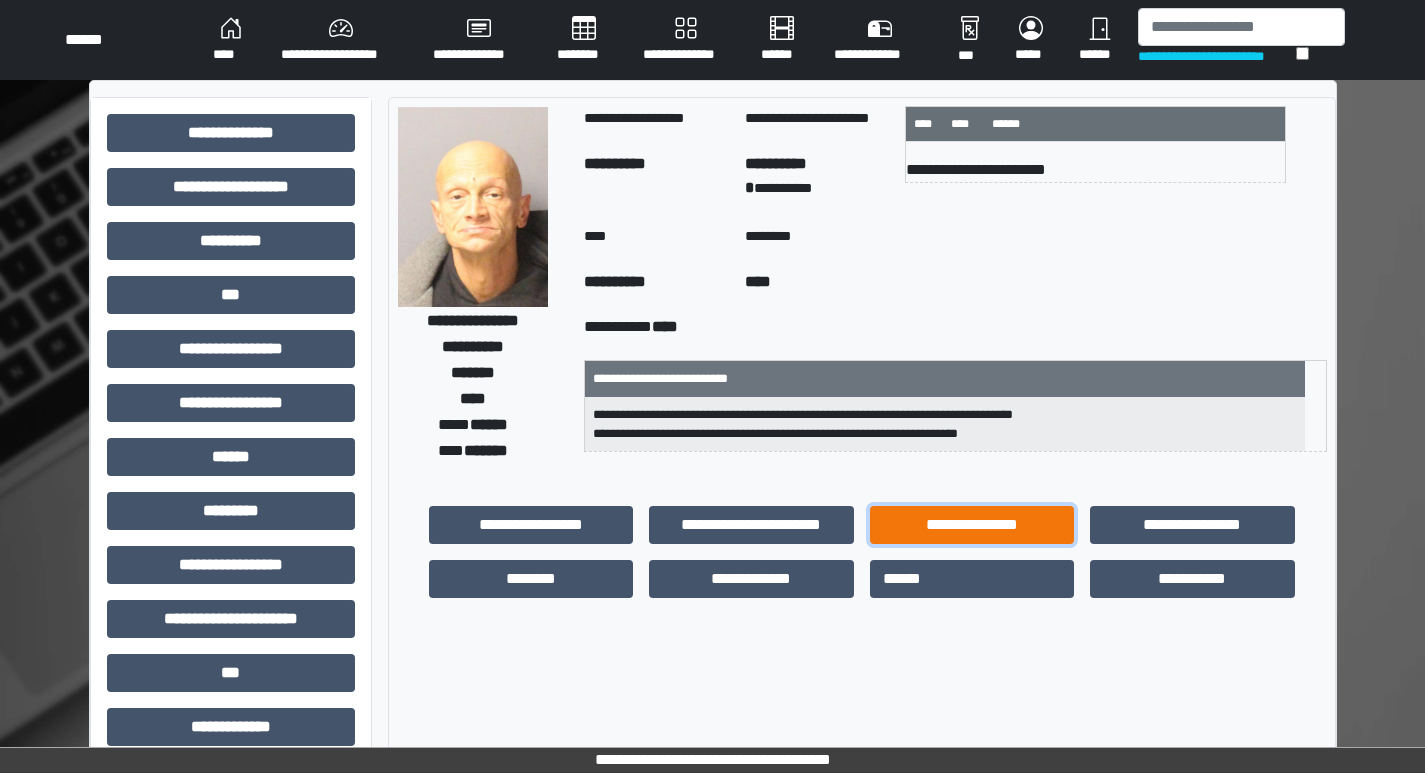 click on "**********" at bounding box center (972, 525) 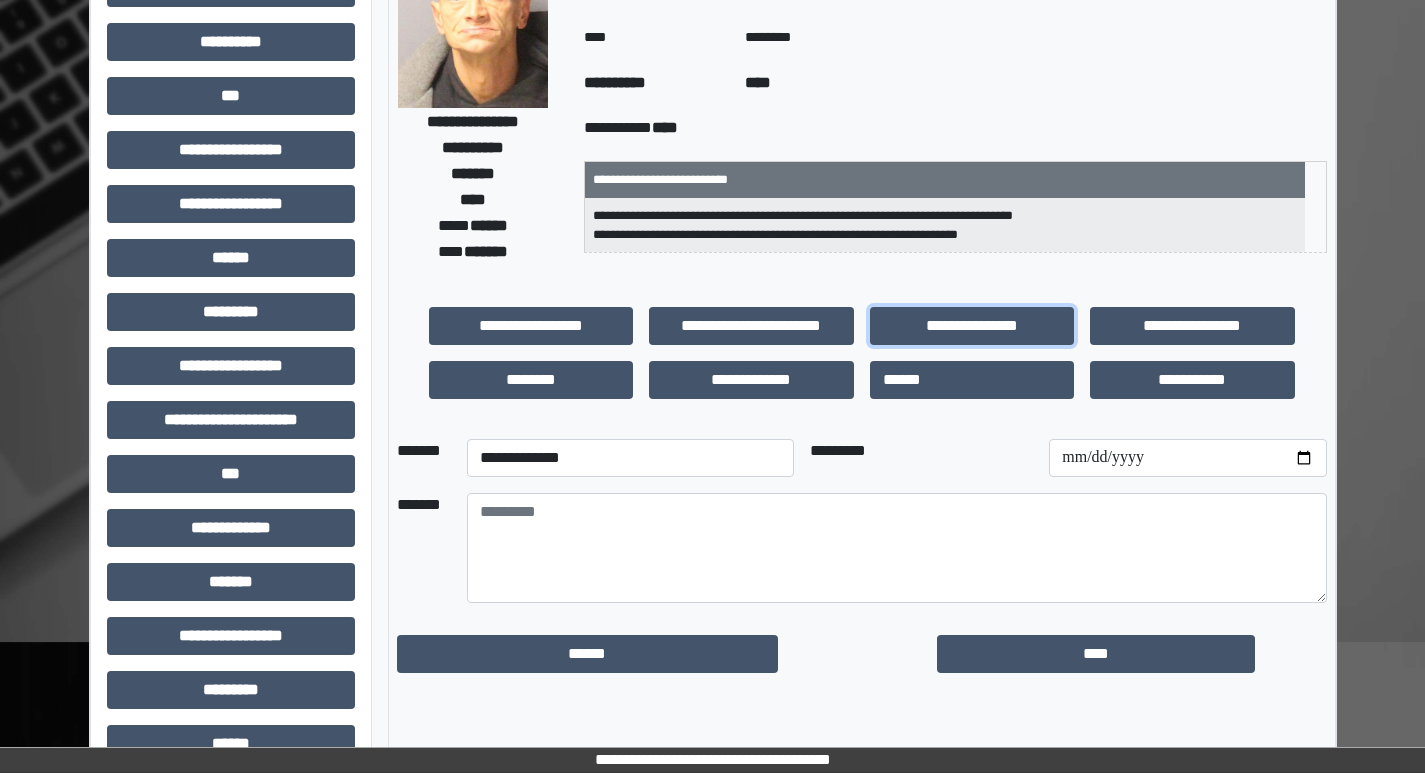 scroll, scrollTop: 200, scrollLeft: 0, axis: vertical 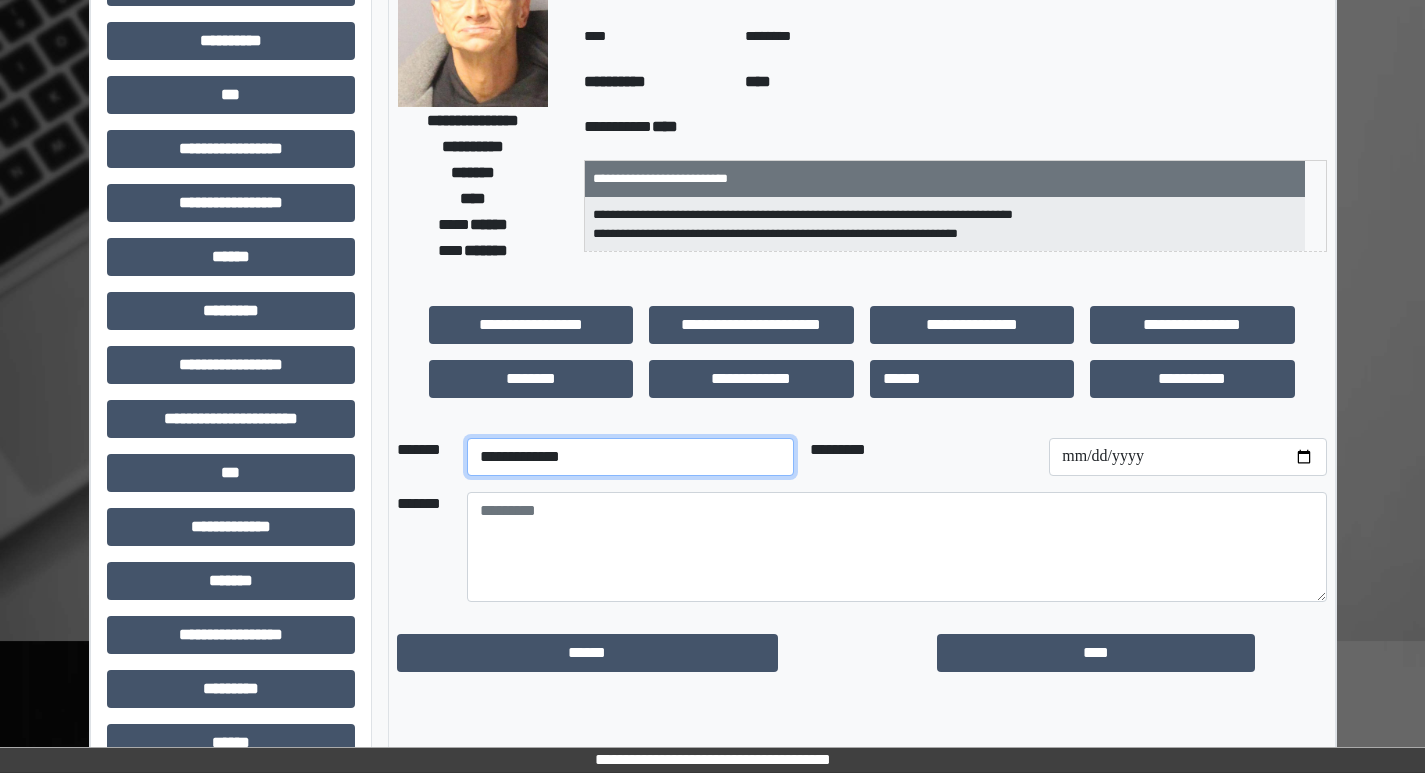 click on "**********" at bounding box center [630, 457] 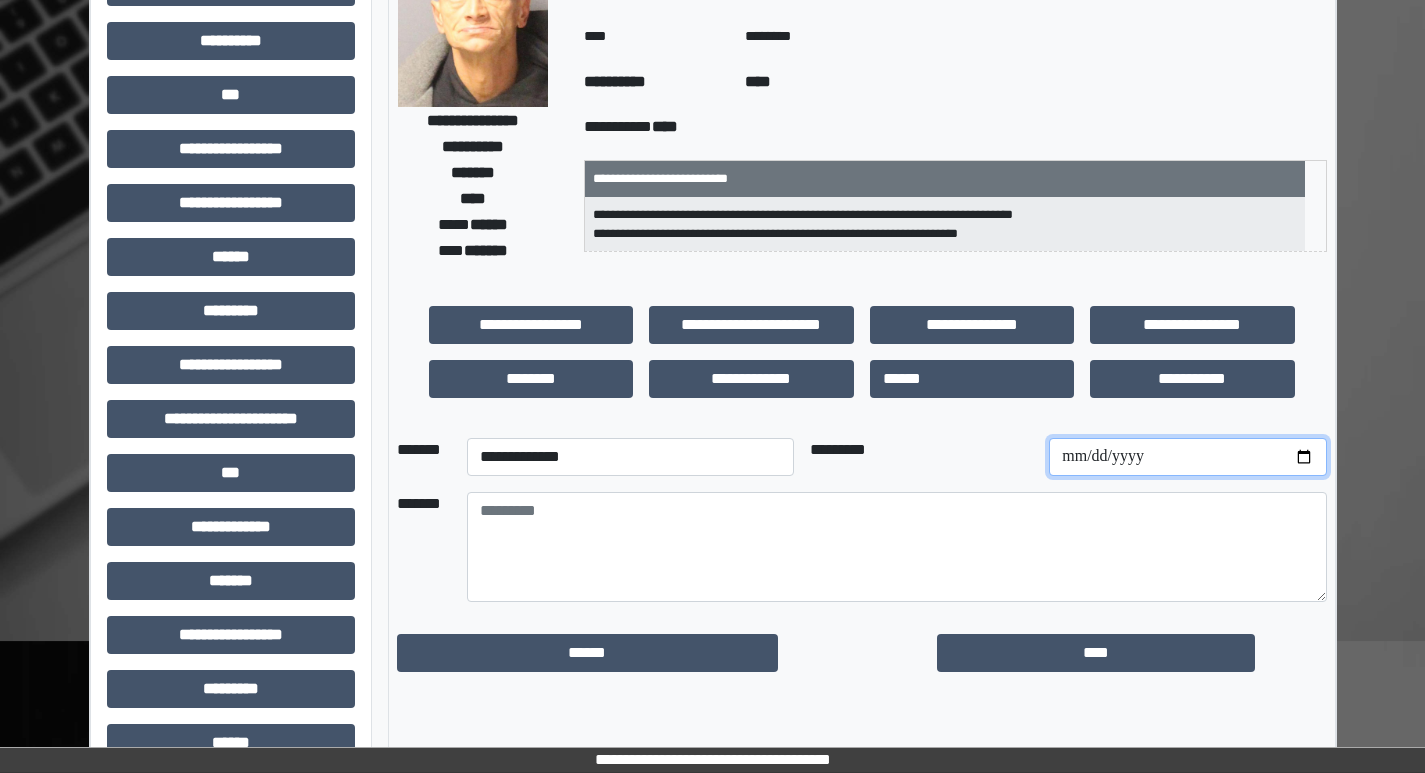 click at bounding box center [1187, 457] 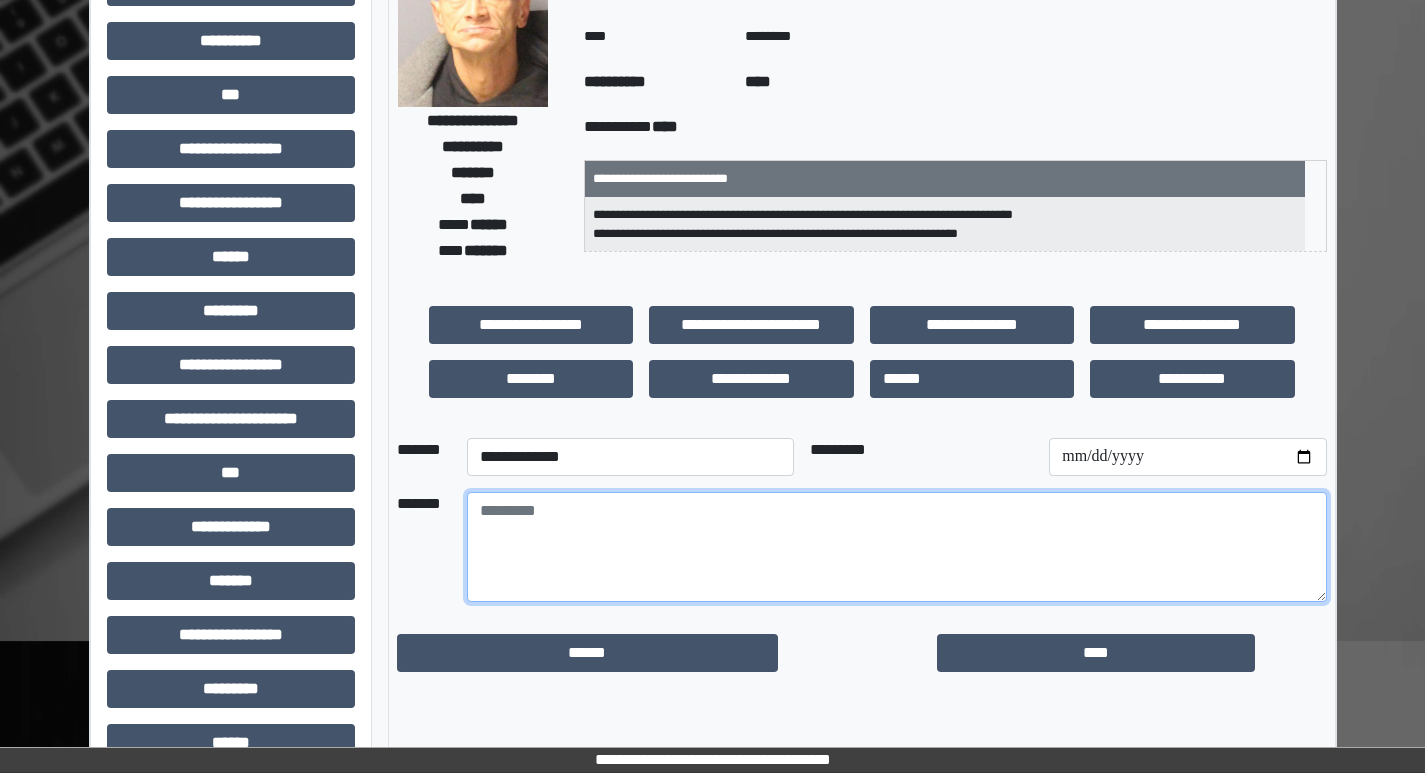 drag, startPoint x: 974, startPoint y: 525, endPoint x: 968, endPoint y: 545, distance: 20.880613 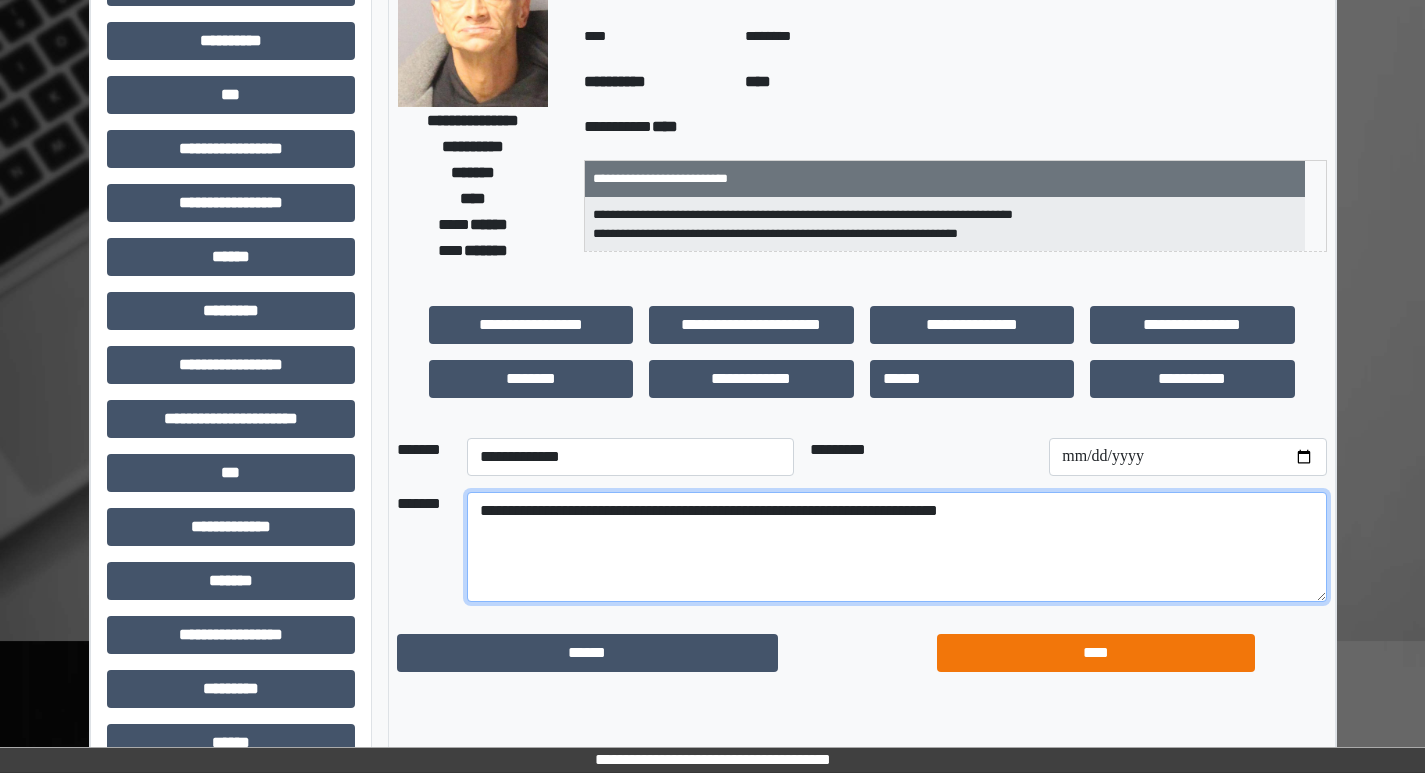 type on "**********" 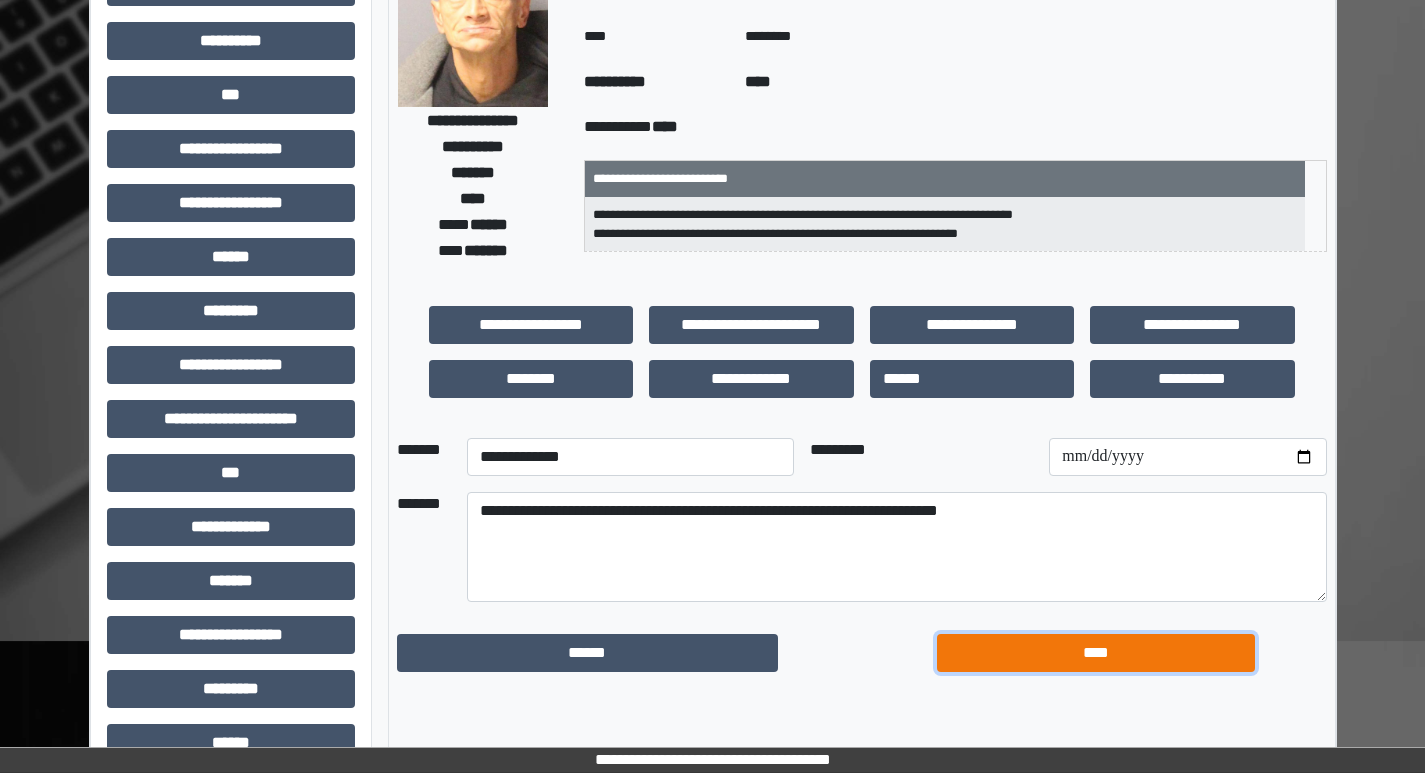click on "****" at bounding box center (1096, 653) 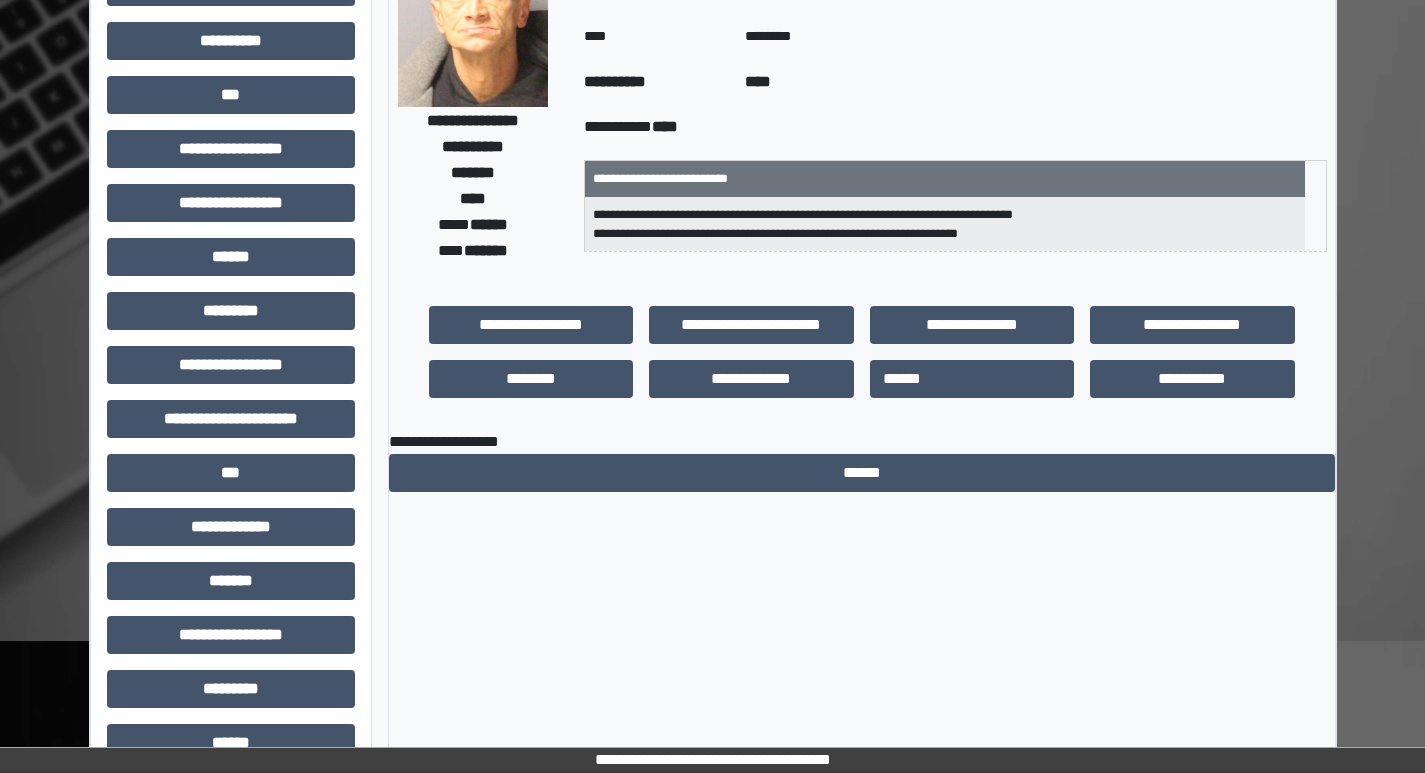 scroll, scrollTop: 0, scrollLeft: 0, axis: both 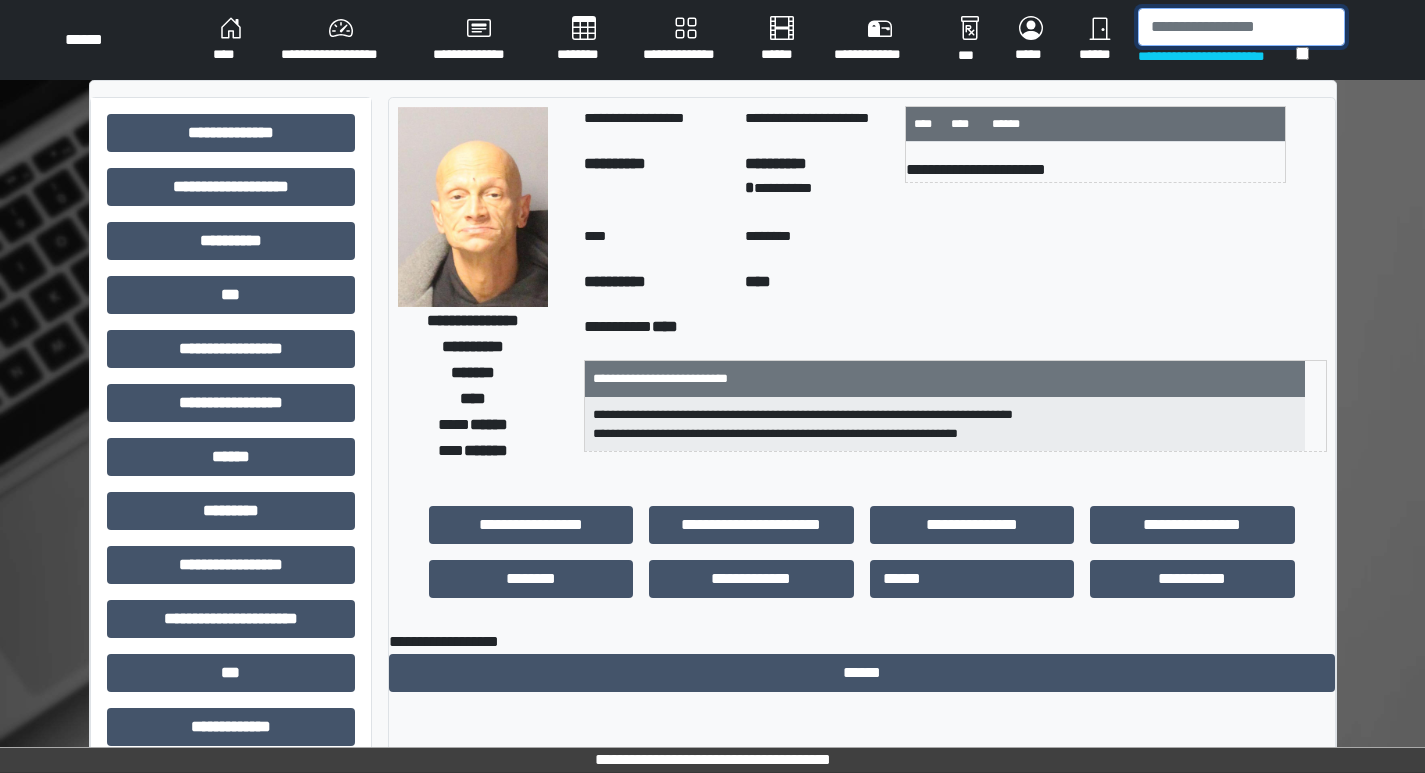 click at bounding box center (1241, 27) 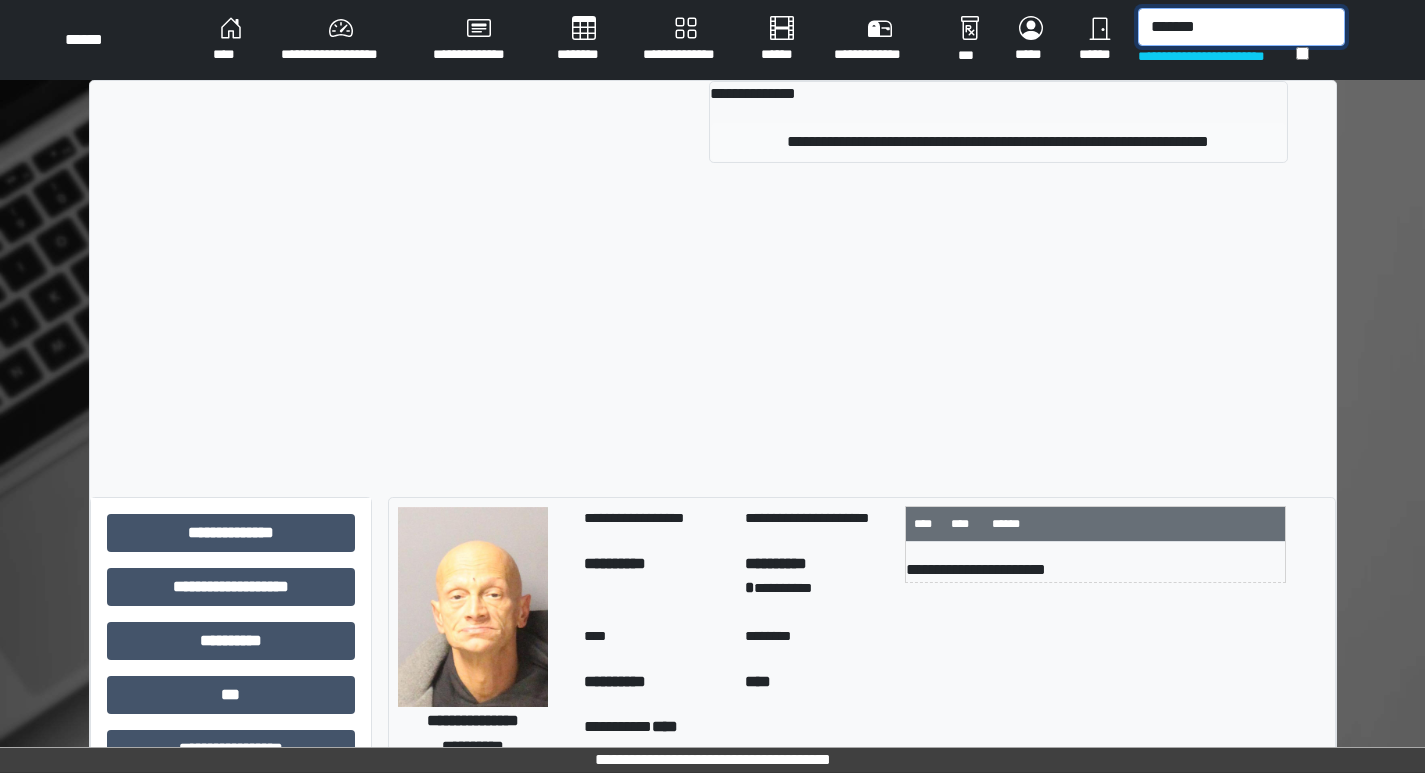 type on "*******" 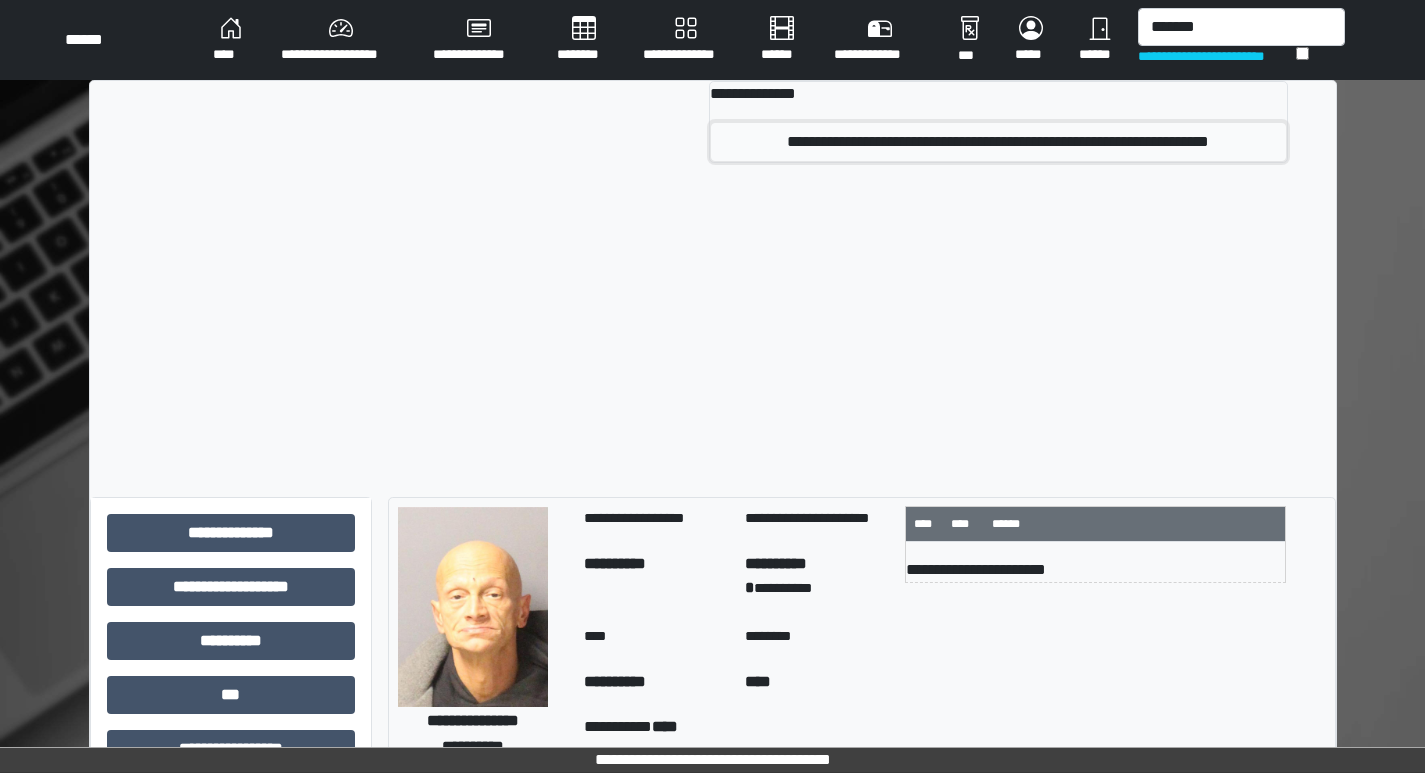 click on "**********" at bounding box center [998, 142] 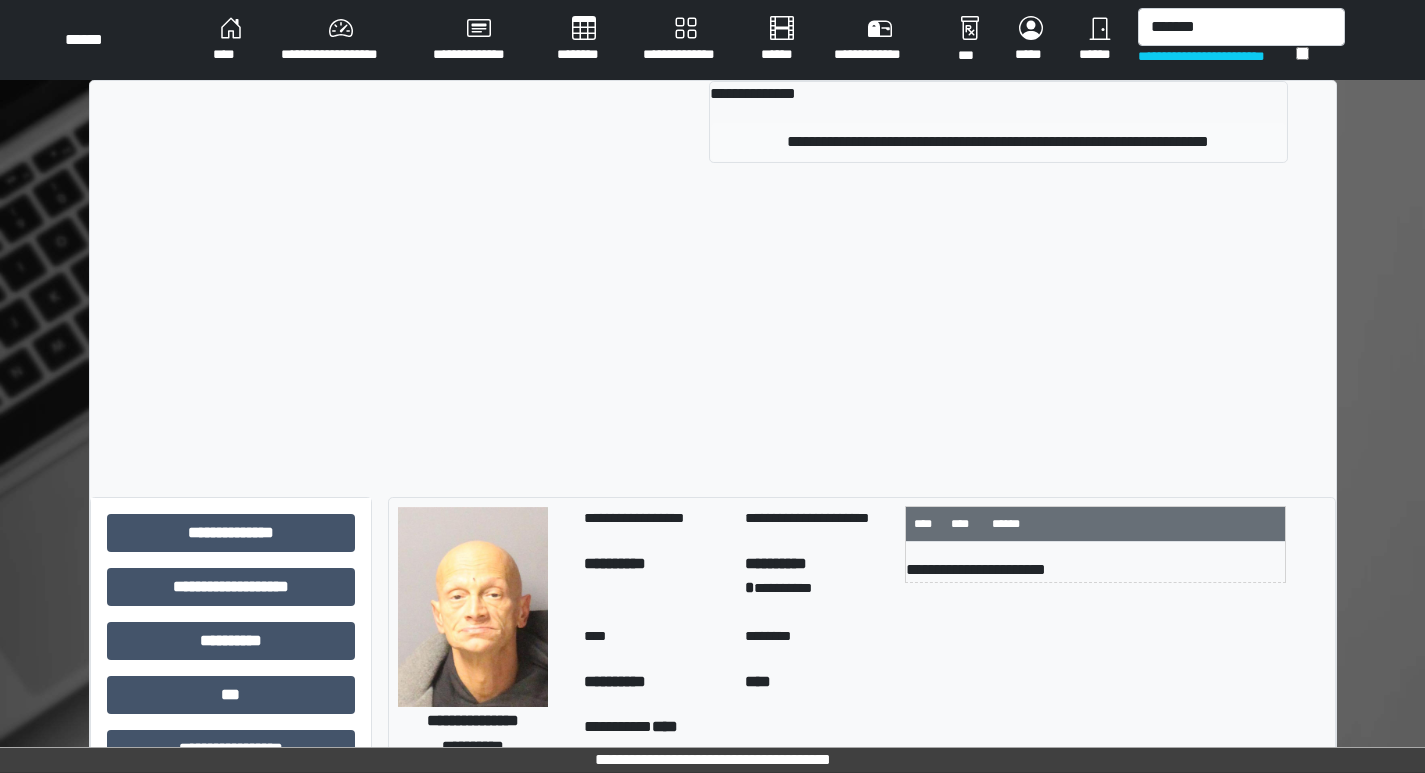 type 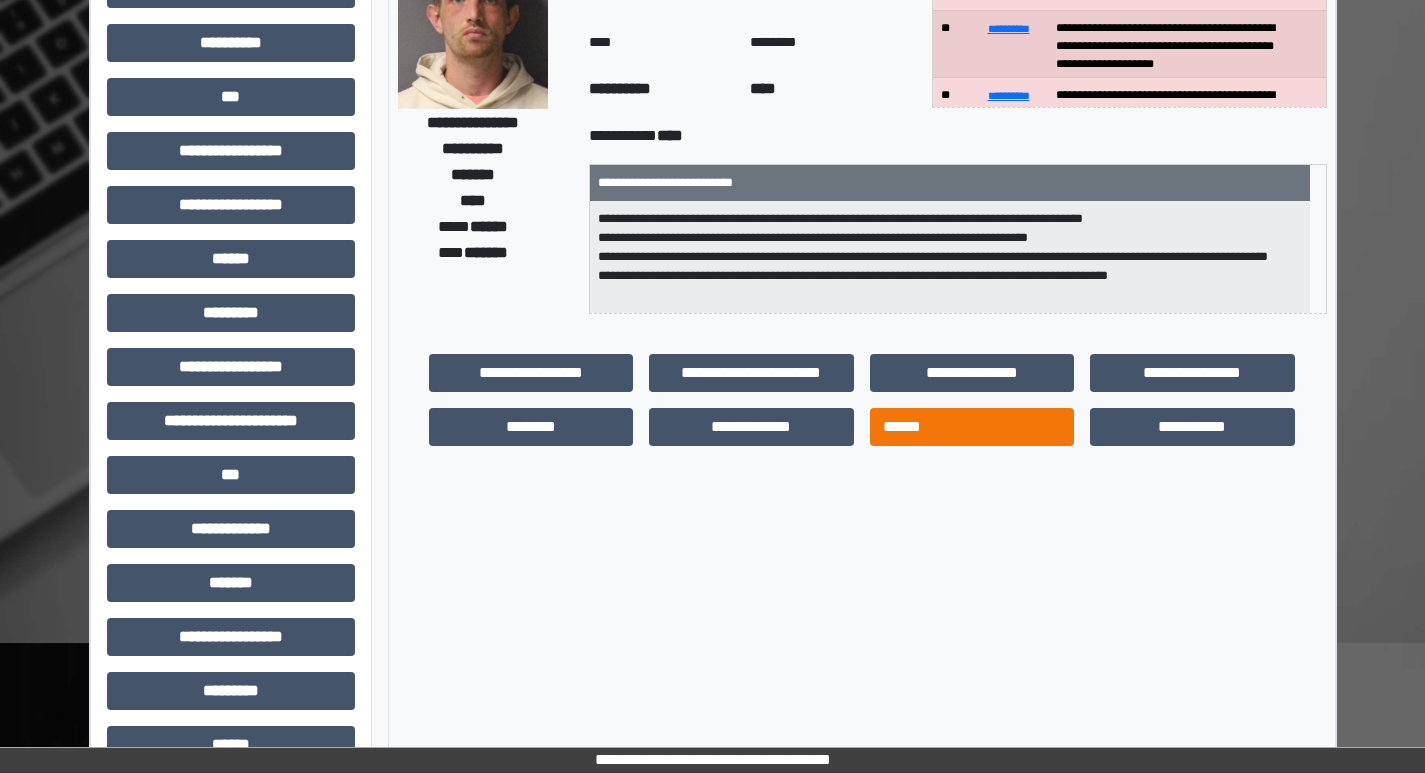 scroll, scrollTop: 200, scrollLeft: 0, axis: vertical 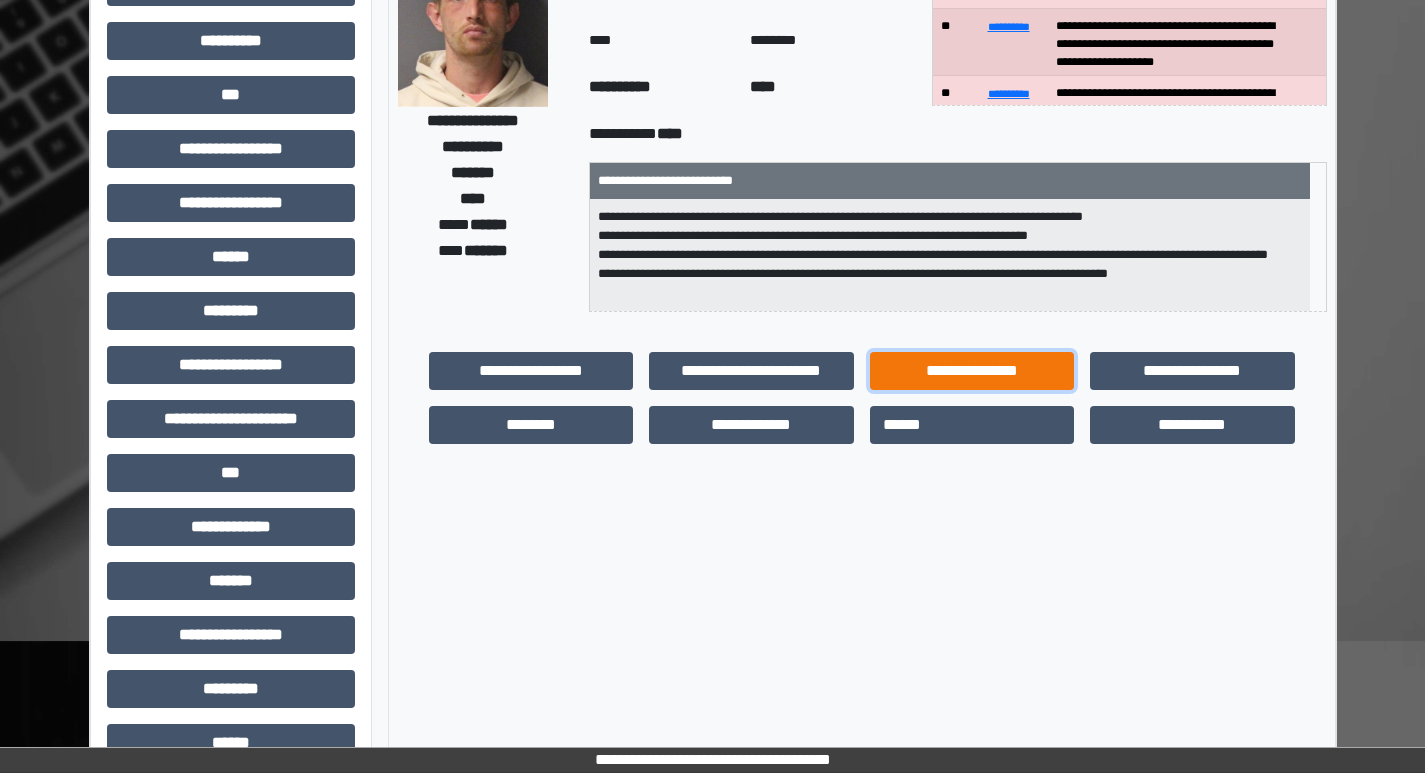 click on "**********" at bounding box center (972, 371) 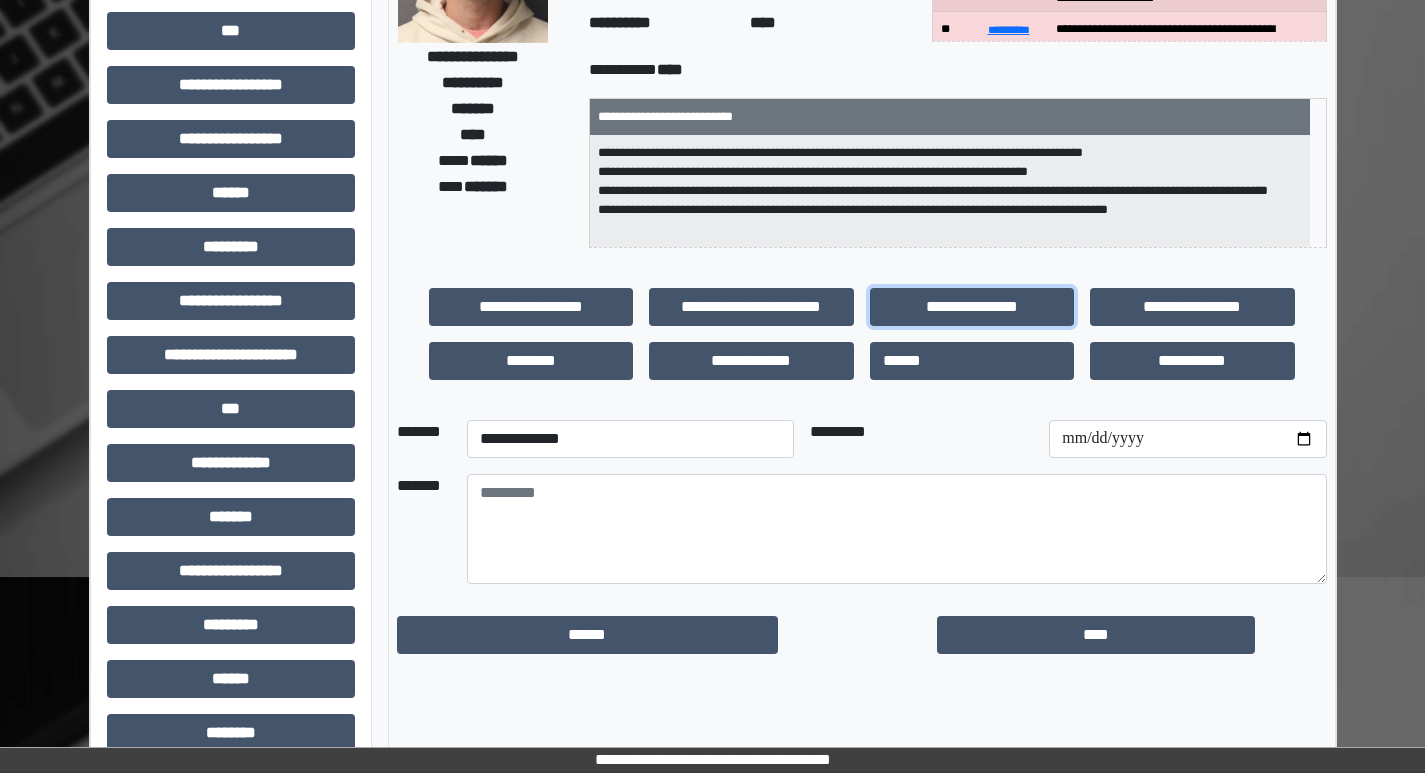 scroll, scrollTop: 300, scrollLeft: 0, axis: vertical 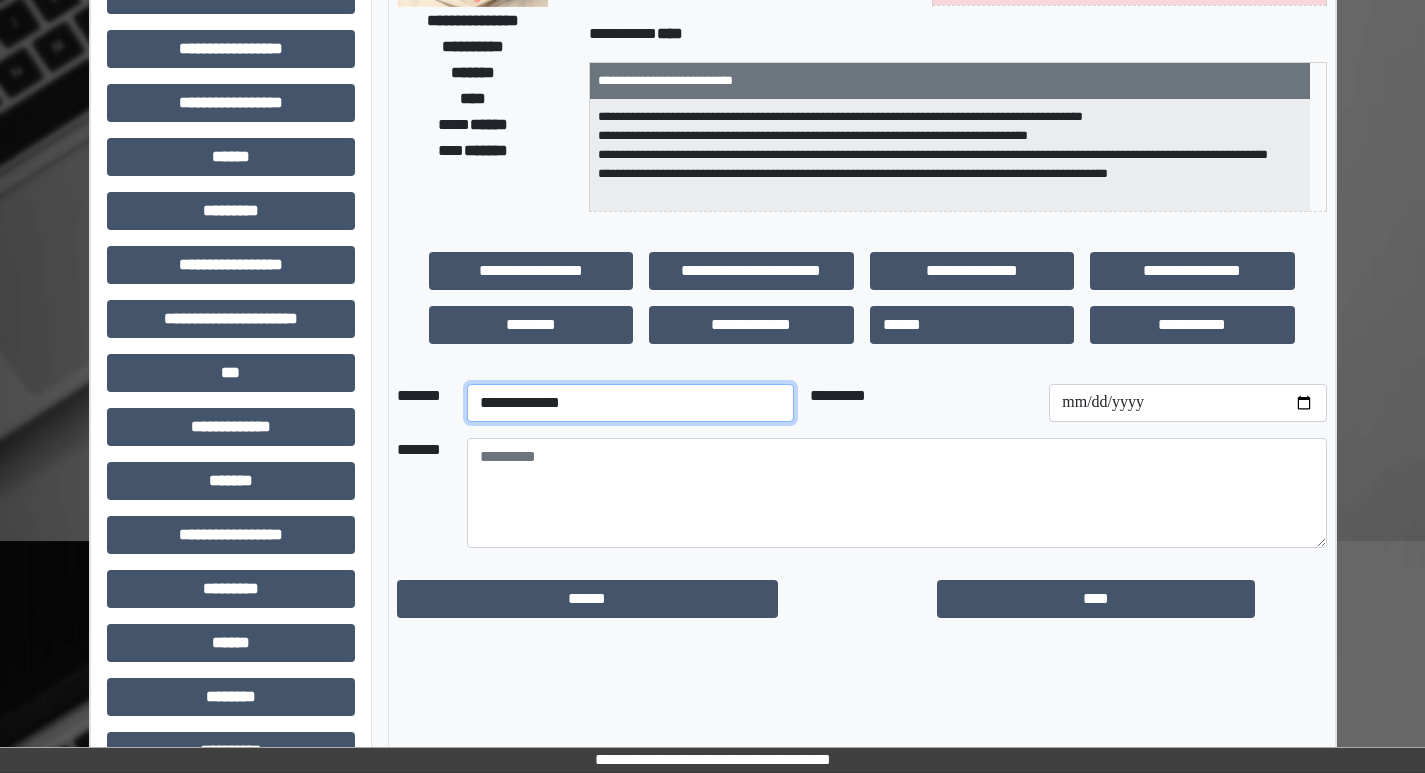 click on "**********" at bounding box center (630, 403) 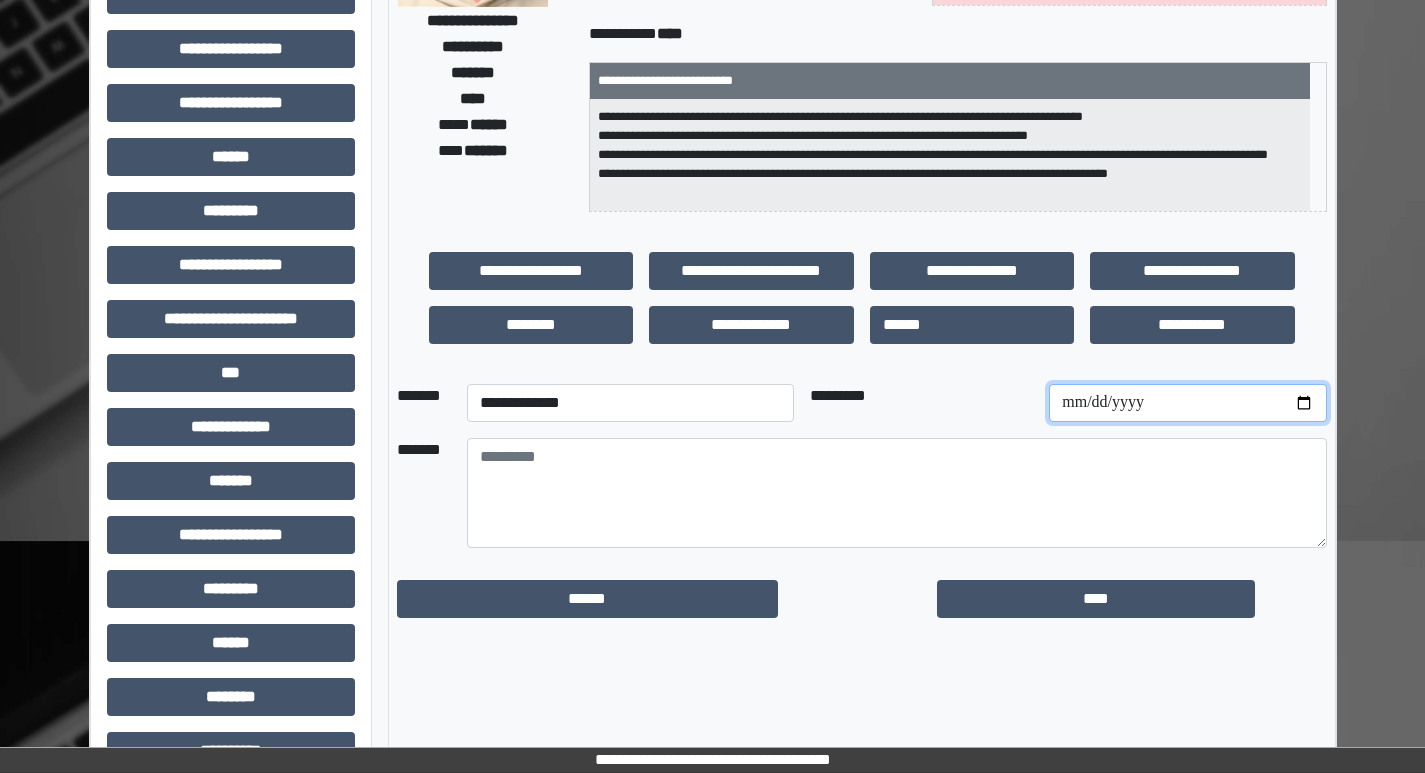 click at bounding box center [1187, 403] 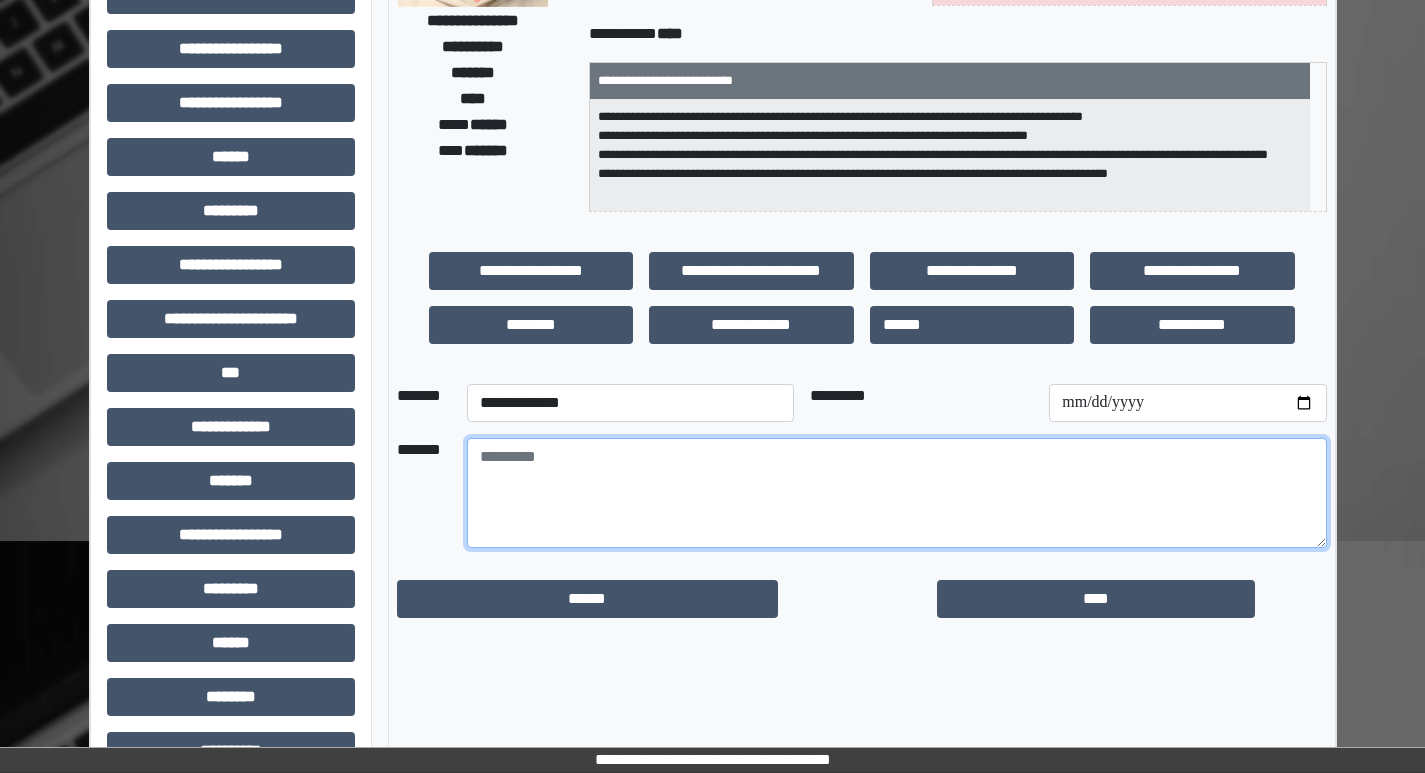 click at bounding box center [897, 493] 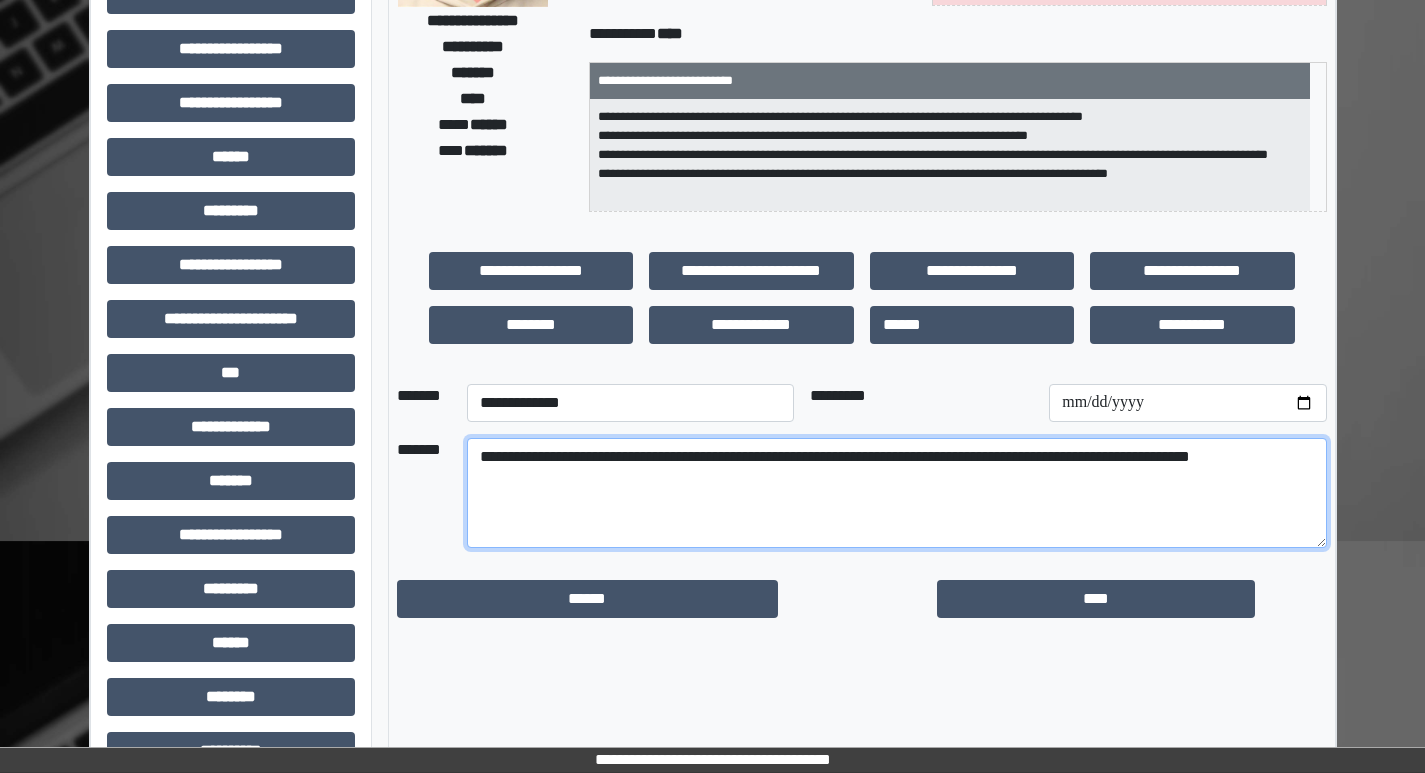 click on "**********" at bounding box center [897, 493] 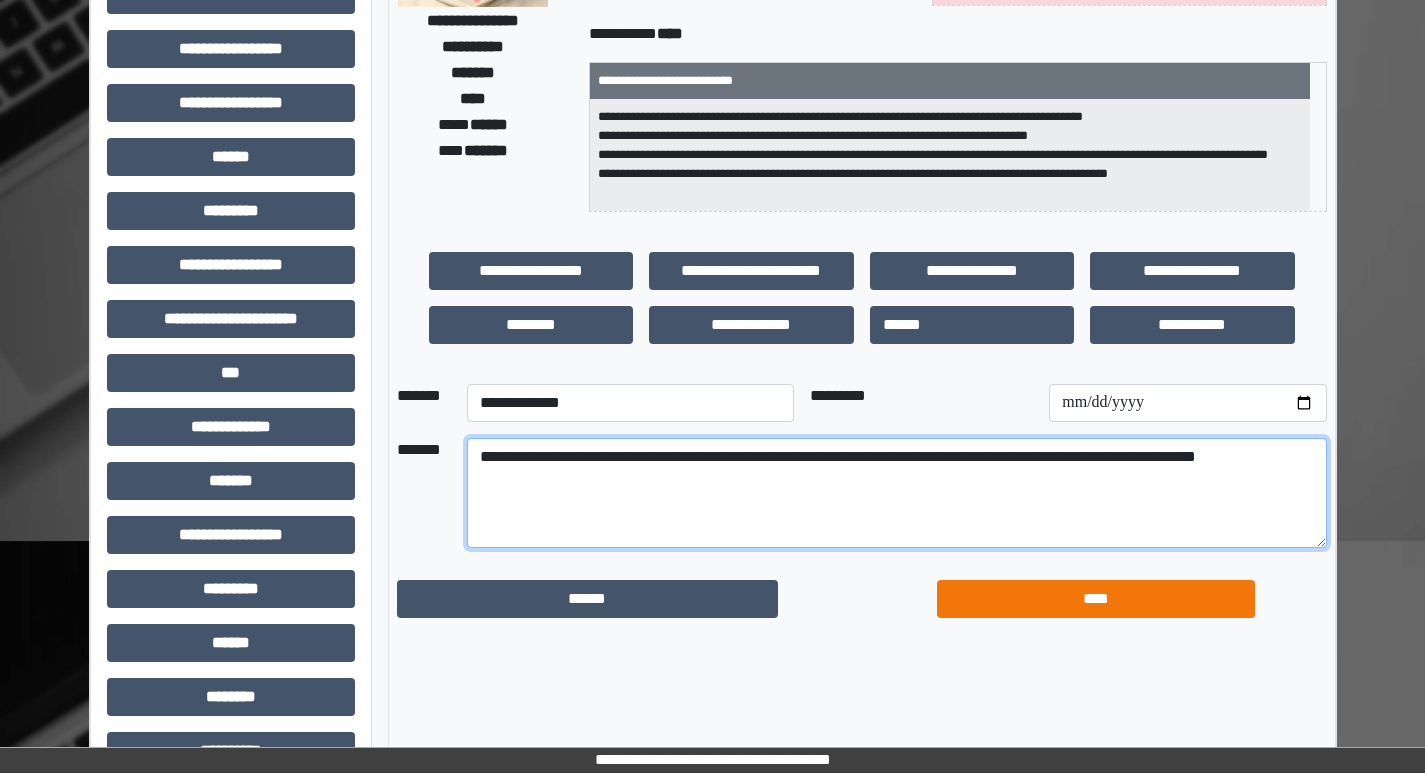 type on "**********" 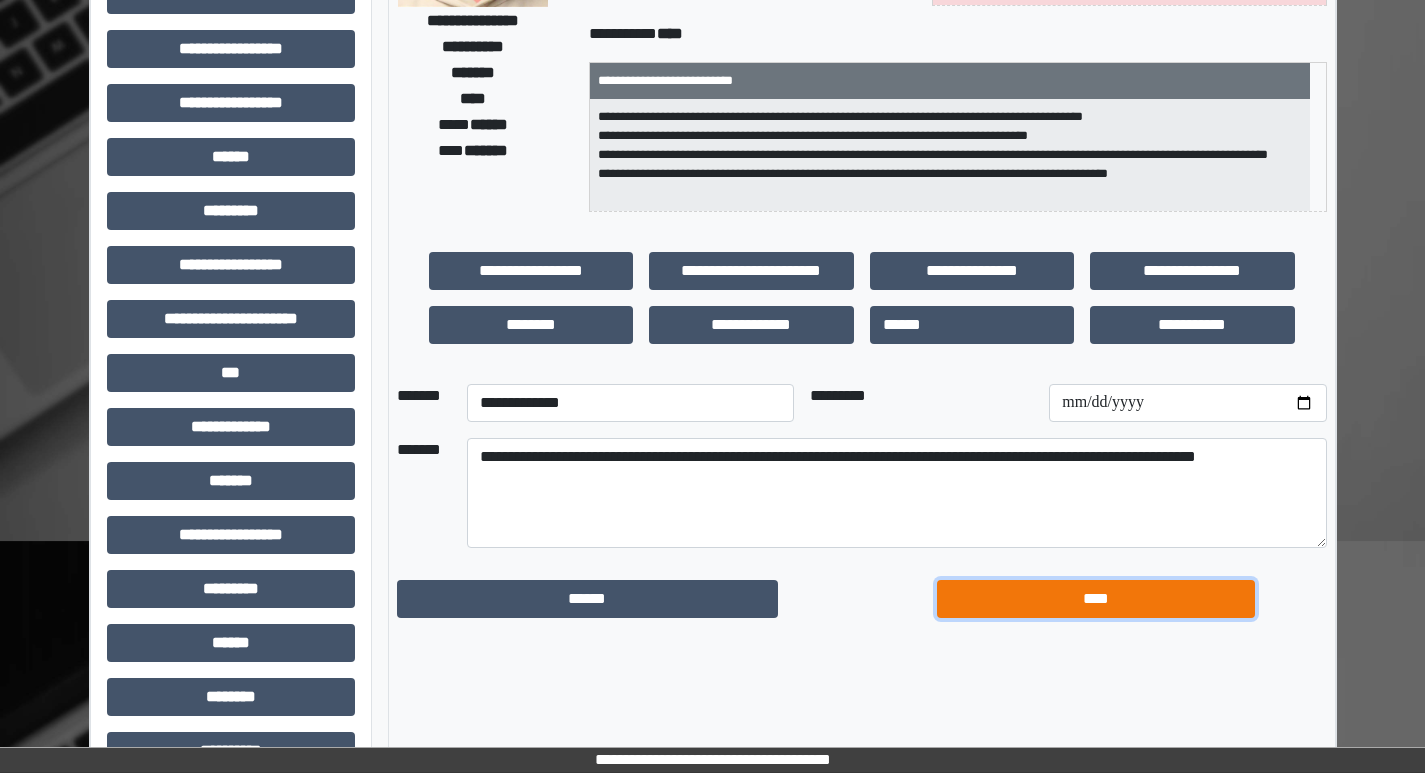 click on "****" at bounding box center (1096, 599) 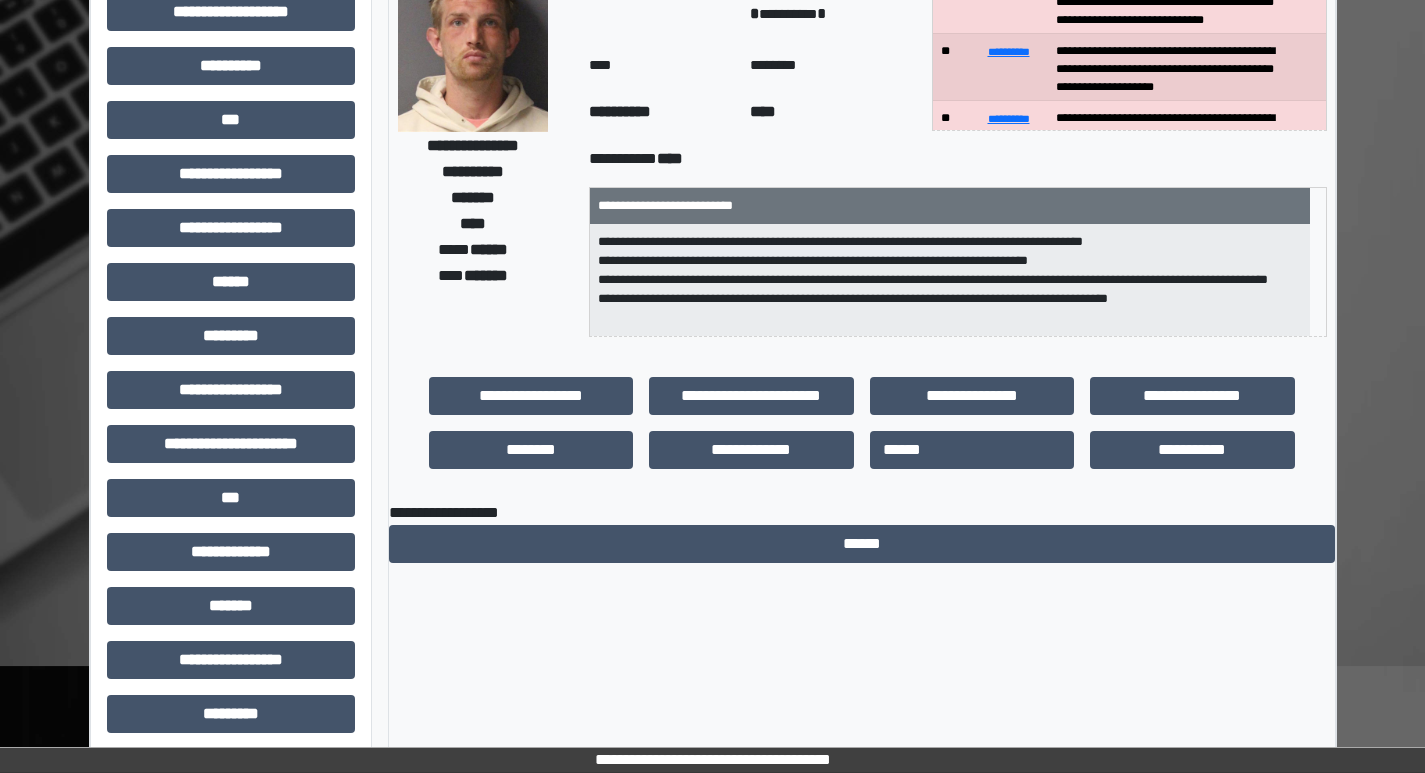 scroll, scrollTop: 0, scrollLeft: 0, axis: both 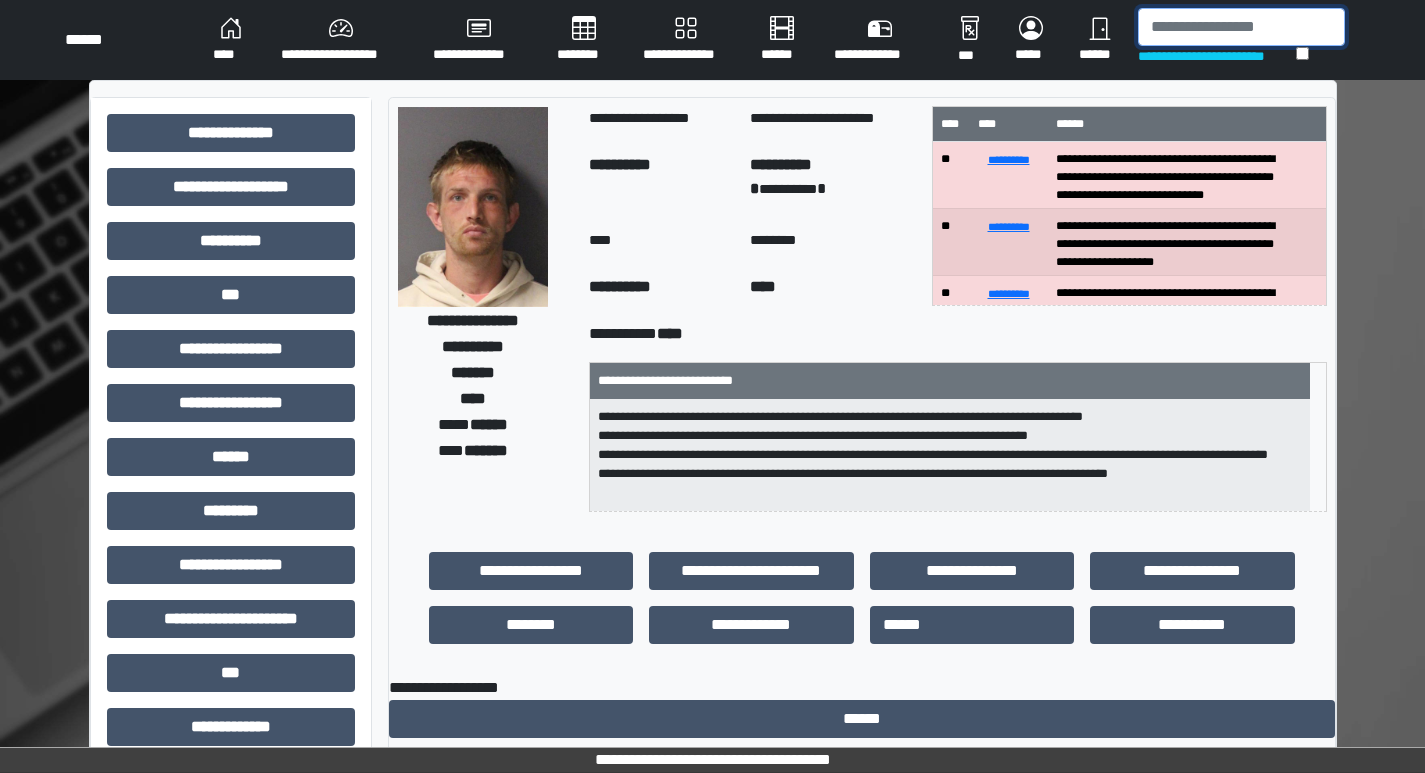 click at bounding box center [1241, 27] 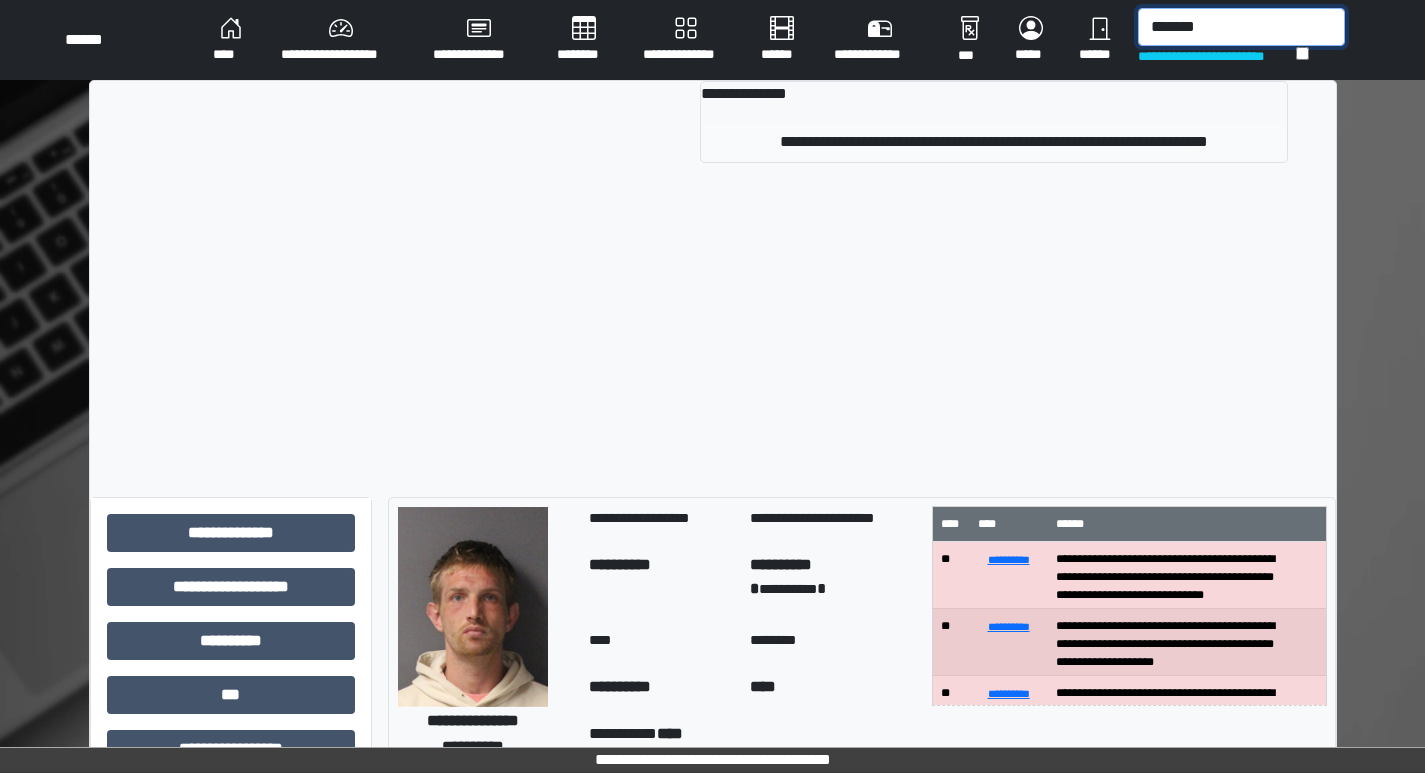 type on "*******" 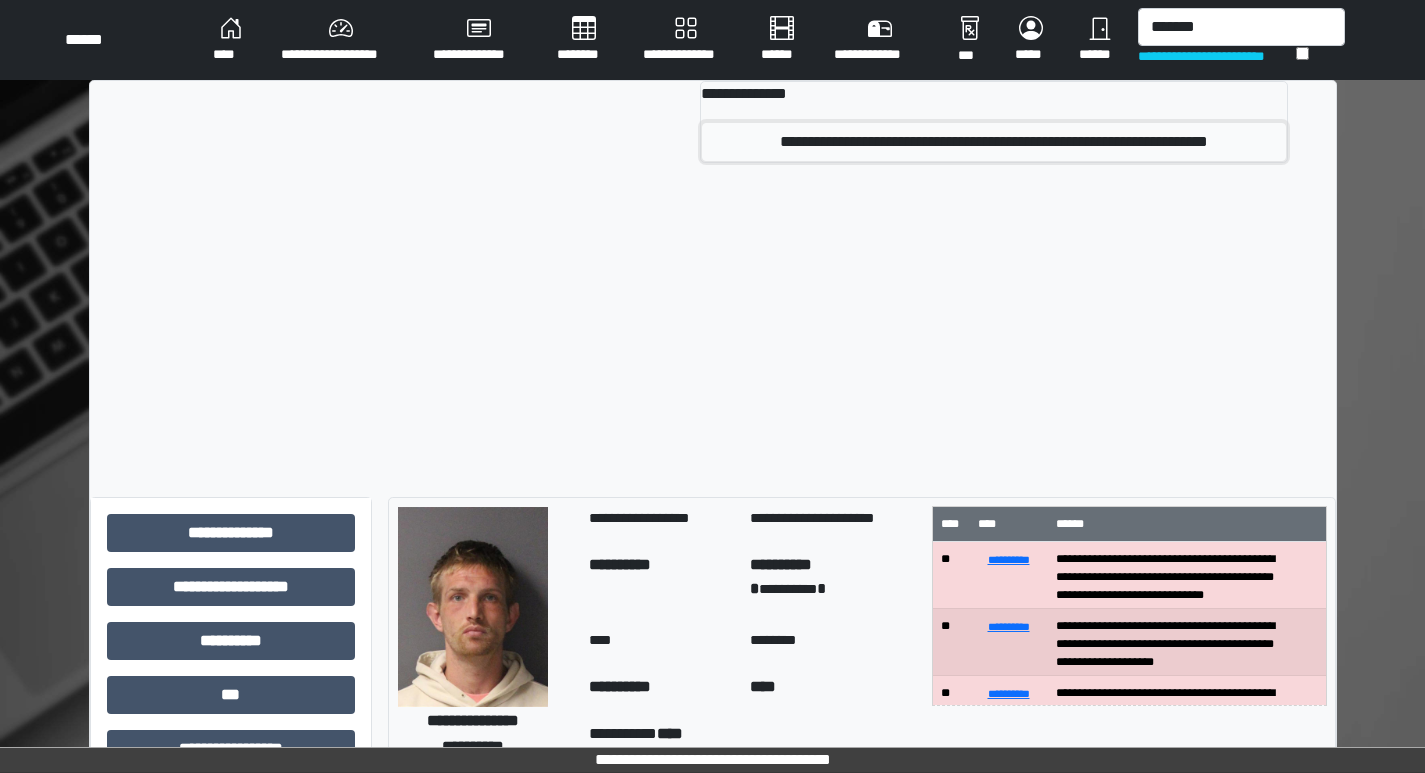 click on "**********" at bounding box center [993, 142] 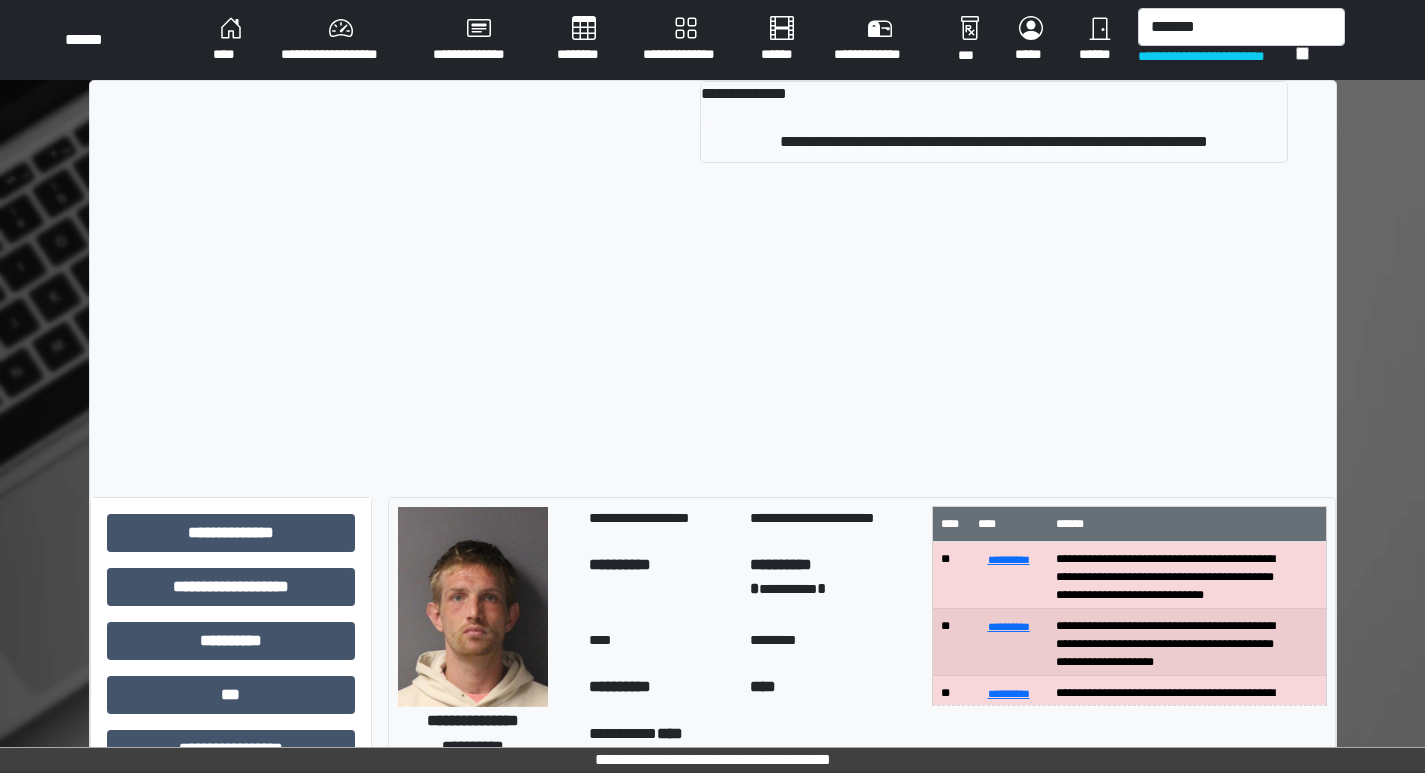 type 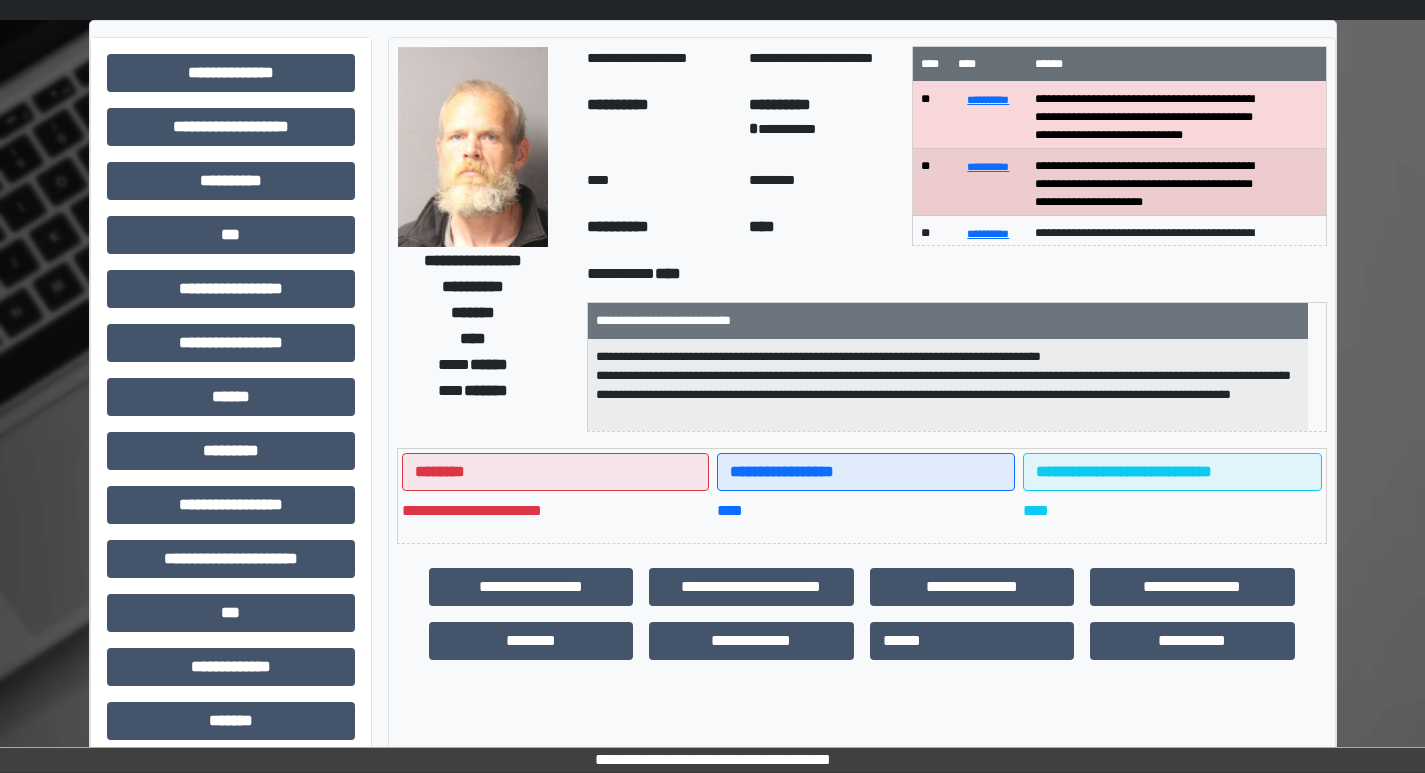 scroll, scrollTop: 300, scrollLeft: 0, axis: vertical 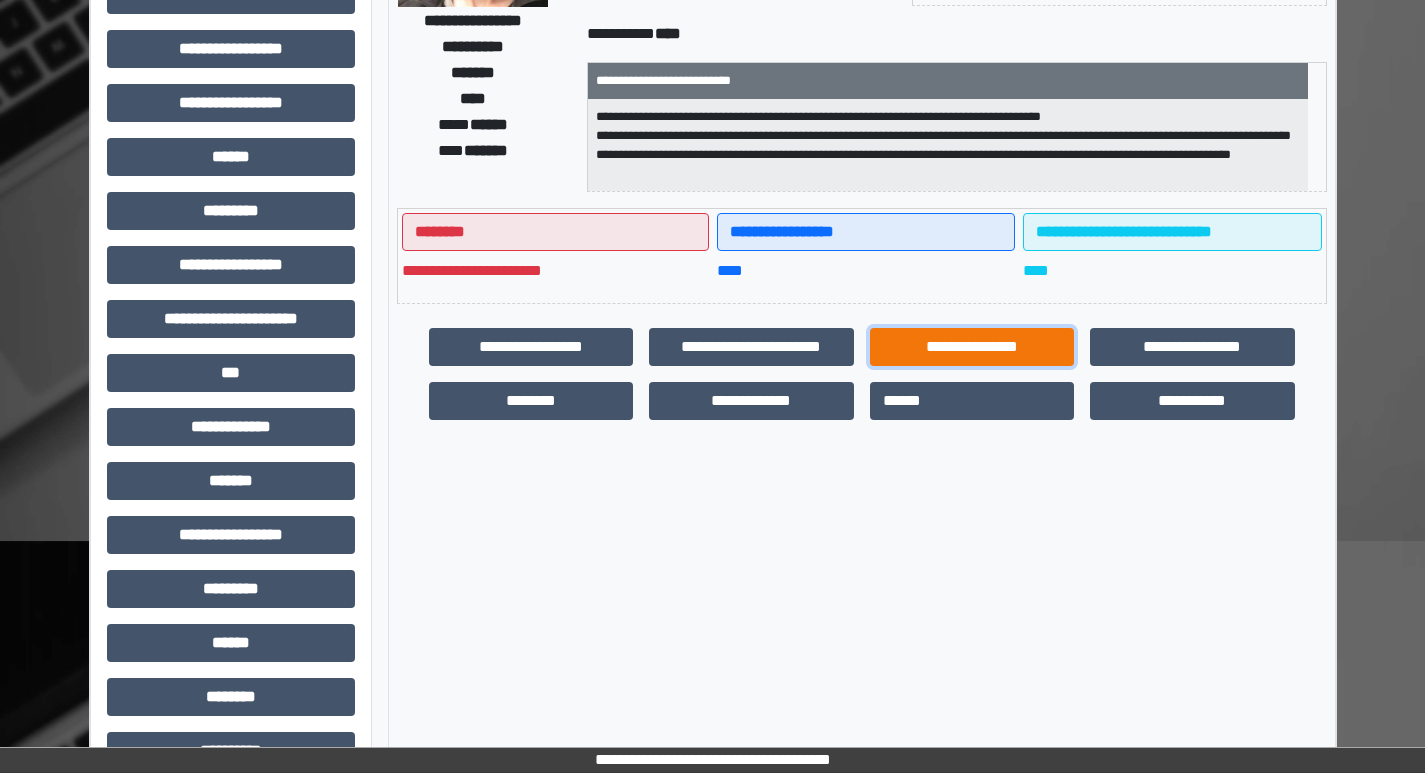 click on "**********" at bounding box center (972, 347) 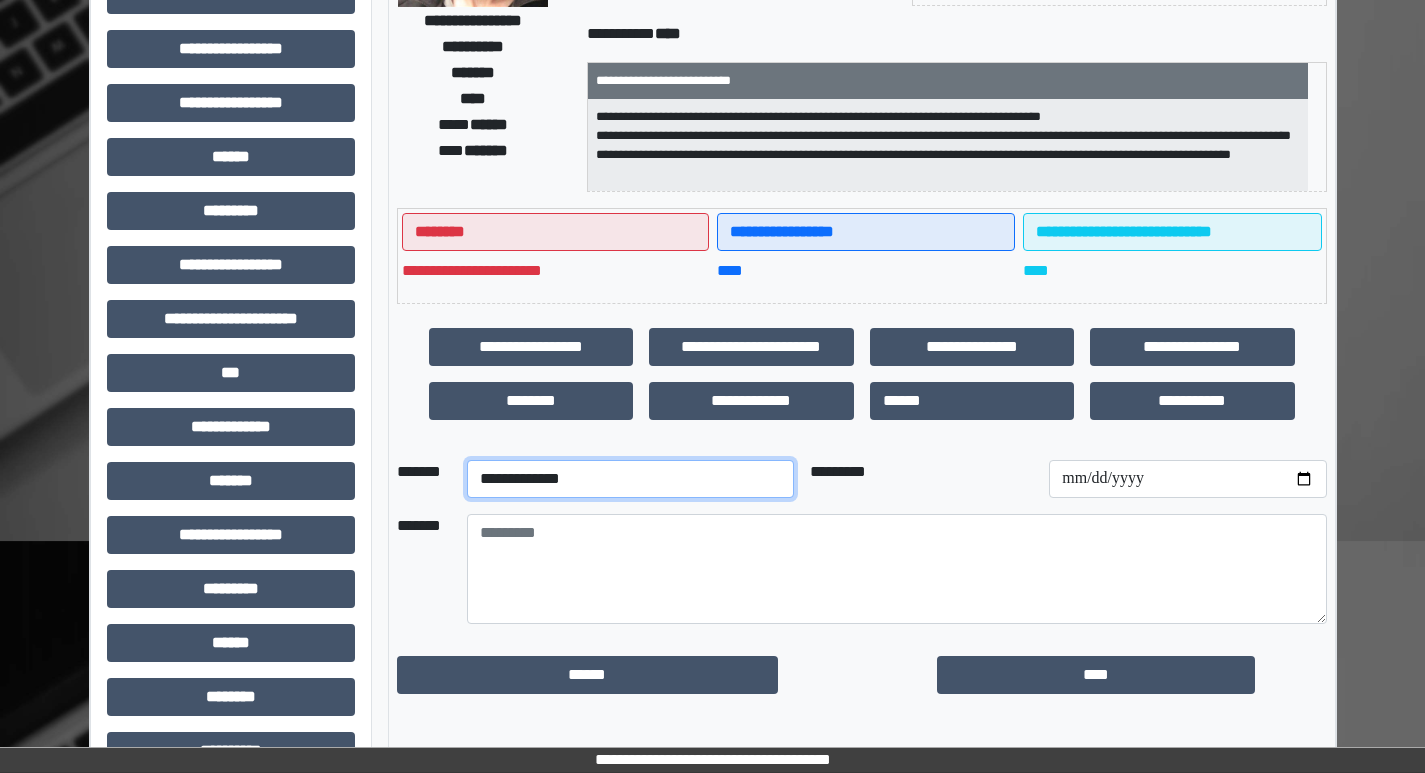 click on "**********" at bounding box center (630, 479) 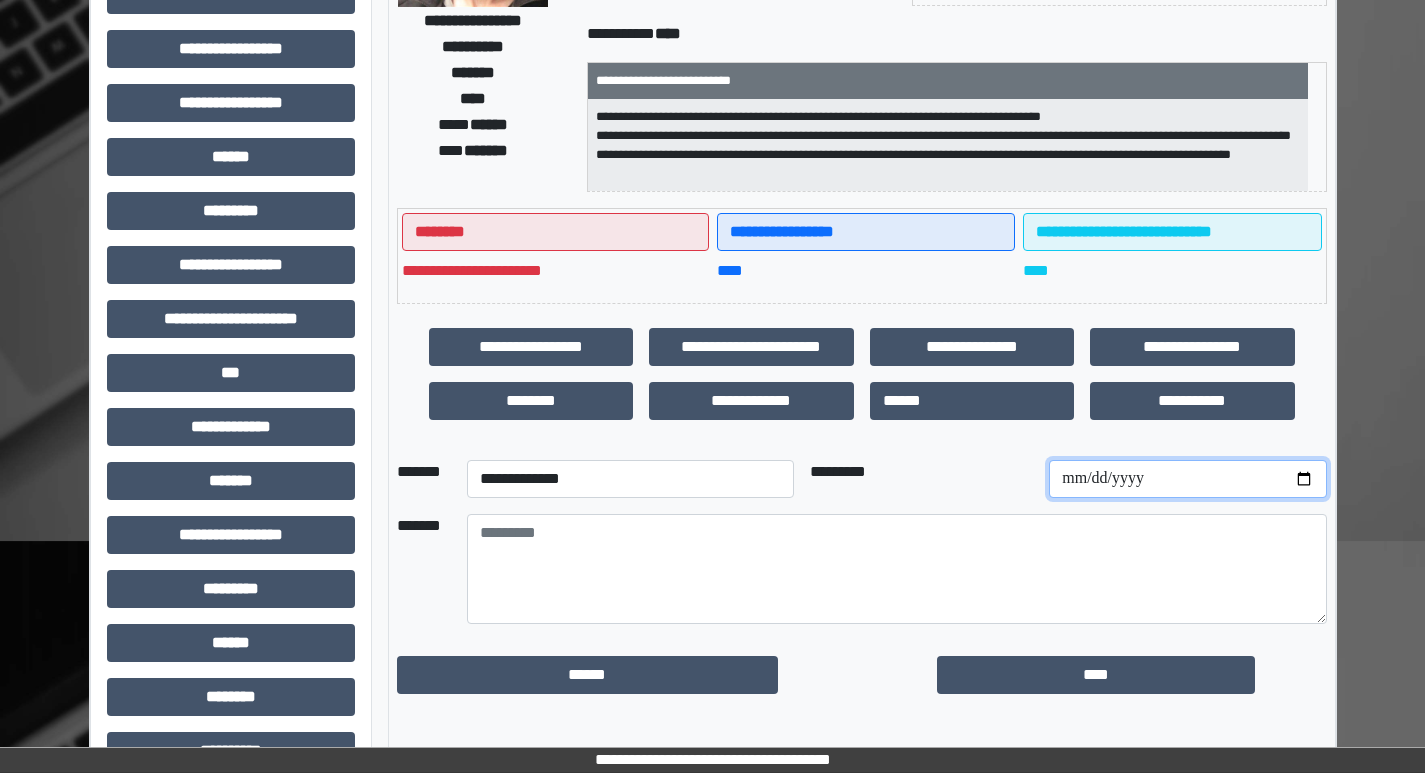 click at bounding box center (1187, 479) 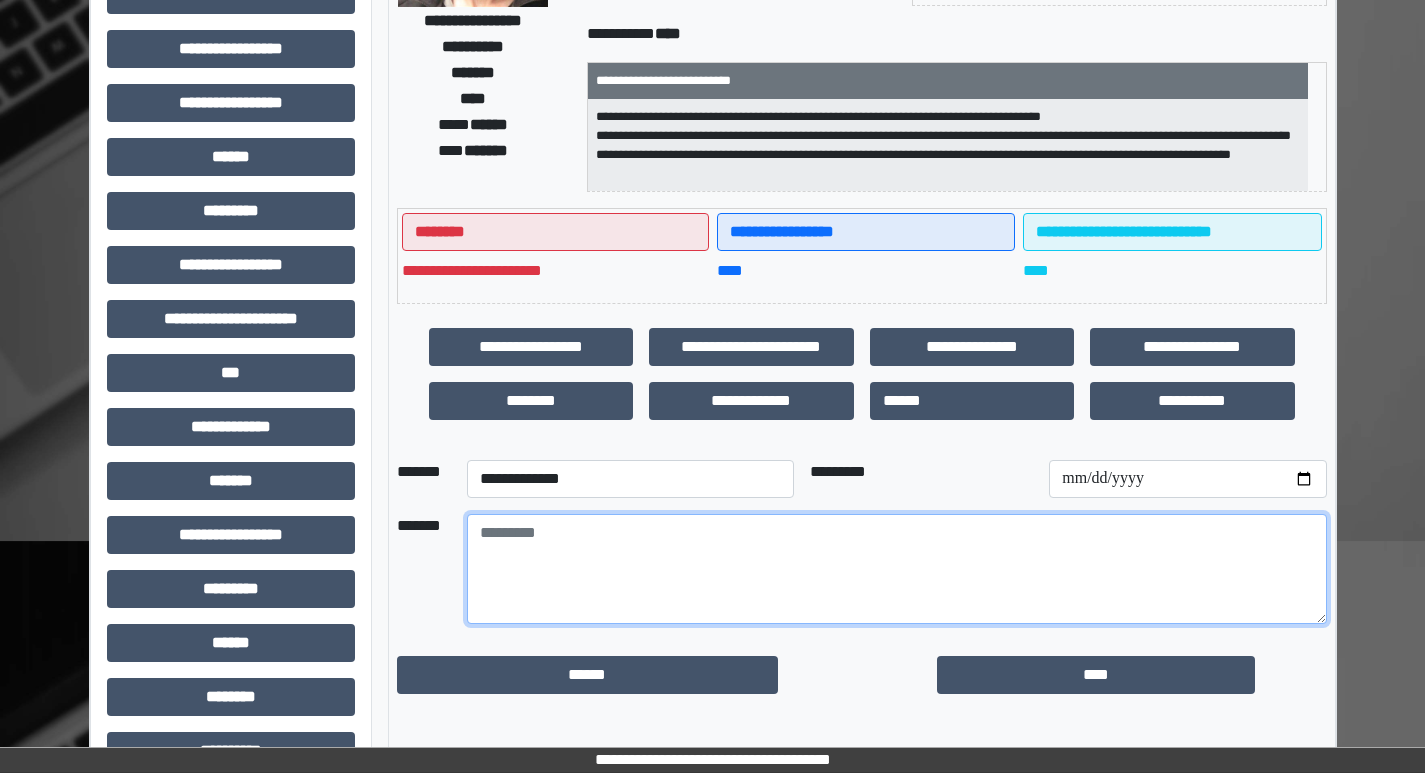click at bounding box center (897, 569) 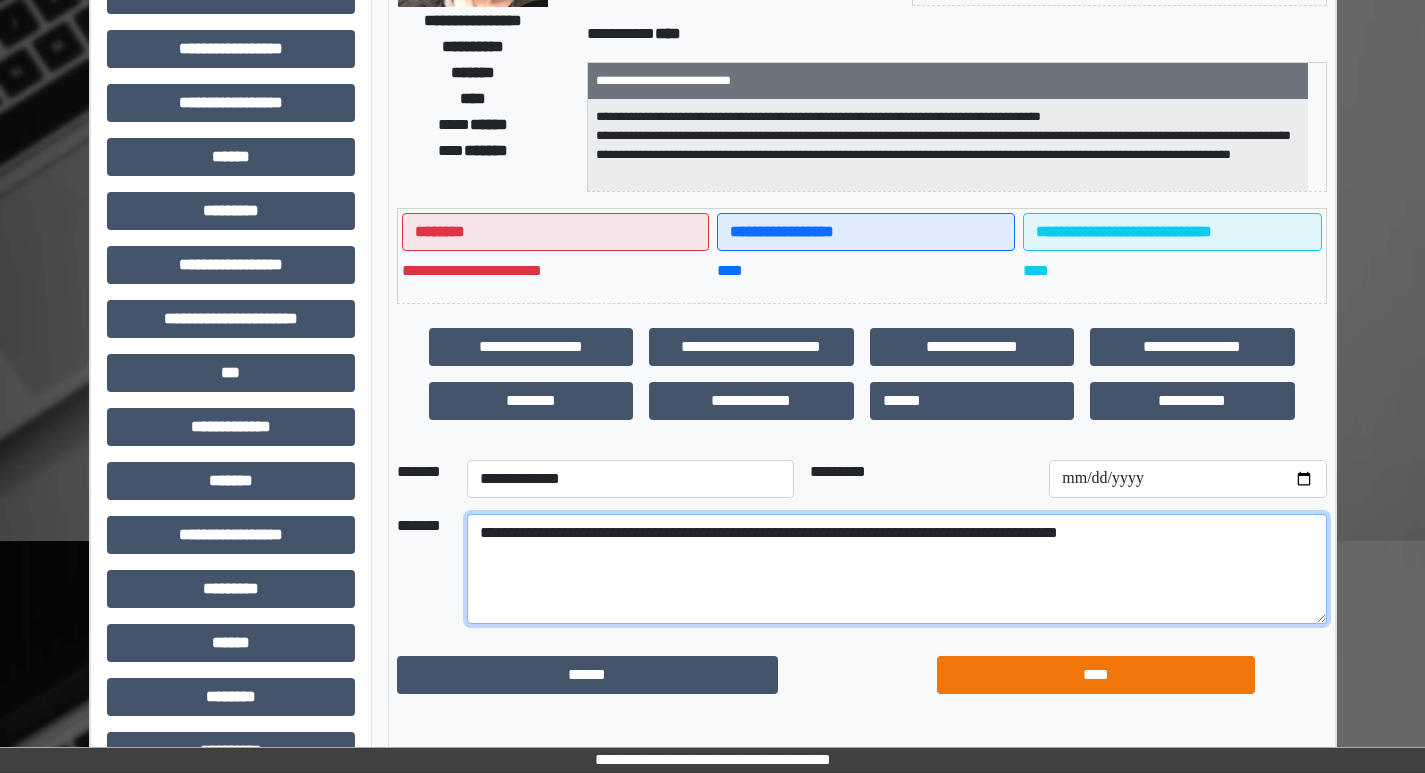 type on "**********" 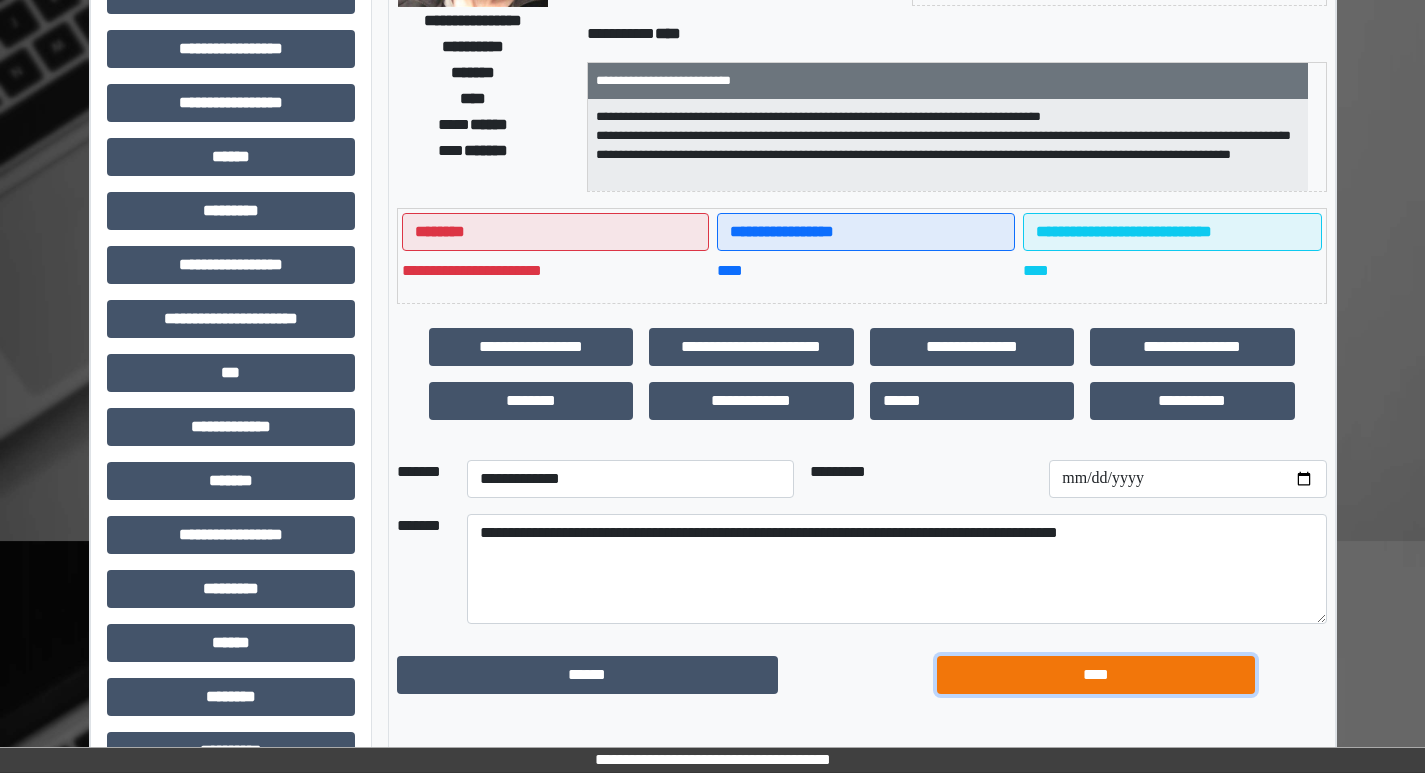 click on "****" at bounding box center [1096, 675] 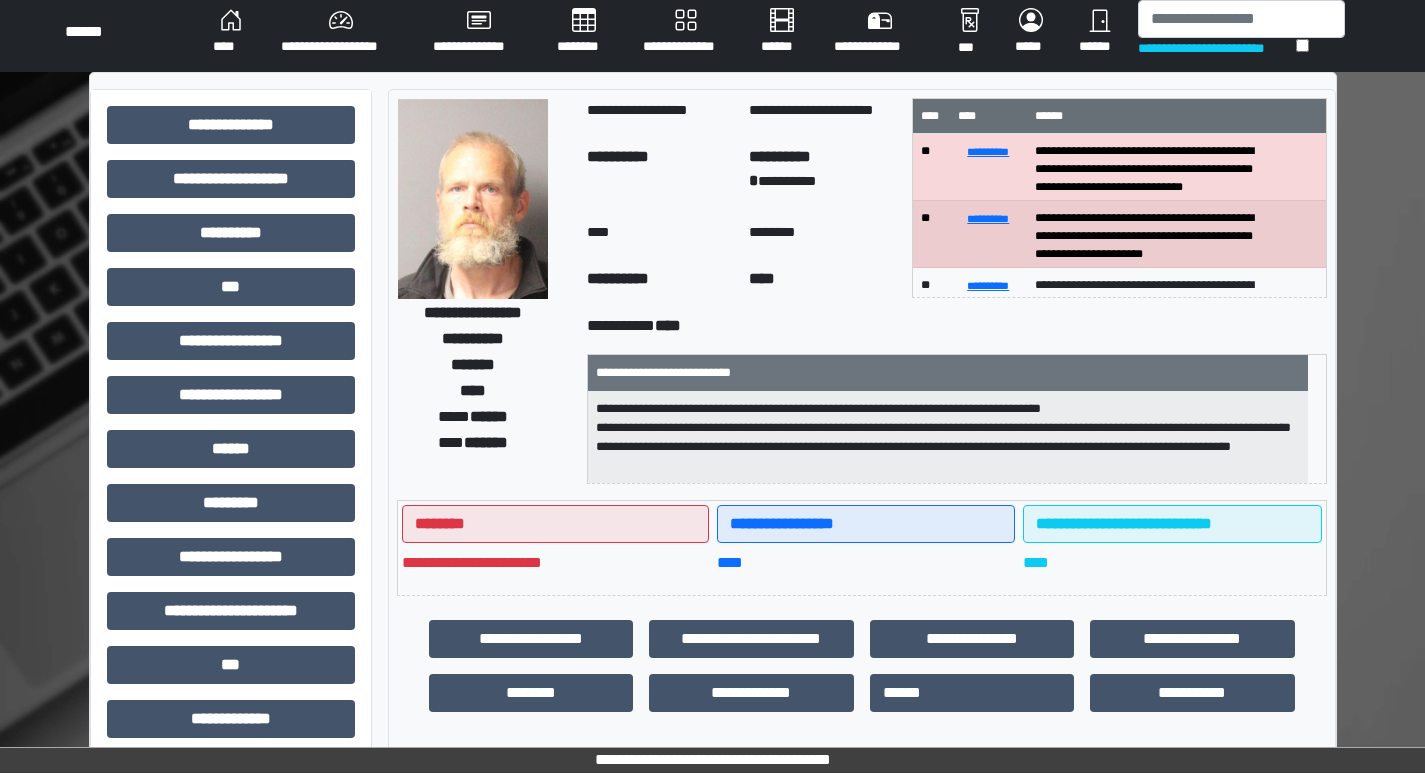 scroll, scrollTop: 0, scrollLeft: 0, axis: both 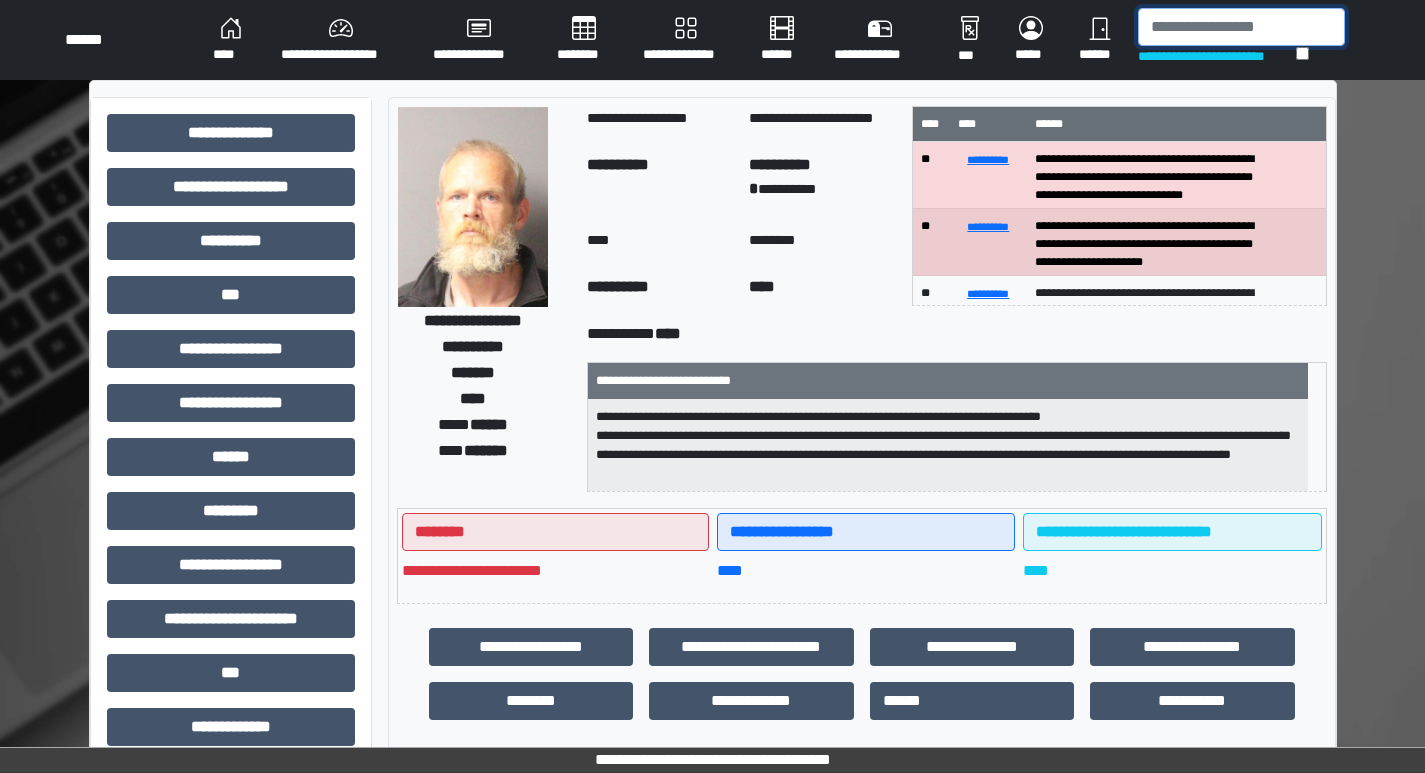 click at bounding box center [1241, 27] 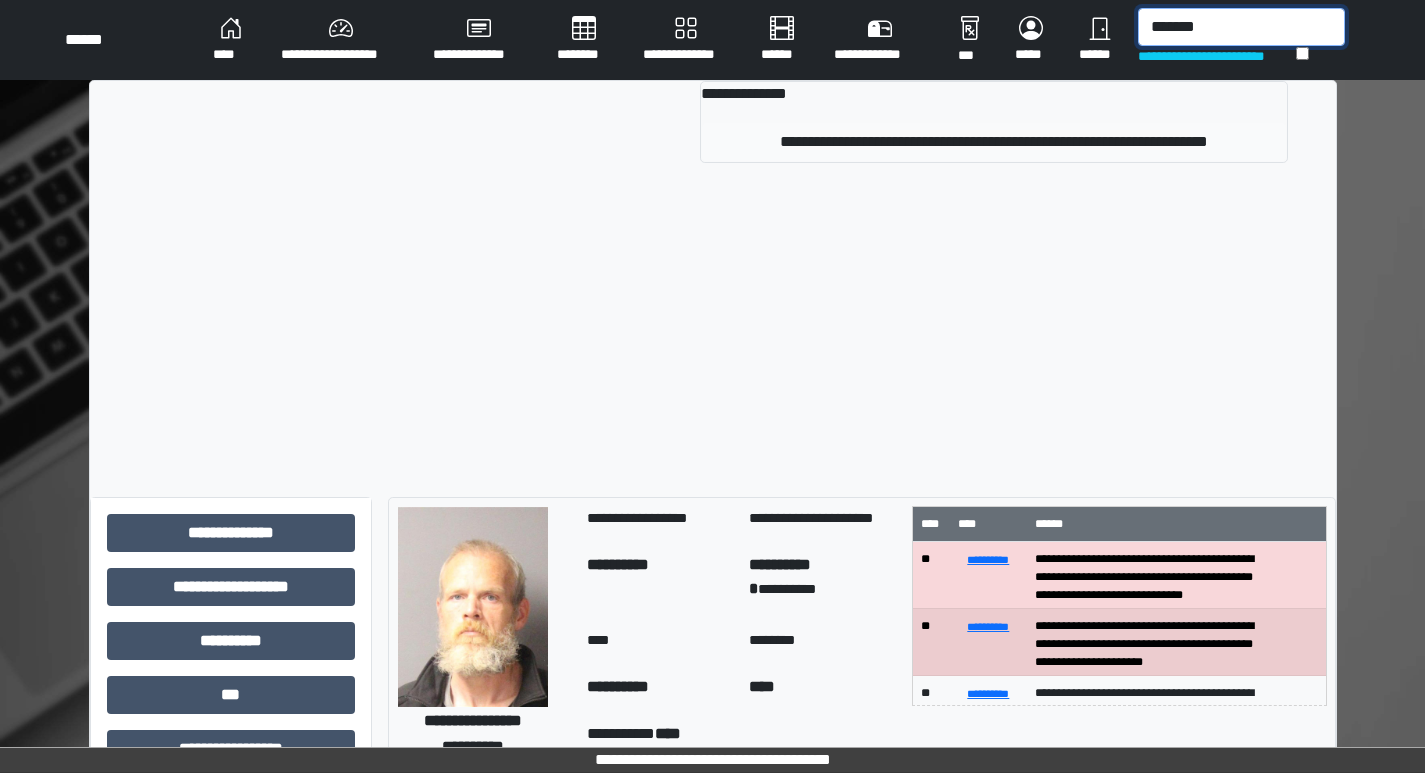 type on "*******" 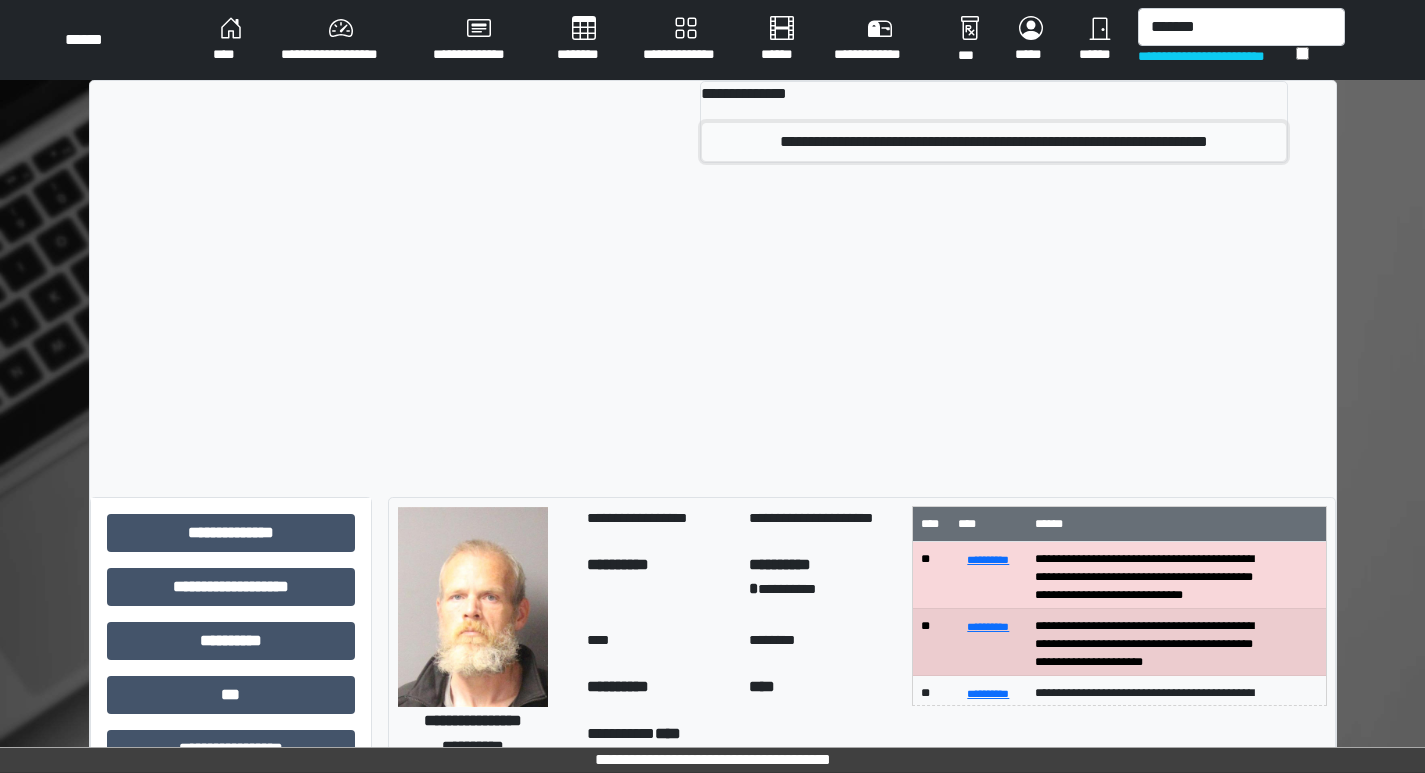 click on "**********" at bounding box center (993, 142) 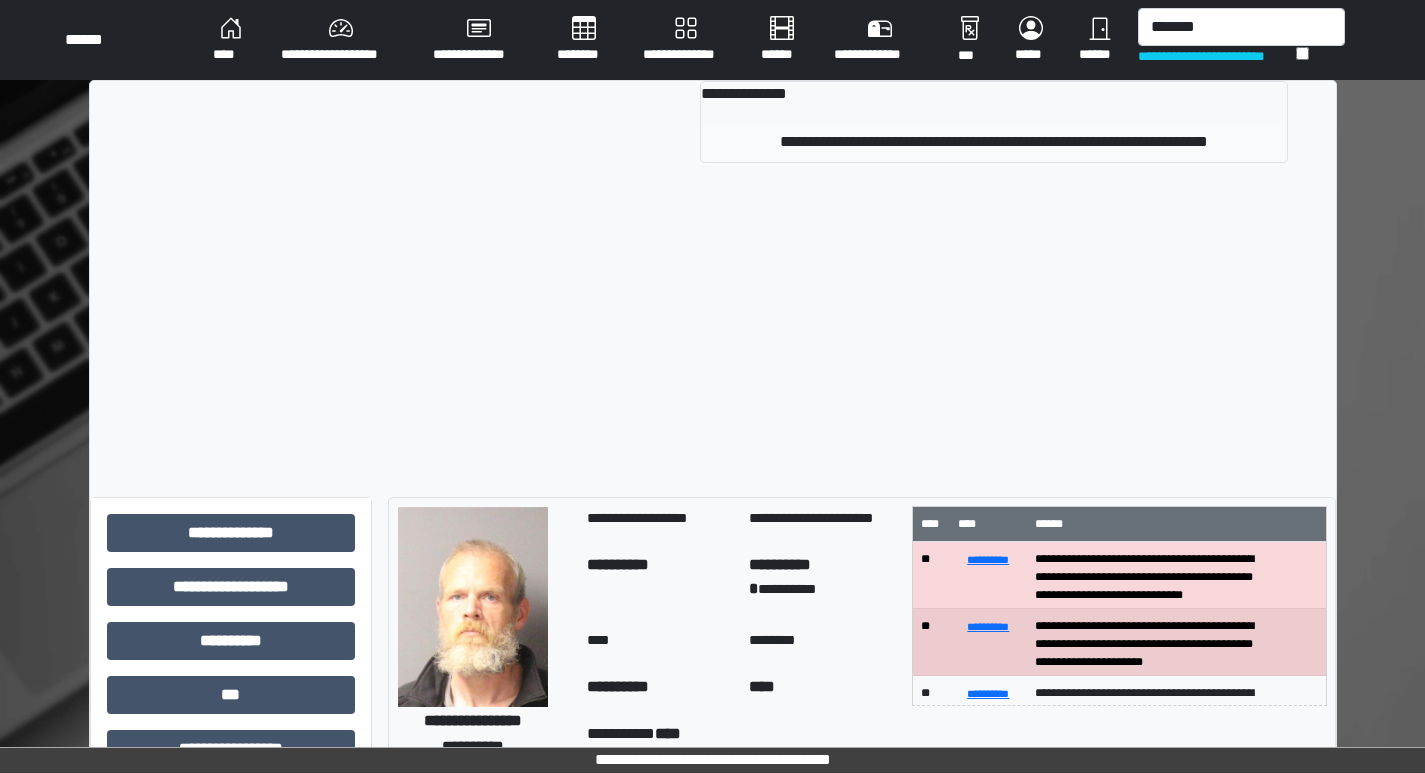 type 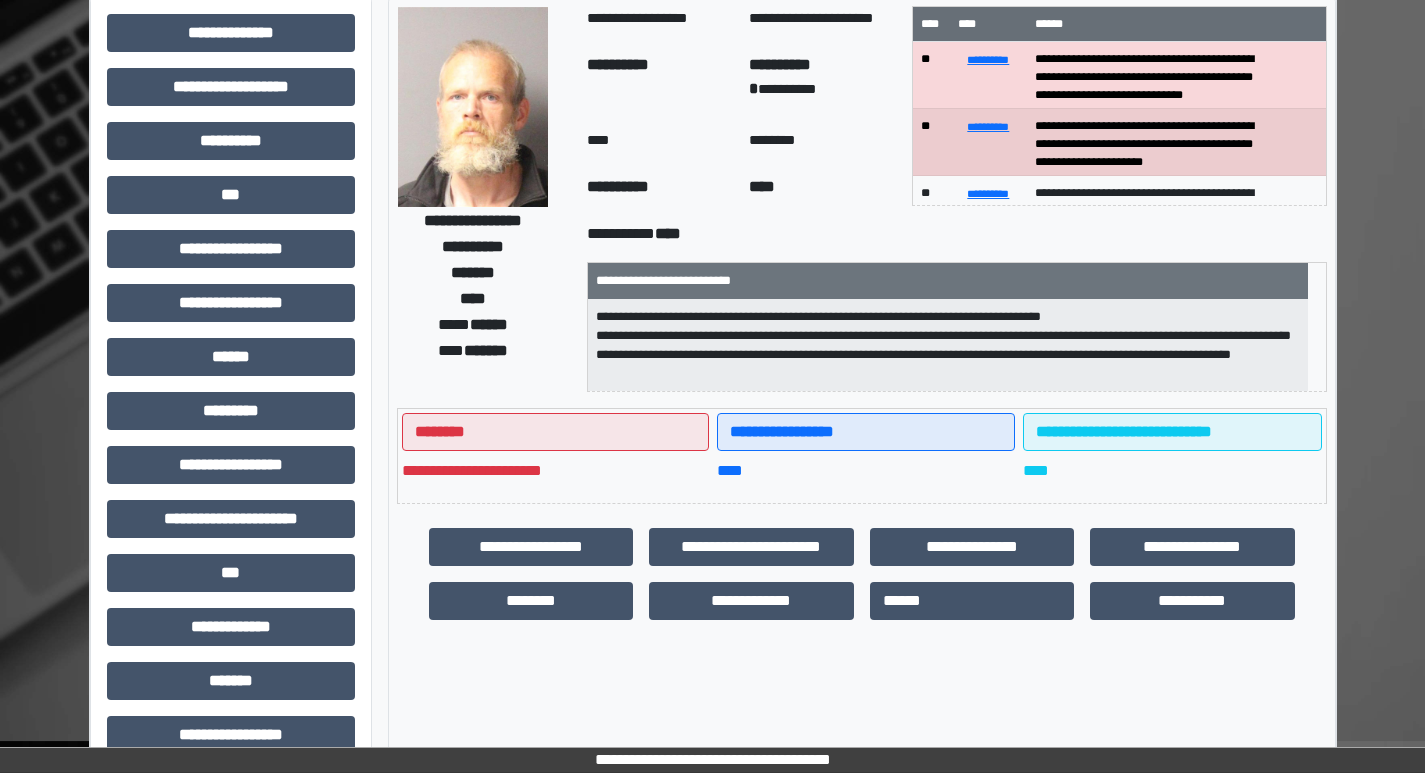 scroll, scrollTop: 0, scrollLeft: 0, axis: both 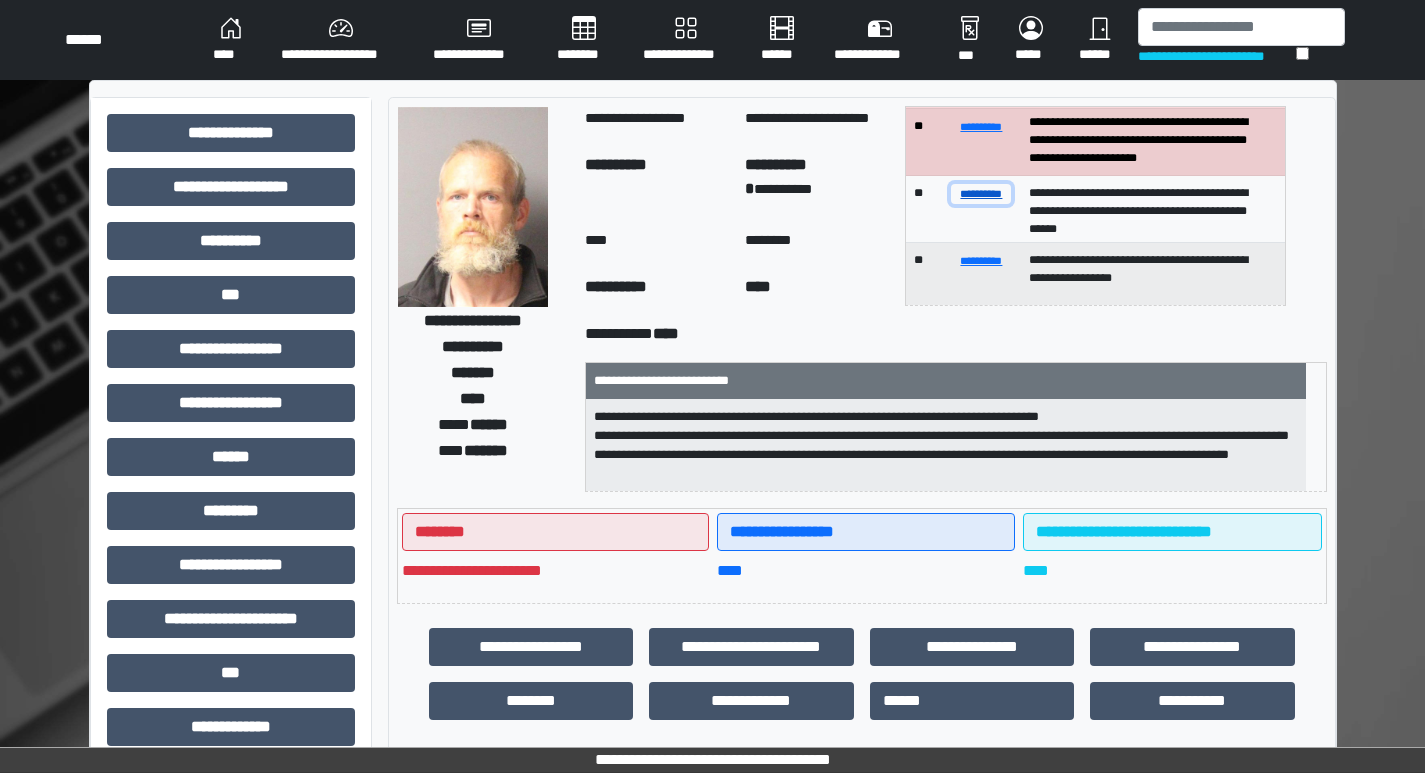 click on "**********" at bounding box center (981, 193) 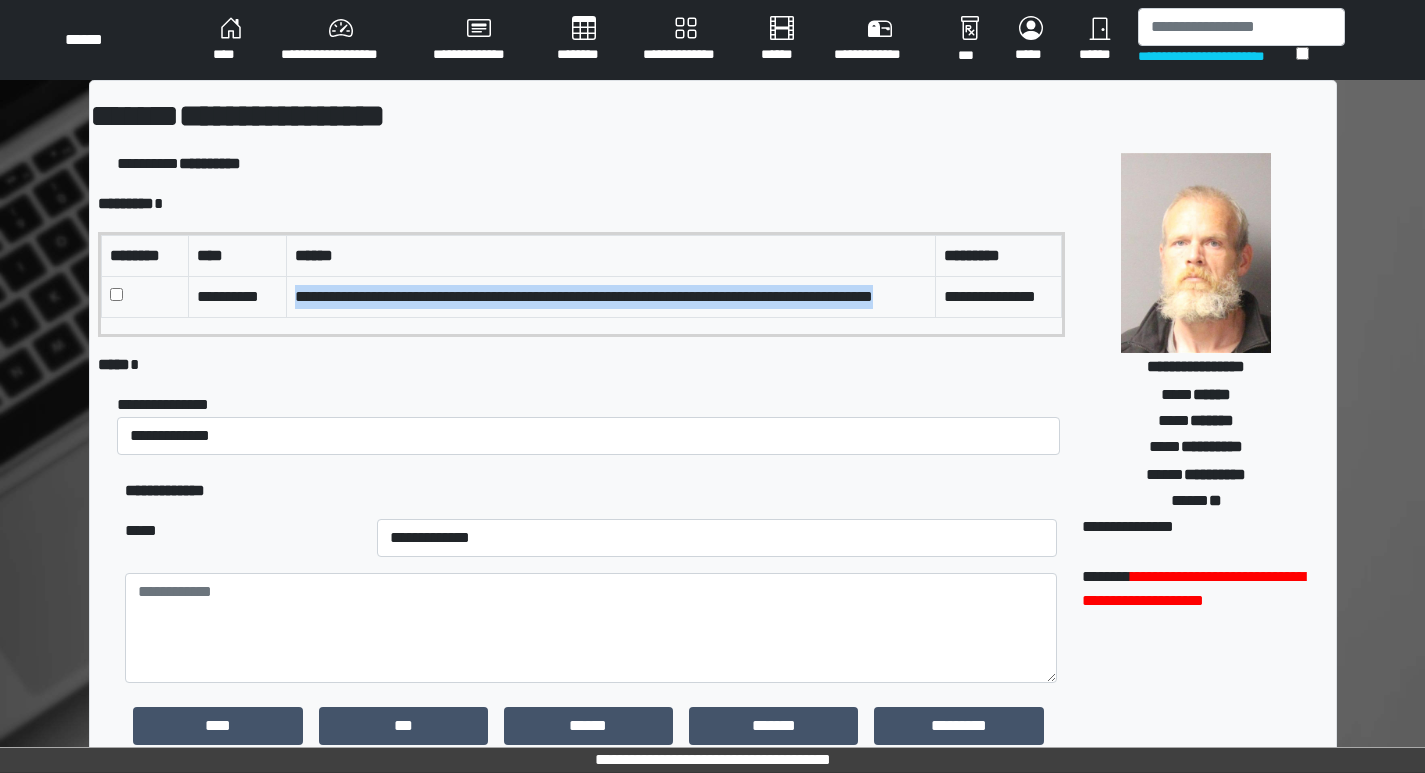 drag, startPoint x: 294, startPoint y: 297, endPoint x: 429, endPoint y: 320, distance: 136.94525 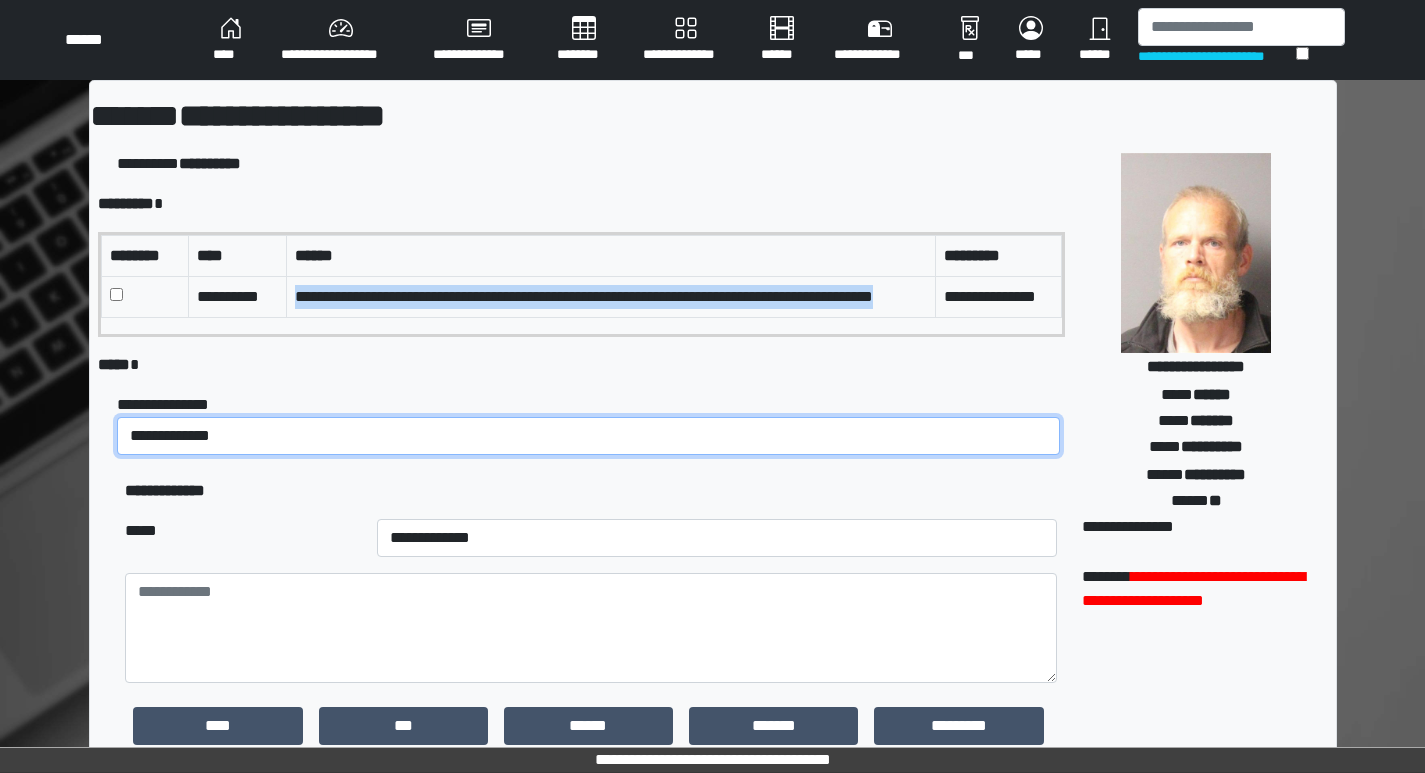click on "**********" at bounding box center (588, 436) 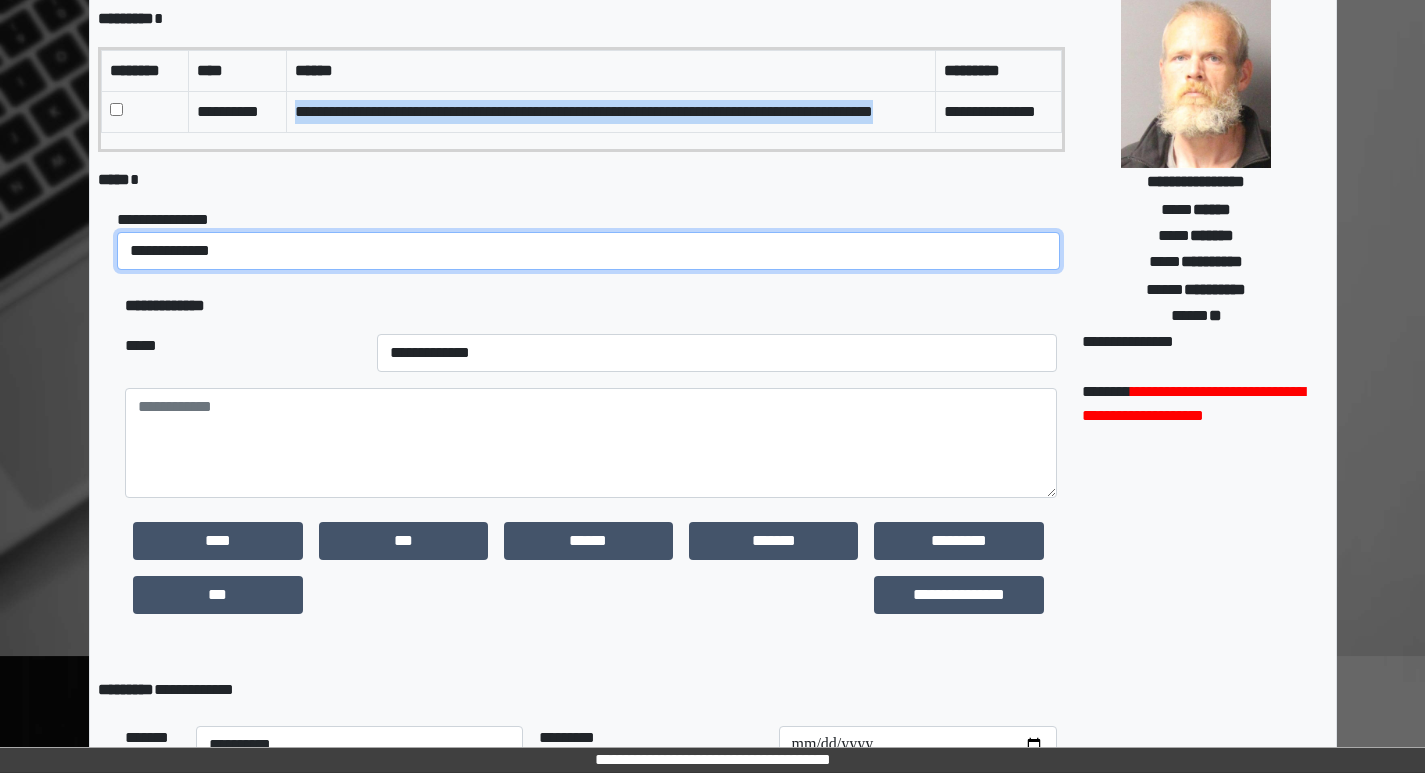 scroll, scrollTop: 200, scrollLeft: 0, axis: vertical 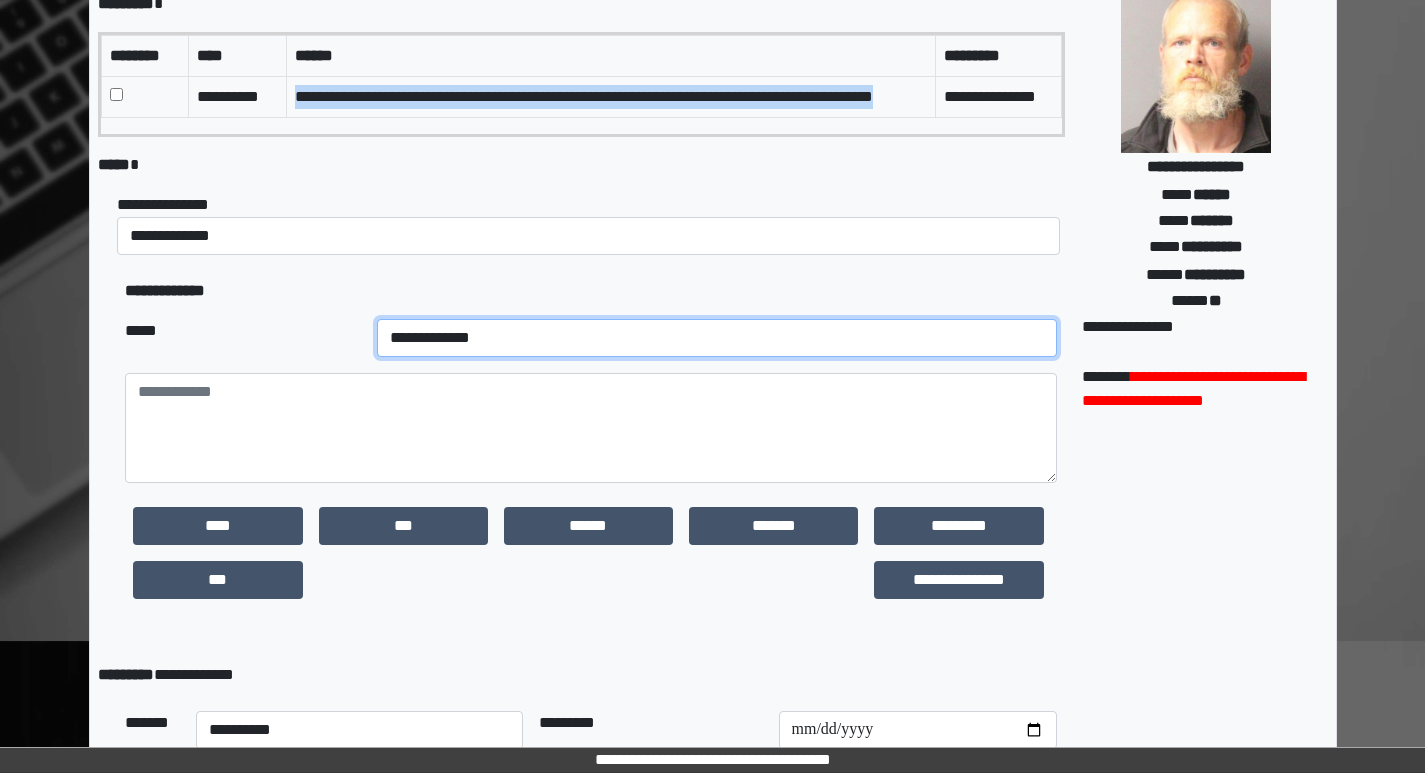 click on "**********" at bounding box center [717, 338] 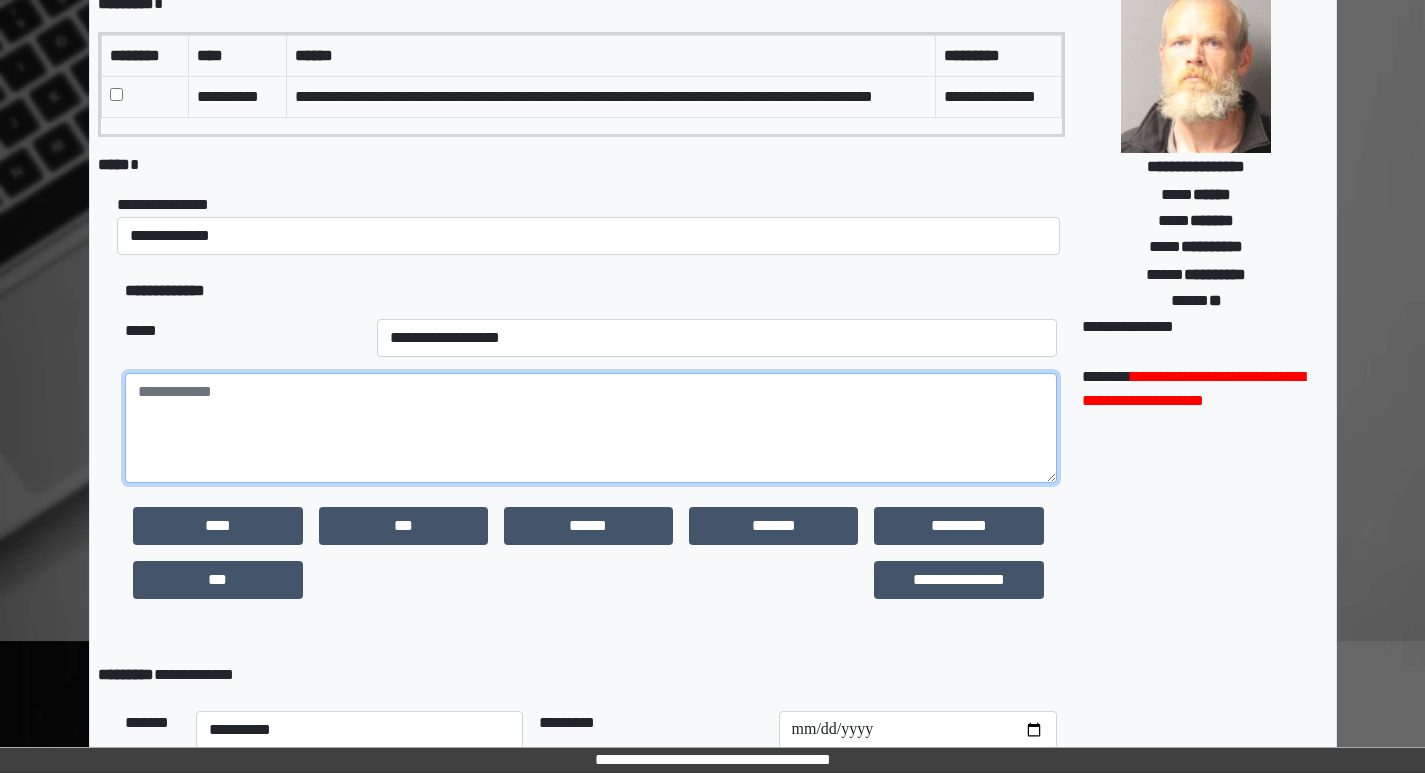 click at bounding box center [590, 428] 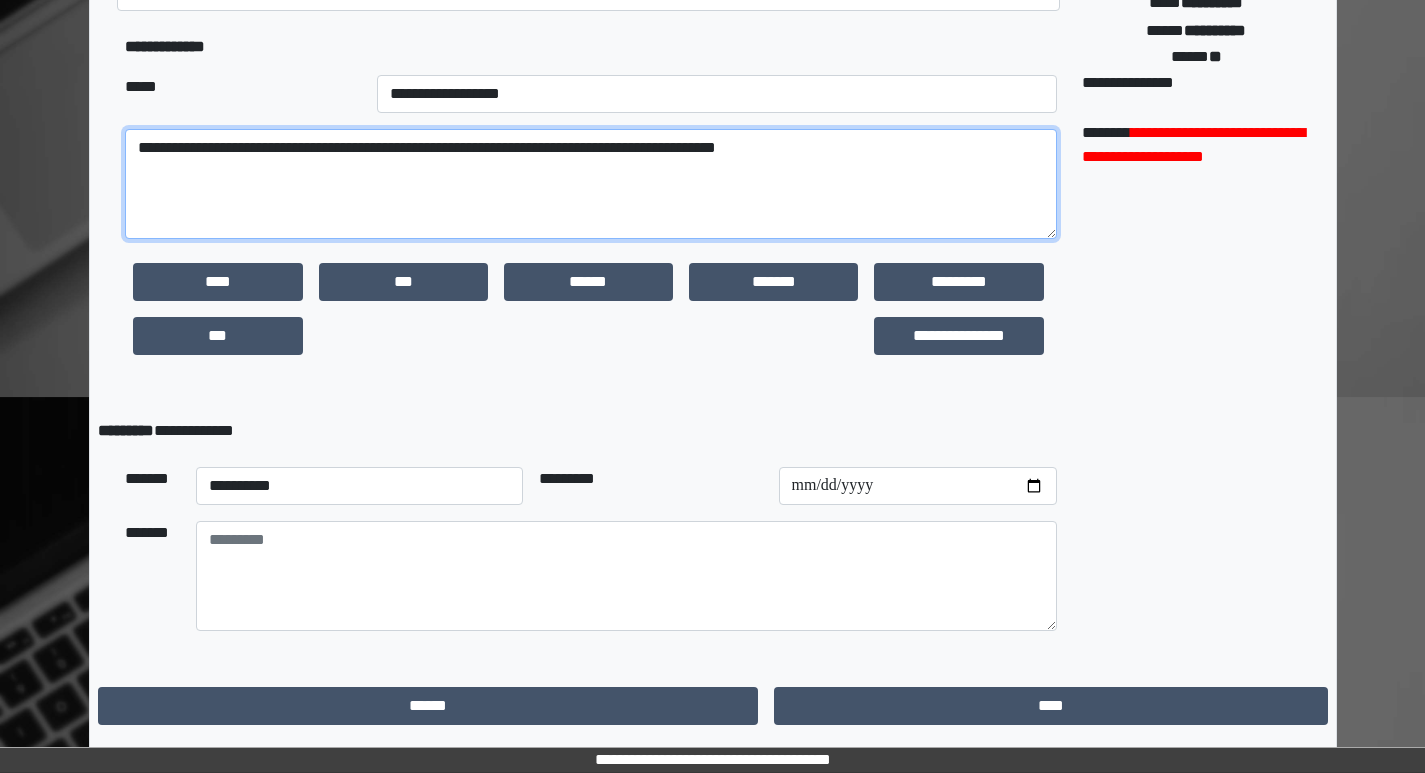 scroll, scrollTop: 461, scrollLeft: 0, axis: vertical 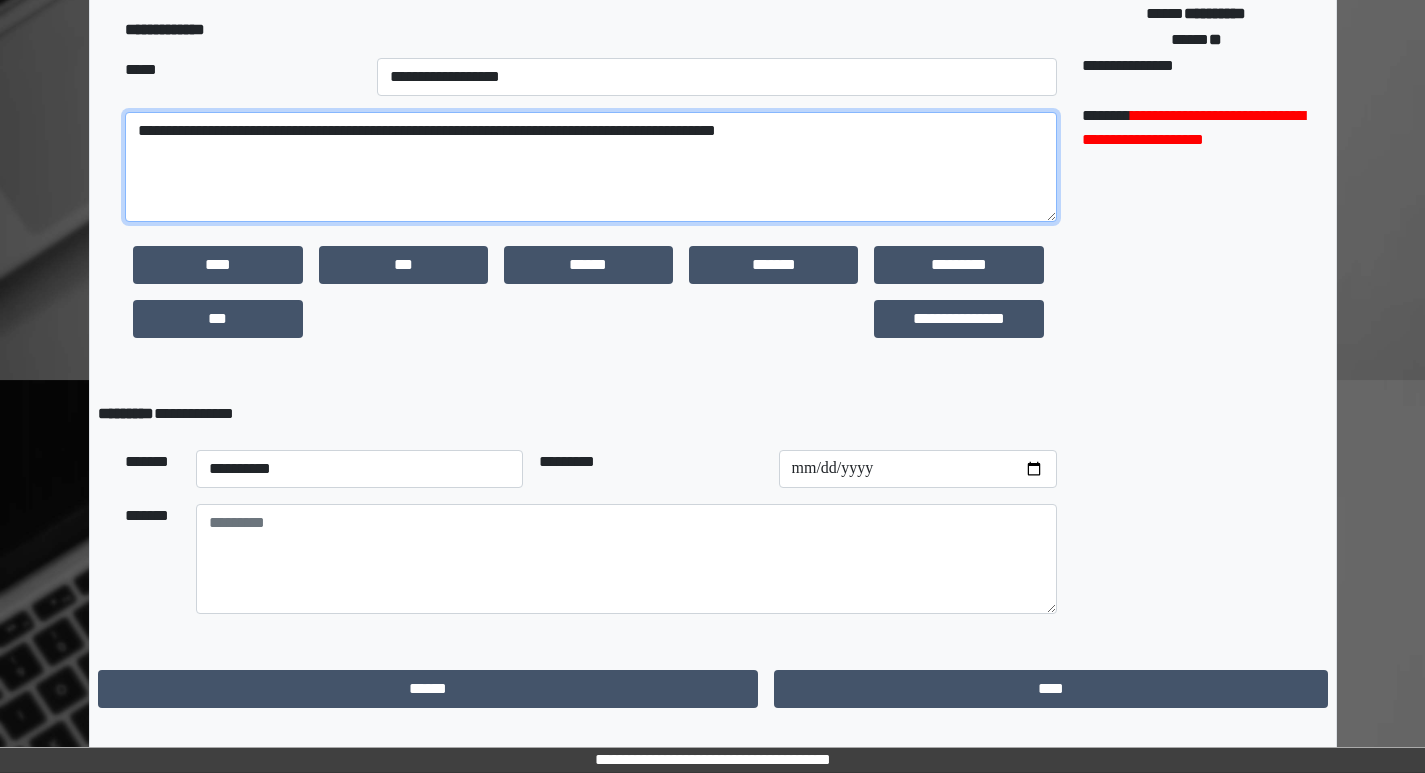 type on "**********" 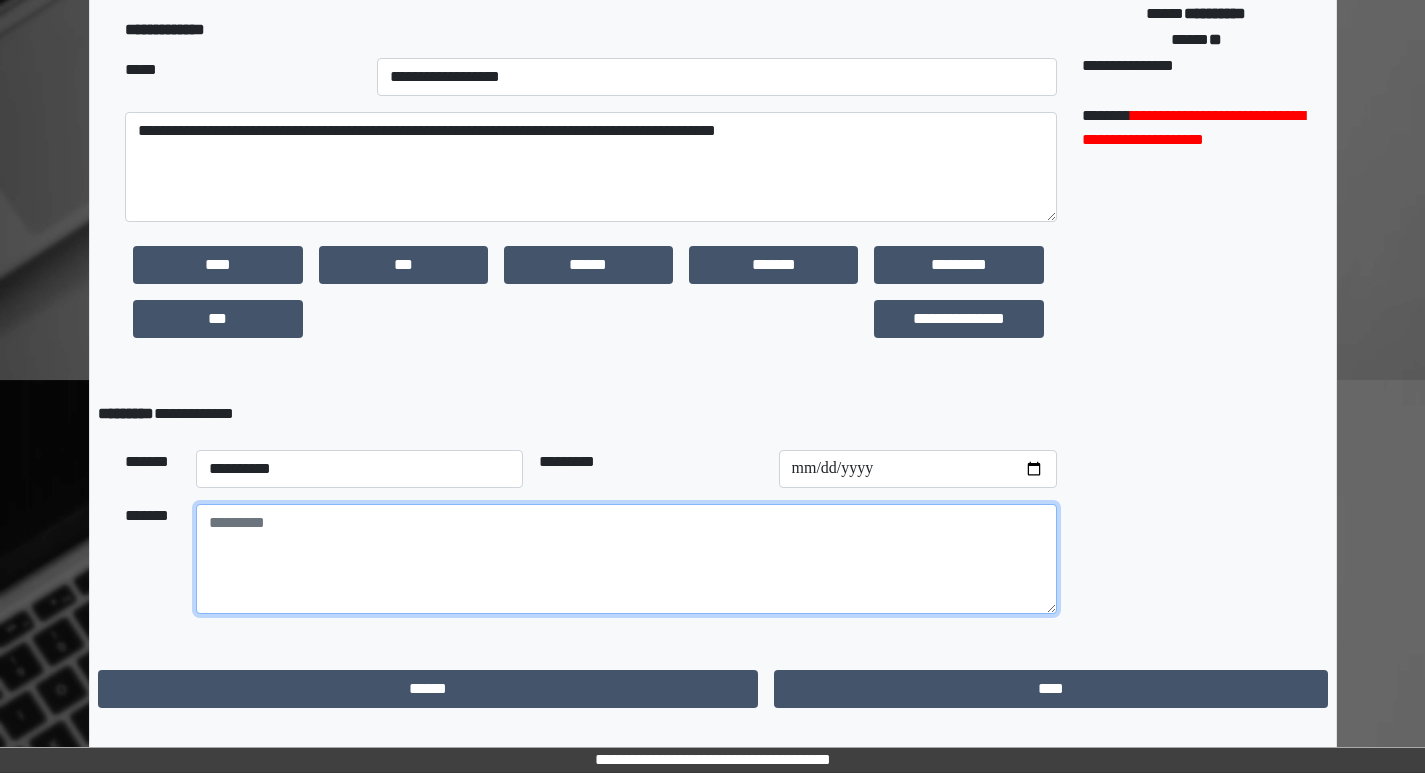 click at bounding box center [626, 559] 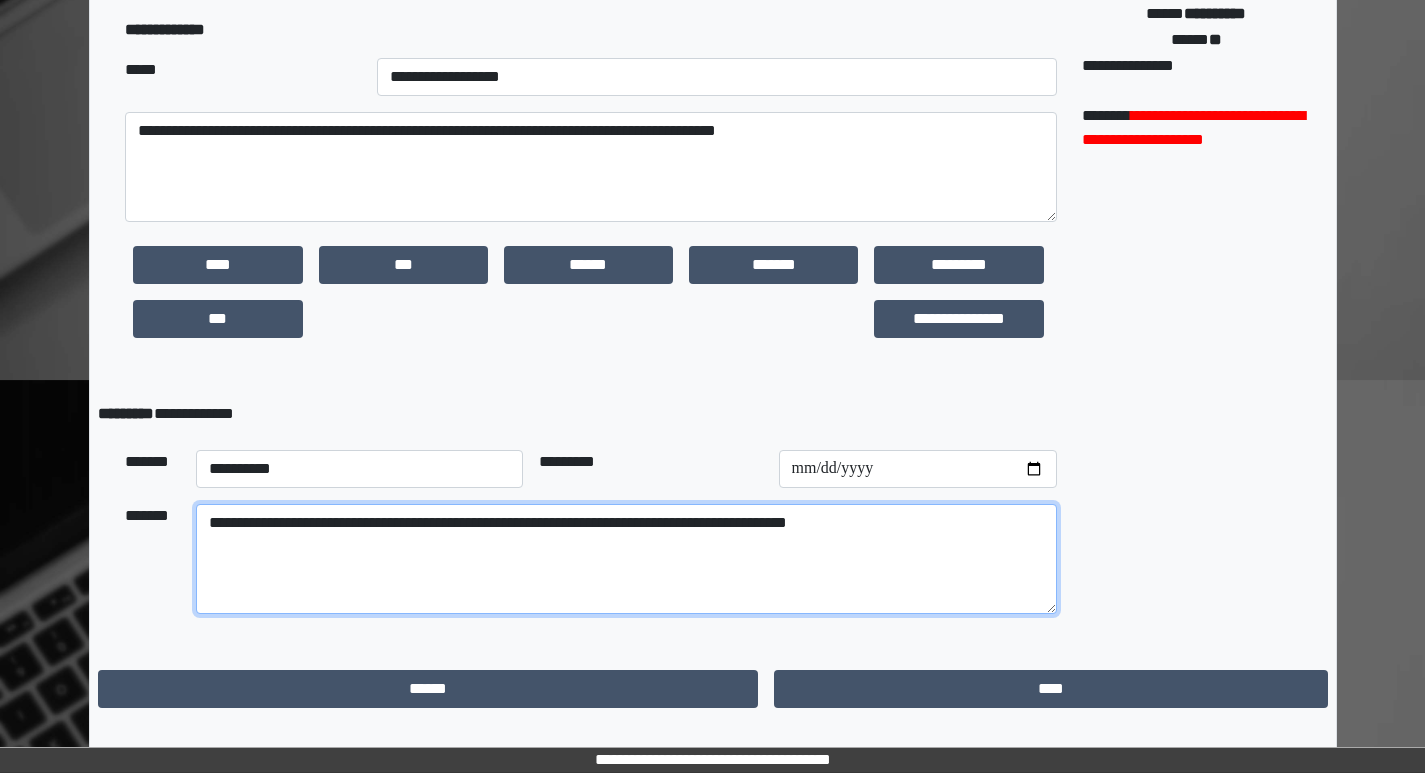 click on "**********" at bounding box center (626, 559) 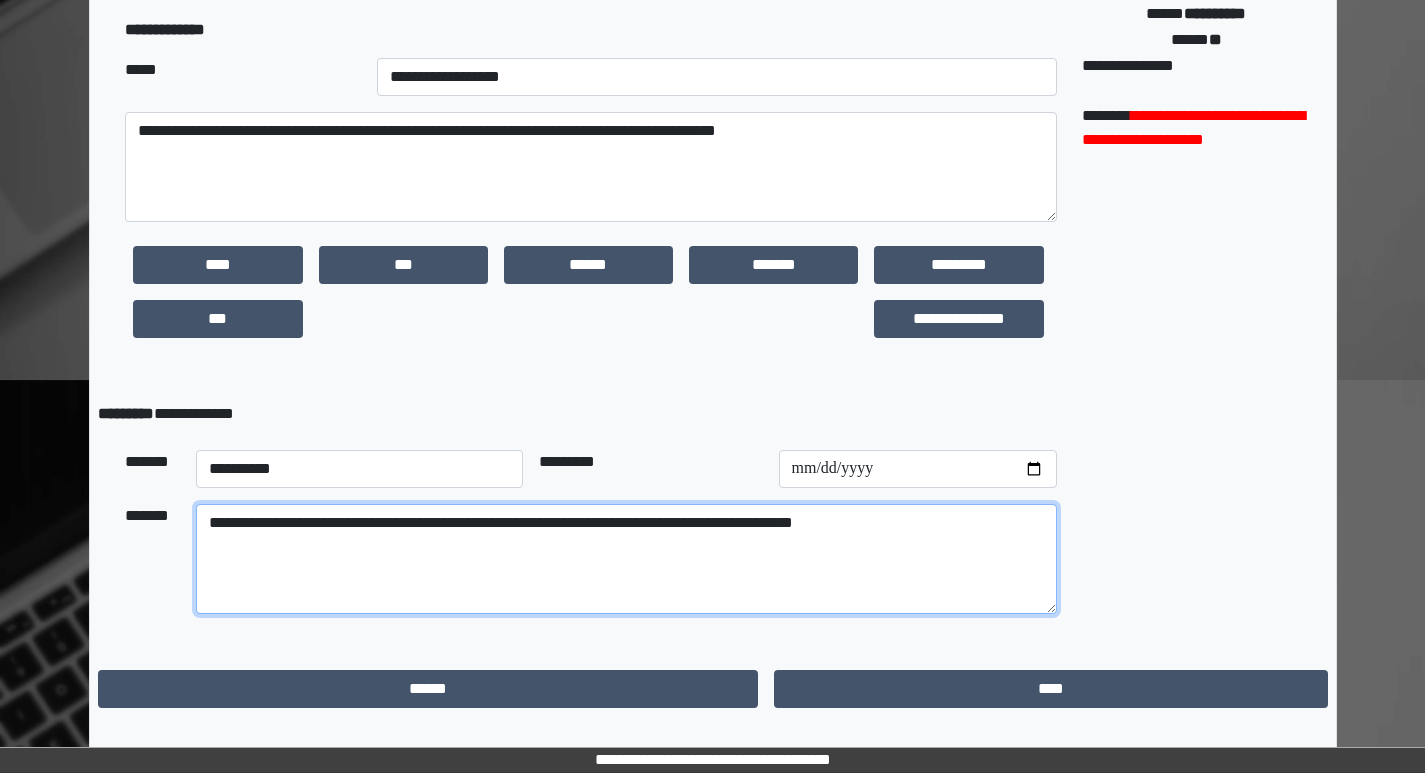 type on "**********" 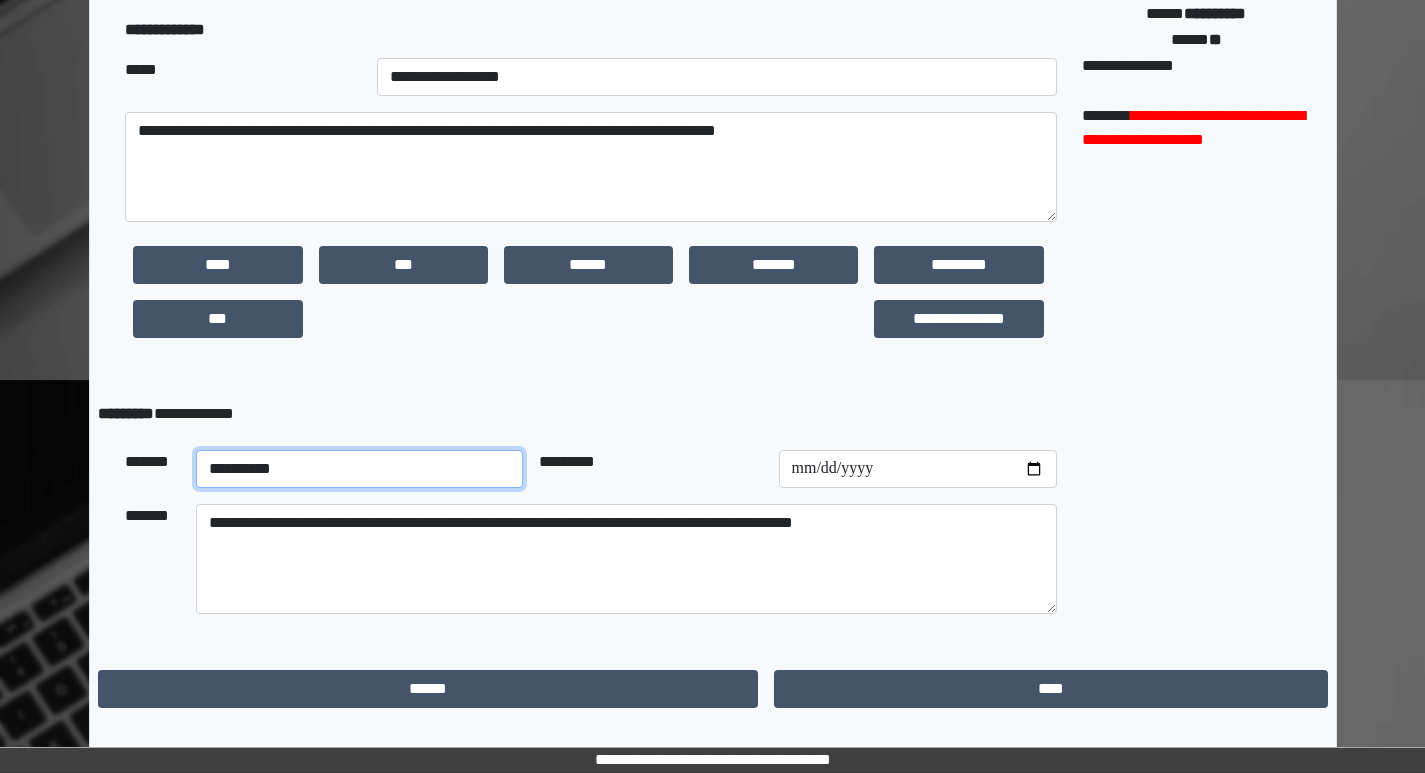 click on "**********" at bounding box center (360, 469) 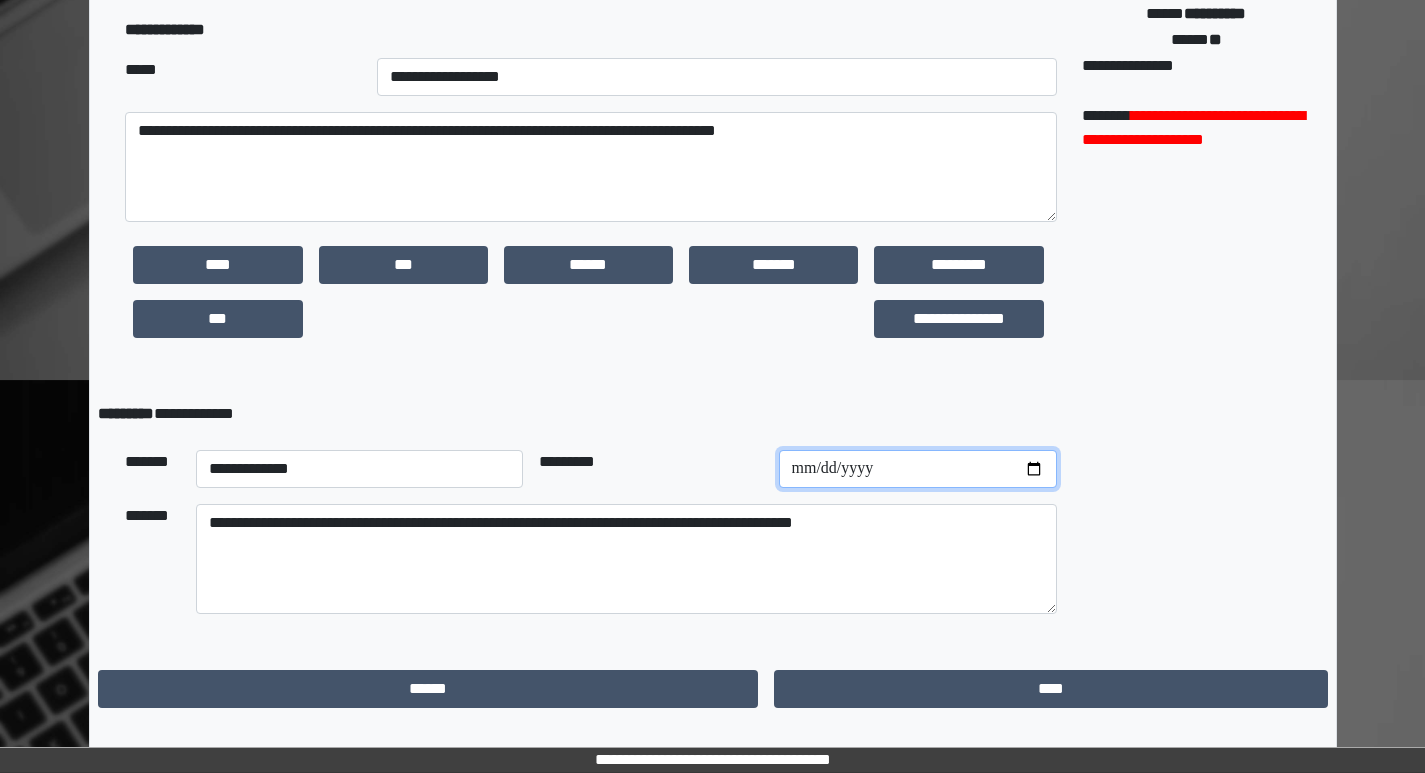 click at bounding box center (918, 469) 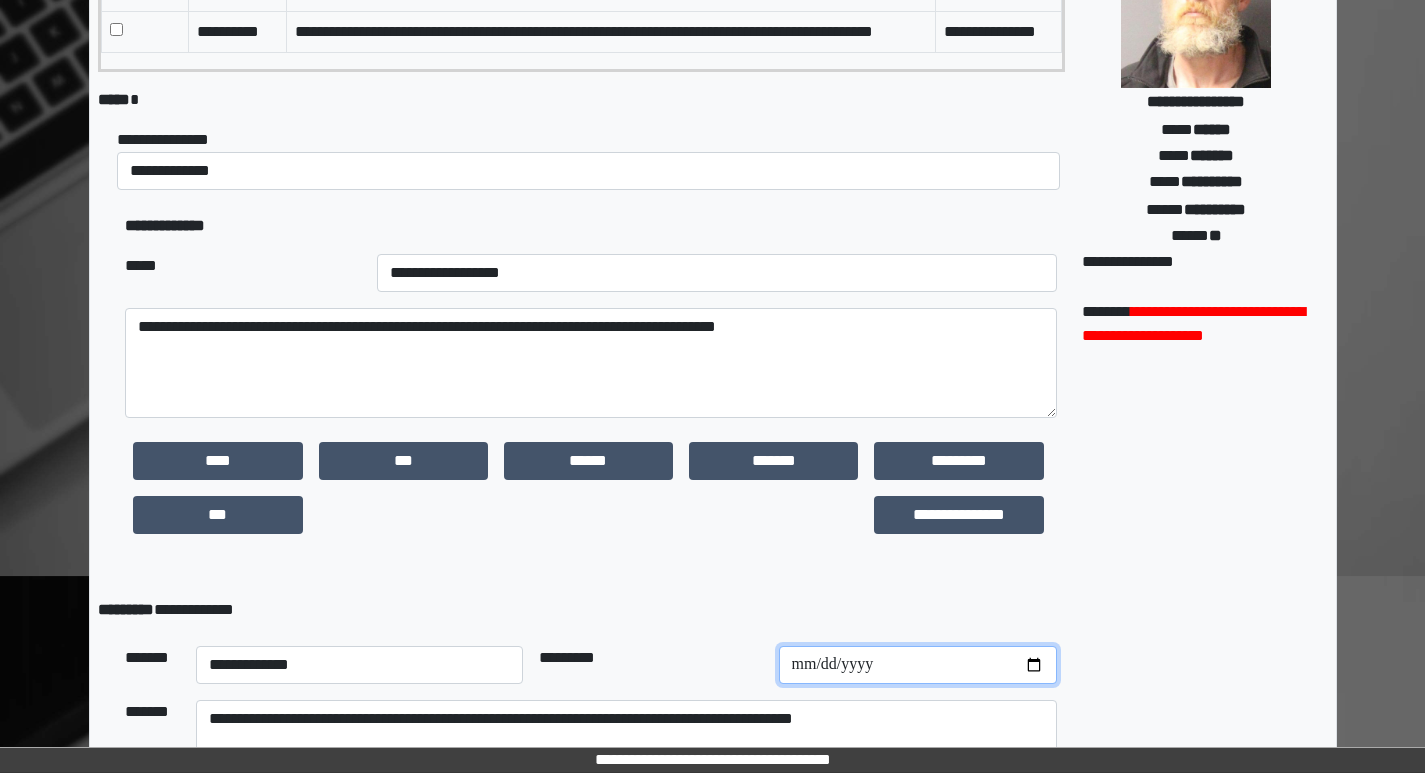 scroll, scrollTop: 261, scrollLeft: 0, axis: vertical 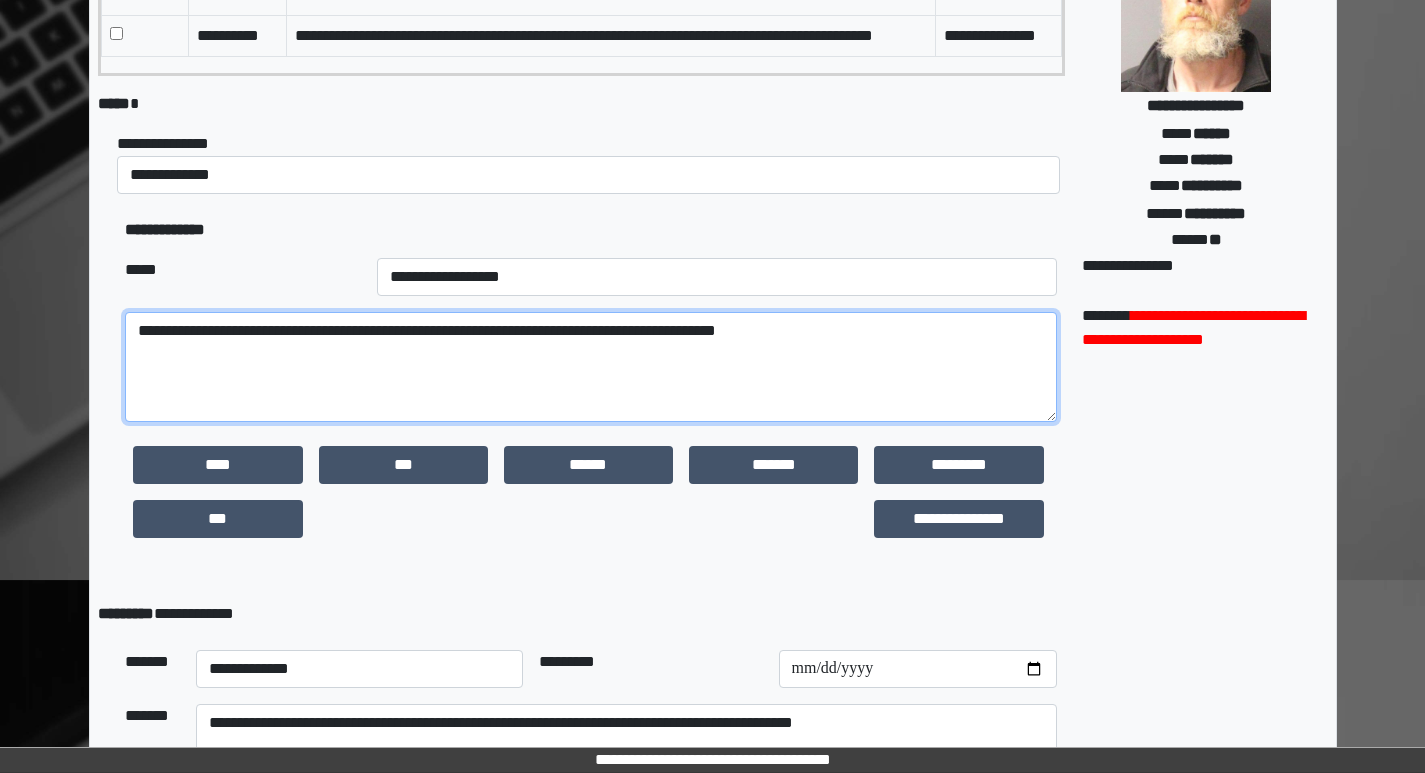 click on "**********" at bounding box center (590, 367) 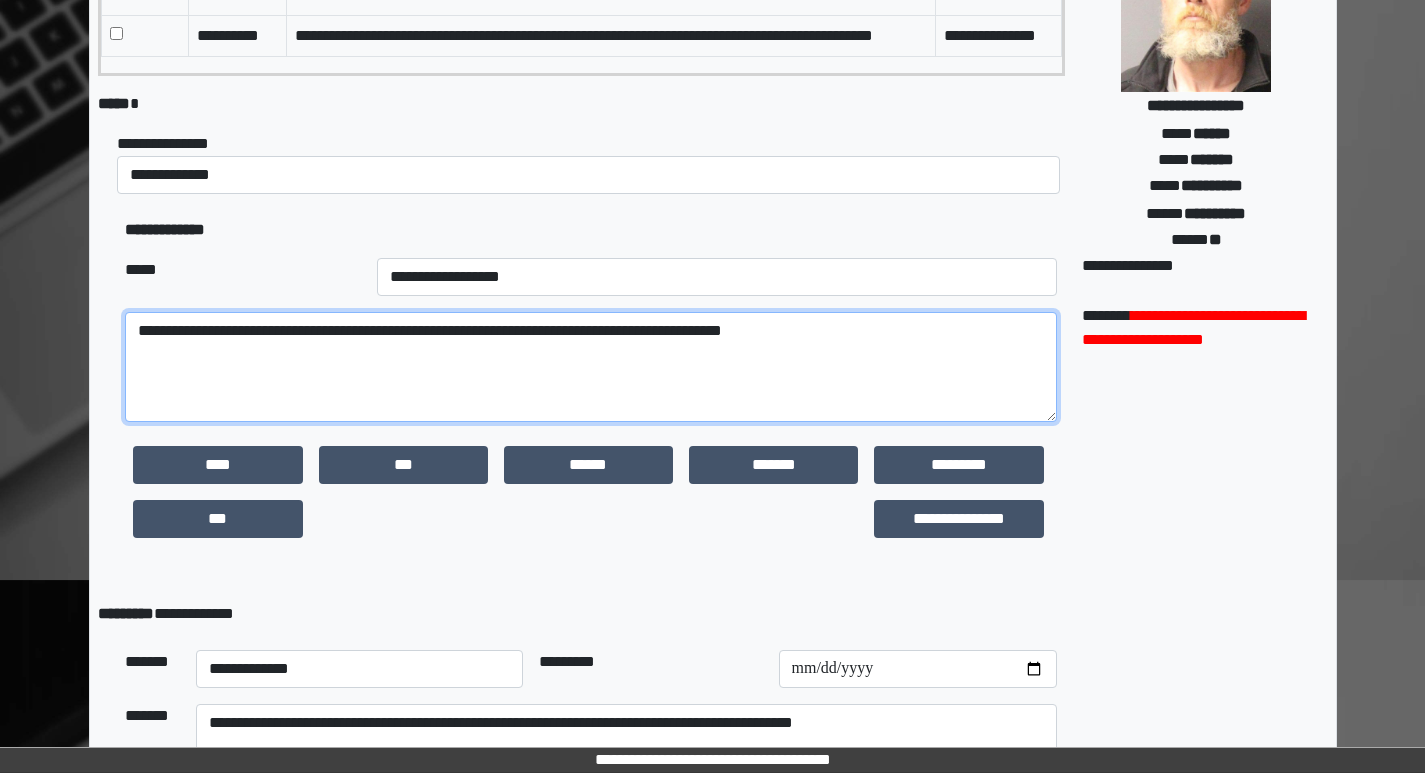click on "**********" at bounding box center (590, 367) 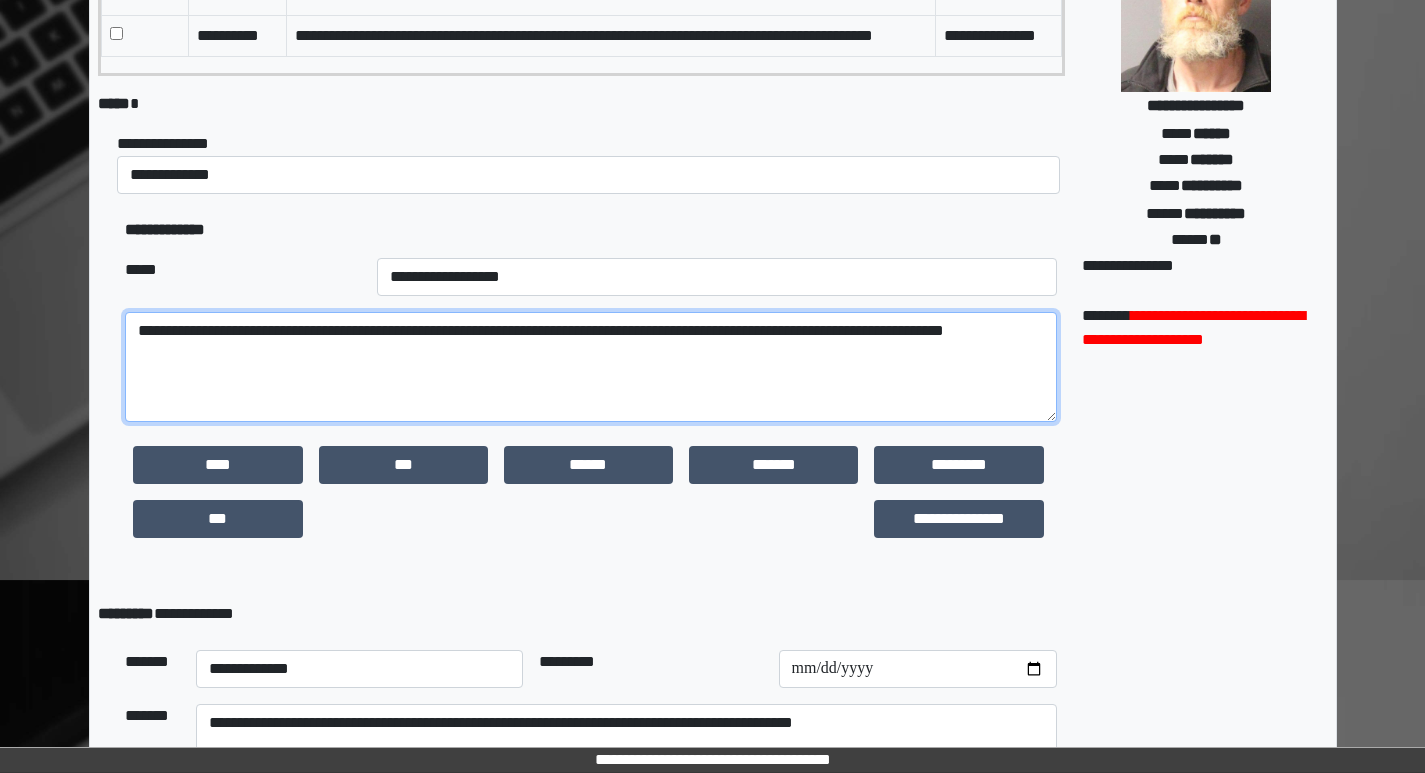 click on "**********" at bounding box center [590, 367] 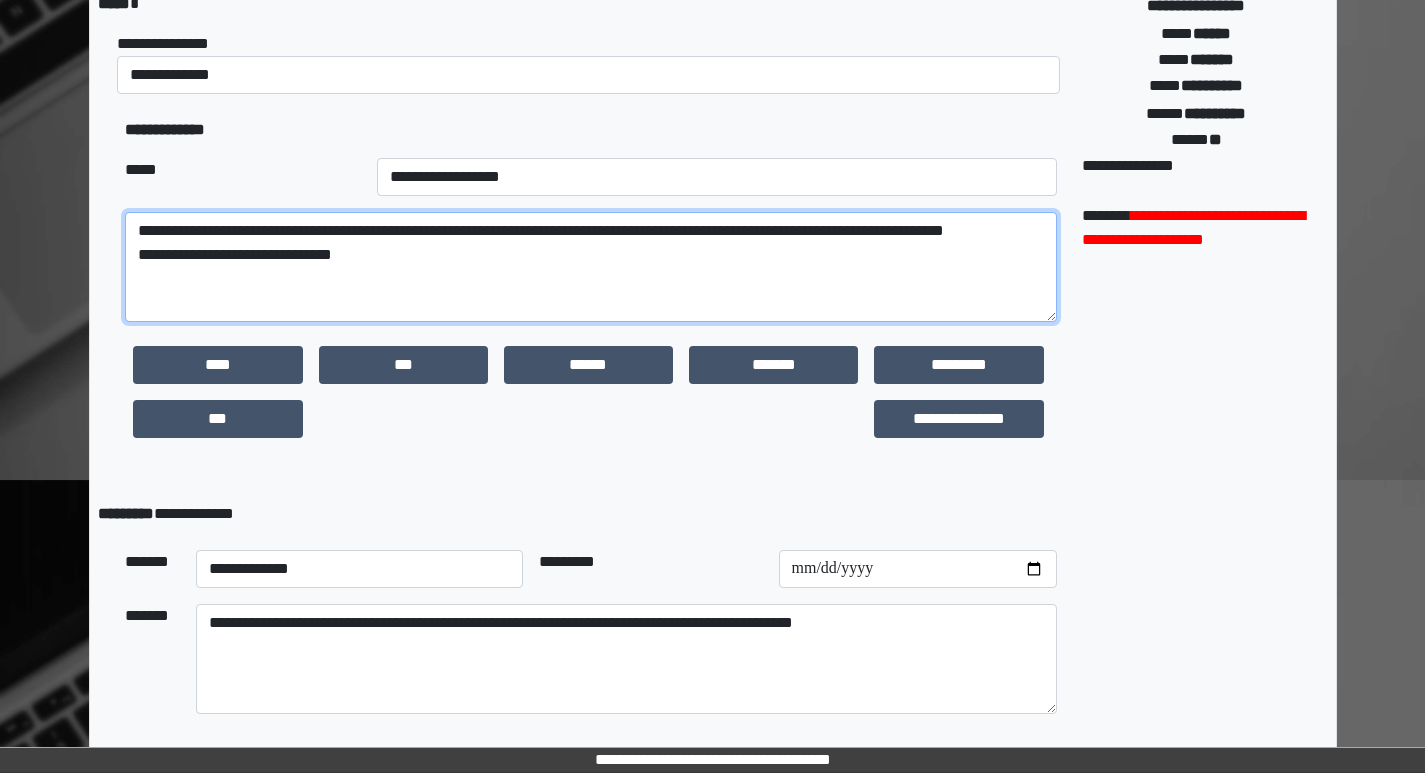 scroll, scrollTop: 461, scrollLeft: 0, axis: vertical 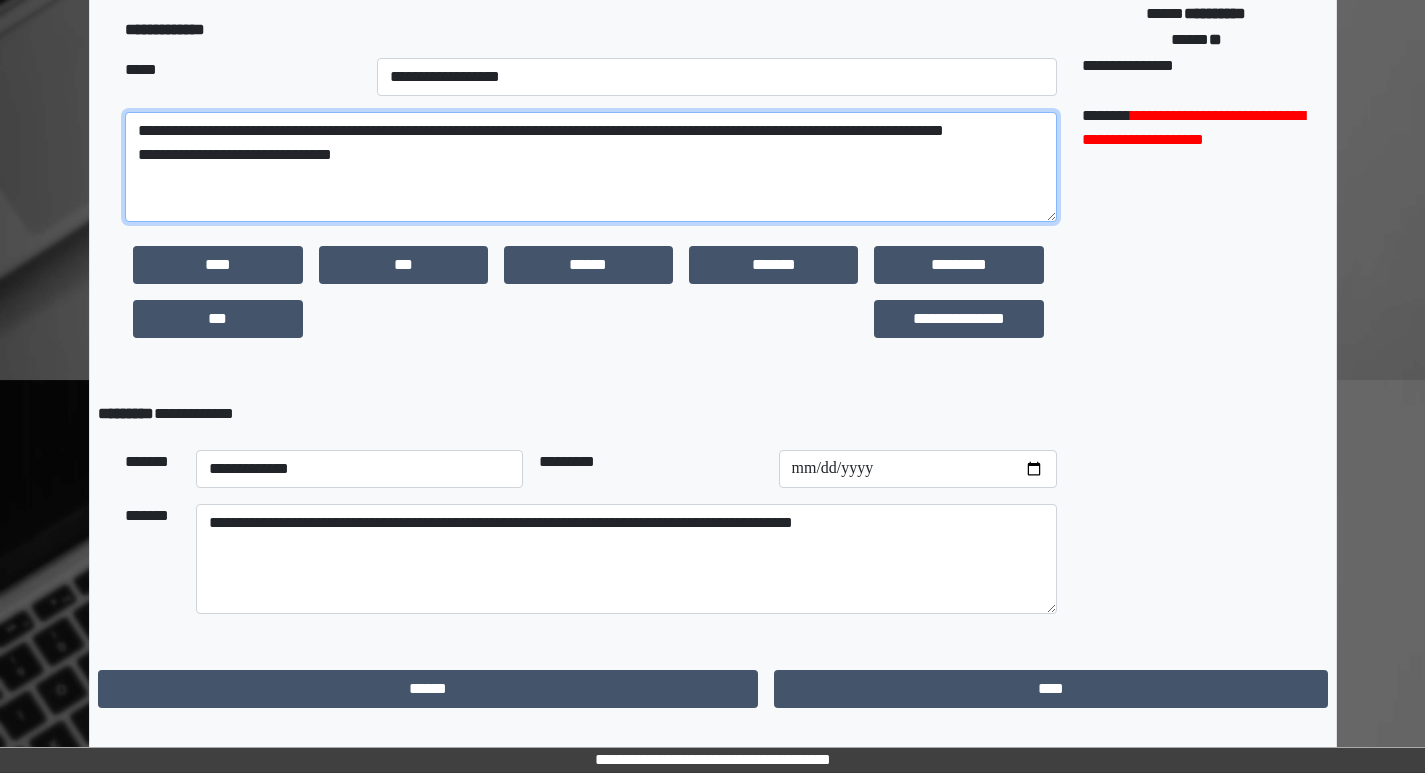 type on "**********" 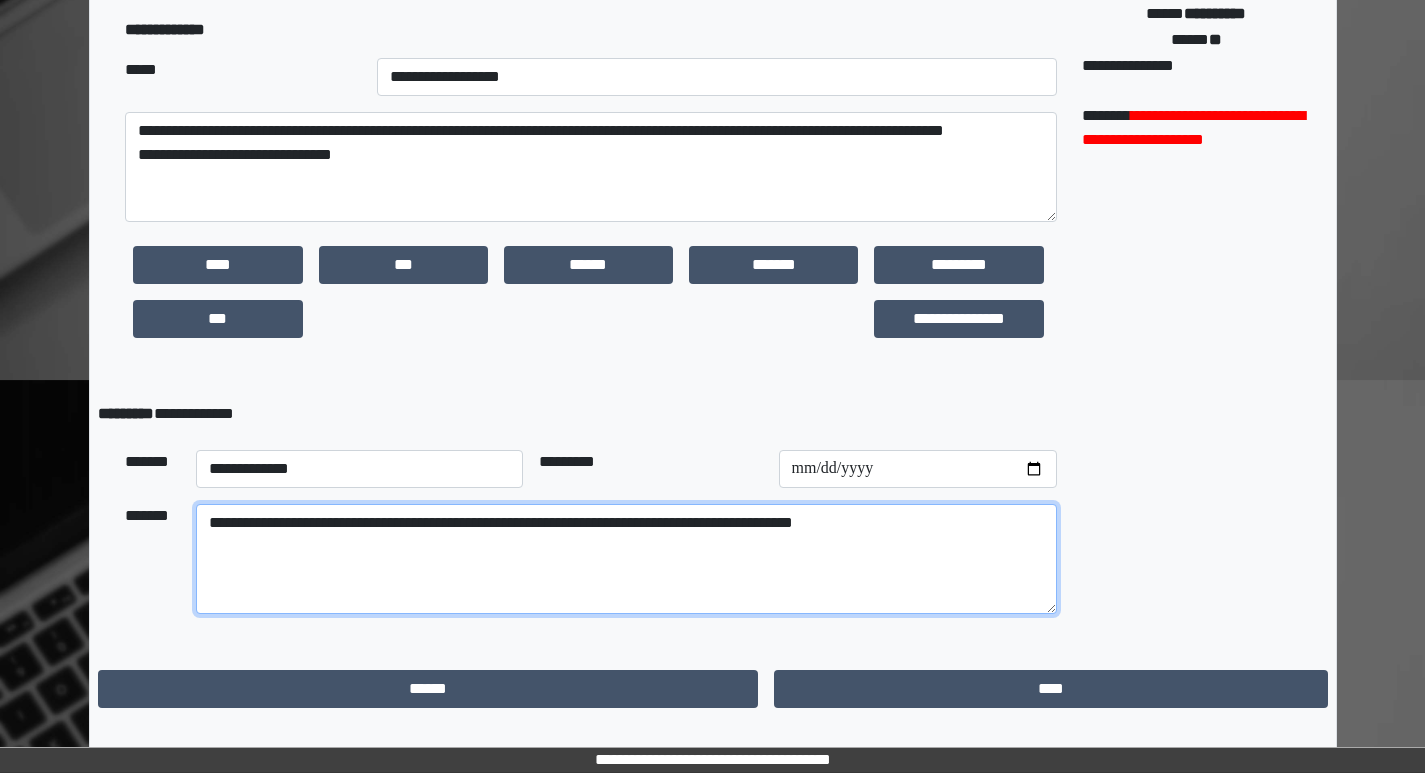 click on "**********" at bounding box center (626, 559) 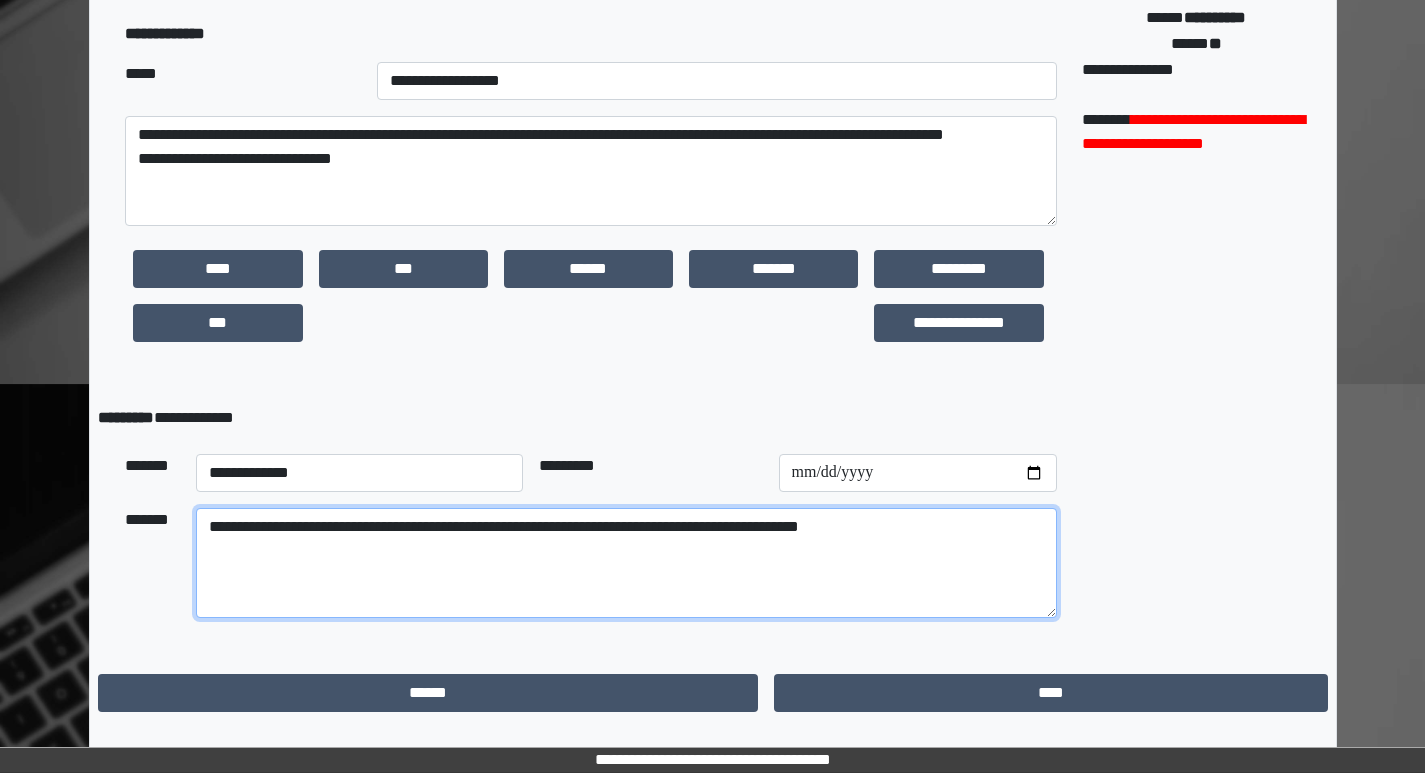 scroll, scrollTop: 461, scrollLeft: 0, axis: vertical 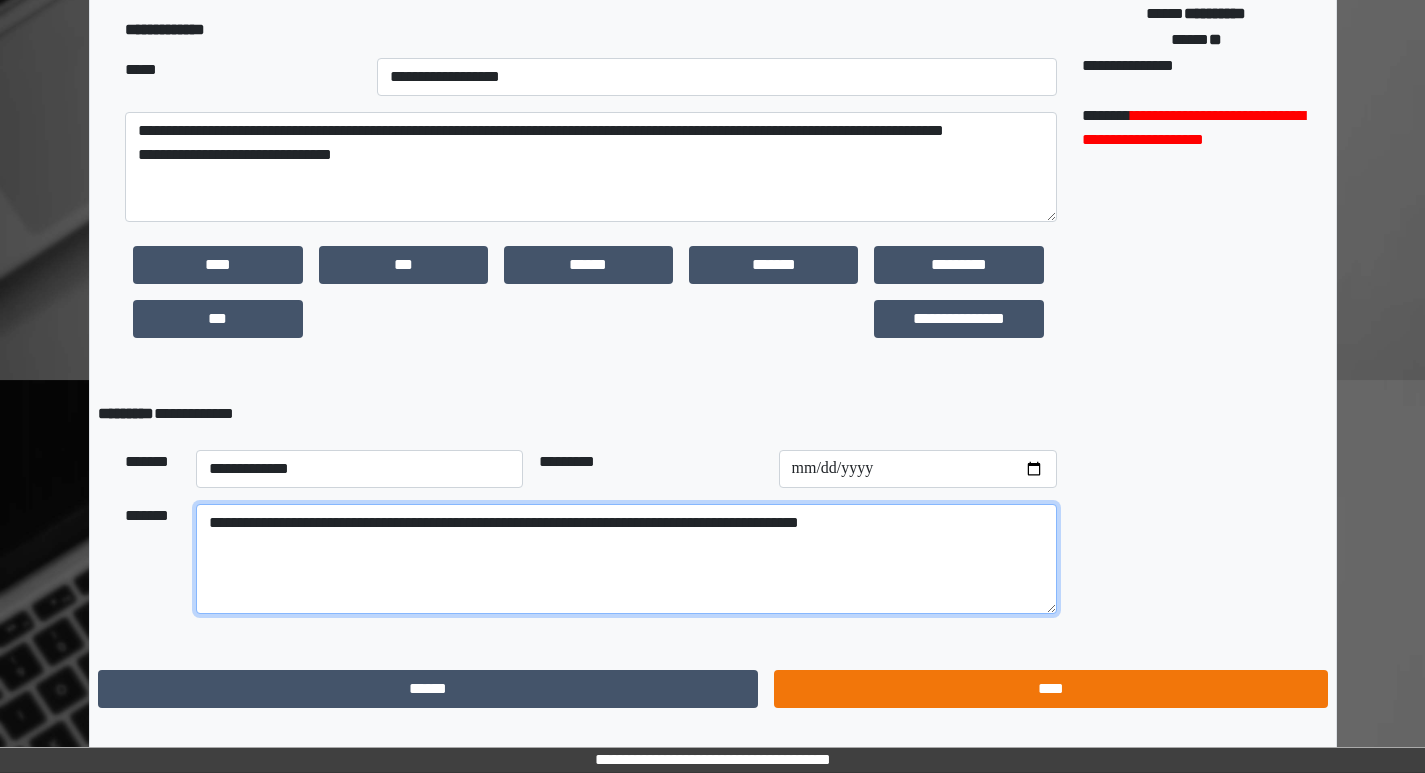type on "**********" 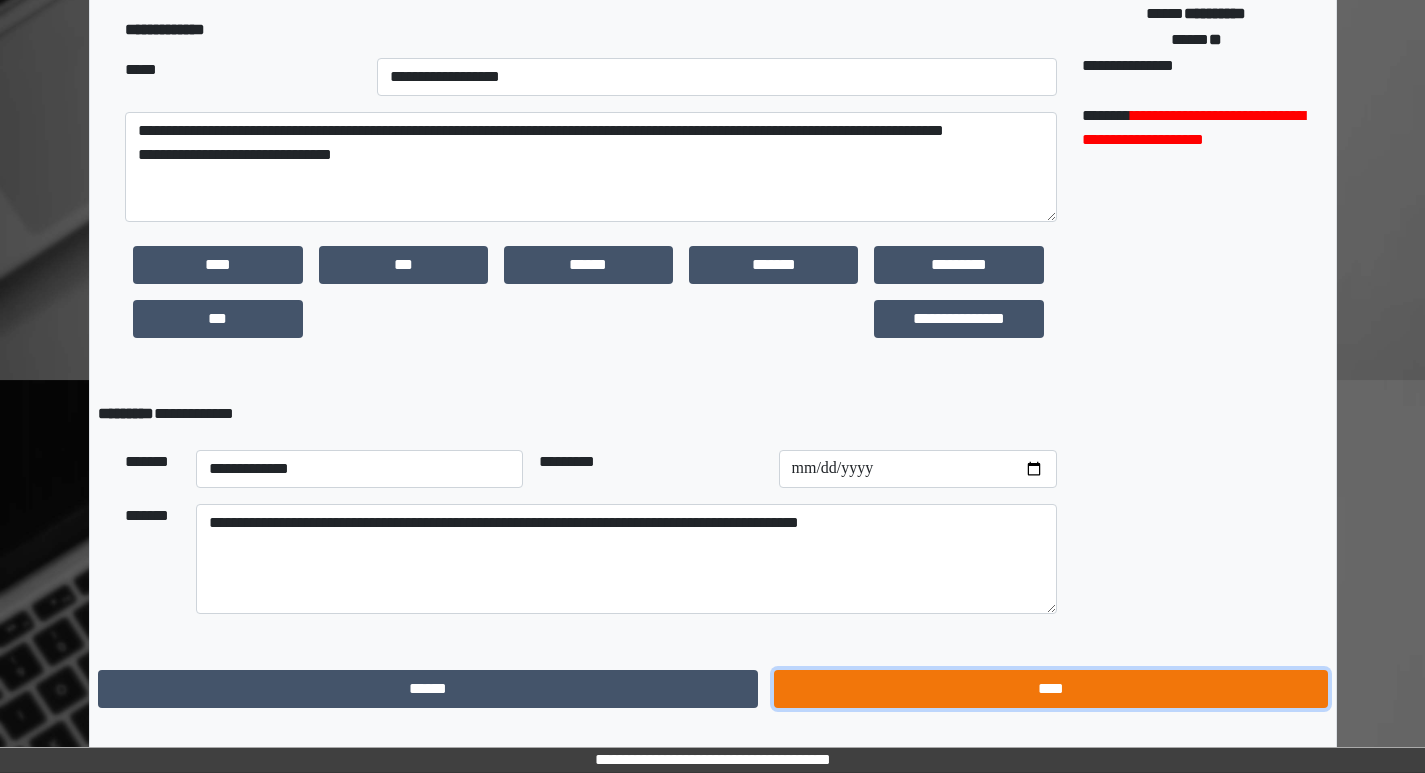 click on "****" at bounding box center [1050, 689] 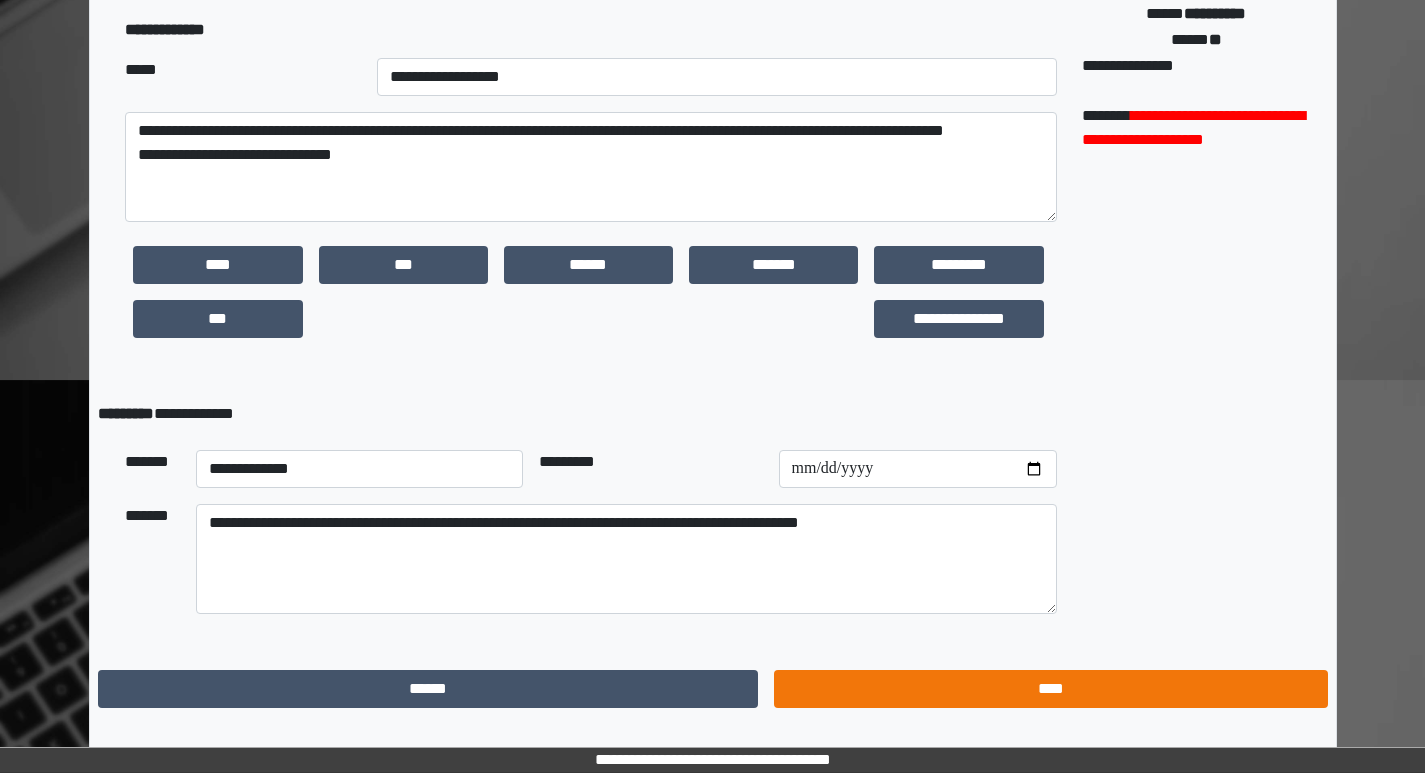 scroll, scrollTop: 0, scrollLeft: 0, axis: both 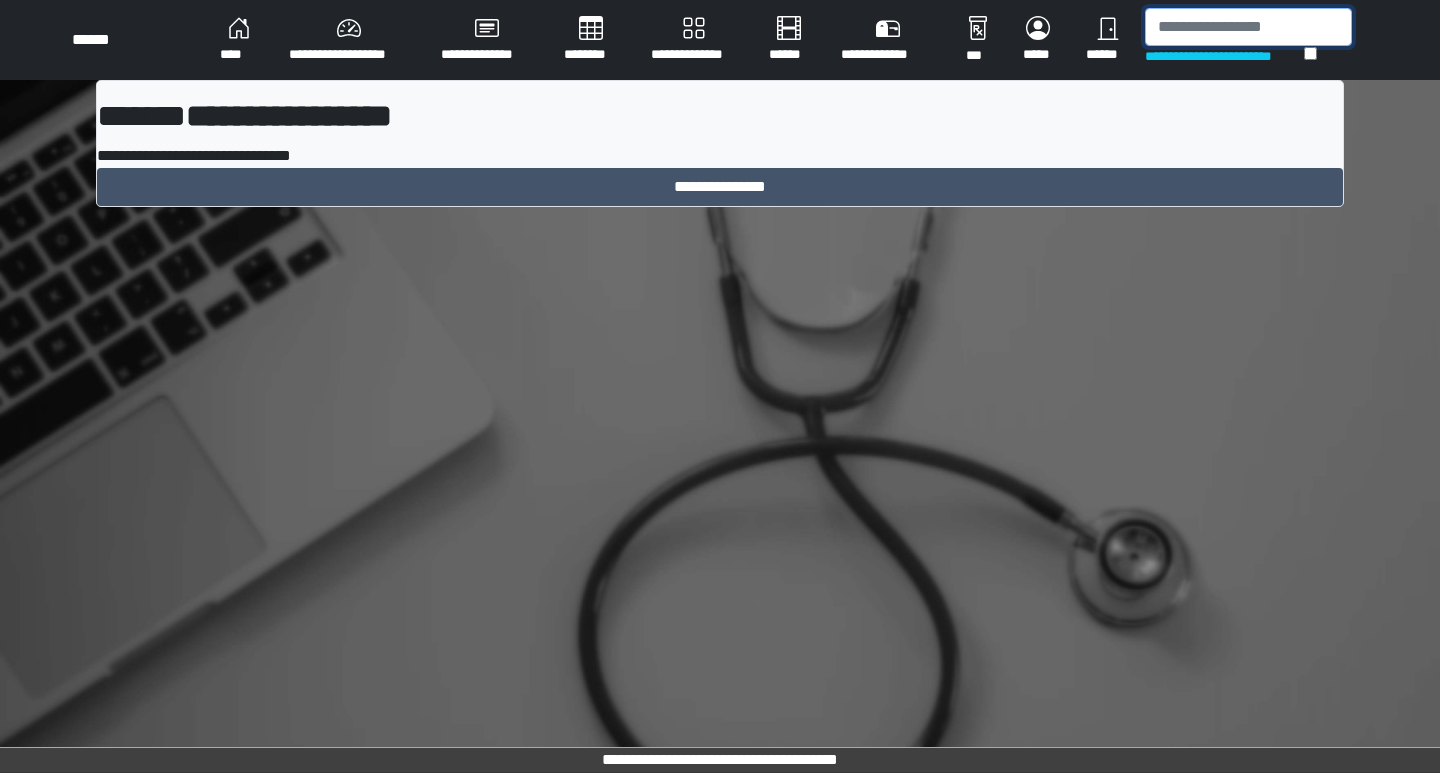 click at bounding box center (1248, 27) 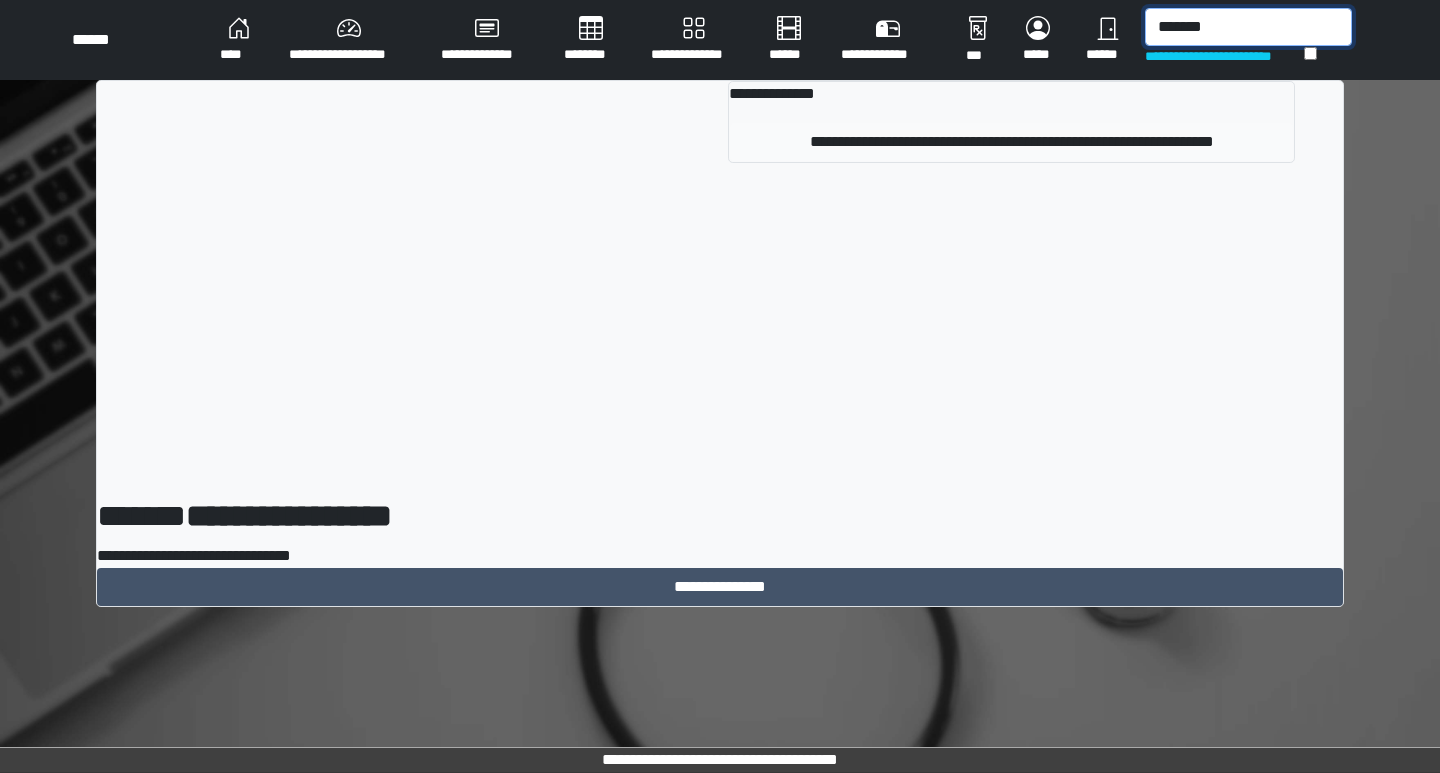type on "*******" 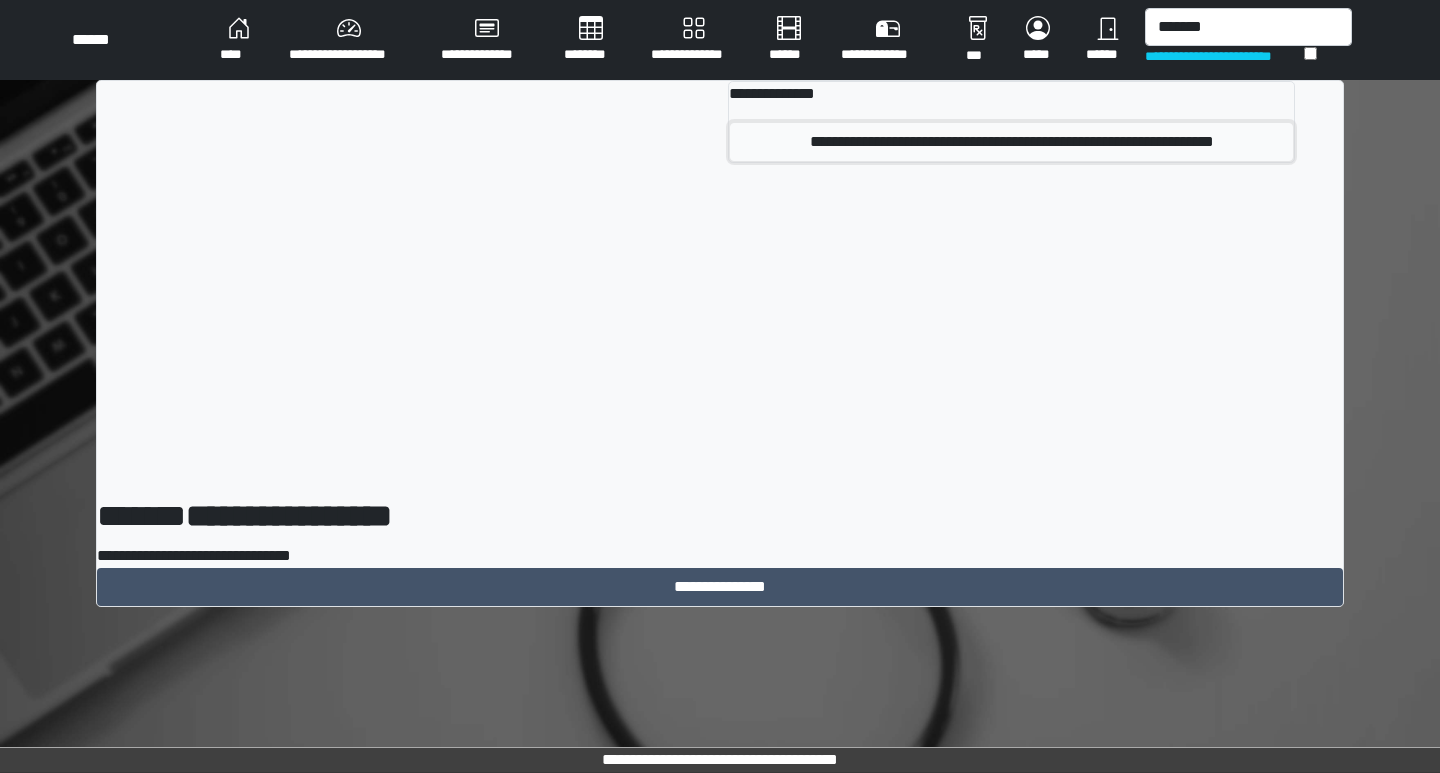 click on "**********" at bounding box center [1011, 142] 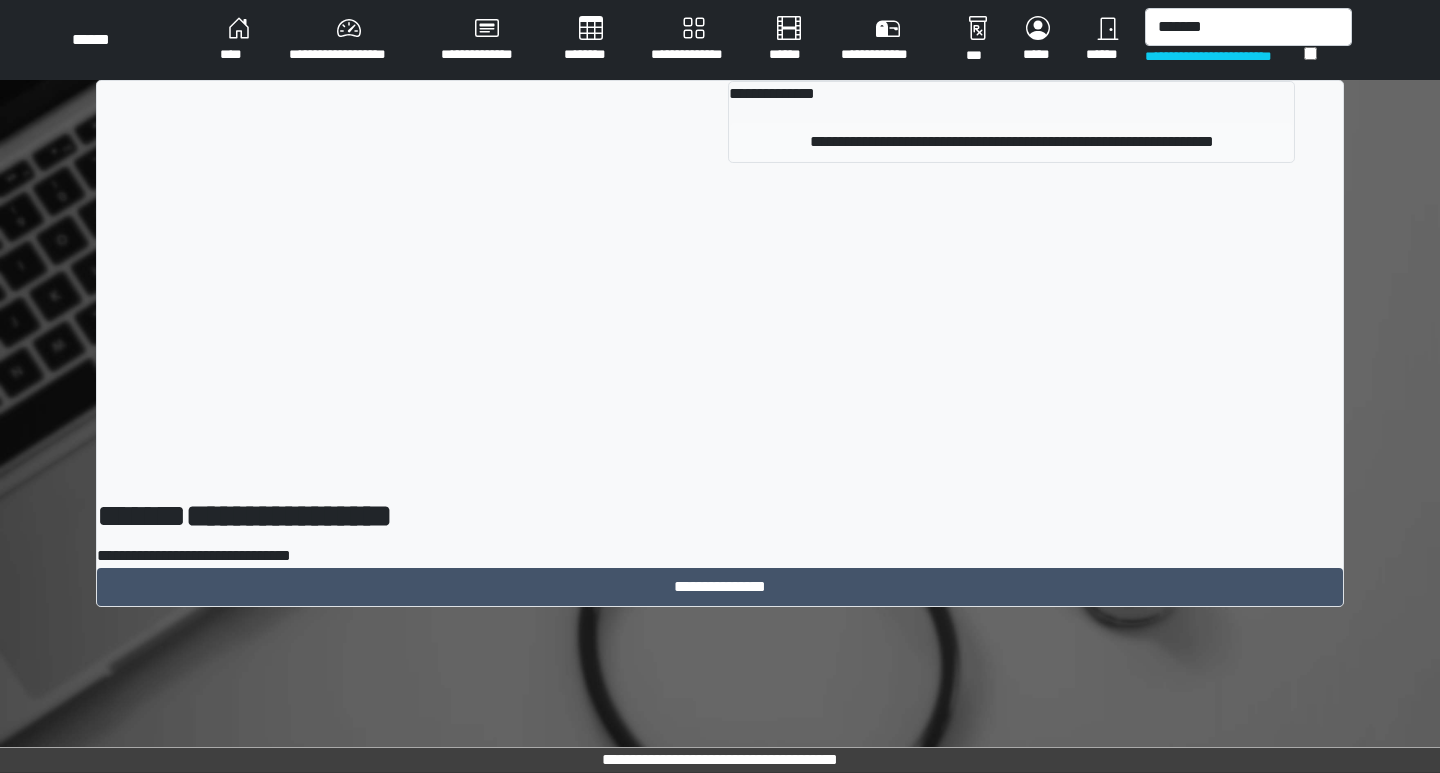 type 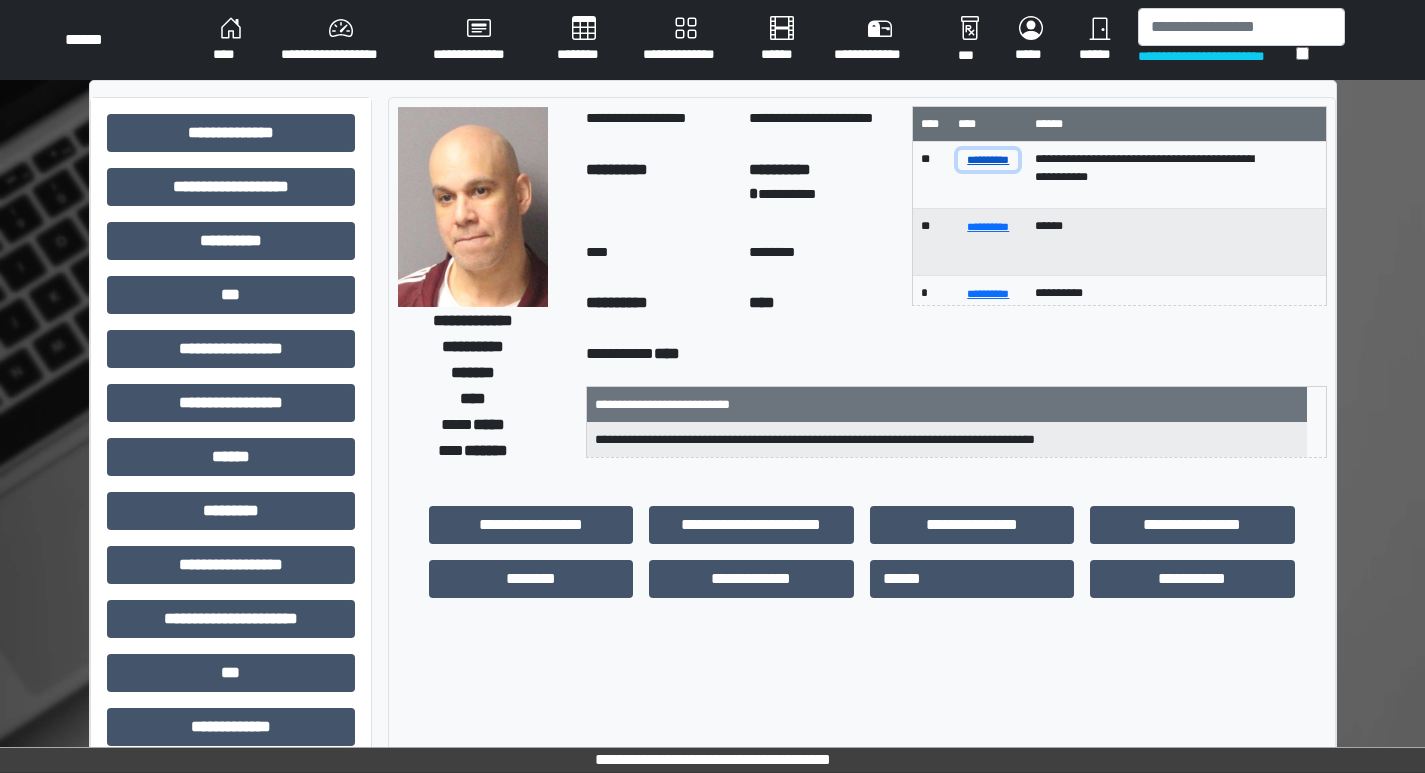 click on "**********" at bounding box center [988, 159] 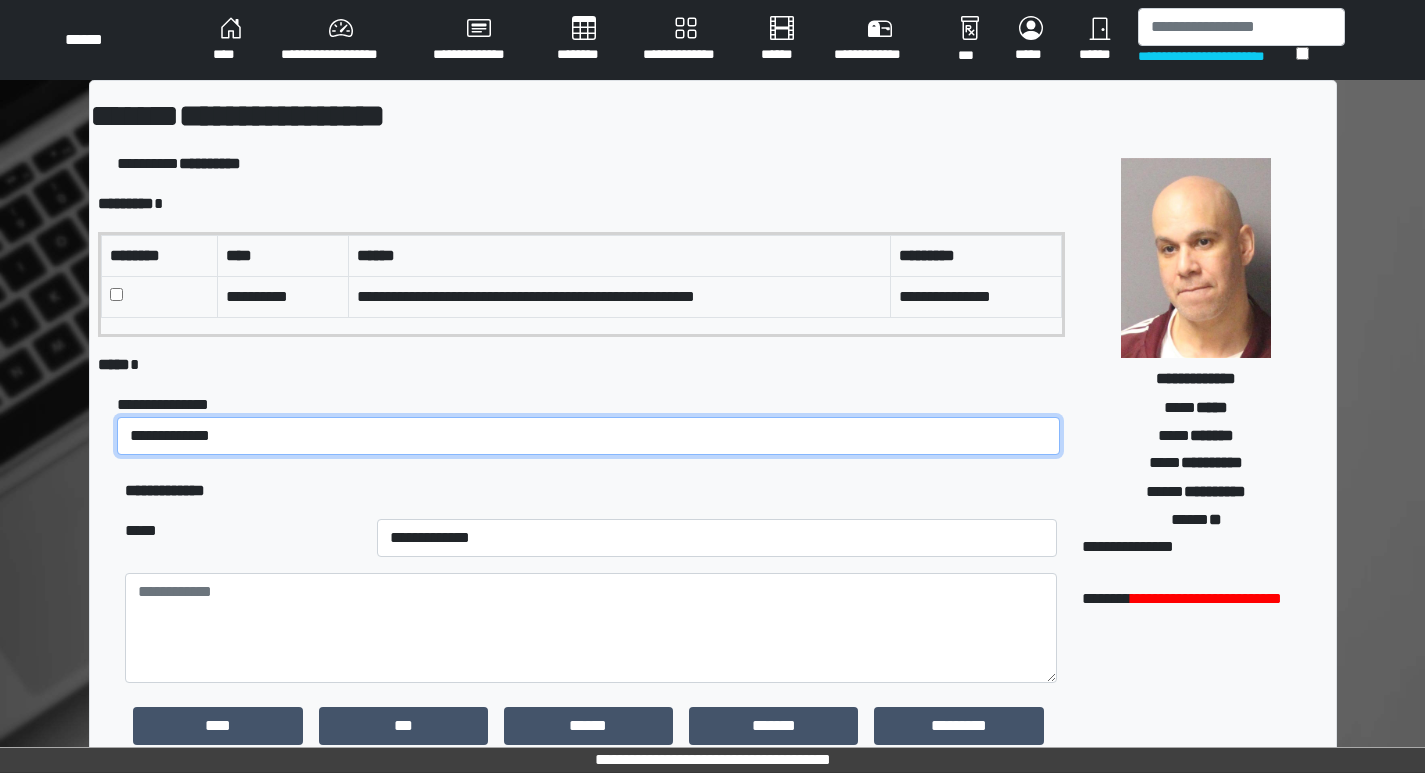 click on "**********" at bounding box center (588, 436) 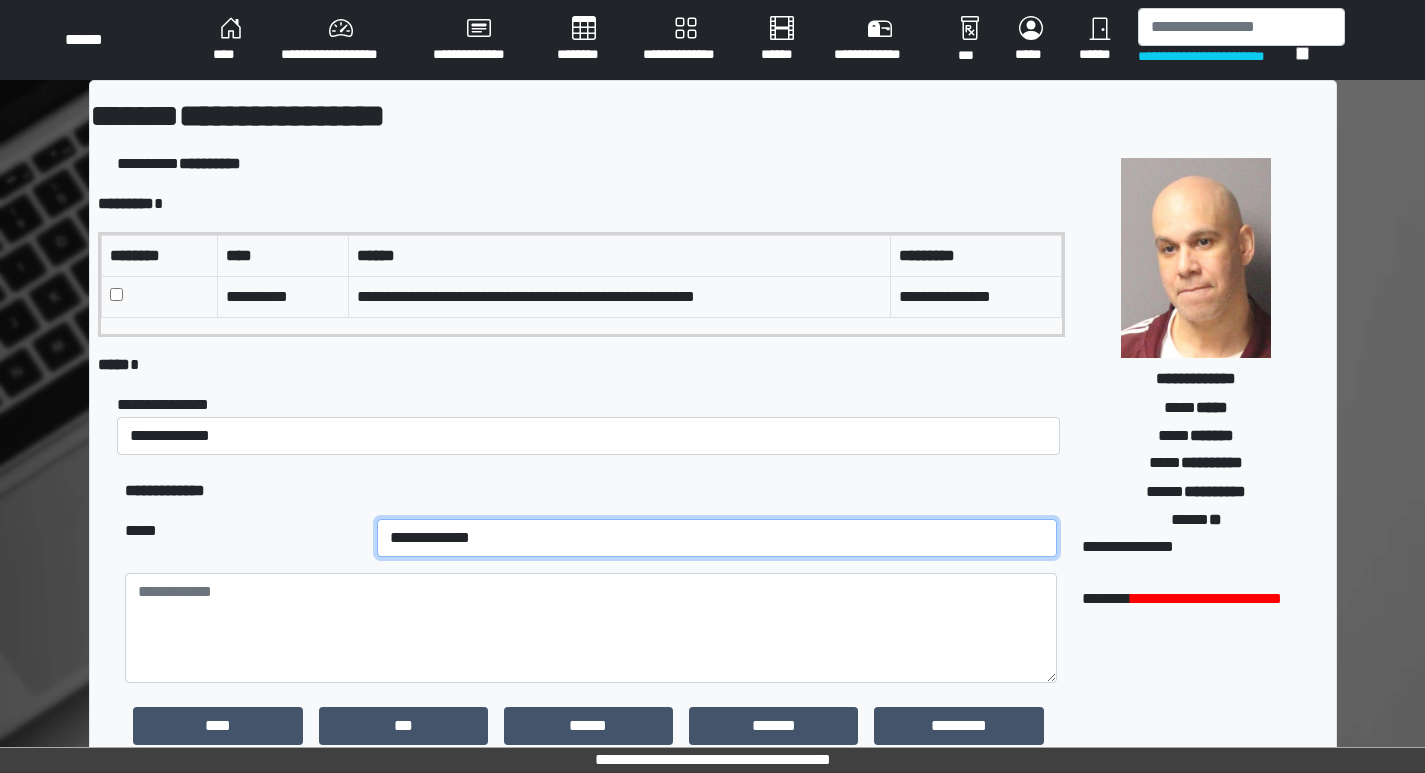 click on "**********" at bounding box center [717, 538] 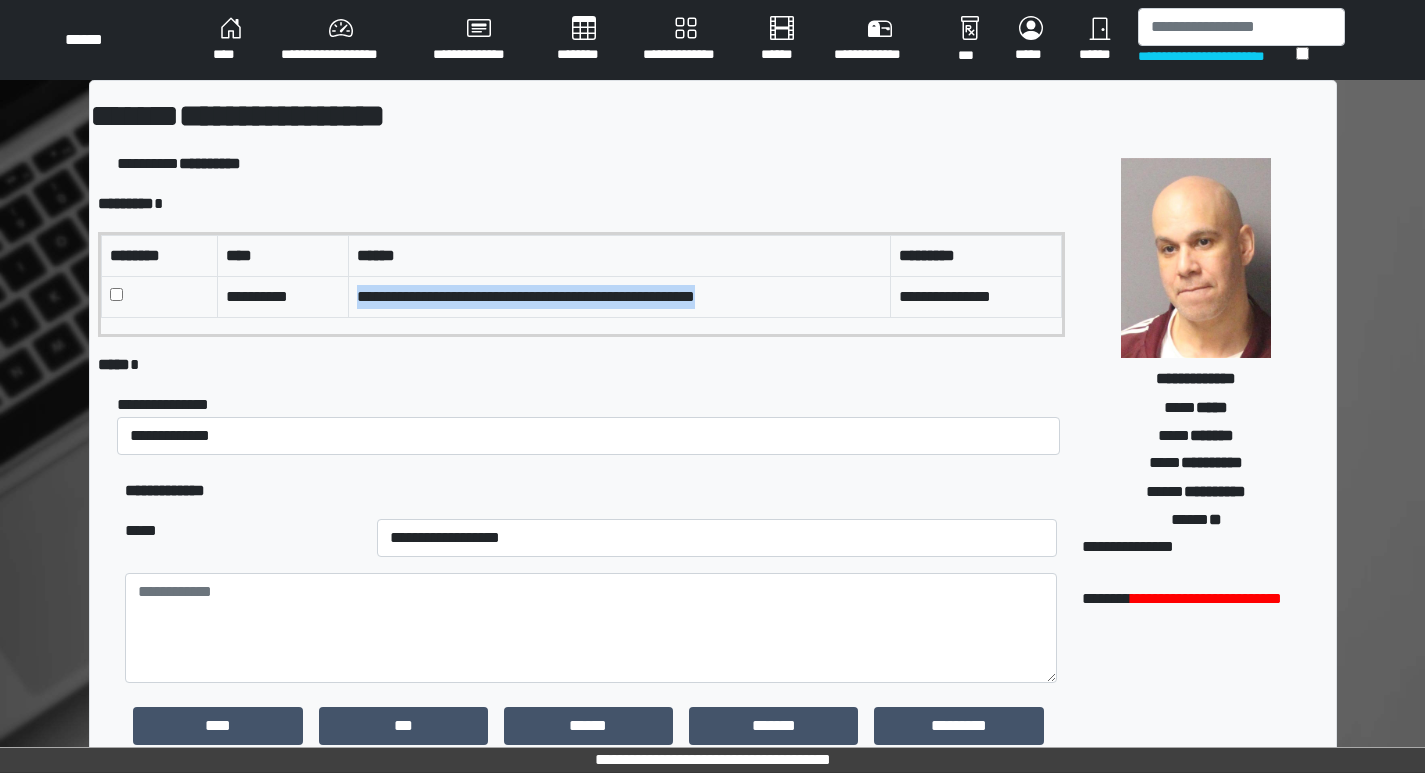 drag, startPoint x: 352, startPoint y: 286, endPoint x: 781, endPoint y: 291, distance: 429.02914 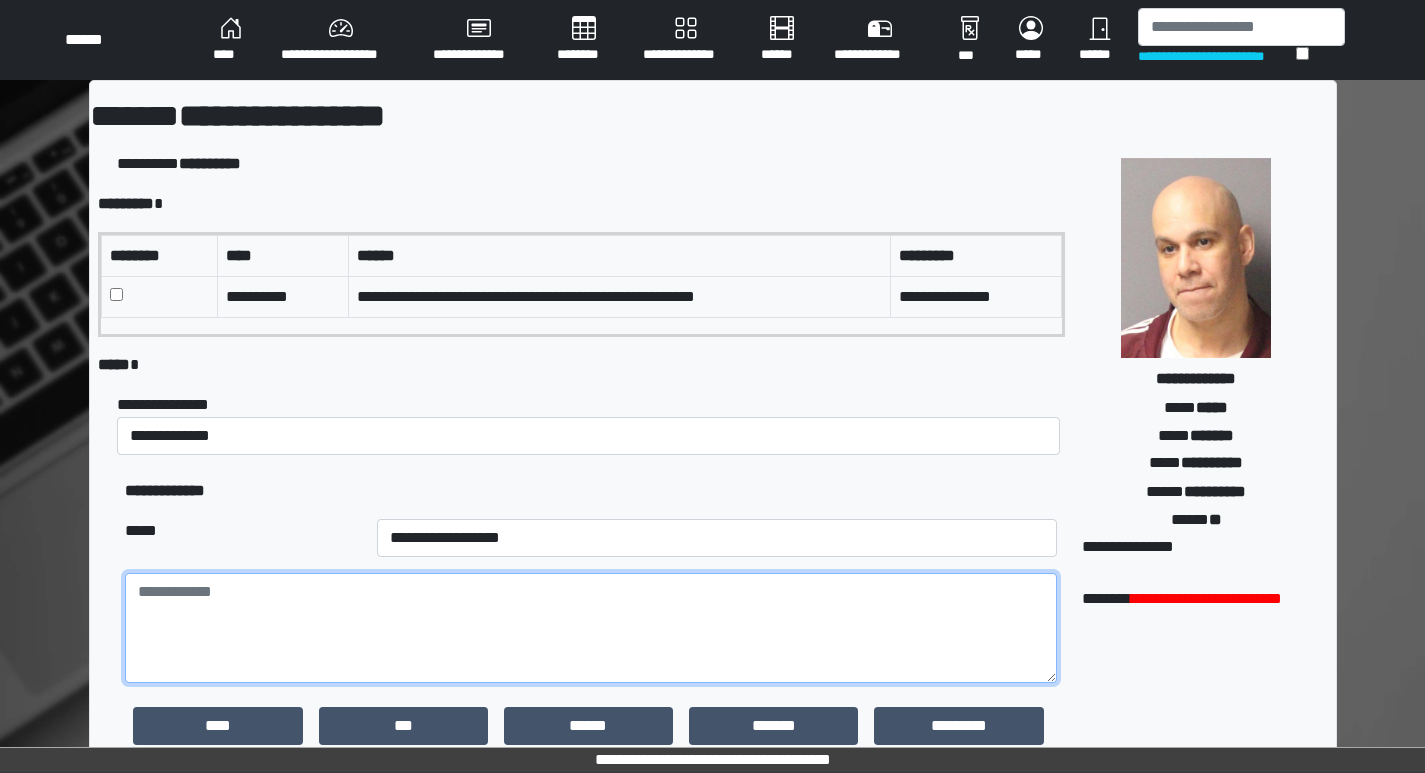 click at bounding box center [590, 628] 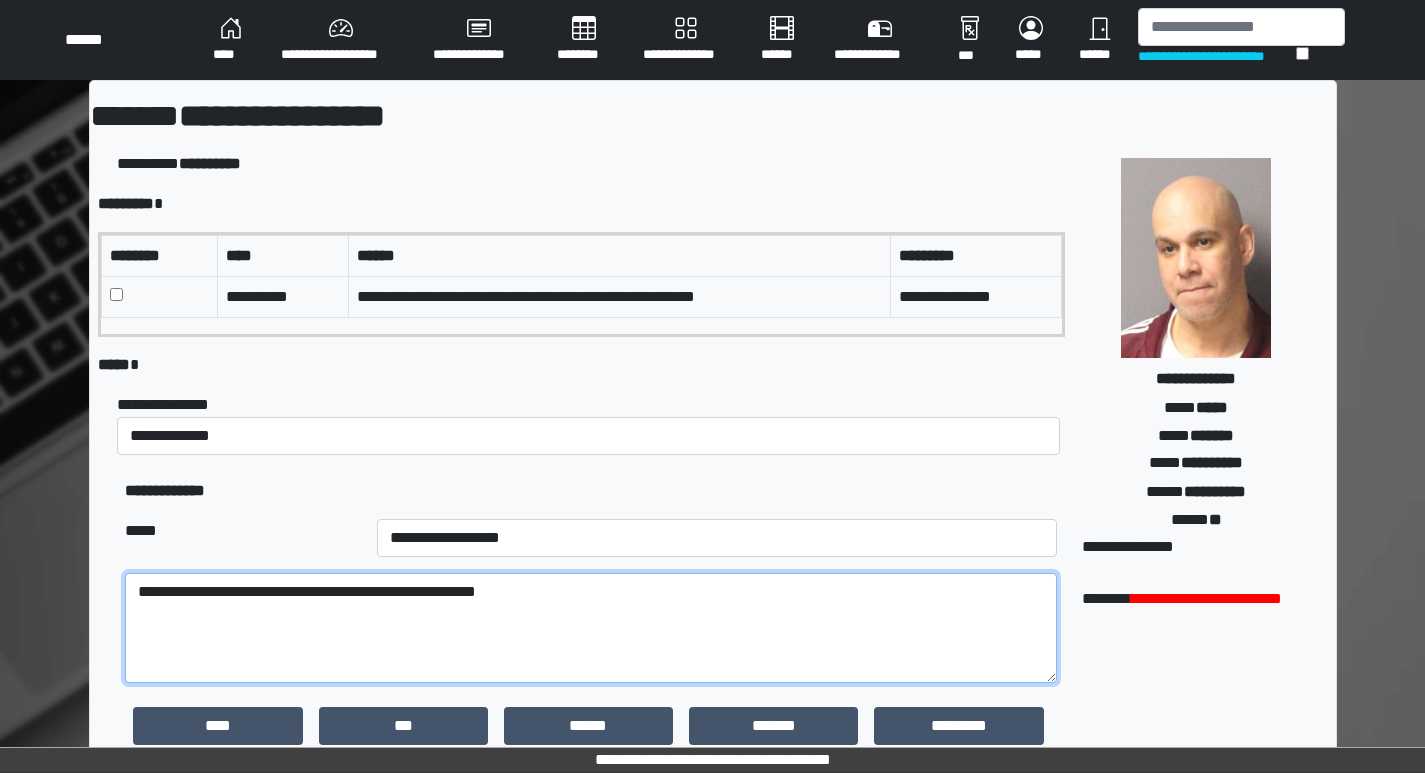 click on "**********" at bounding box center [590, 628] 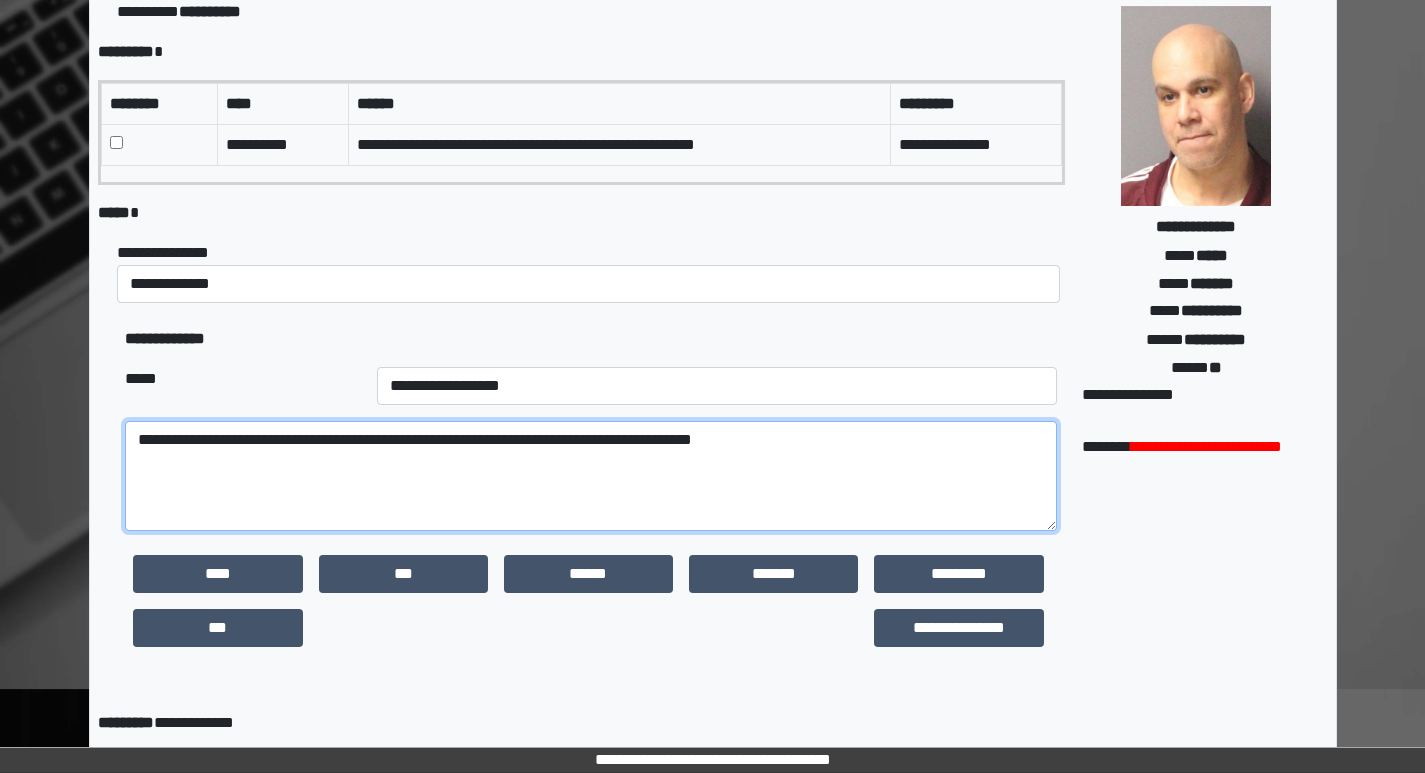 scroll, scrollTop: 300, scrollLeft: 0, axis: vertical 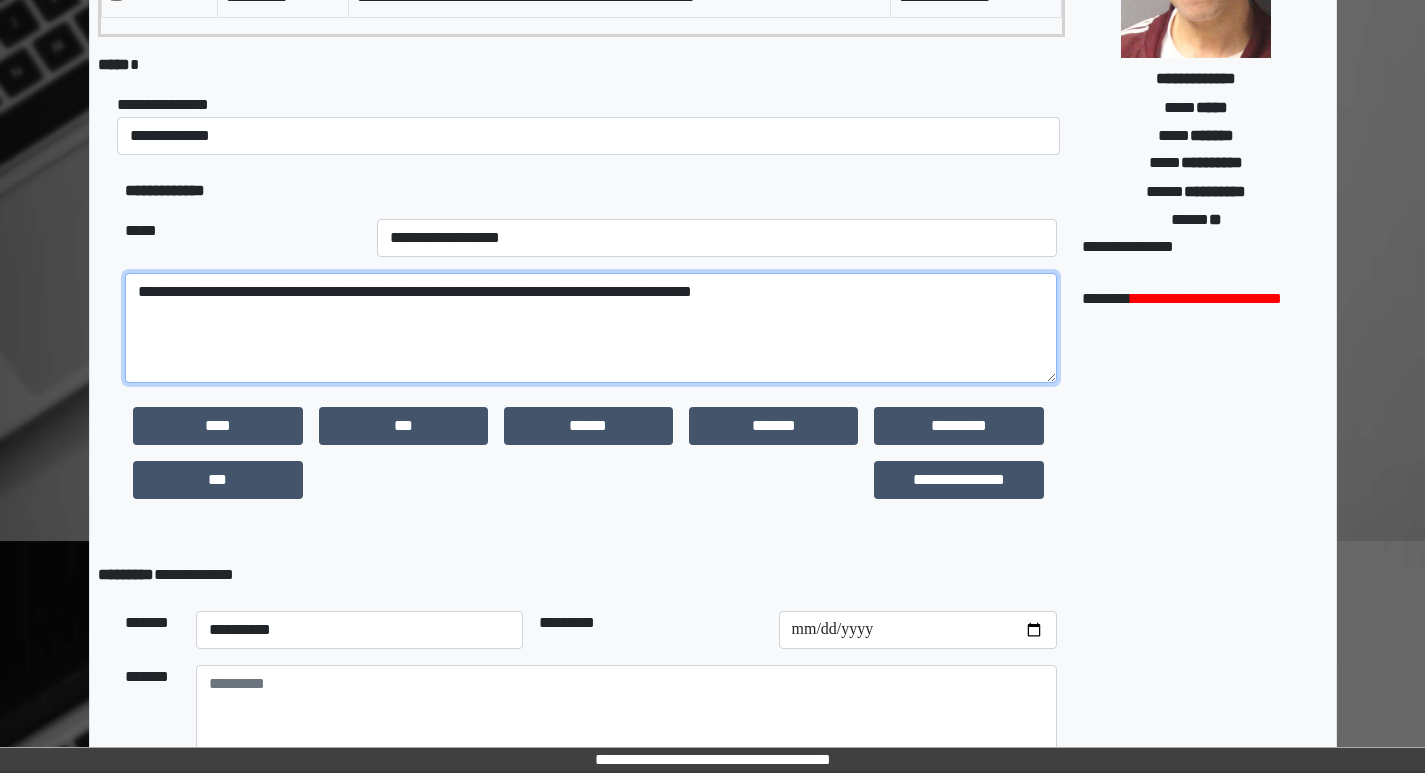 type on "**********" 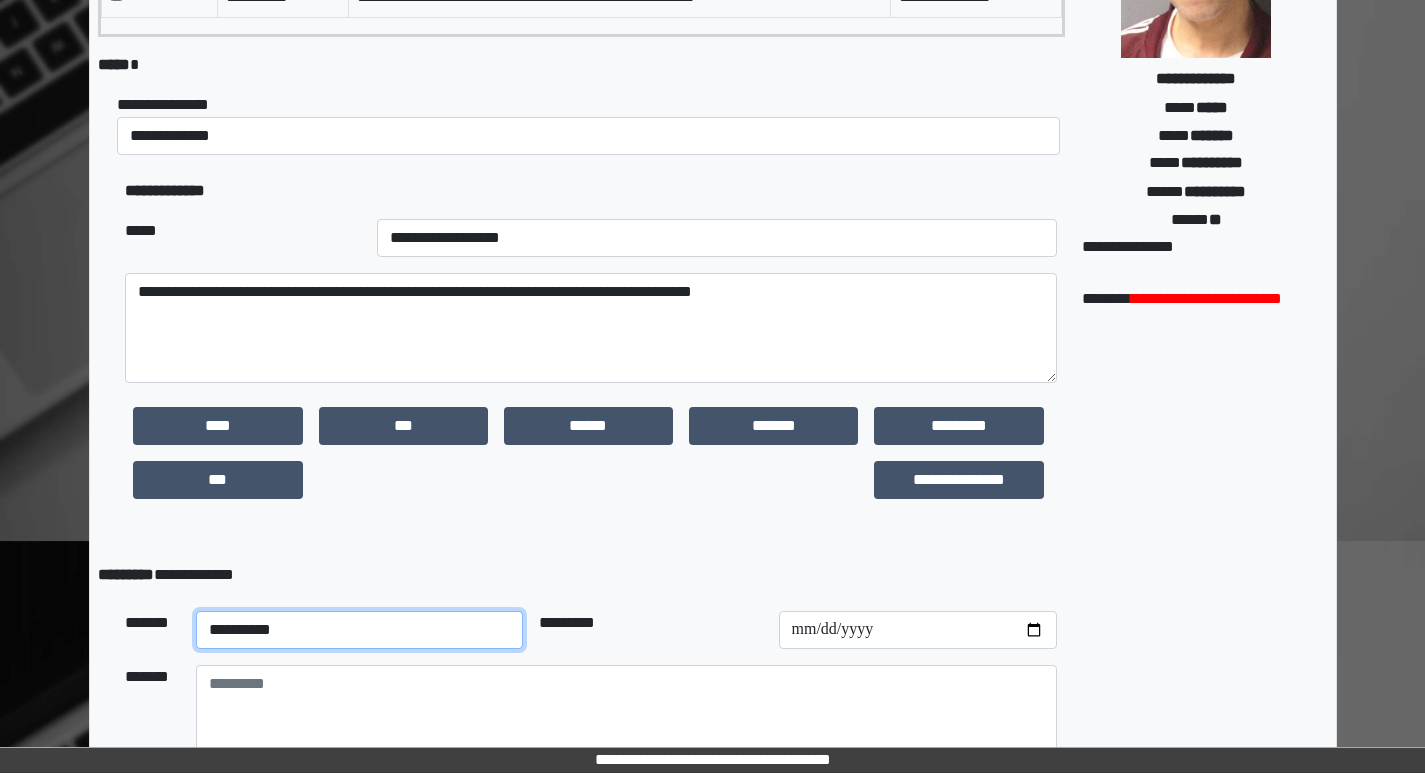 click on "**********" at bounding box center (360, 630) 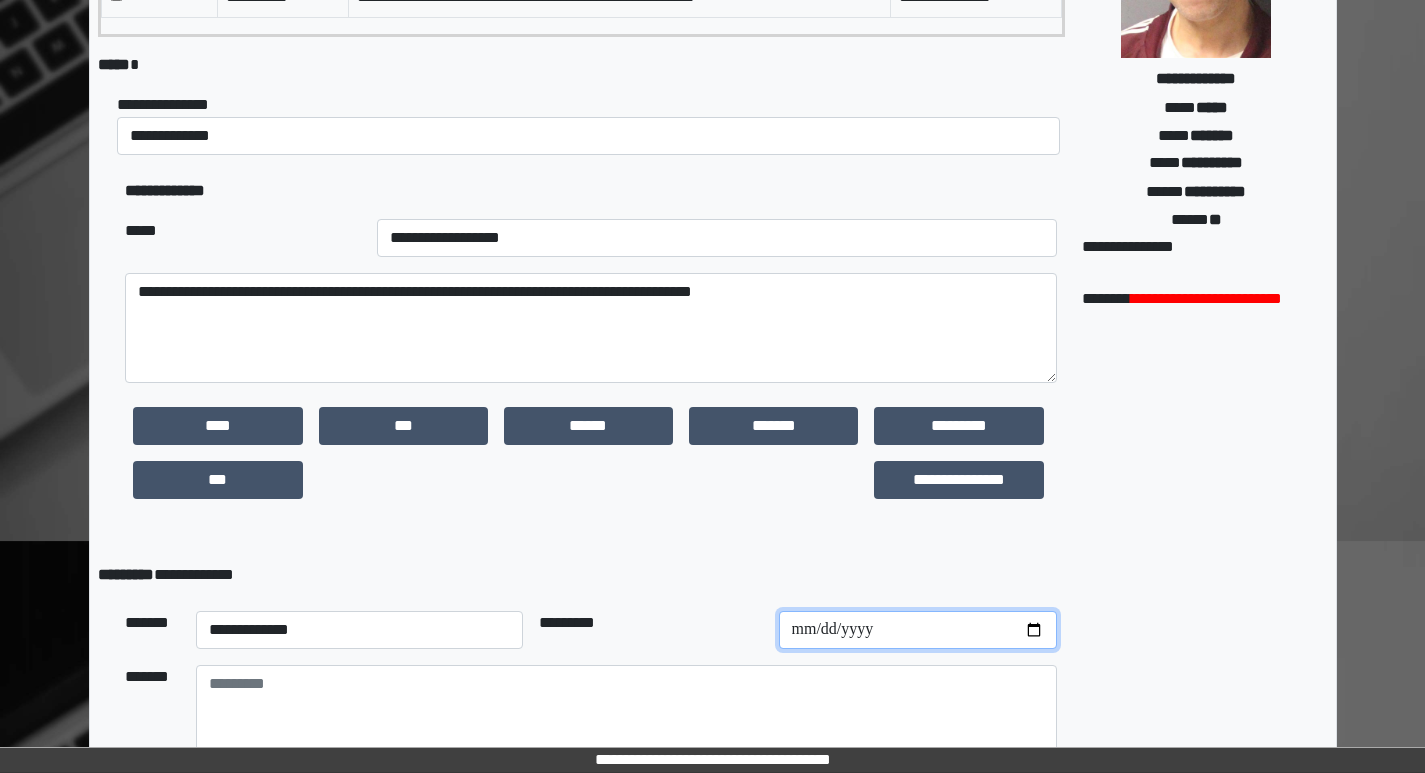click at bounding box center [918, 630] 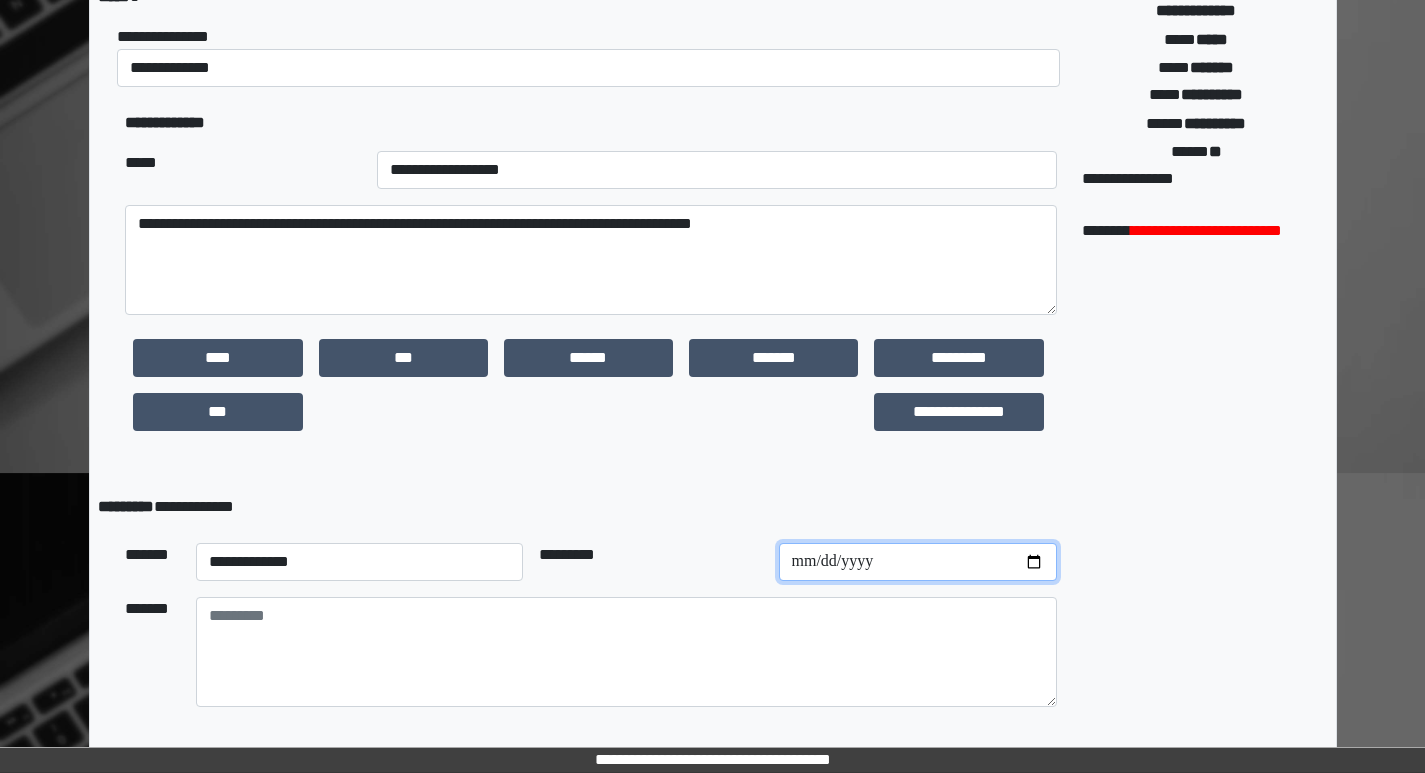 scroll, scrollTop: 437, scrollLeft: 0, axis: vertical 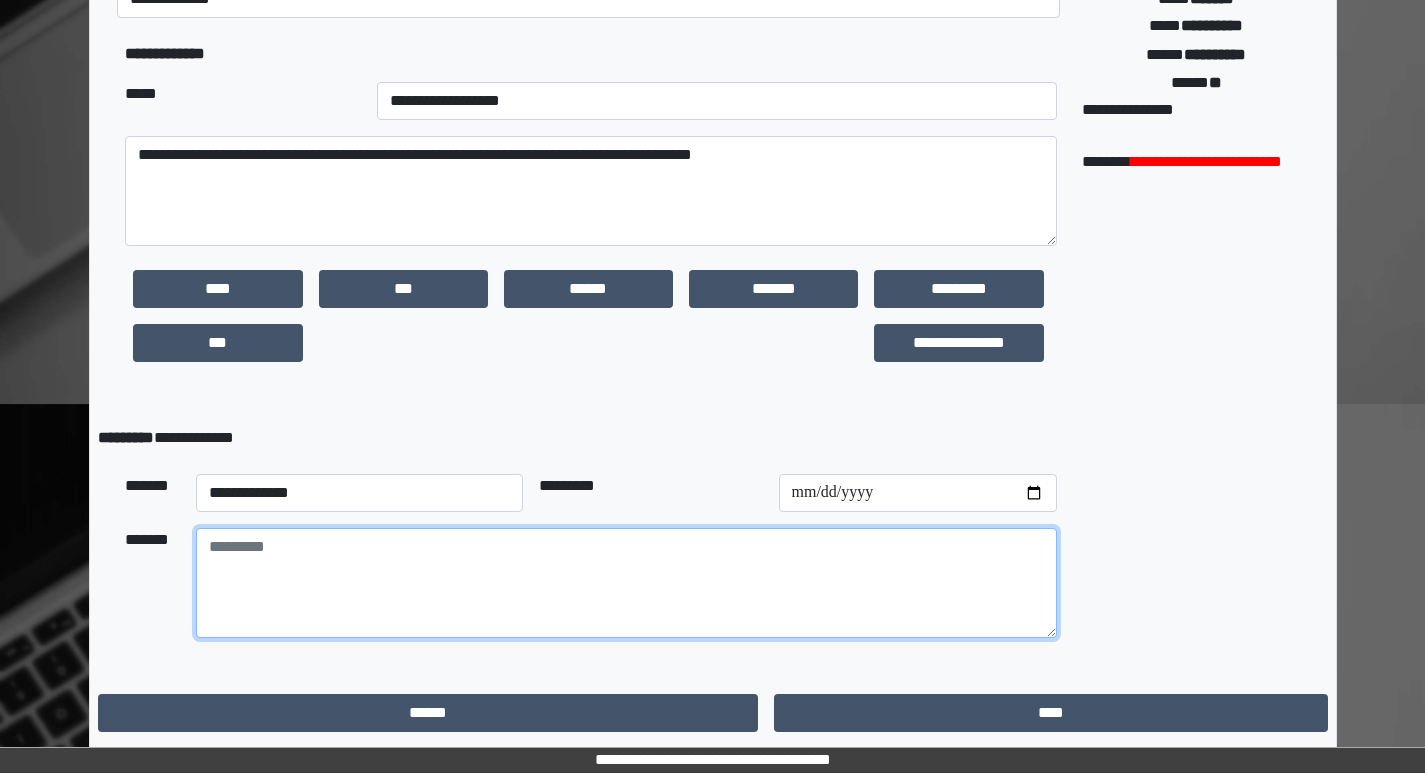 click at bounding box center [626, 583] 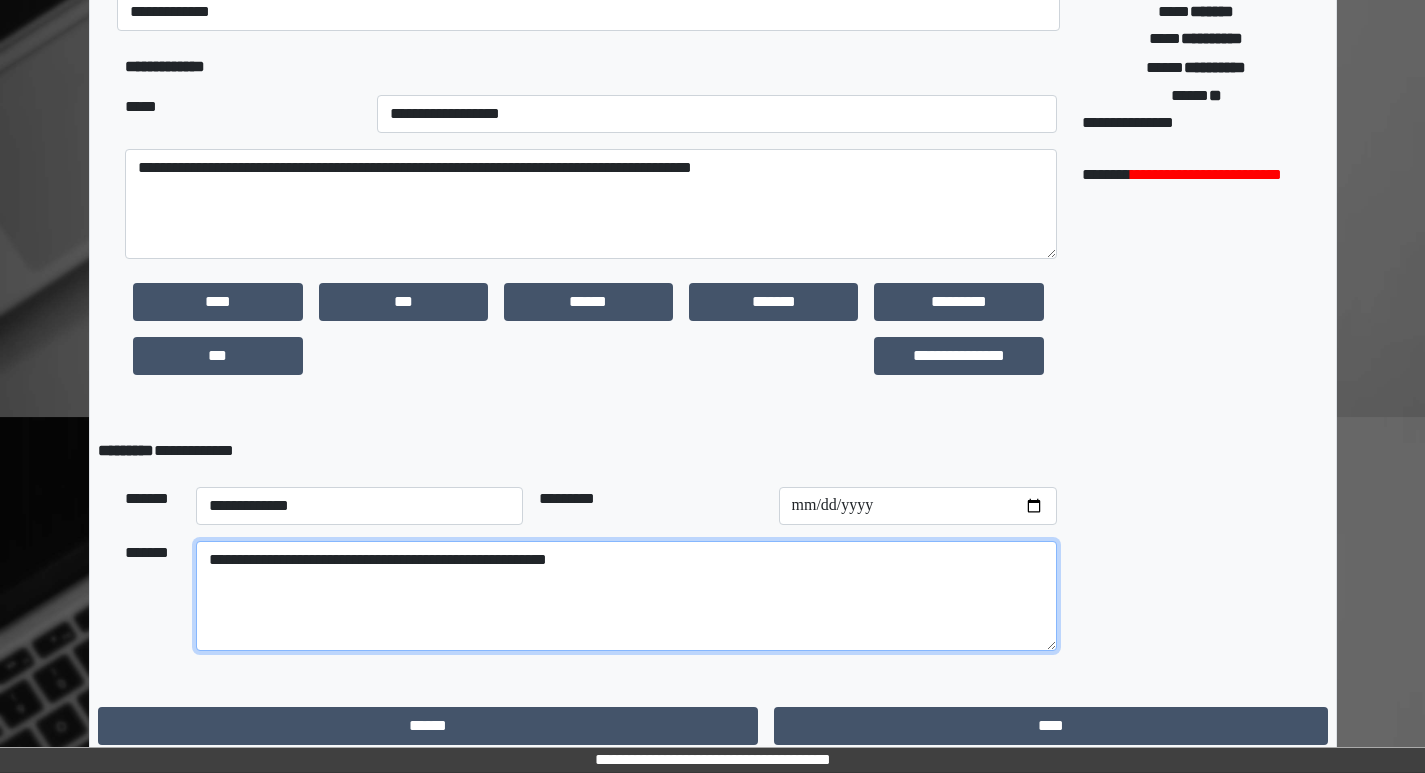 scroll, scrollTop: 437, scrollLeft: 0, axis: vertical 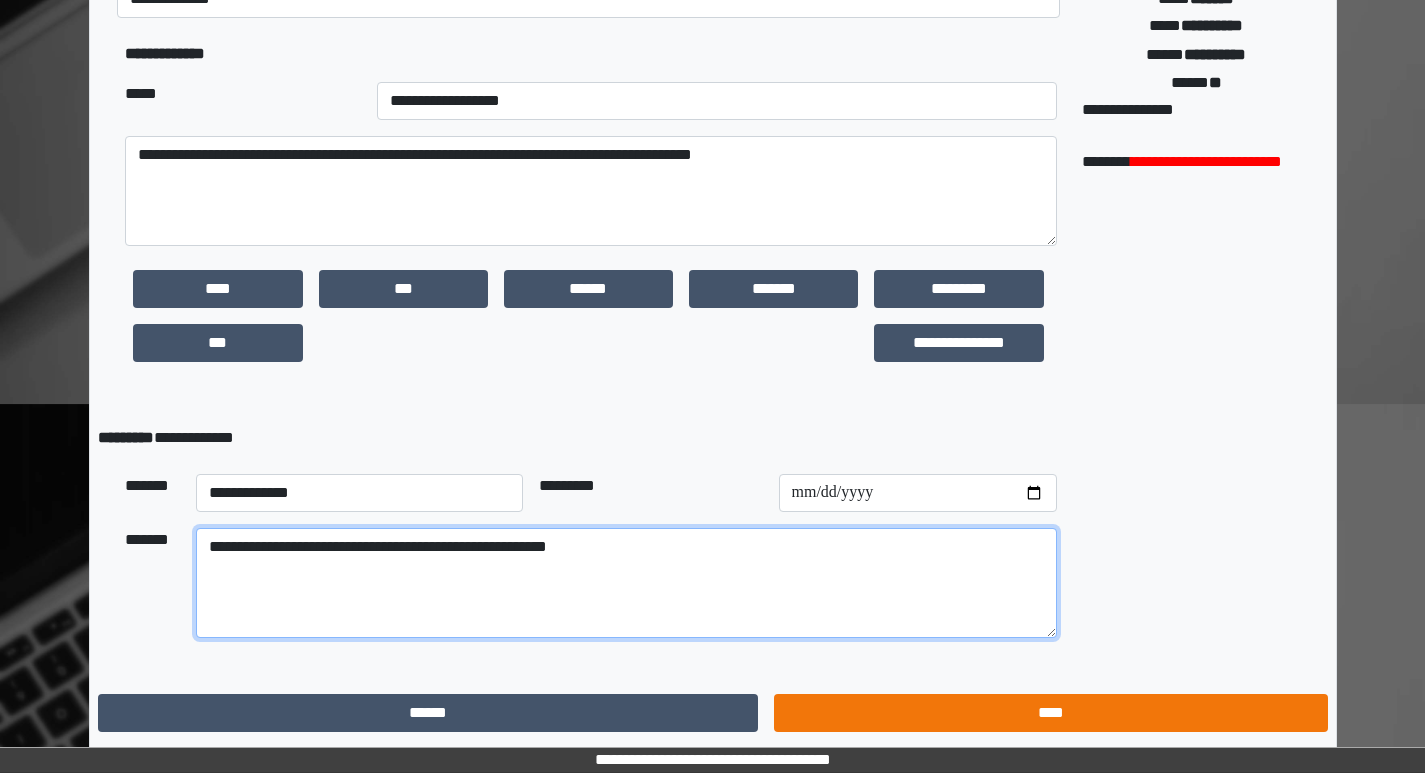 type on "**********" 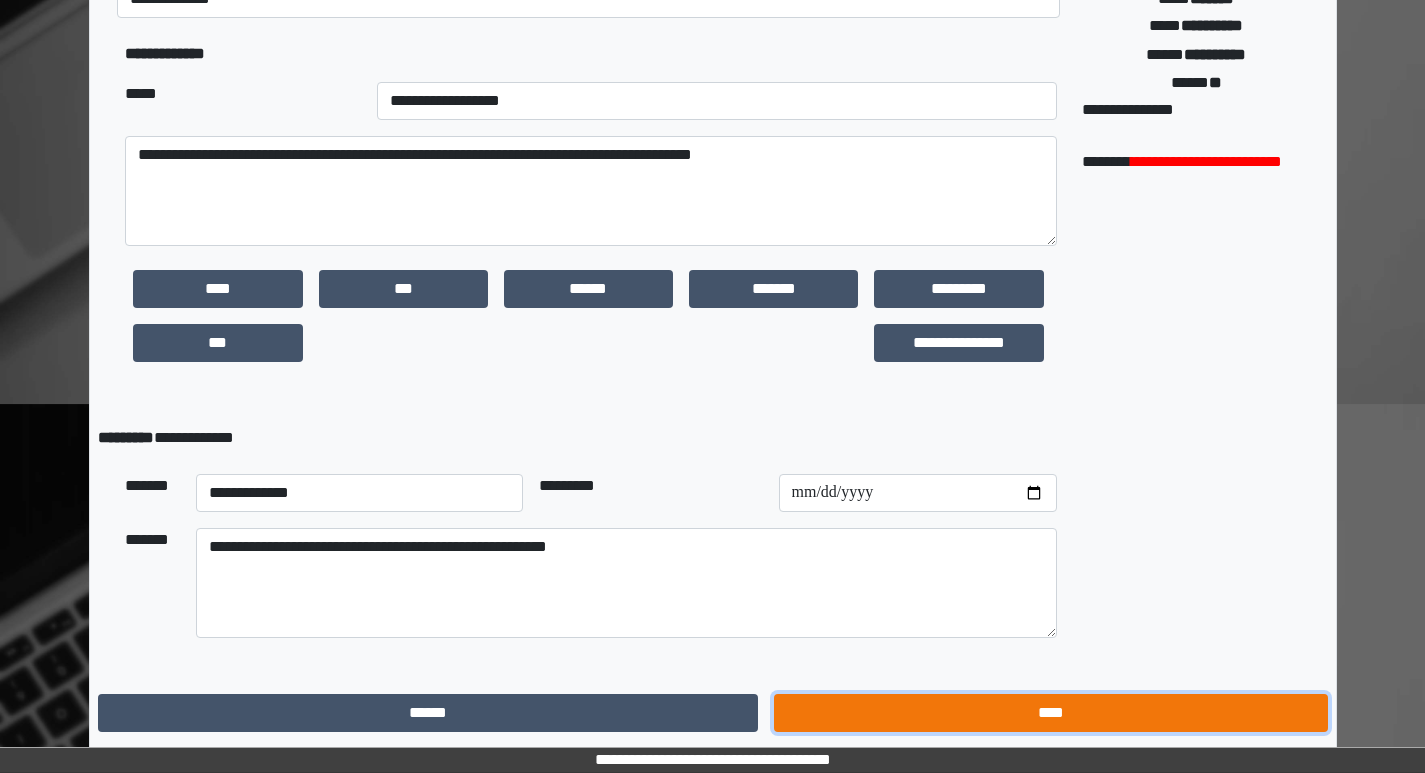 click on "****" at bounding box center (1050, 713) 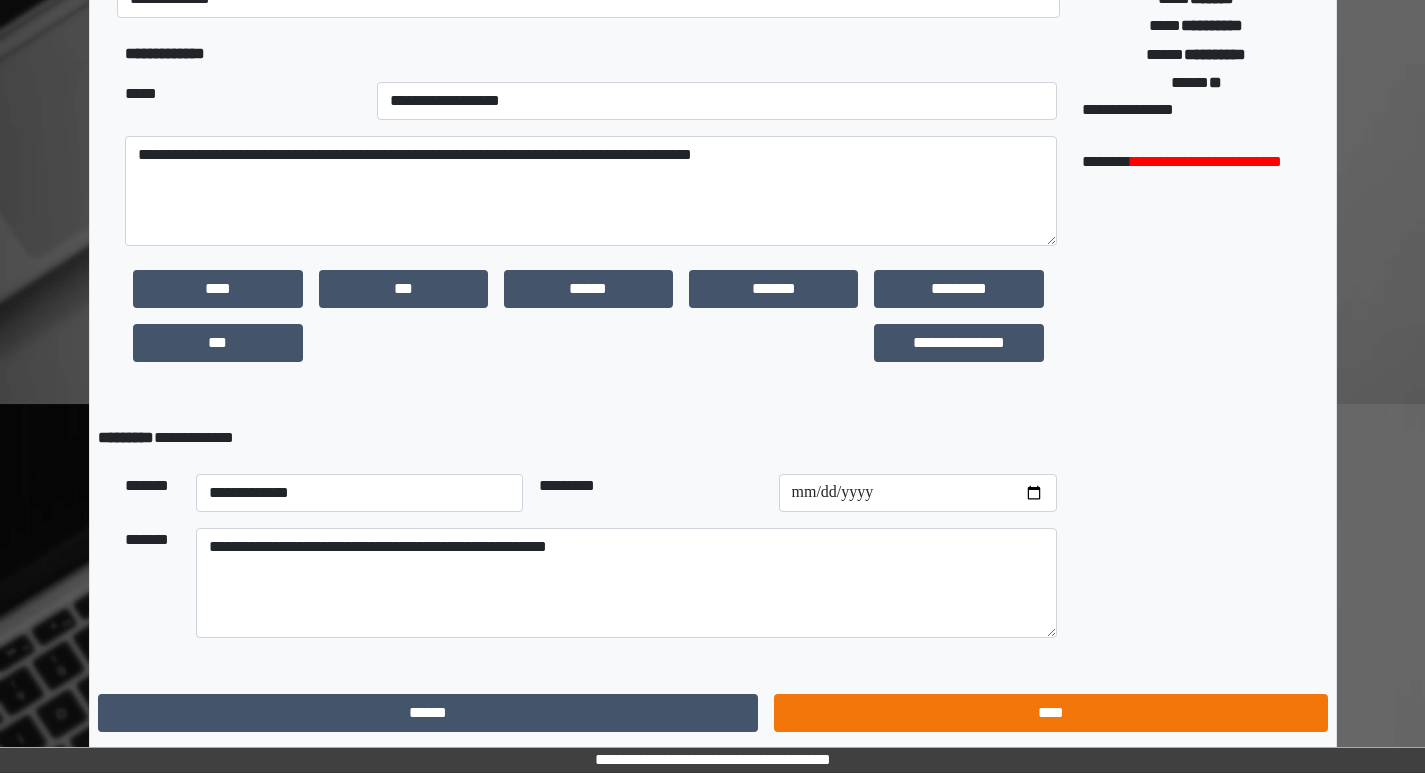 scroll, scrollTop: 0, scrollLeft: 0, axis: both 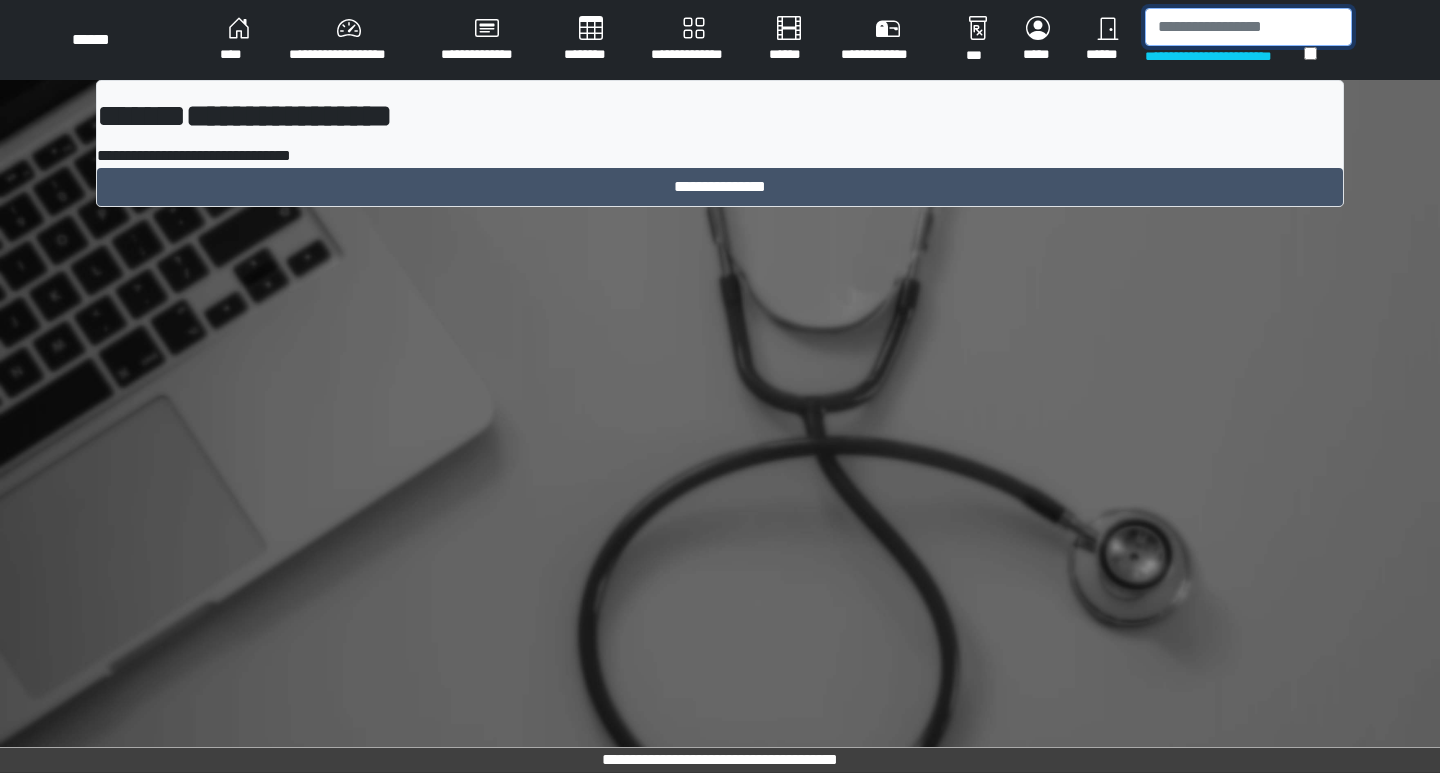 click at bounding box center (1248, 27) 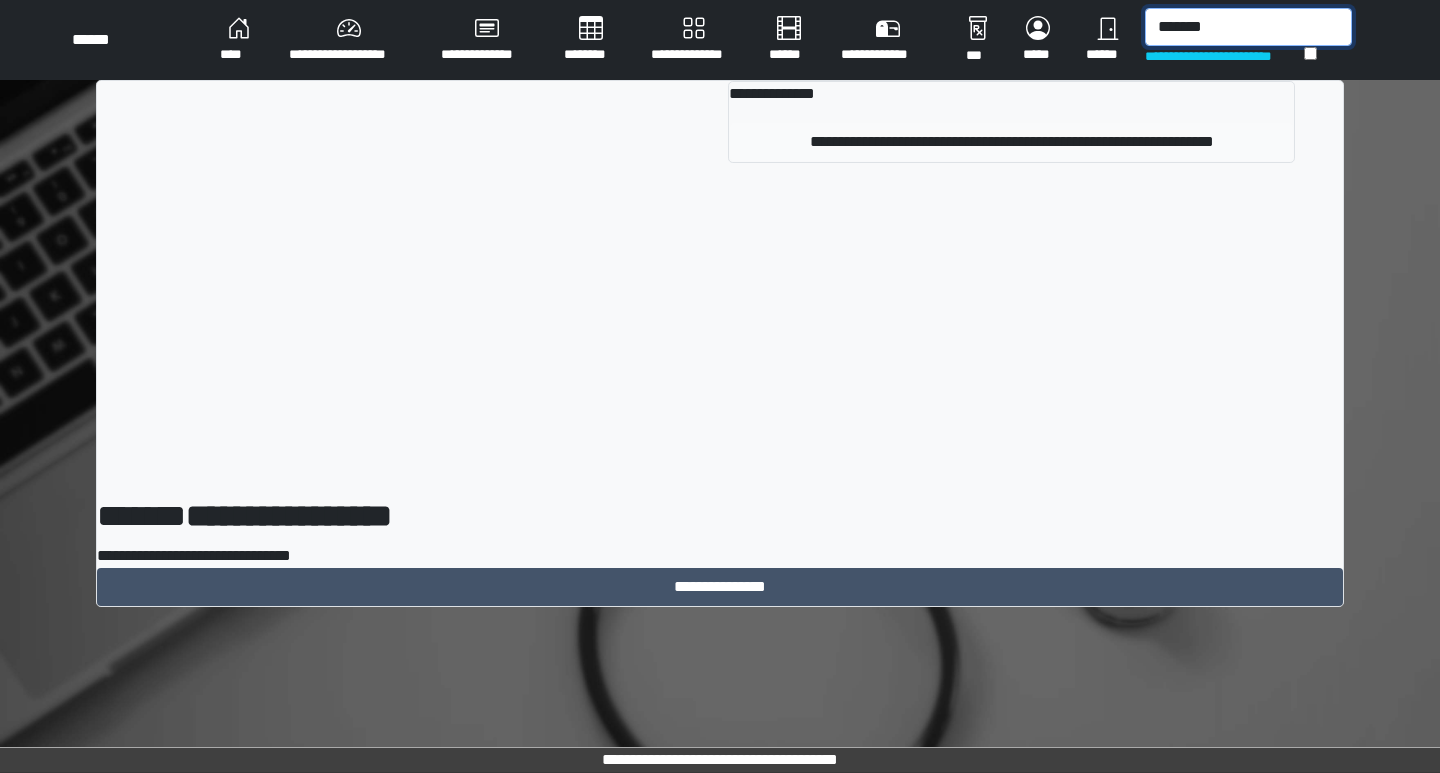 type on "*******" 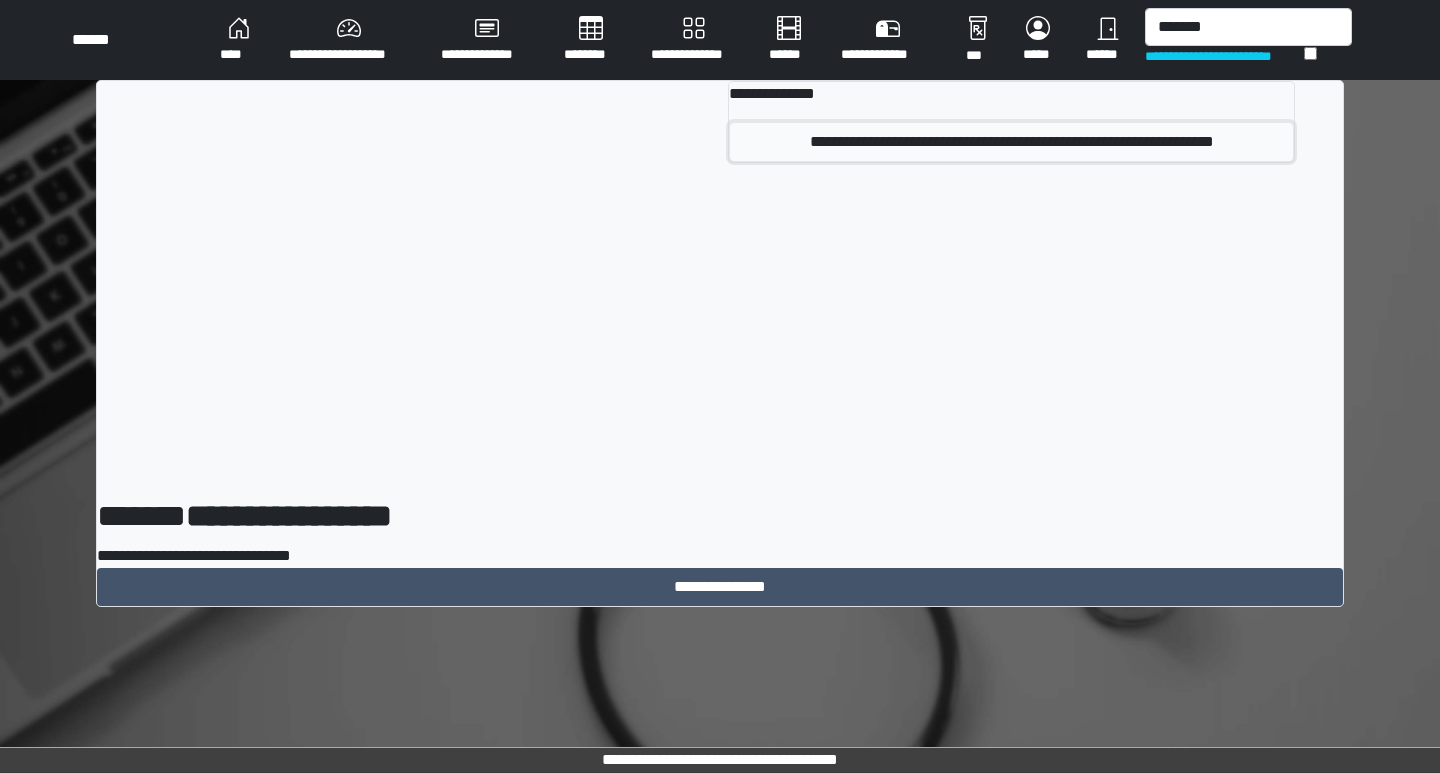 click on "**********" at bounding box center [1011, 142] 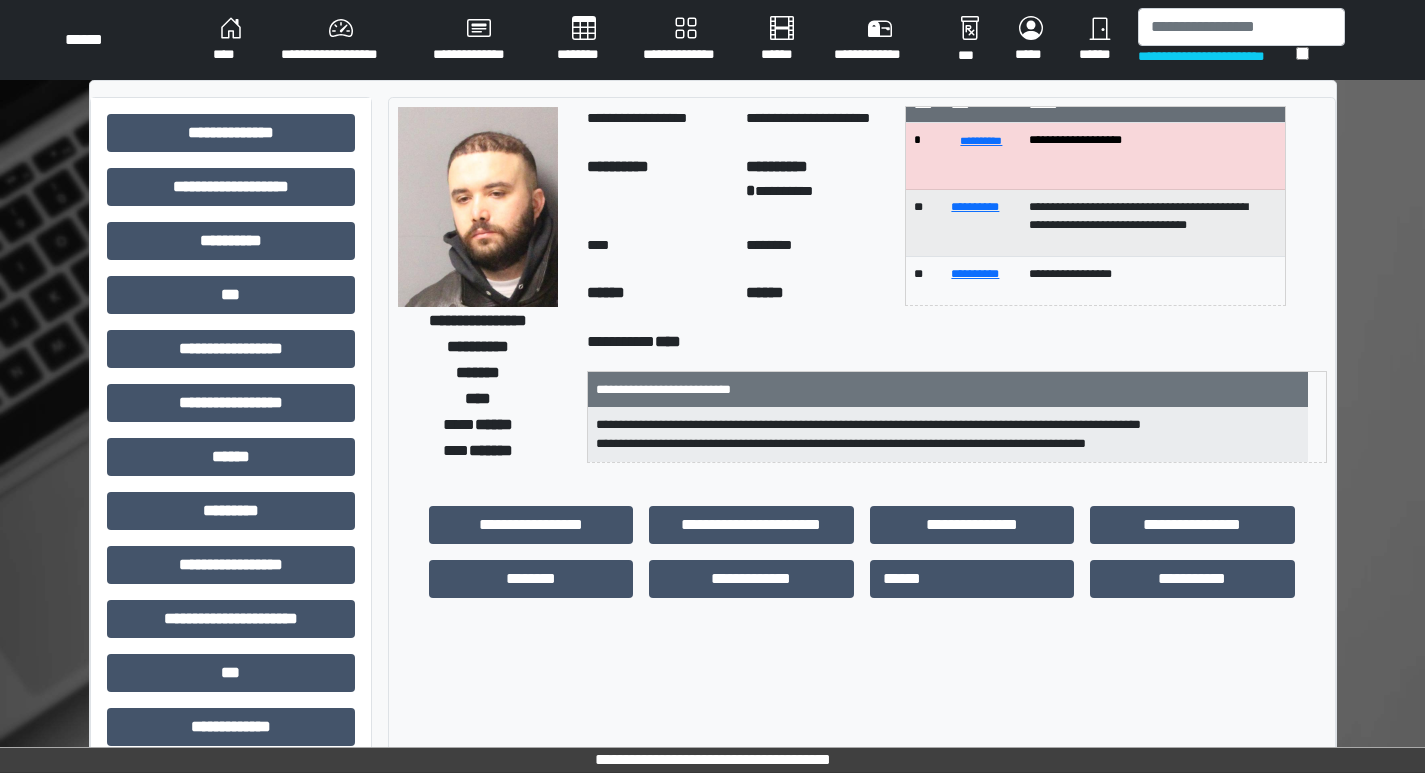 scroll, scrollTop: 0, scrollLeft: 0, axis: both 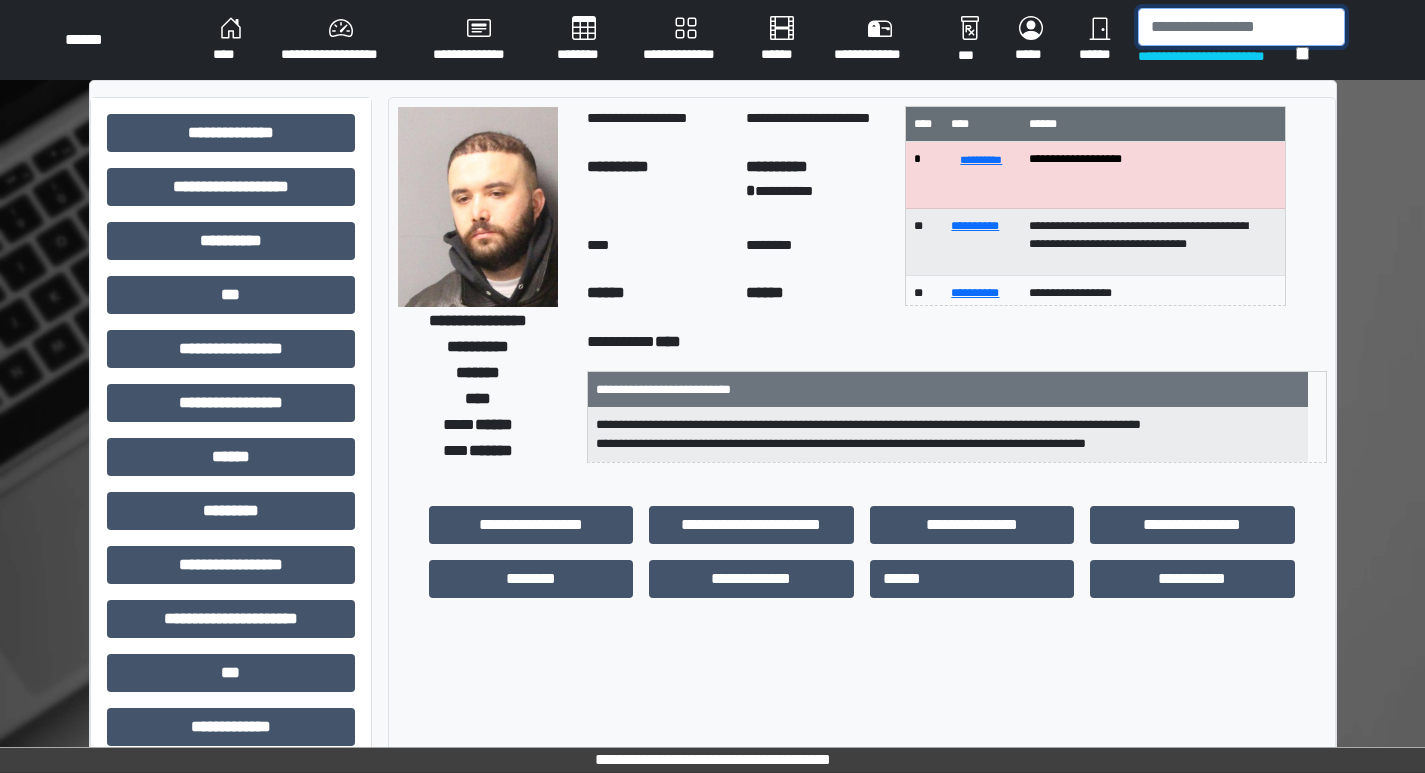 click at bounding box center (1241, 27) 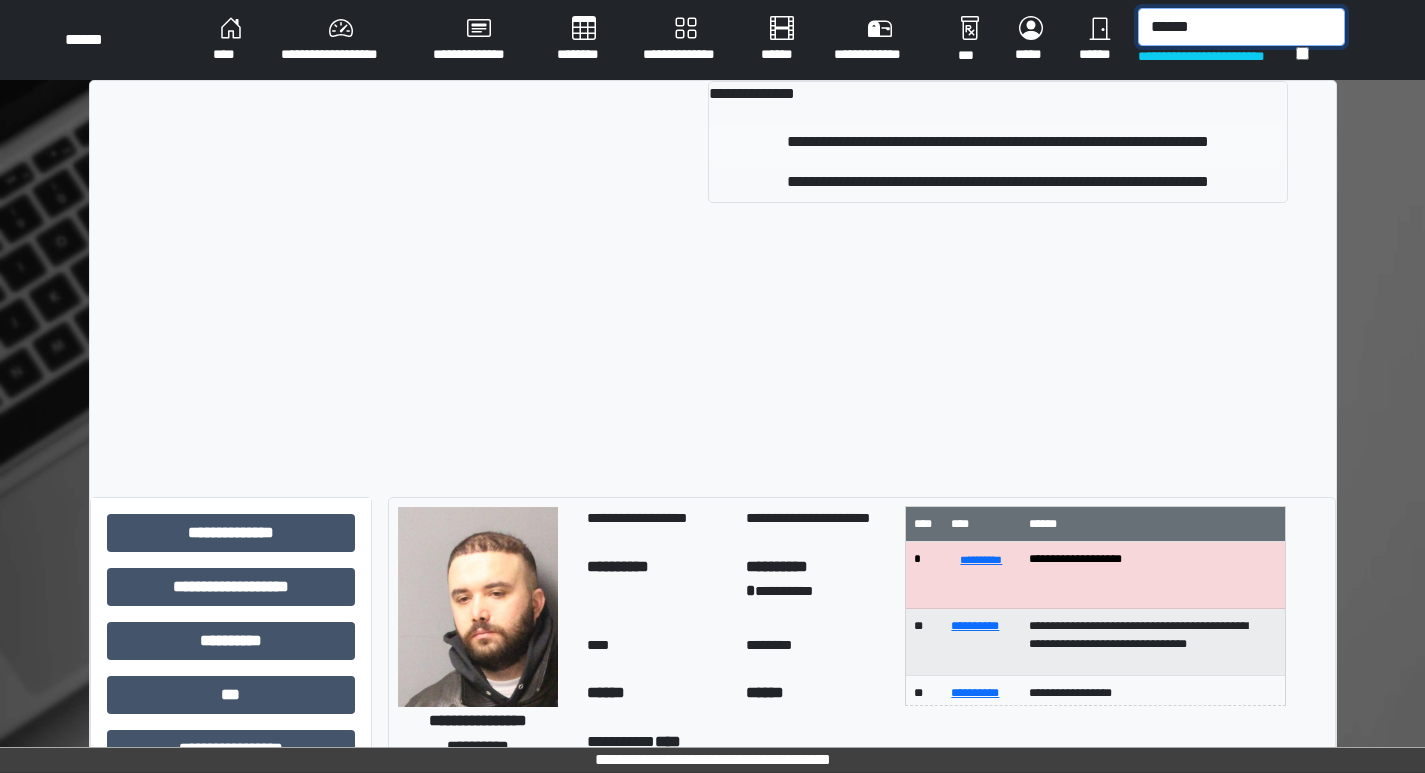 type on "*****" 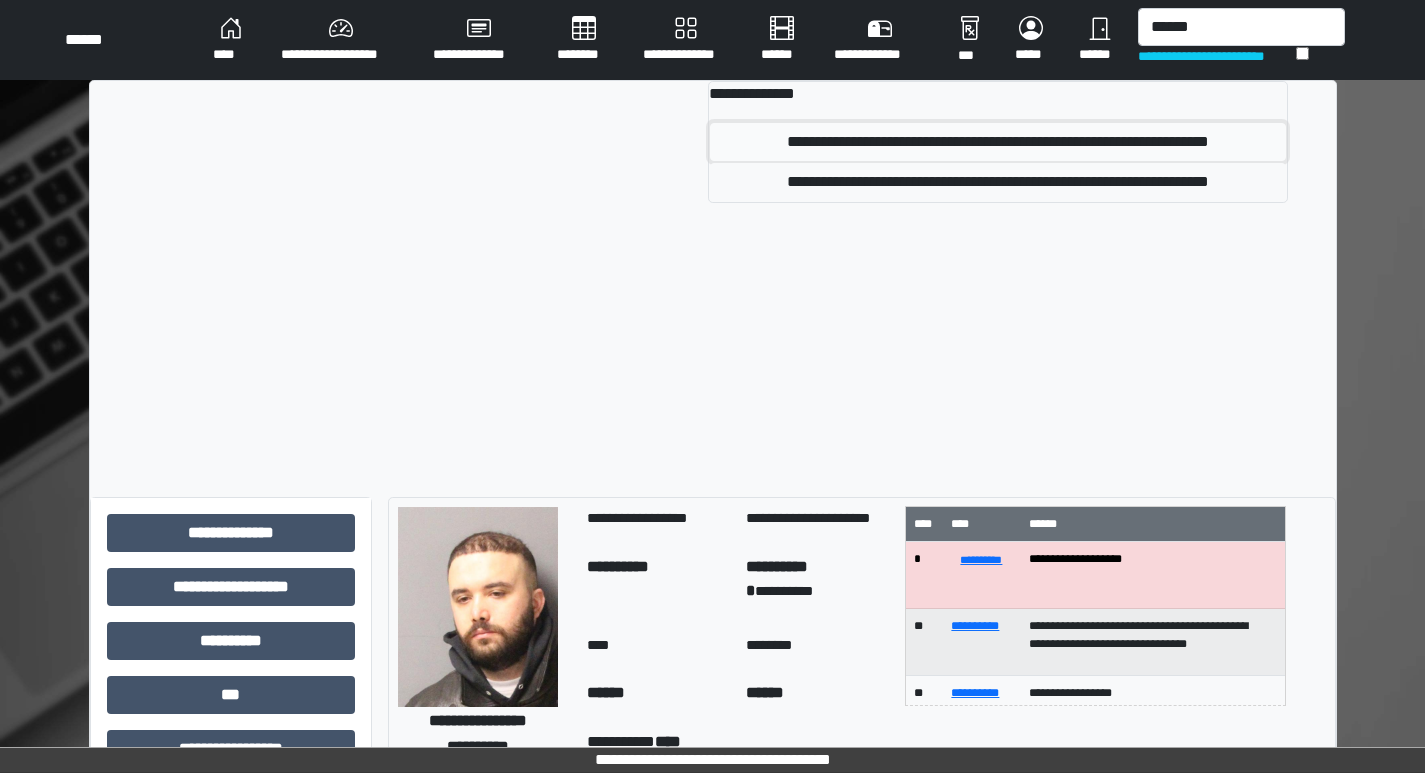 click on "**********" at bounding box center [998, 142] 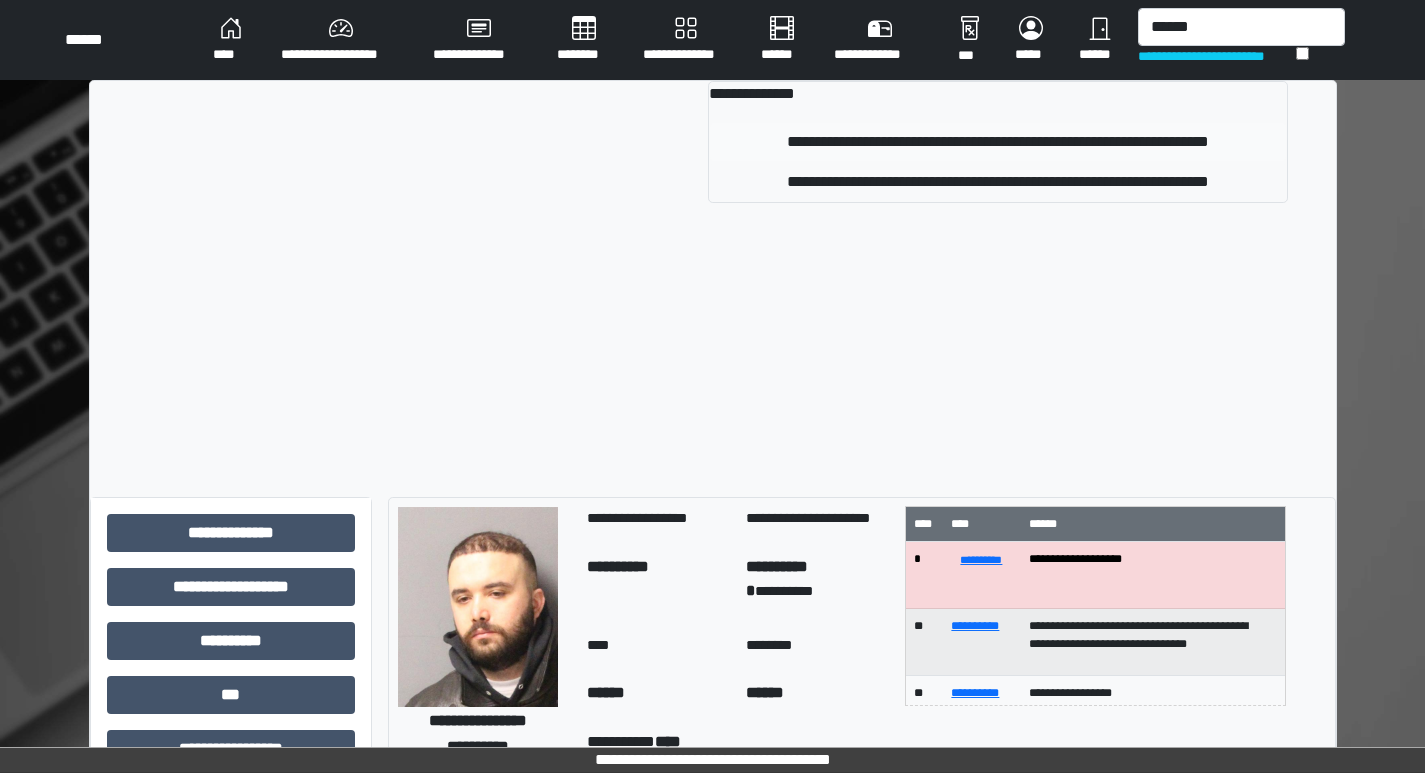 type 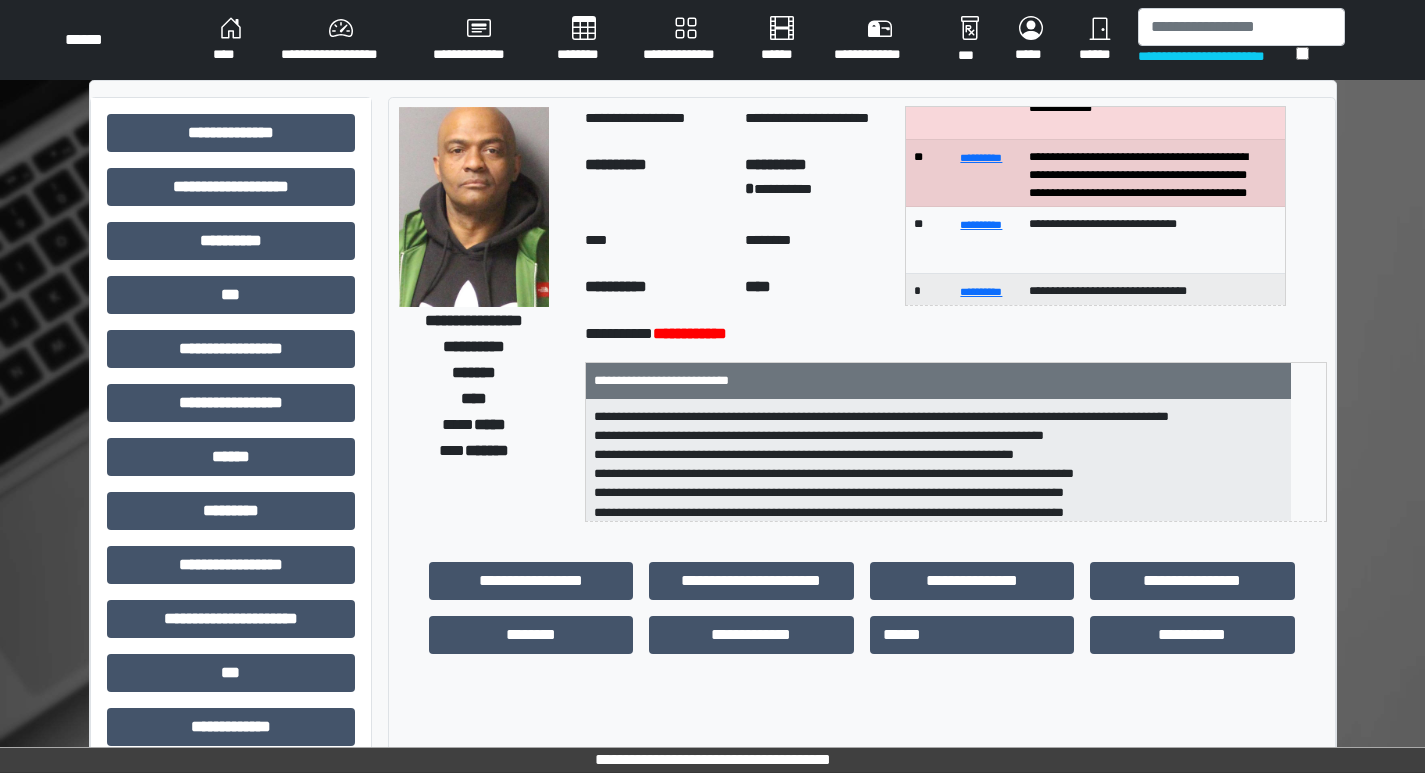 scroll, scrollTop: 100, scrollLeft: 0, axis: vertical 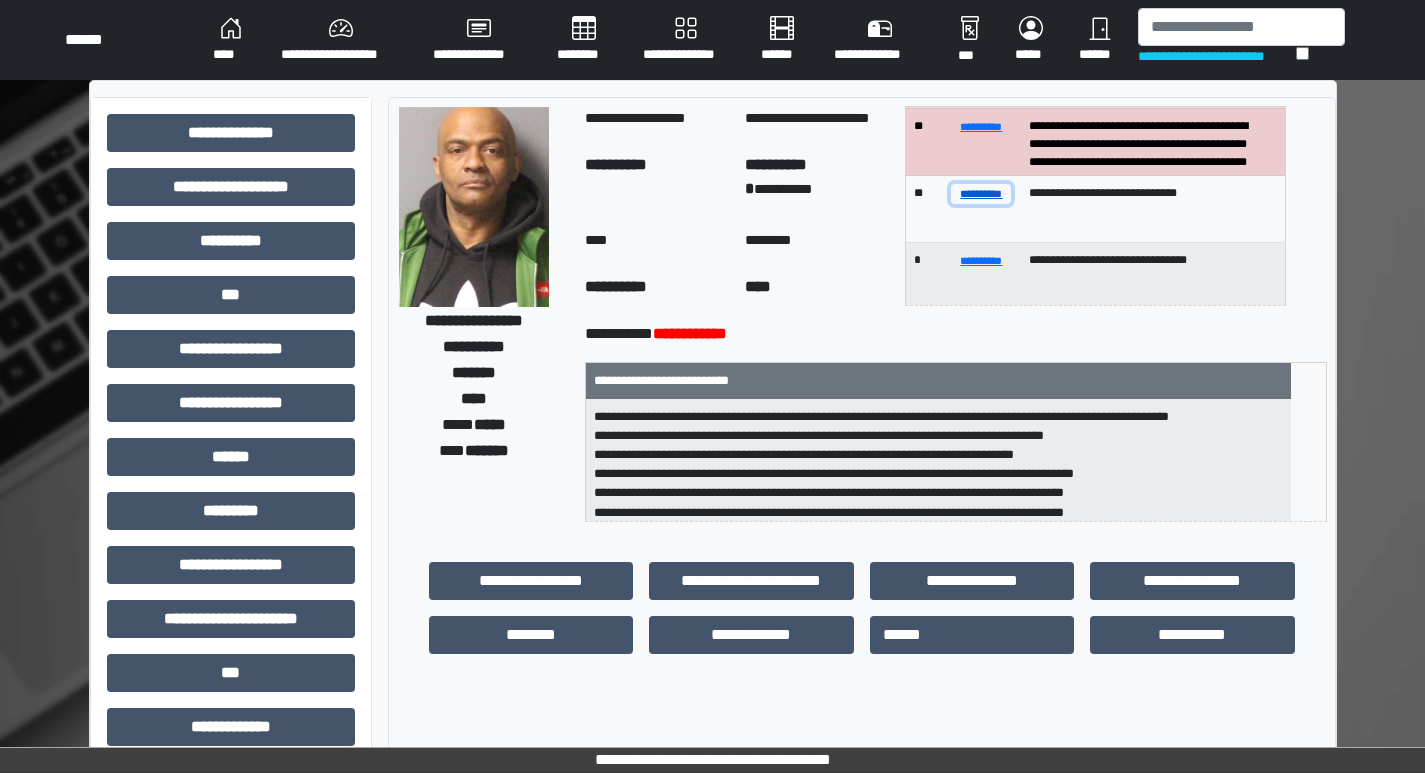 click on "**********" at bounding box center (981, 193) 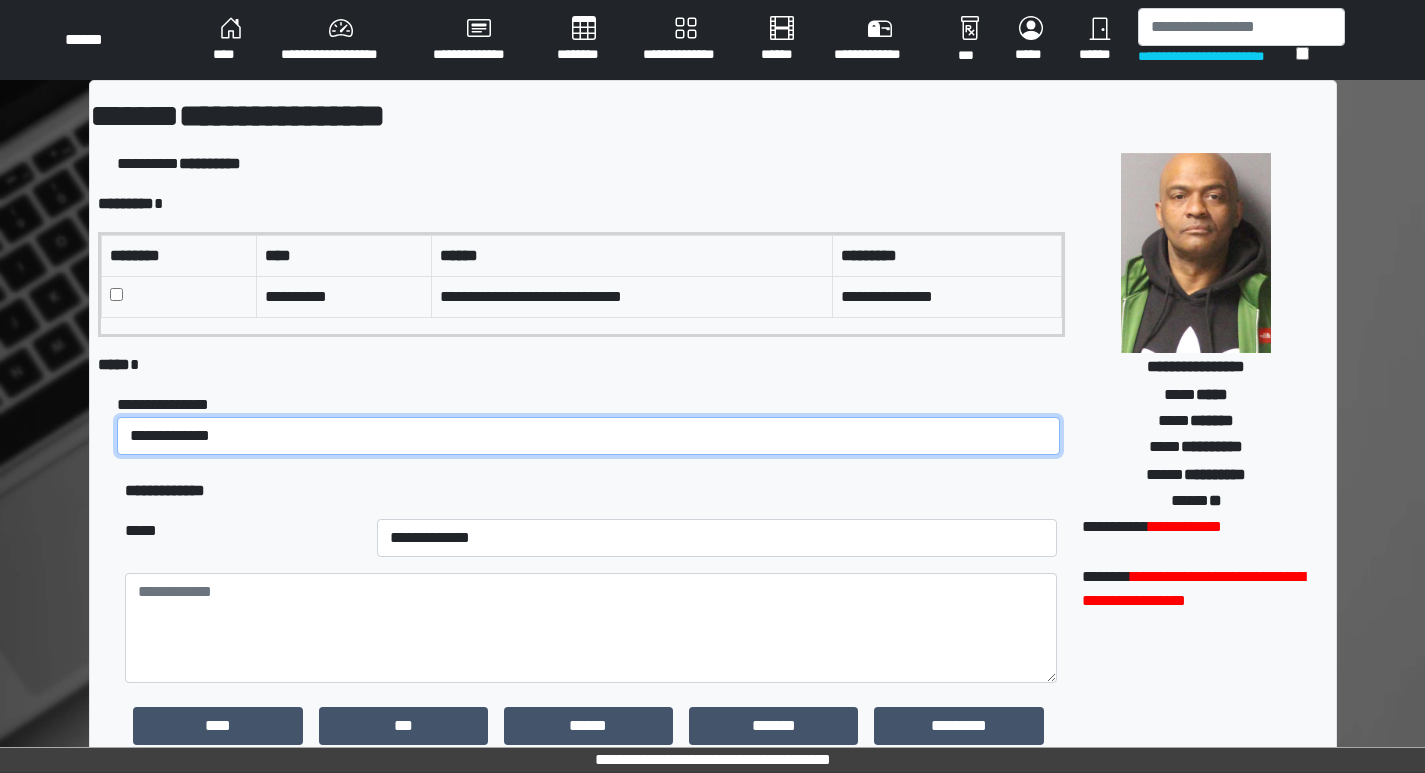 click on "**********" at bounding box center (588, 436) 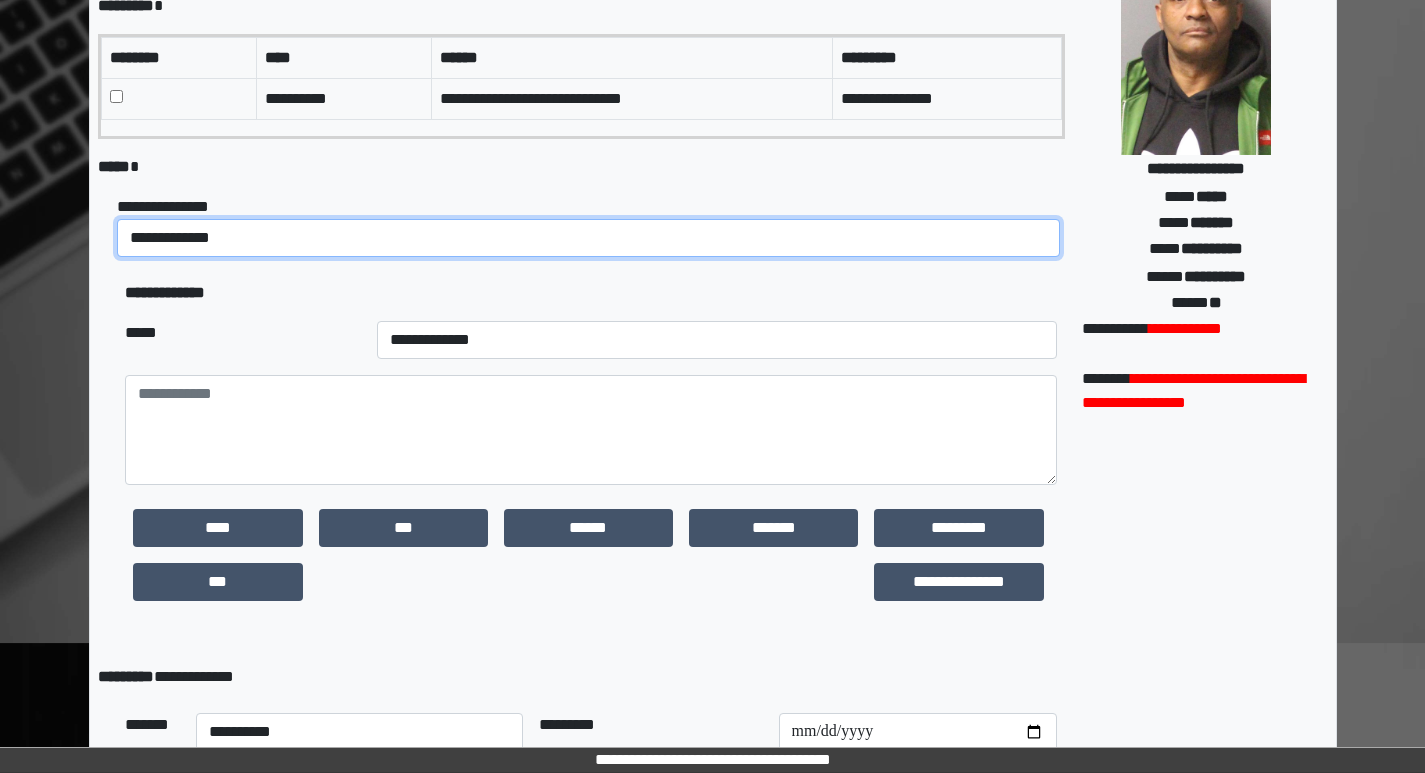 scroll, scrollTop: 200, scrollLeft: 0, axis: vertical 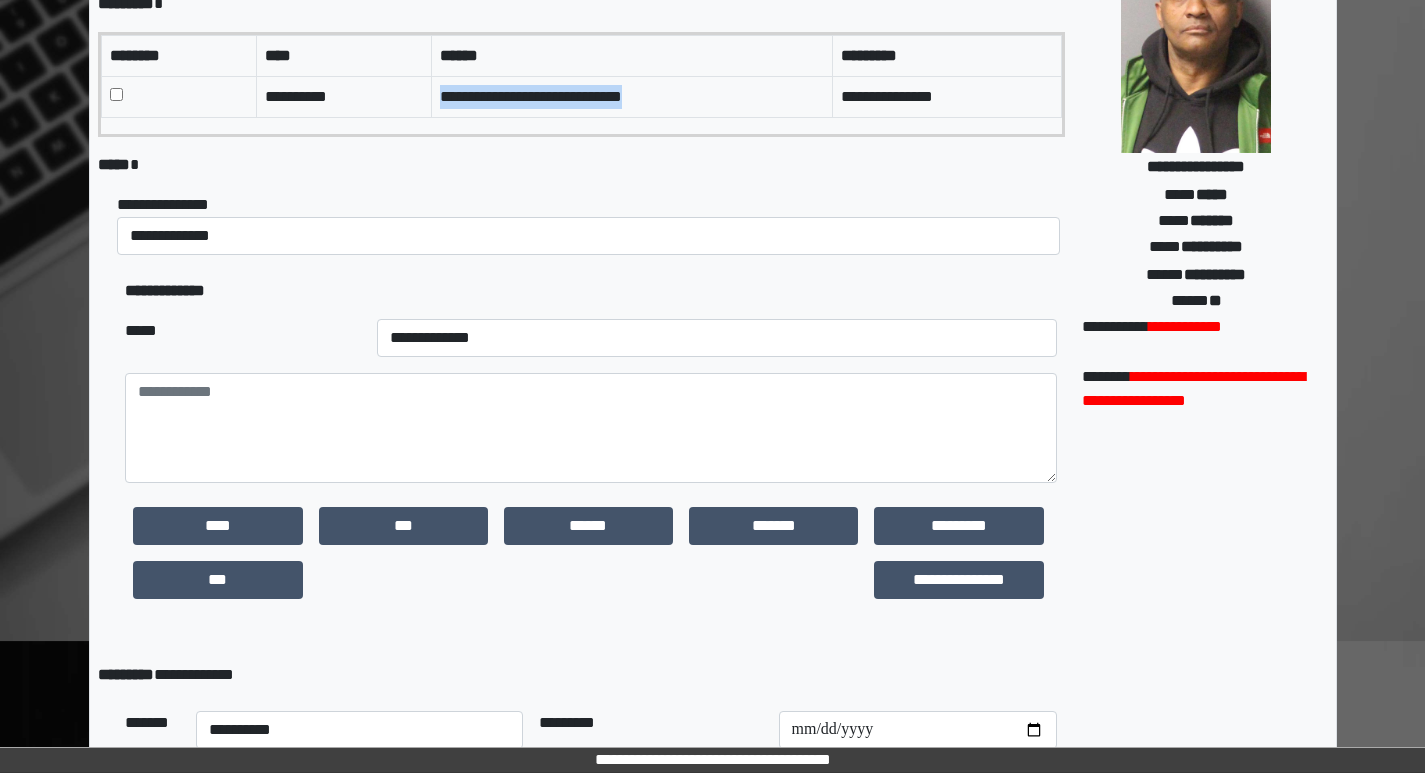 drag, startPoint x: 441, startPoint y: 96, endPoint x: 651, endPoint y: 116, distance: 210.95023 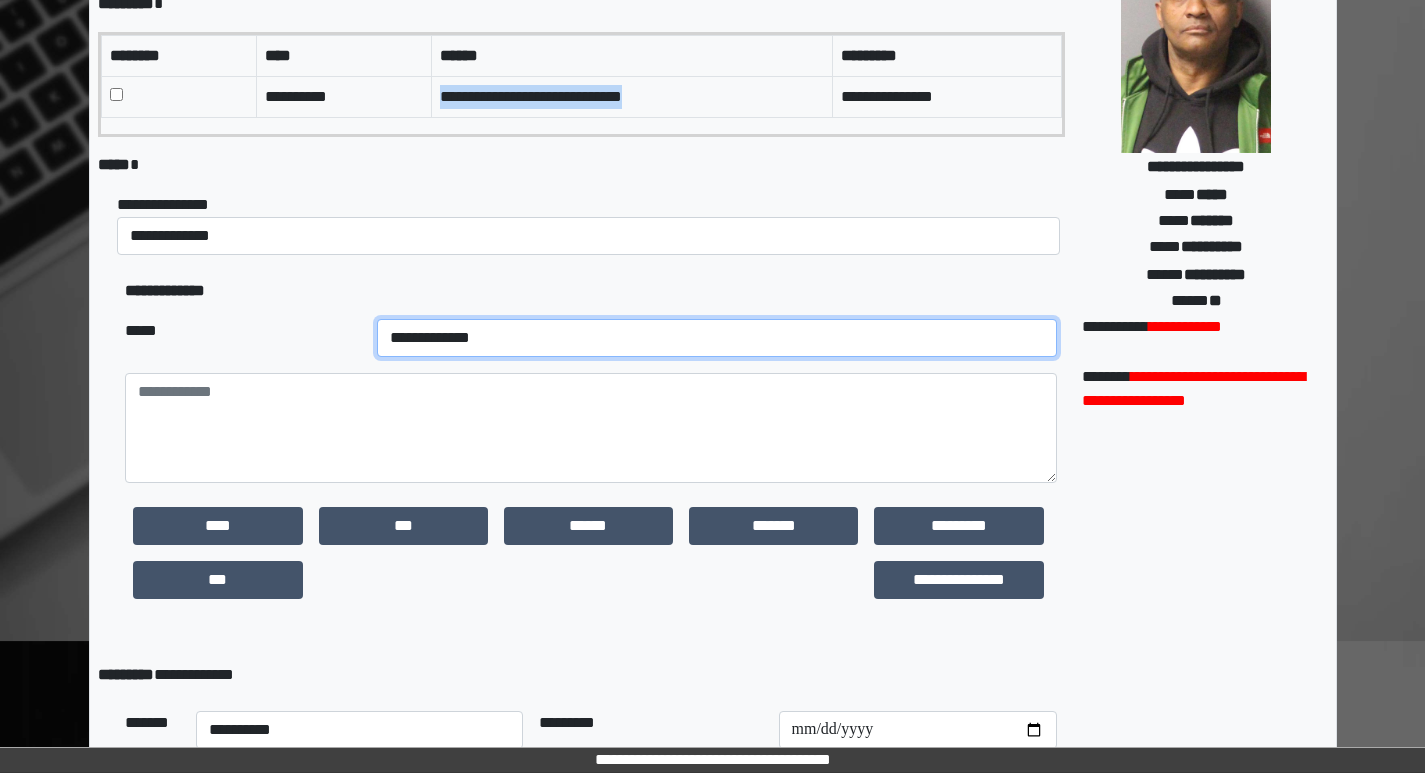 click on "**********" at bounding box center [717, 338] 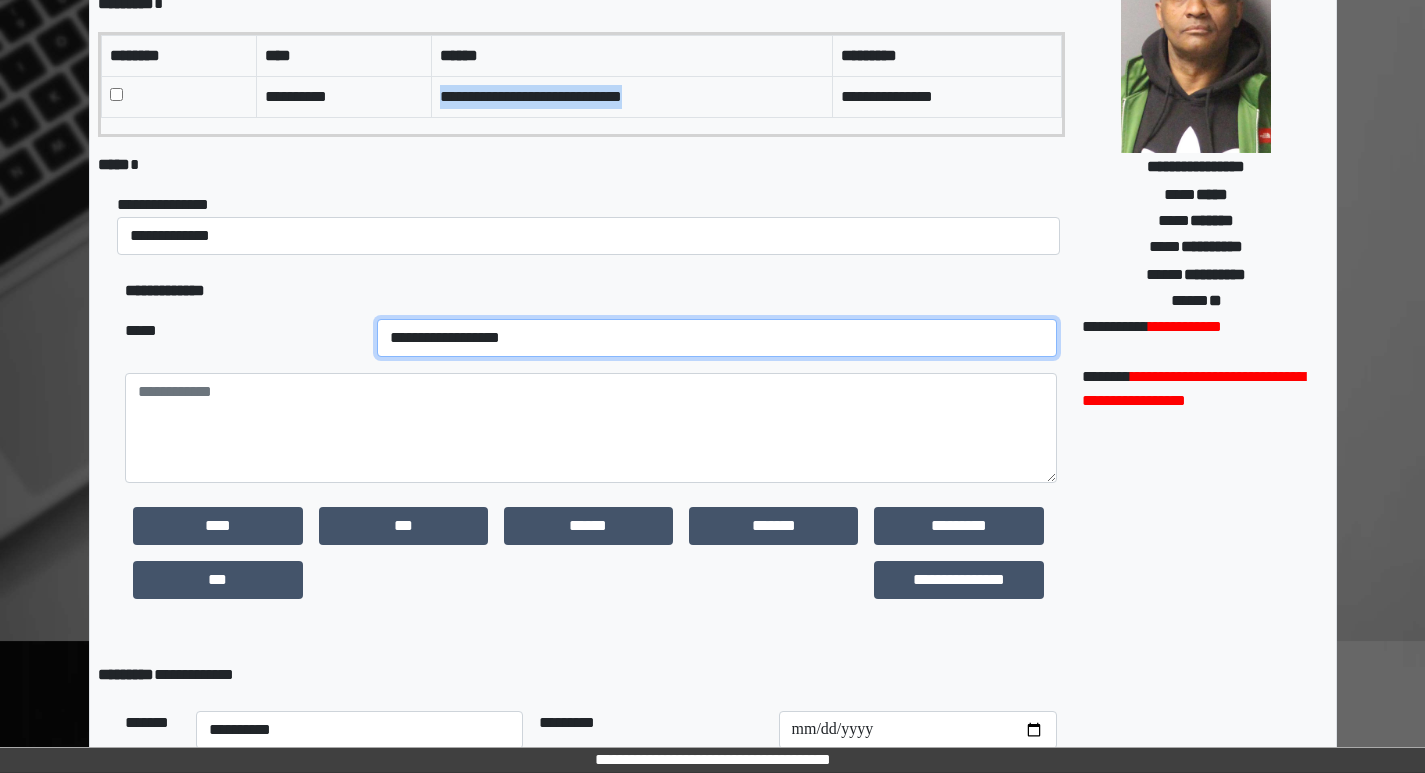 click on "**********" at bounding box center (717, 338) 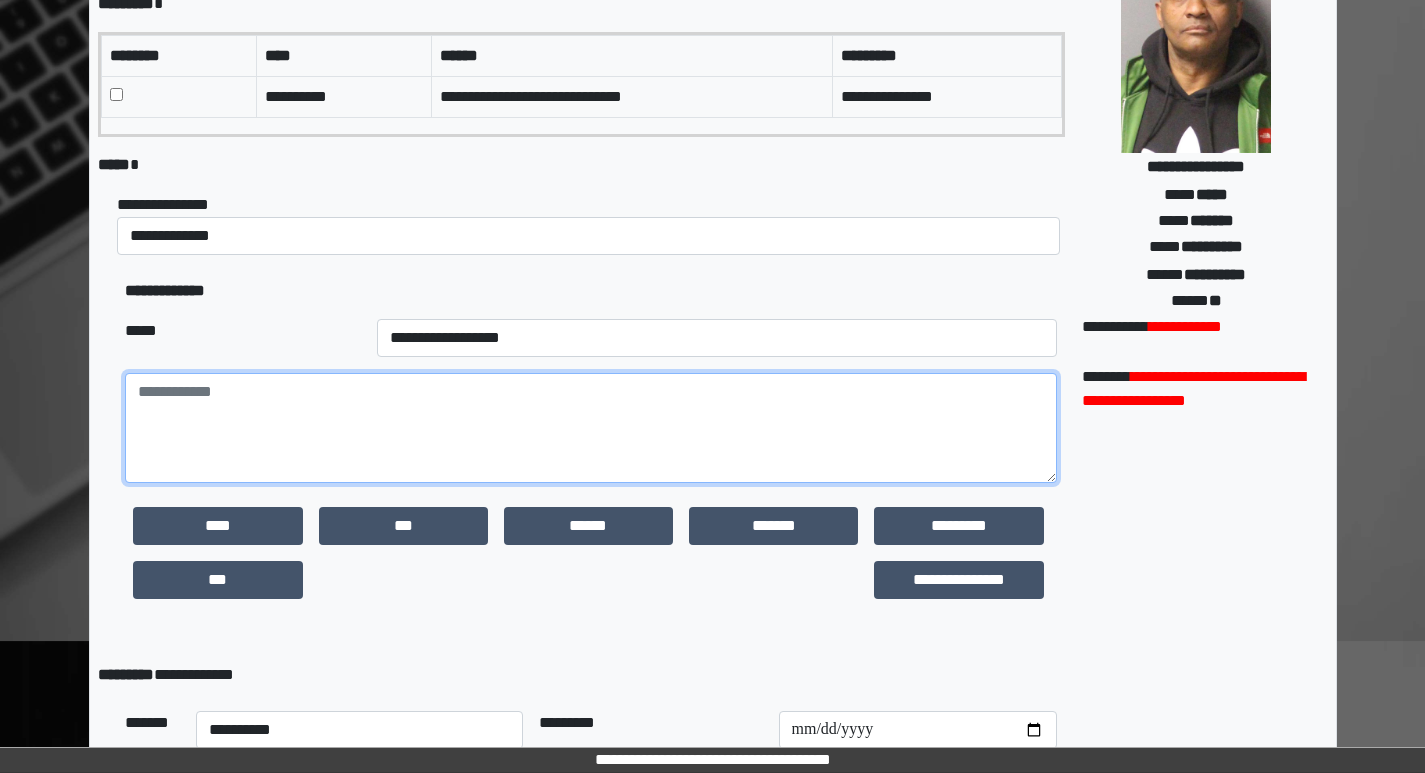 click at bounding box center [590, 428] 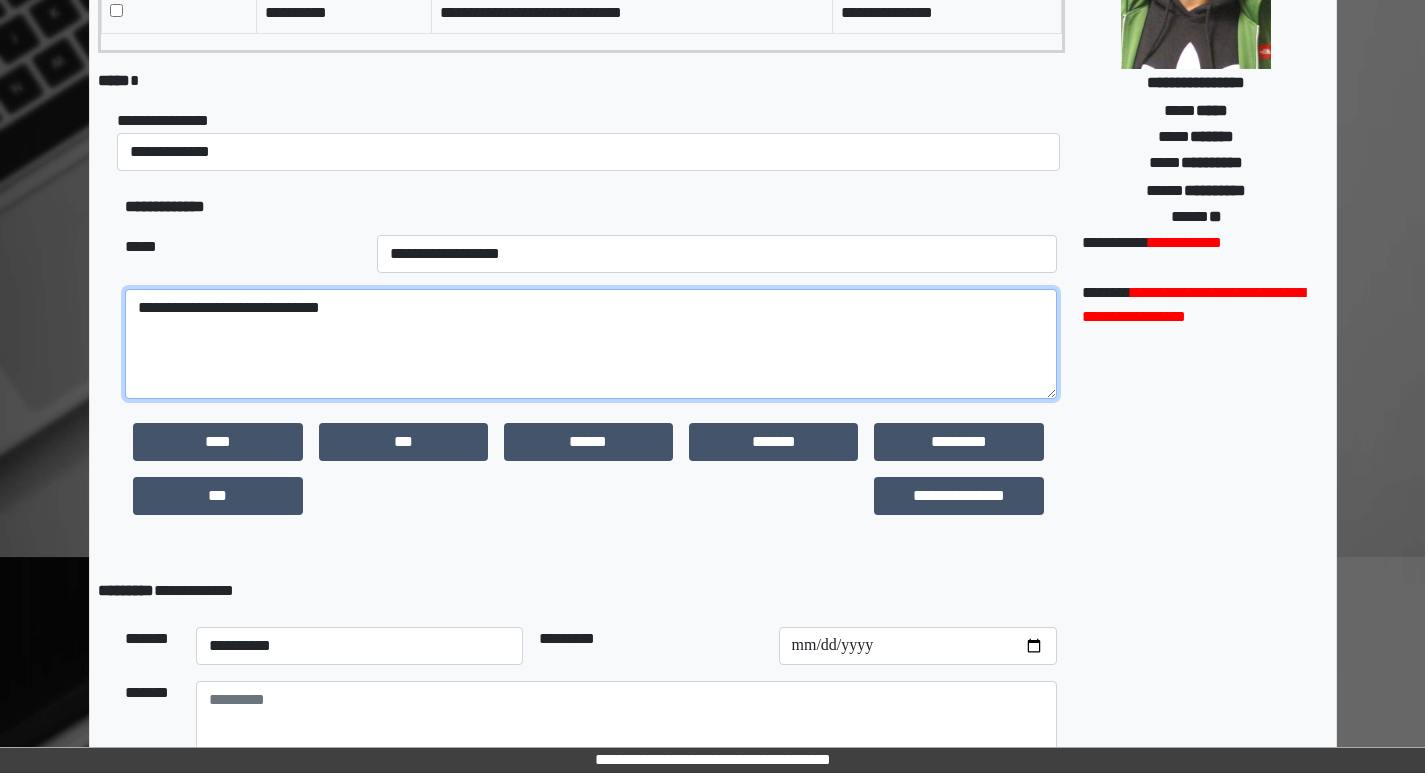 scroll, scrollTop: 400, scrollLeft: 0, axis: vertical 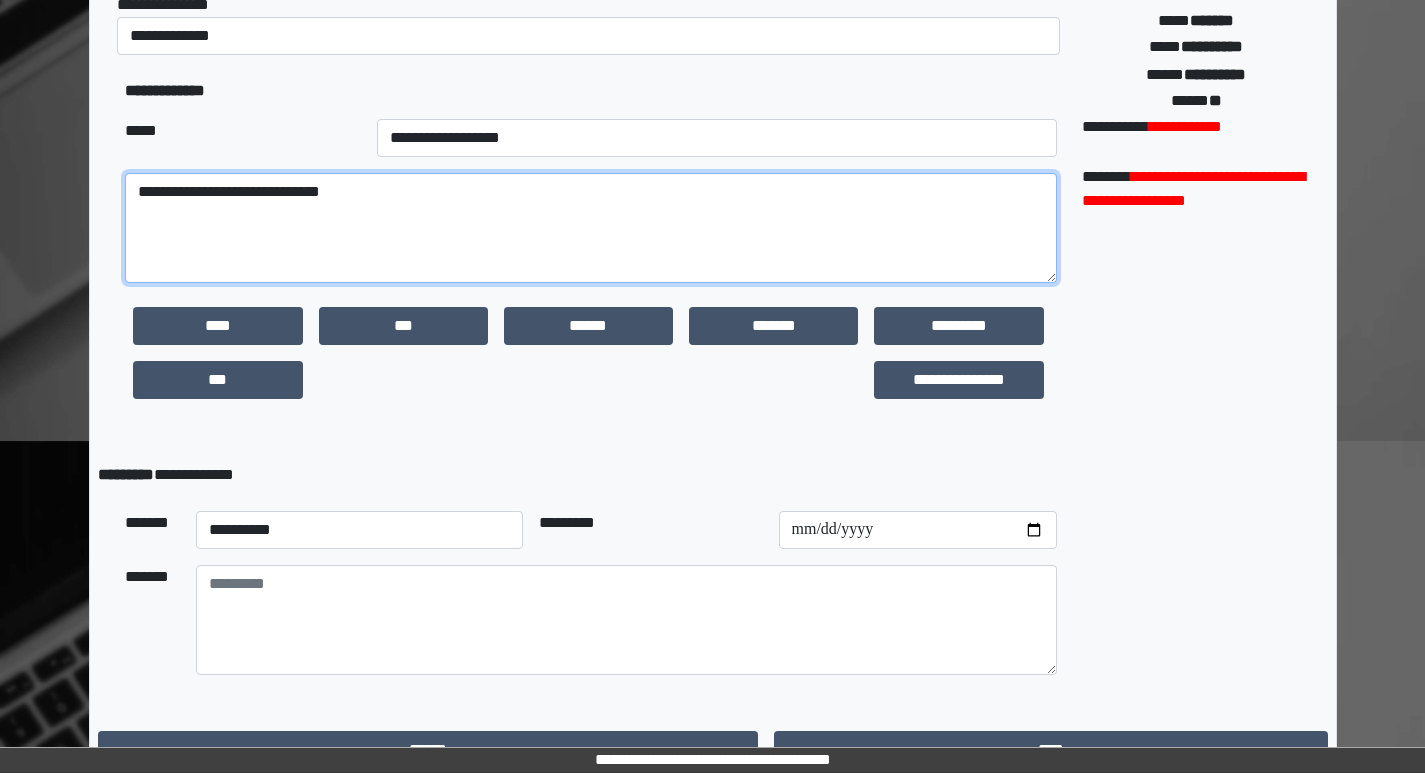 type on "**********" 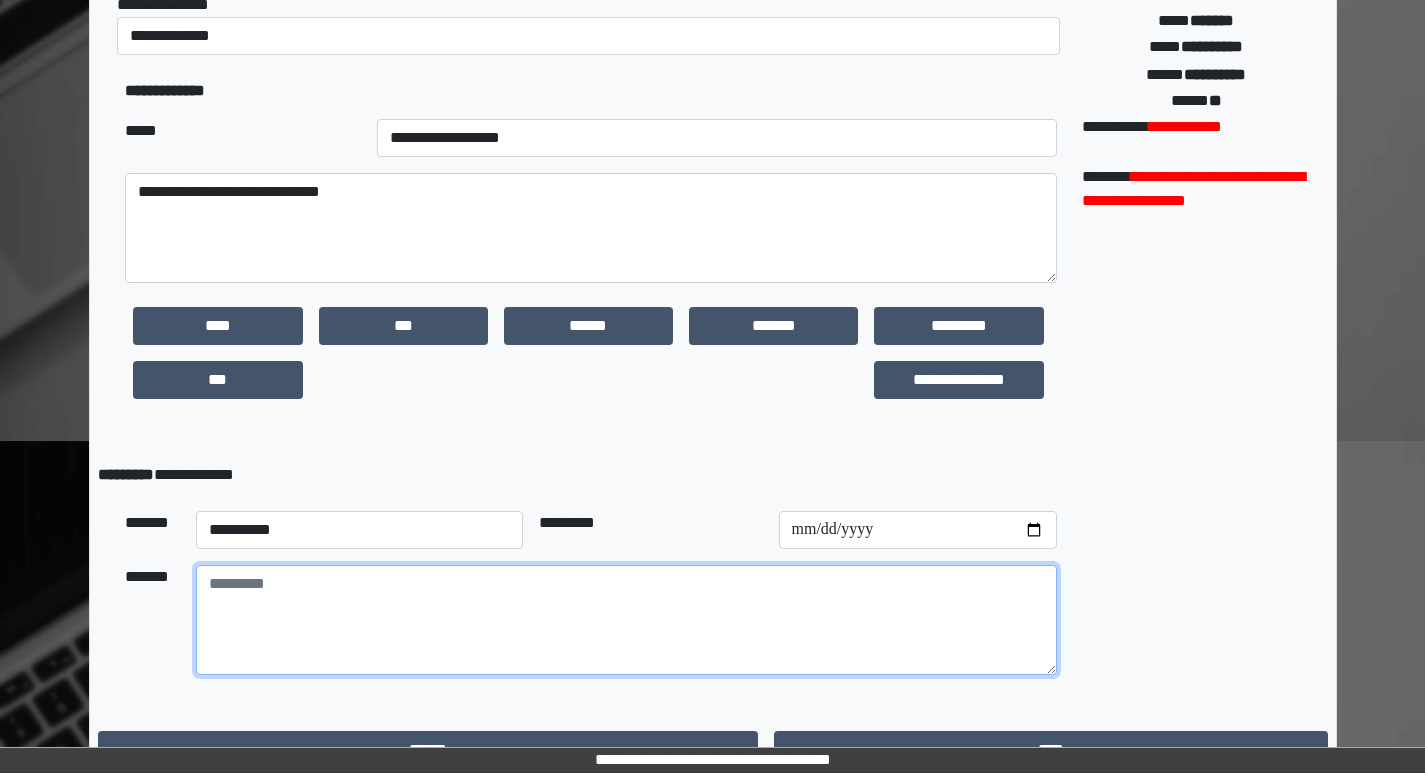 click at bounding box center [626, 620] 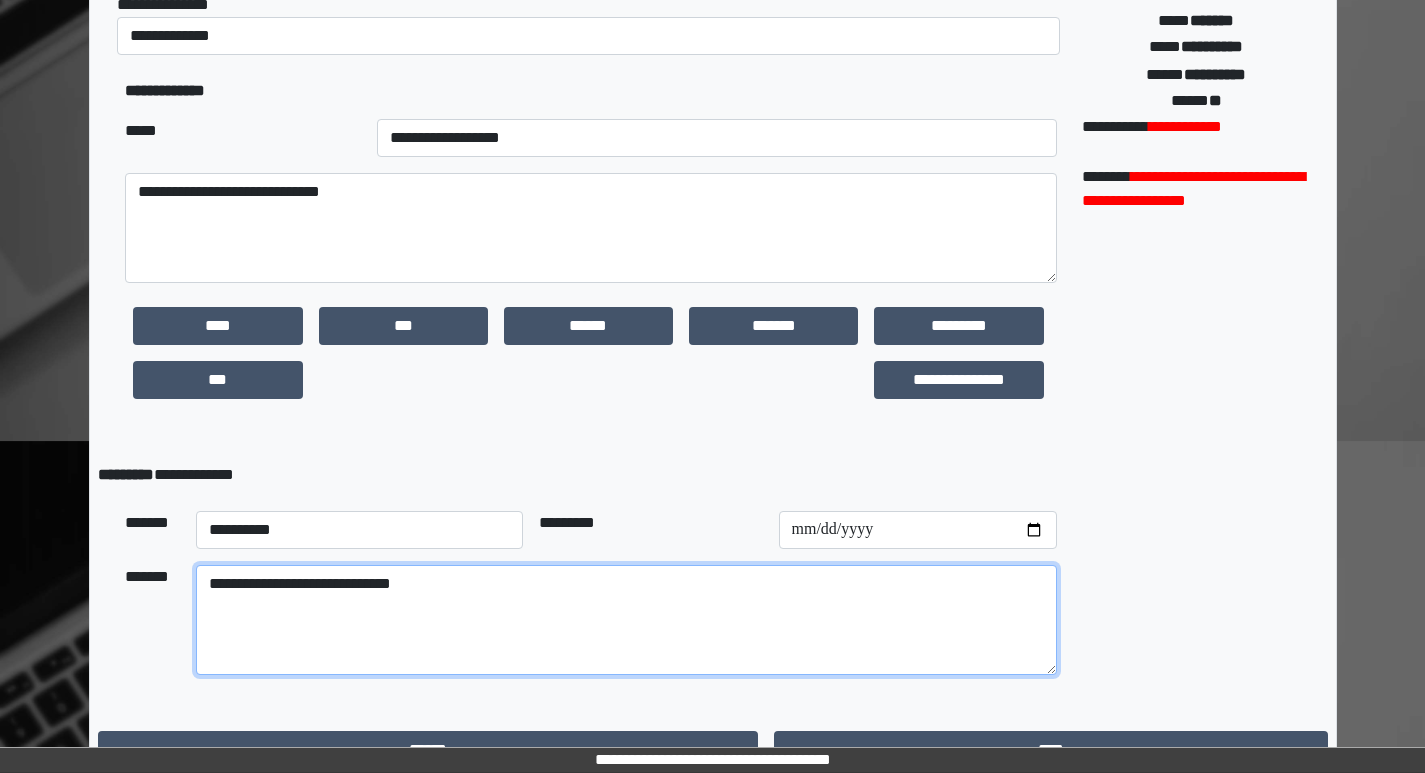 type on "**********" 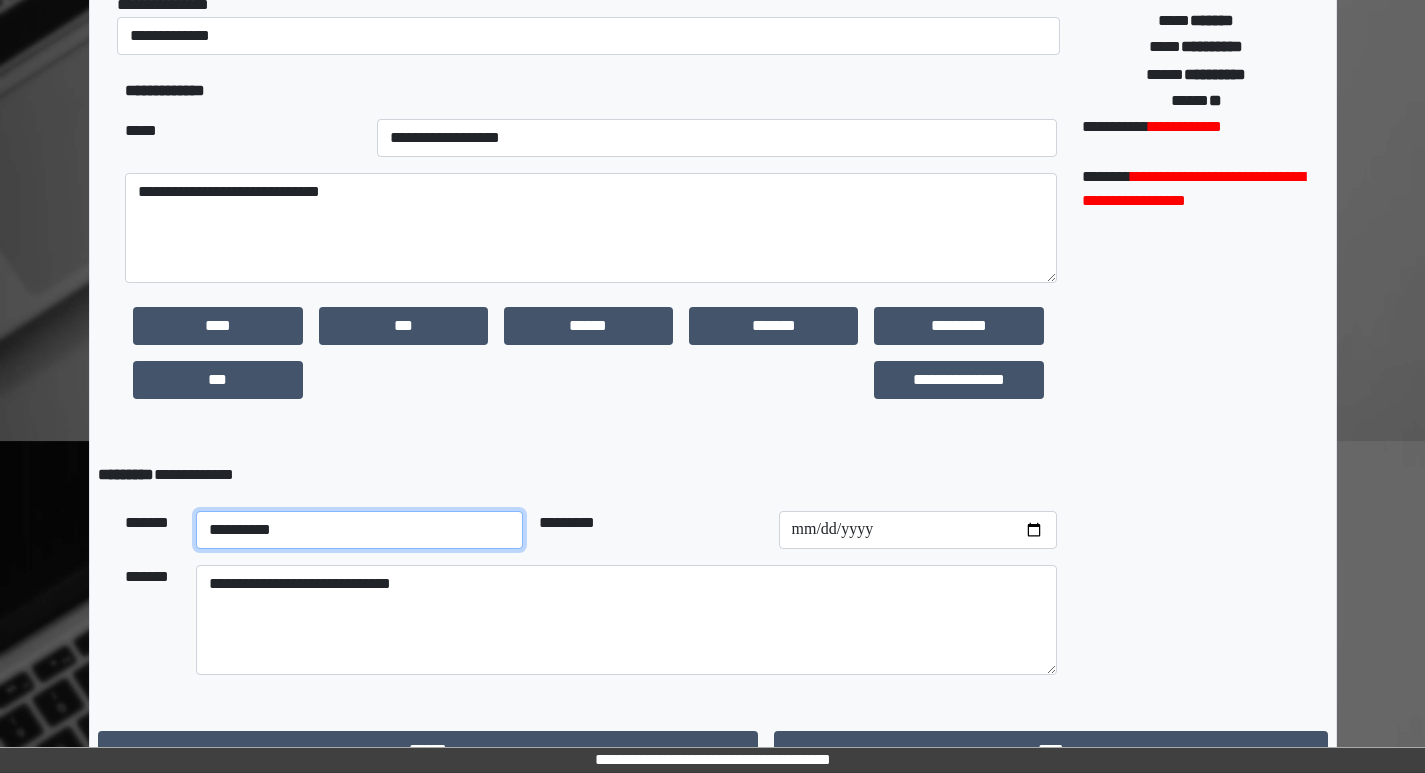 click on "**********" at bounding box center (360, 530) 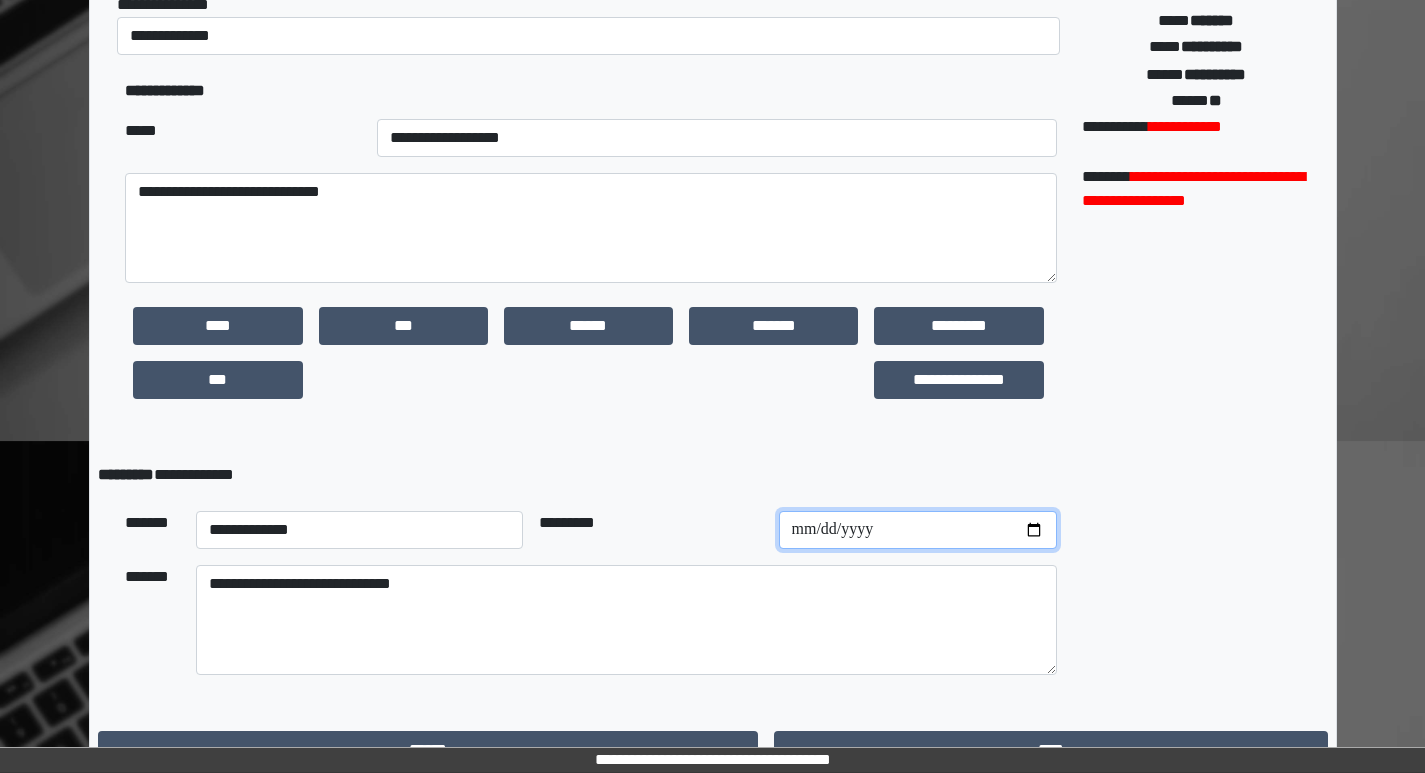 click at bounding box center (918, 530) 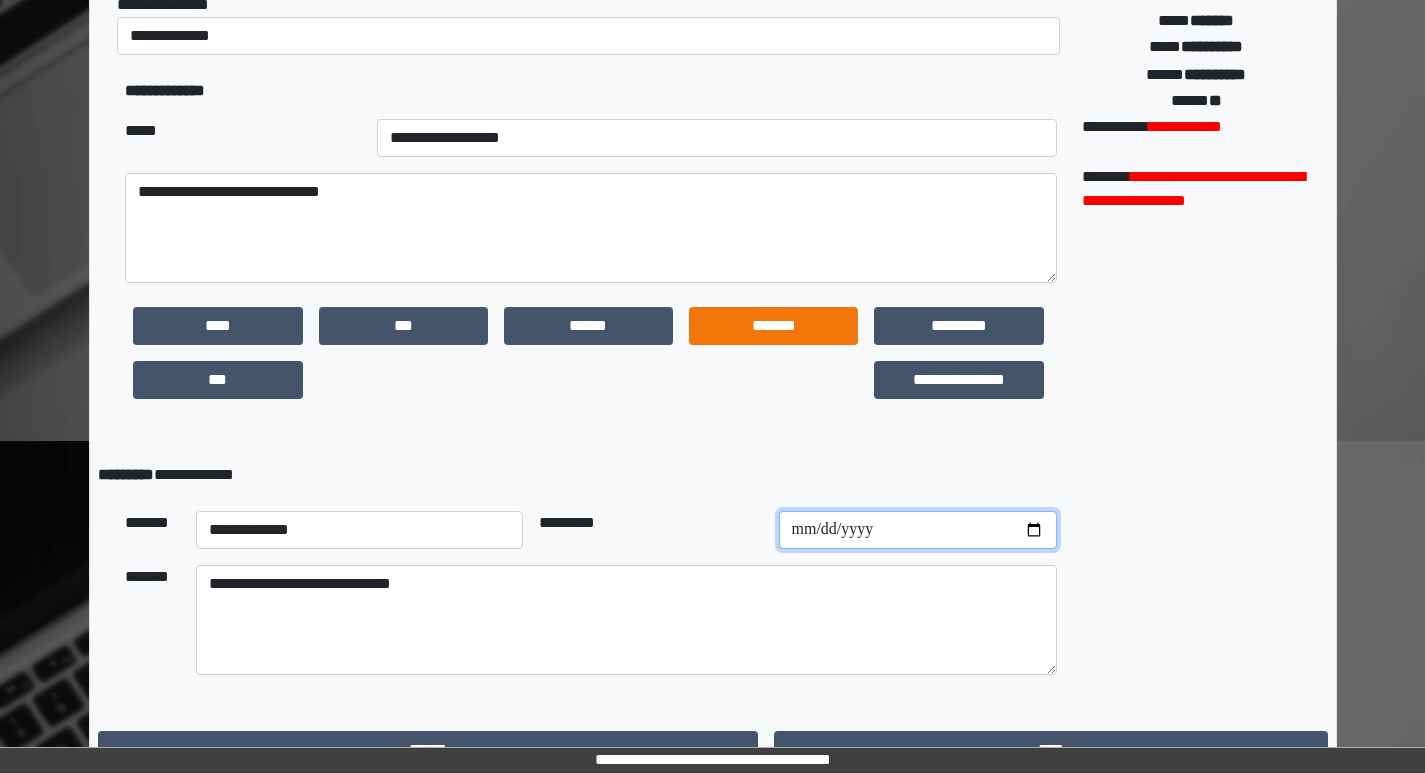 type on "**********" 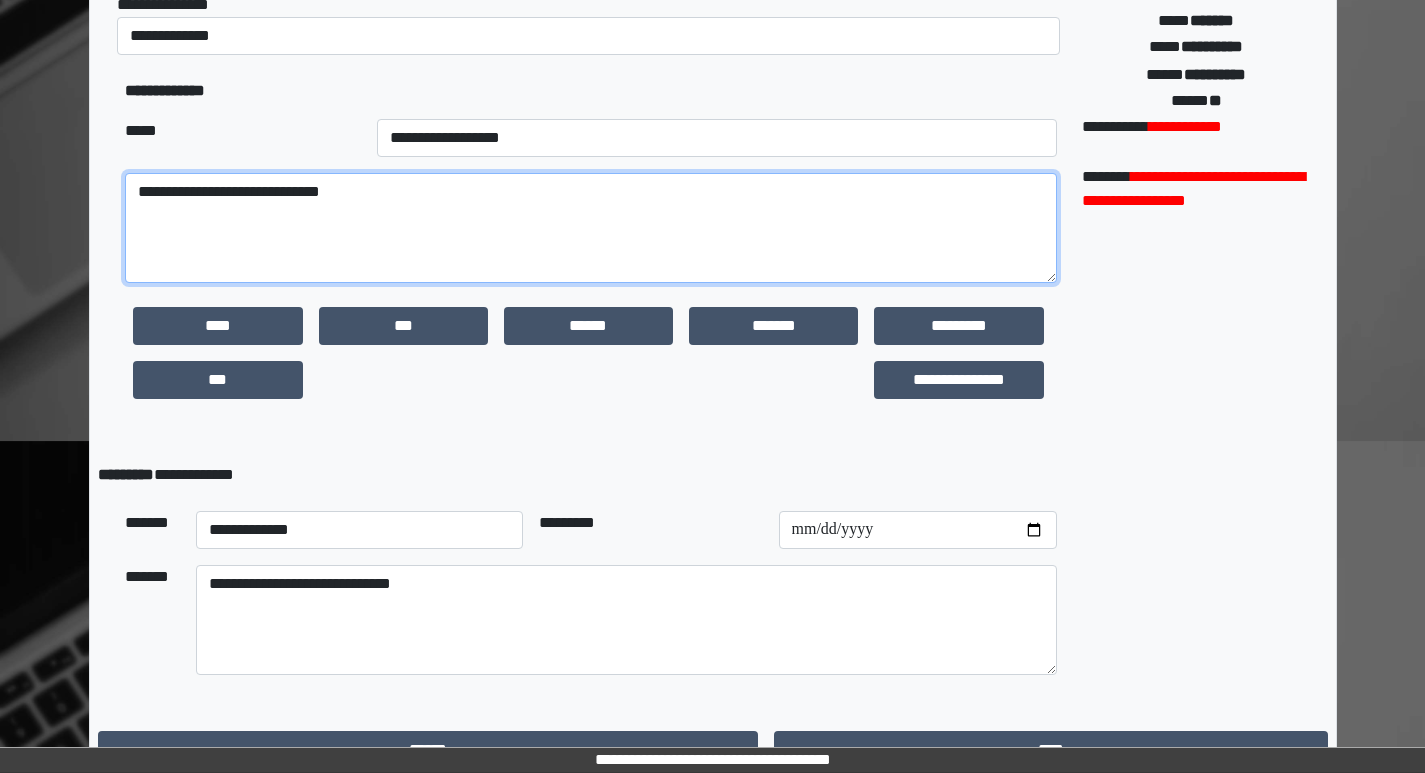 drag, startPoint x: 142, startPoint y: 188, endPoint x: 242, endPoint y: 224, distance: 106.28264 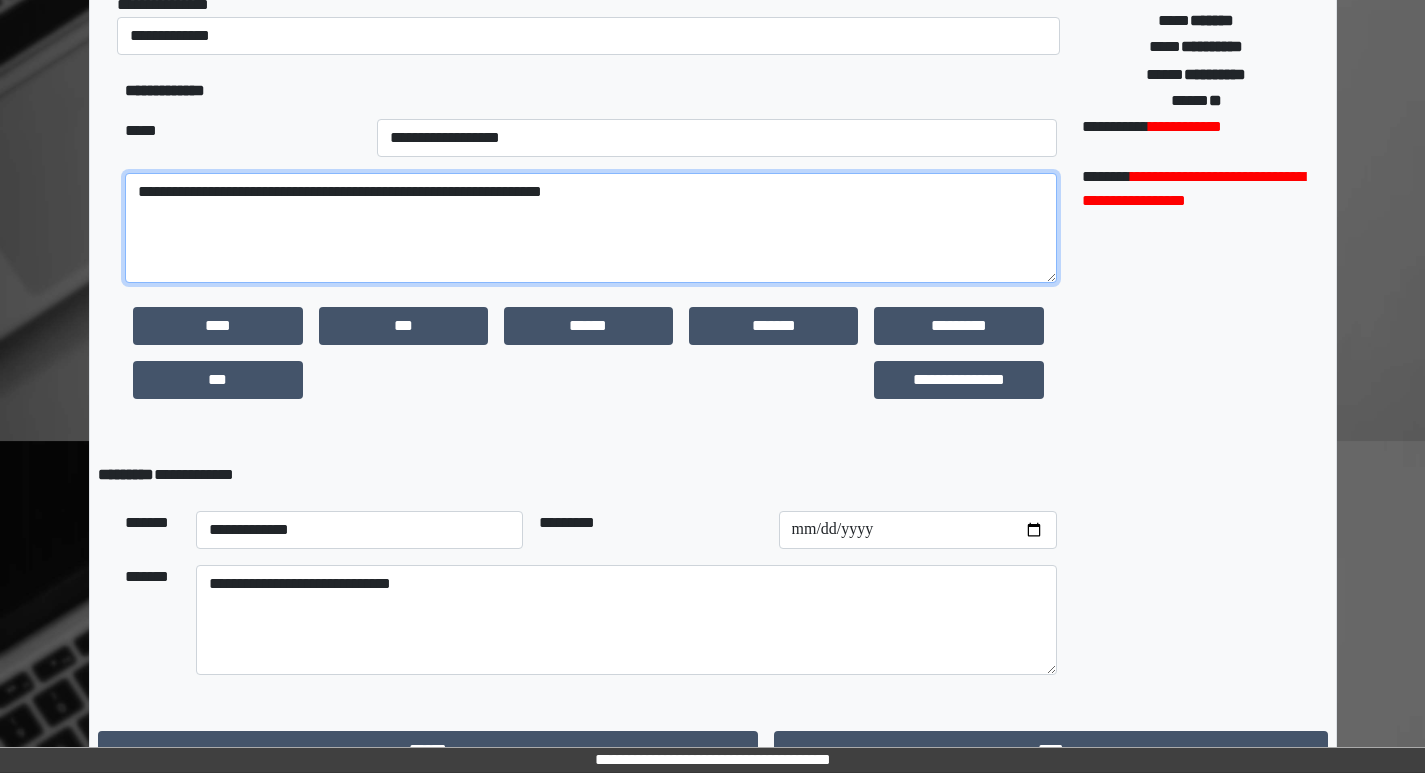 click on "**********" at bounding box center [590, 228] 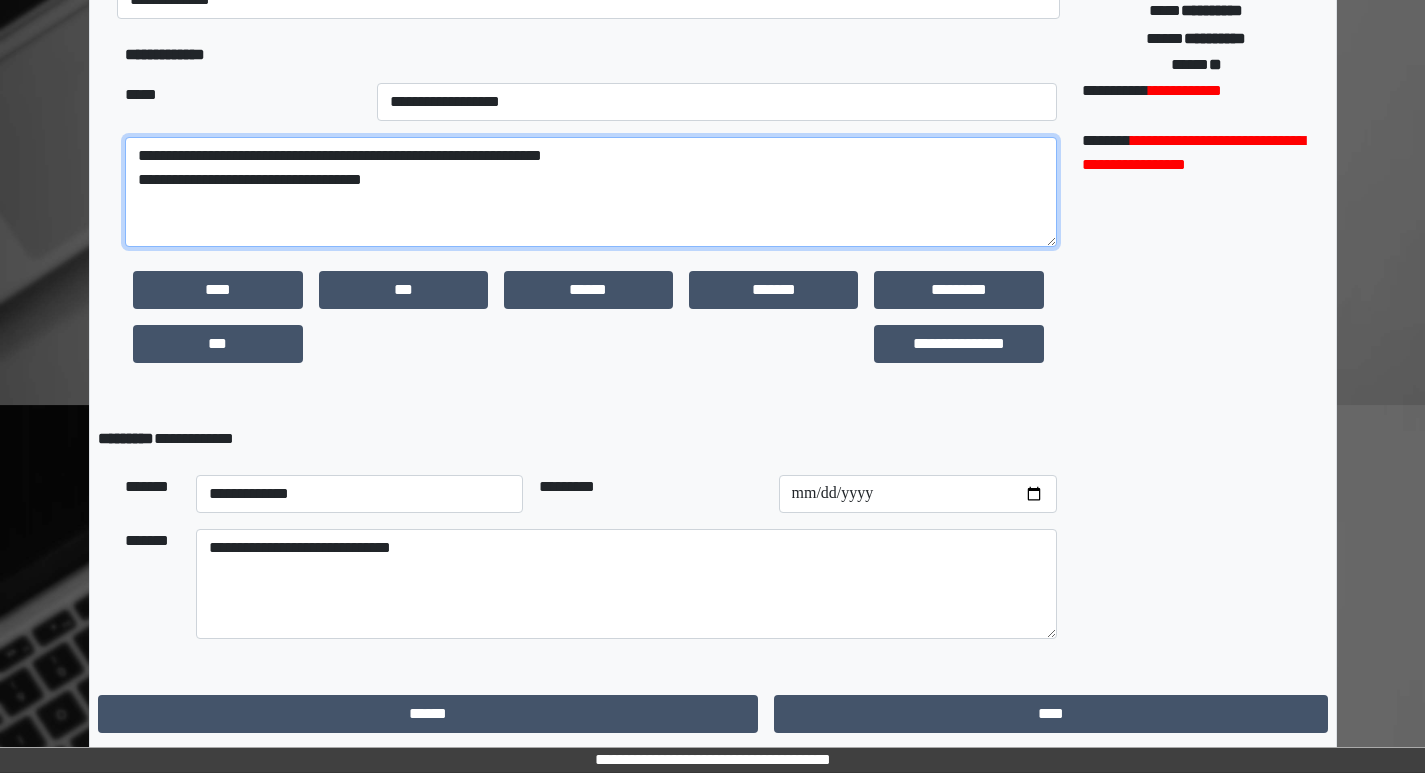 scroll, scrollTop: 437, scrollLeft: 0, axis: vertical 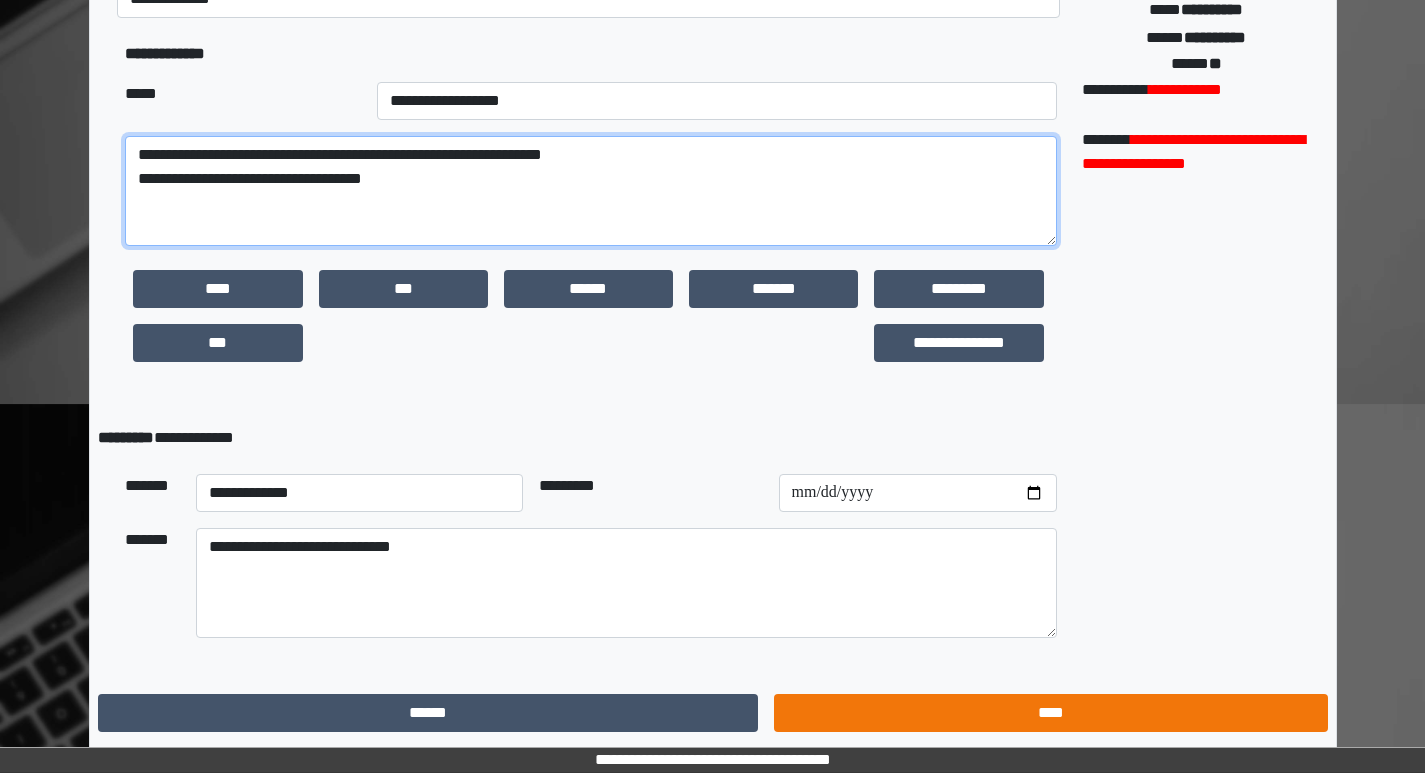 type on "**********" 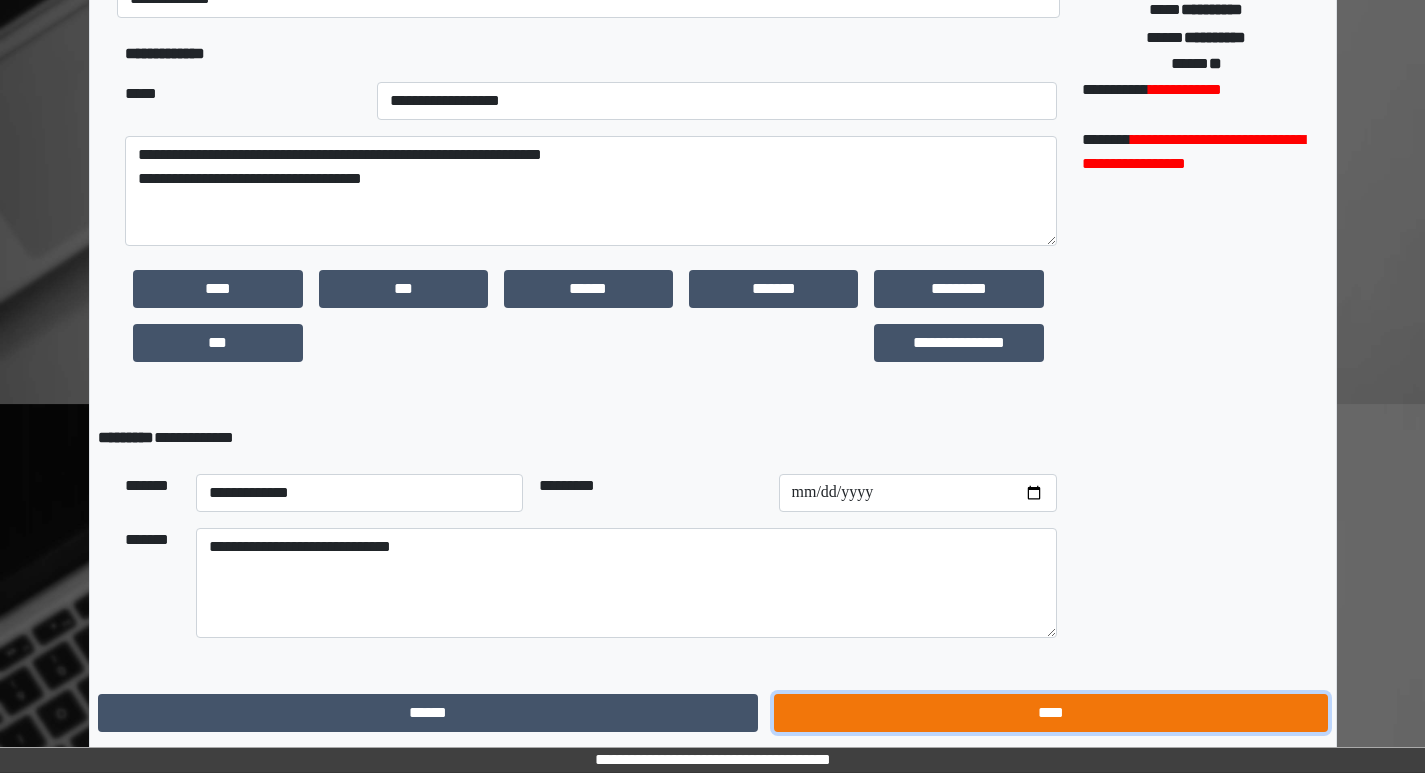 click on "****" at bounding box center (1050, 713) 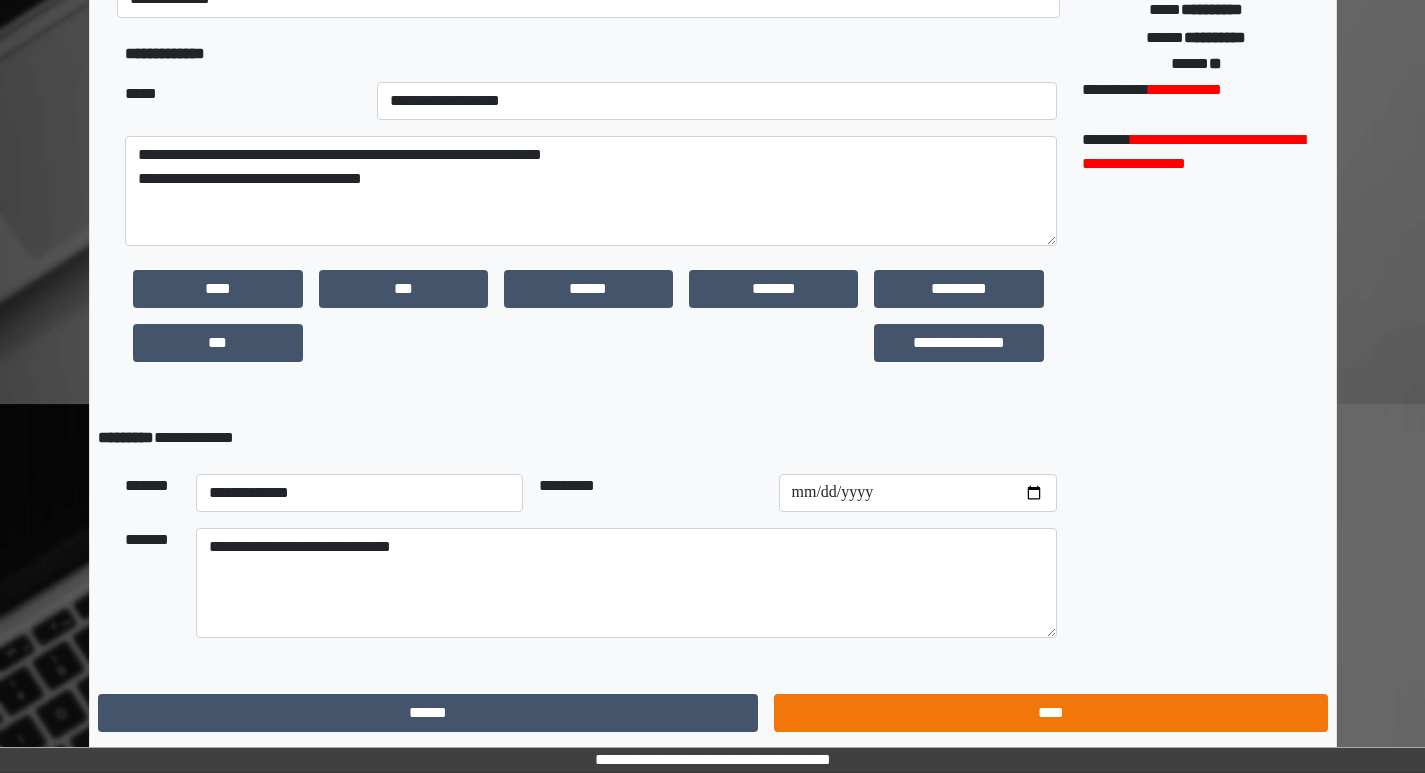 scroll, scrollTop: 0, scrollLeft: 0, axis: both 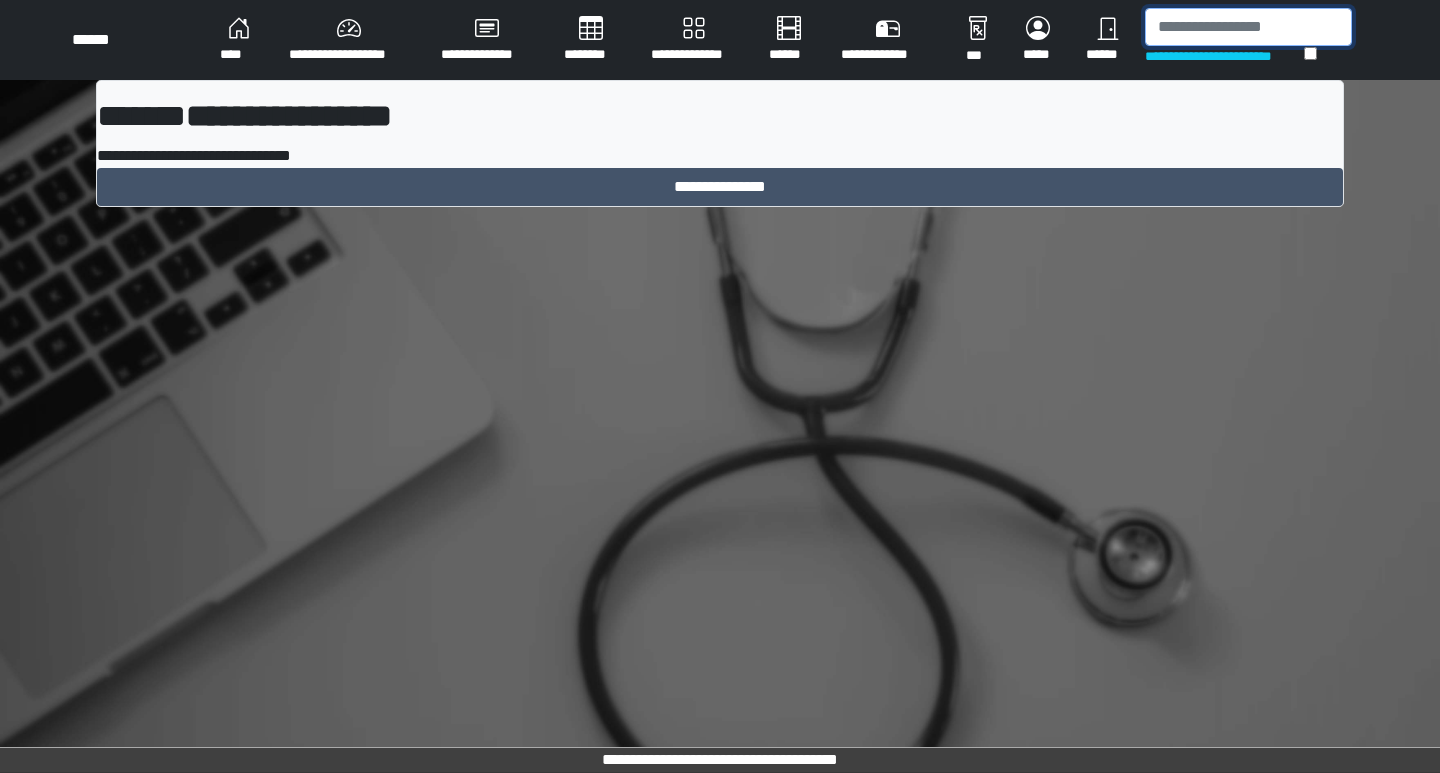 click at bounding box center [1248, 27] 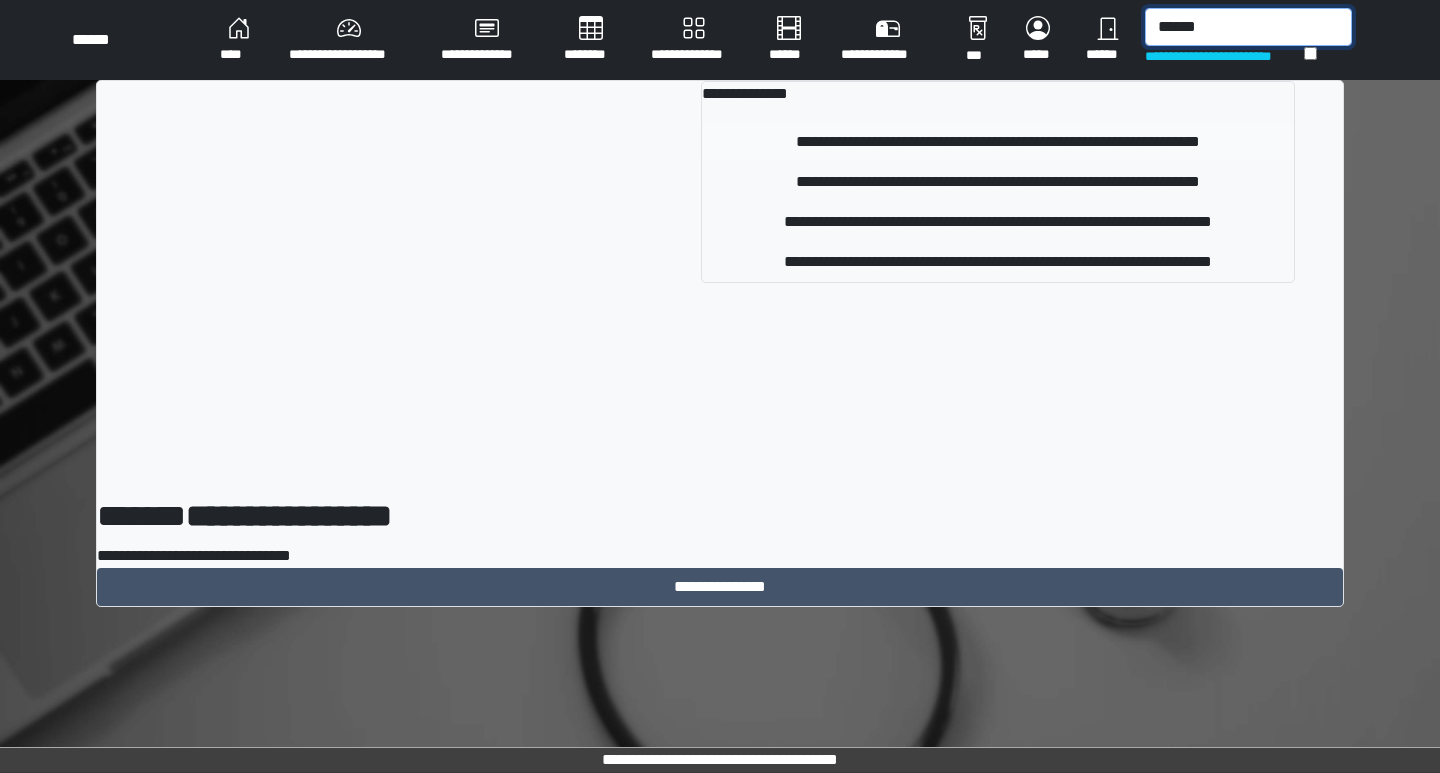 type on "******" 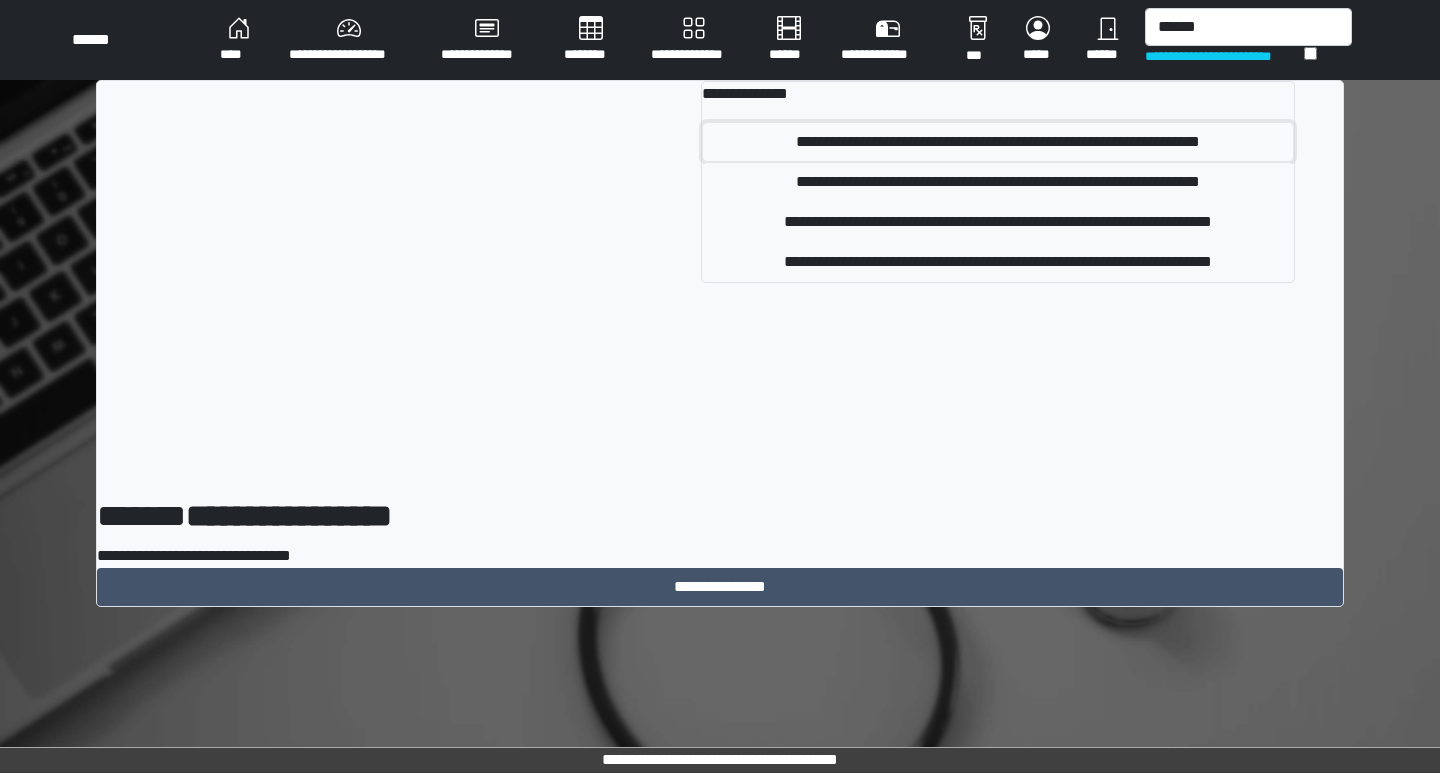 click on "**********" at bounding box center (998, 142) 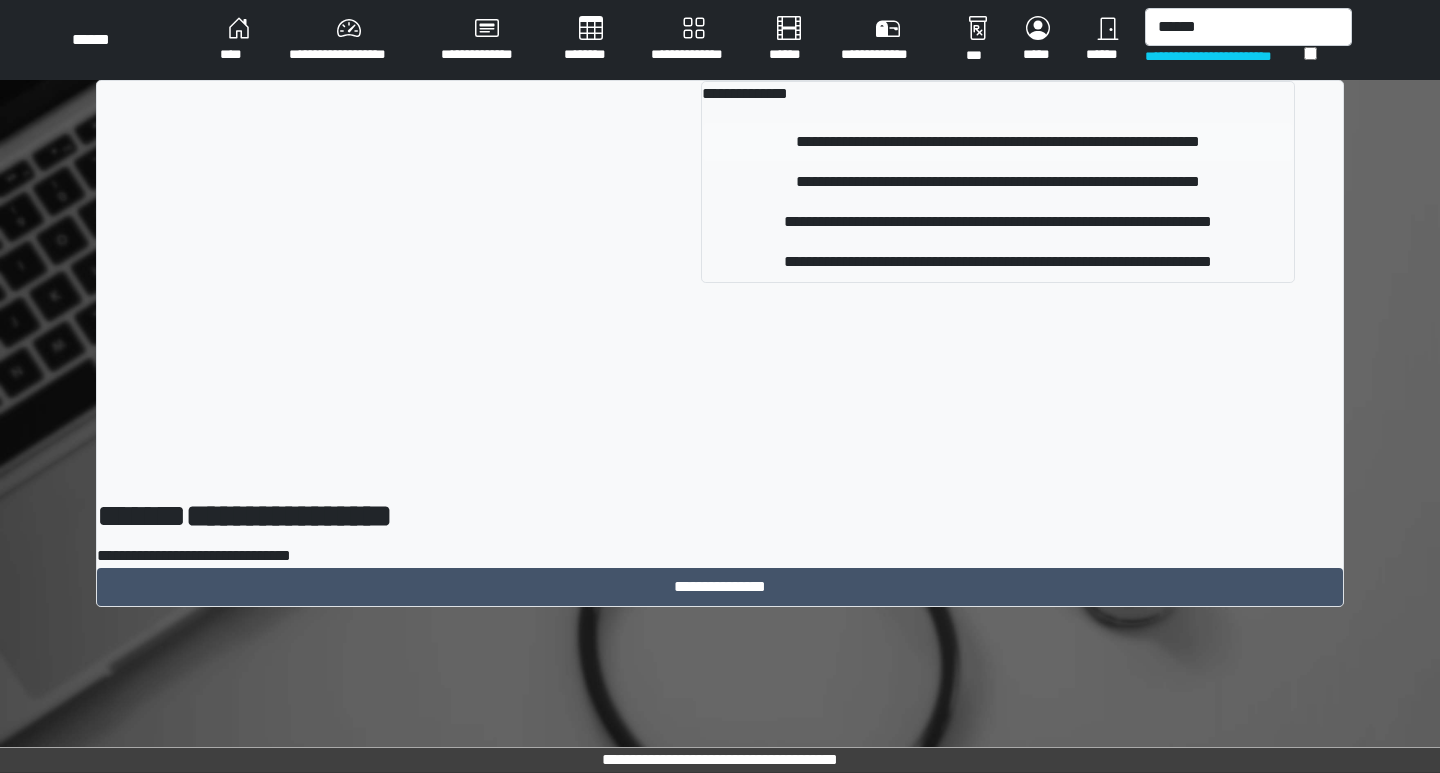 type 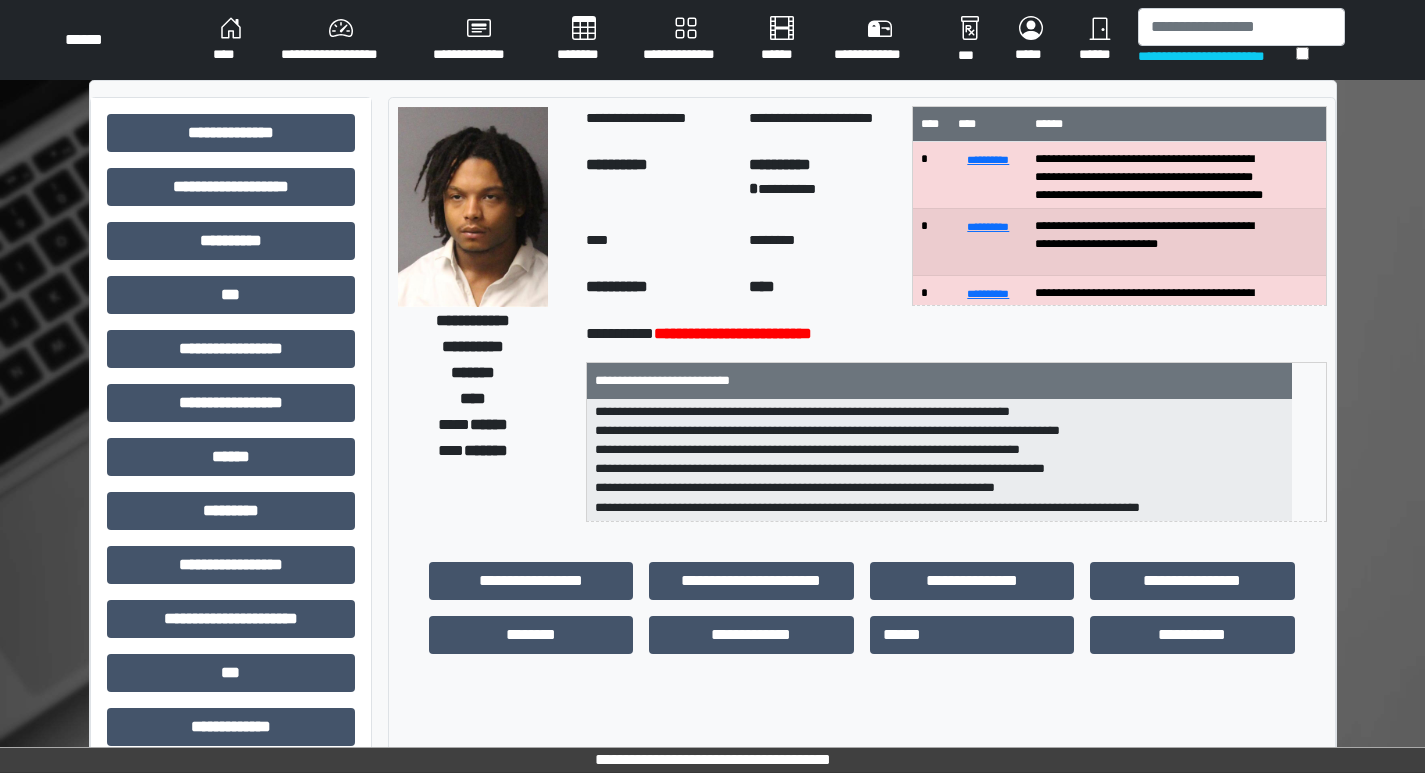 scroll, scrollTop: 6, scrollLeft: 0, axis: vertical 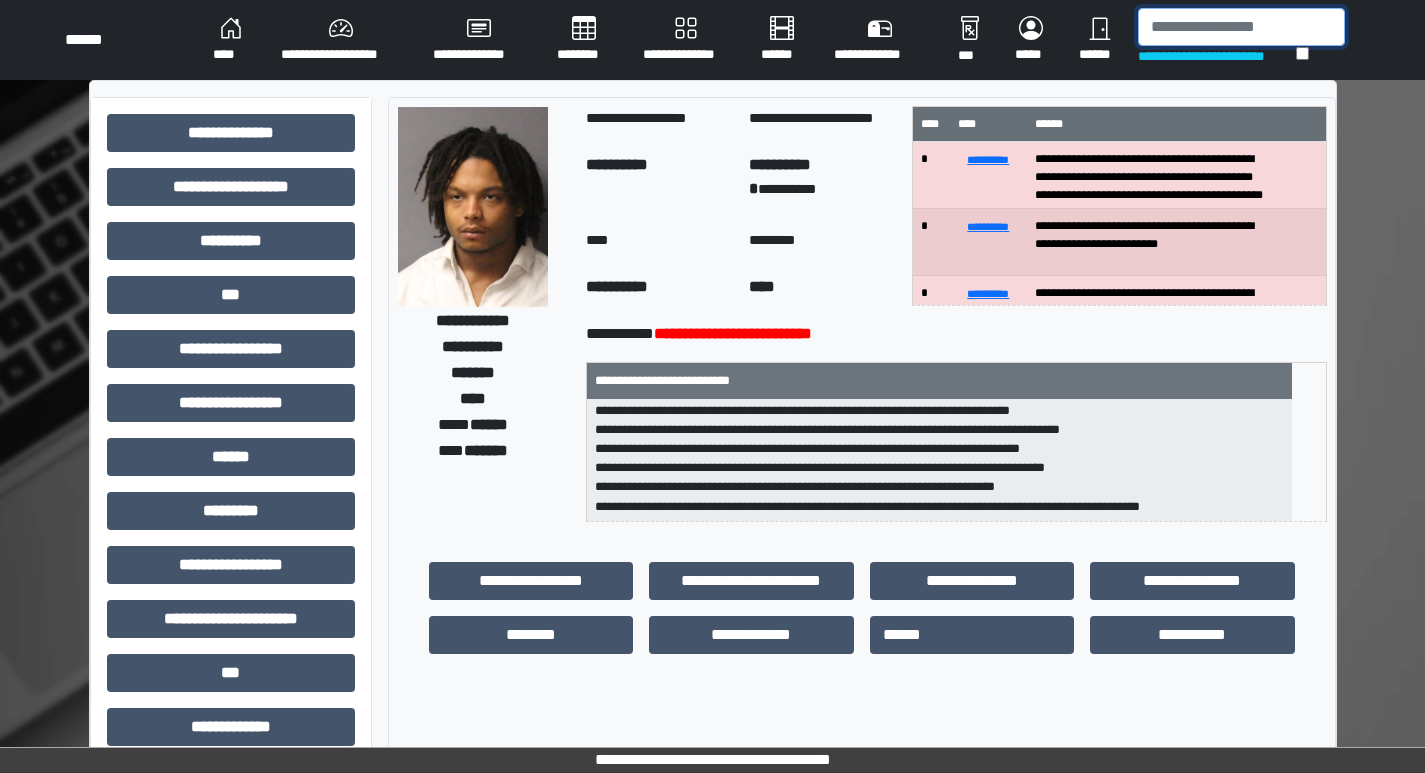 click at bounding box center [1241, 27] 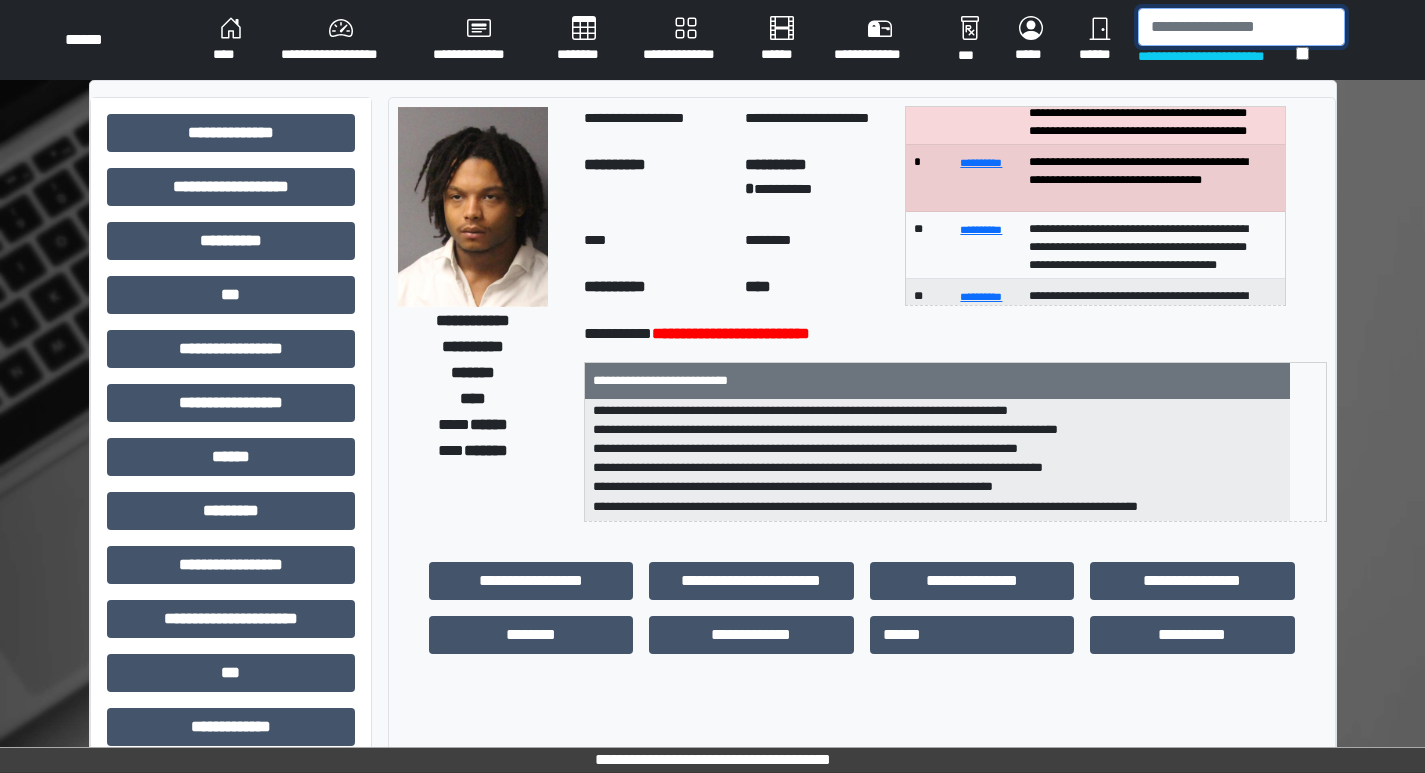 scroll, scrollTop: 200, scrollLeft: 0, axis: vertical 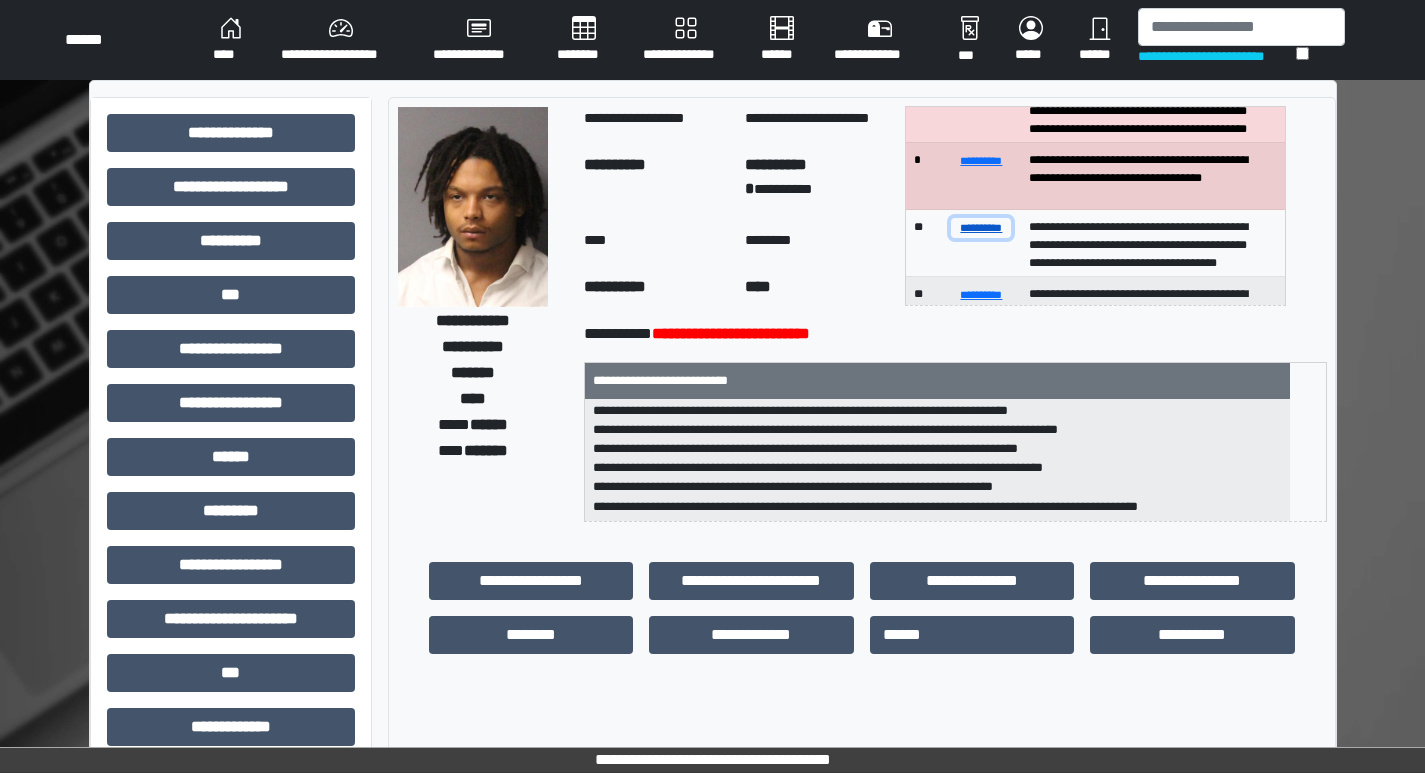 click on "**********" at bounding box center [981, 227] 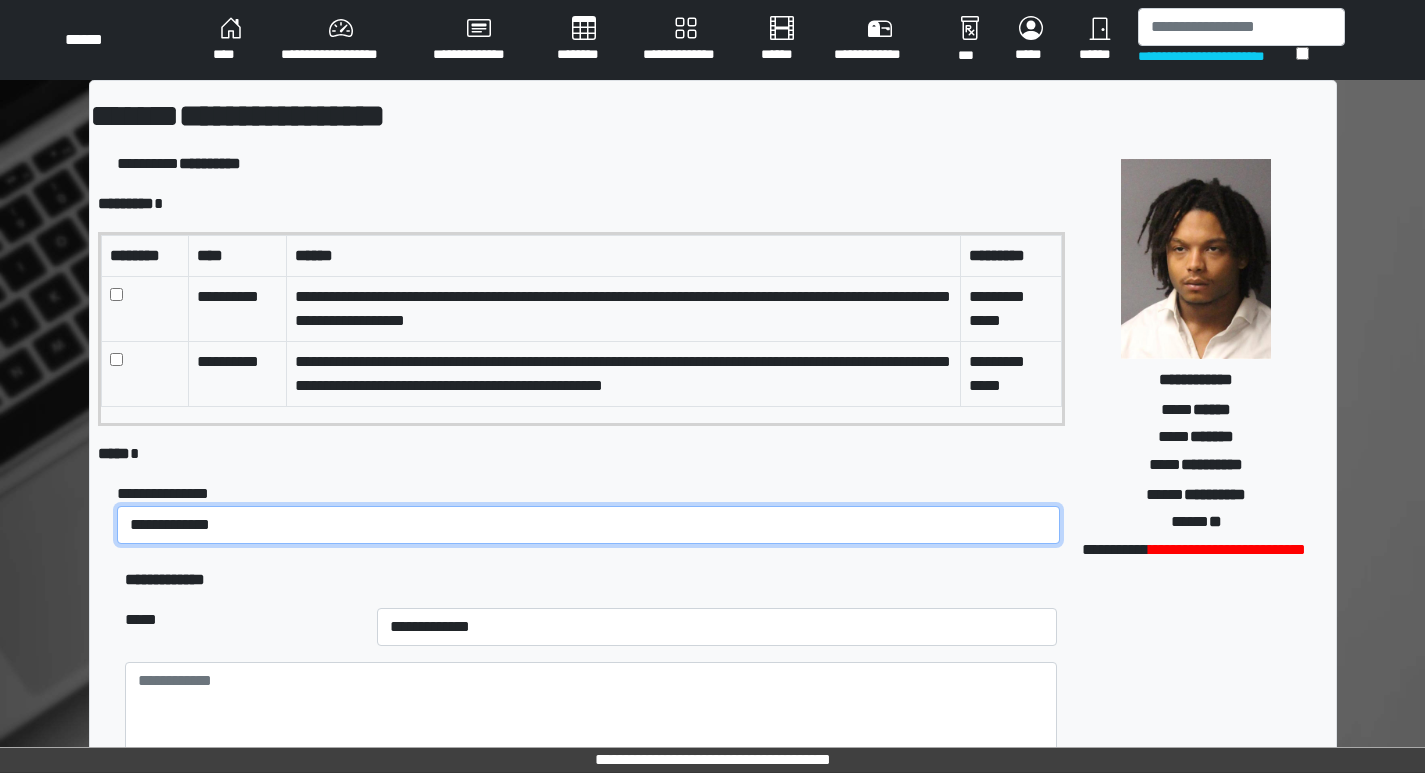 click on "**********" at bounding box center (588, 525) 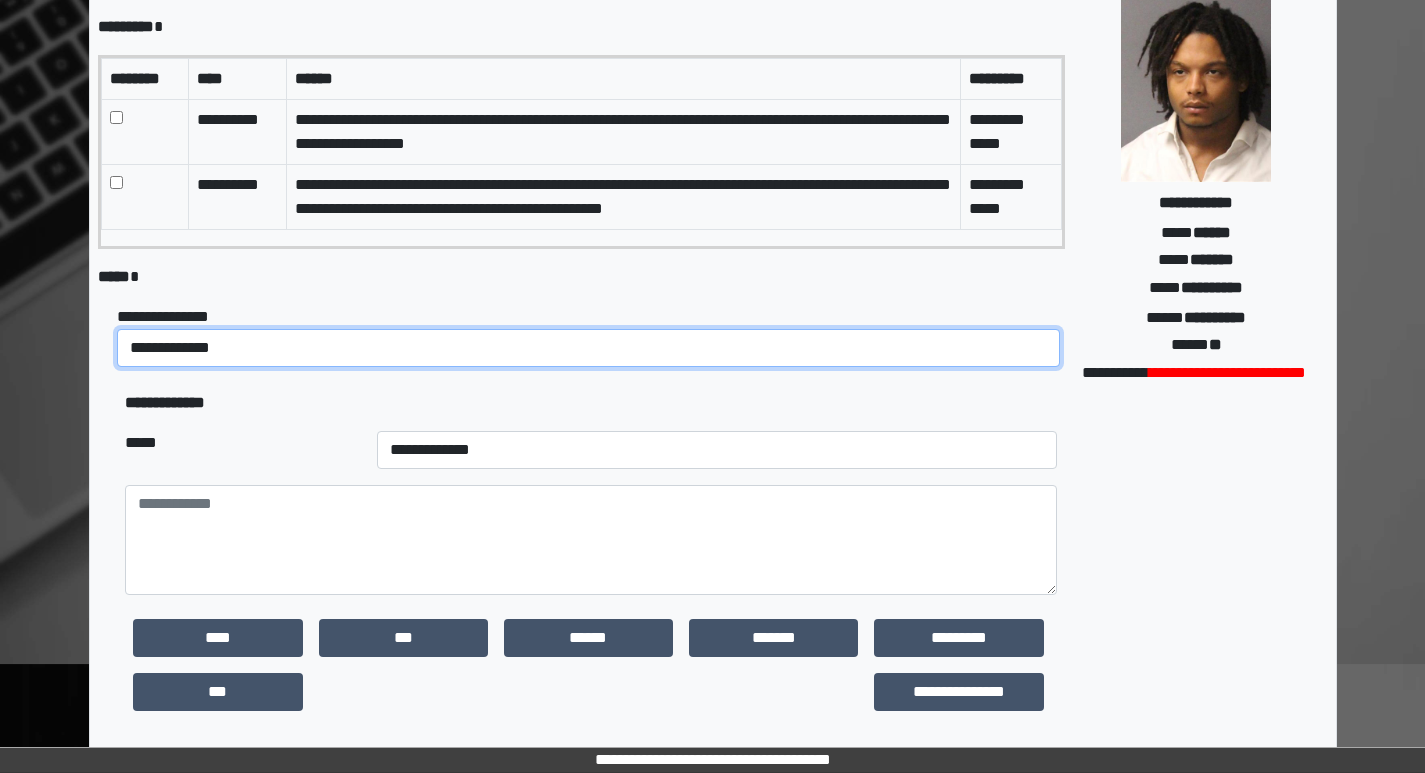scroll, scrollTop: 200, scrollLeft: 0, axis: vertical 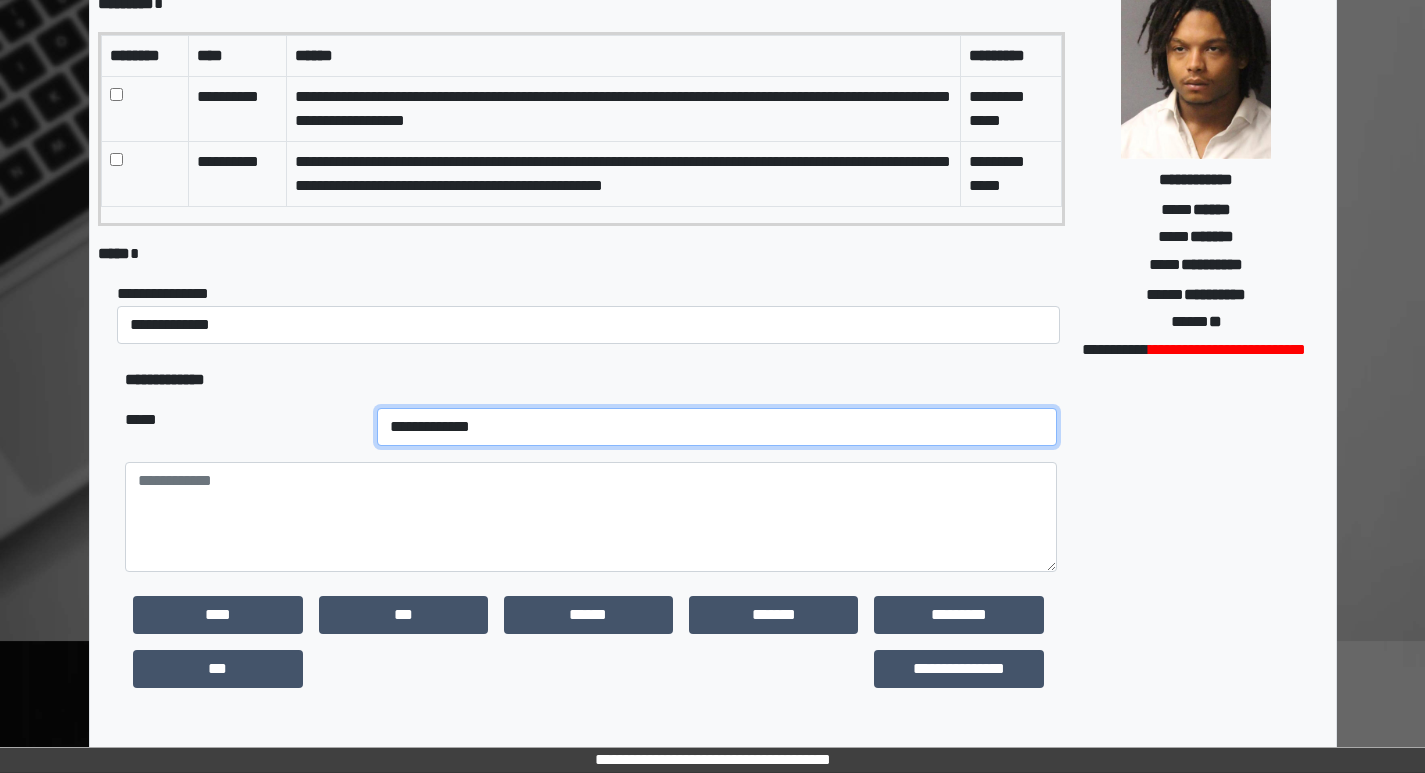 click on "**********" at bounding box center [717, 427] 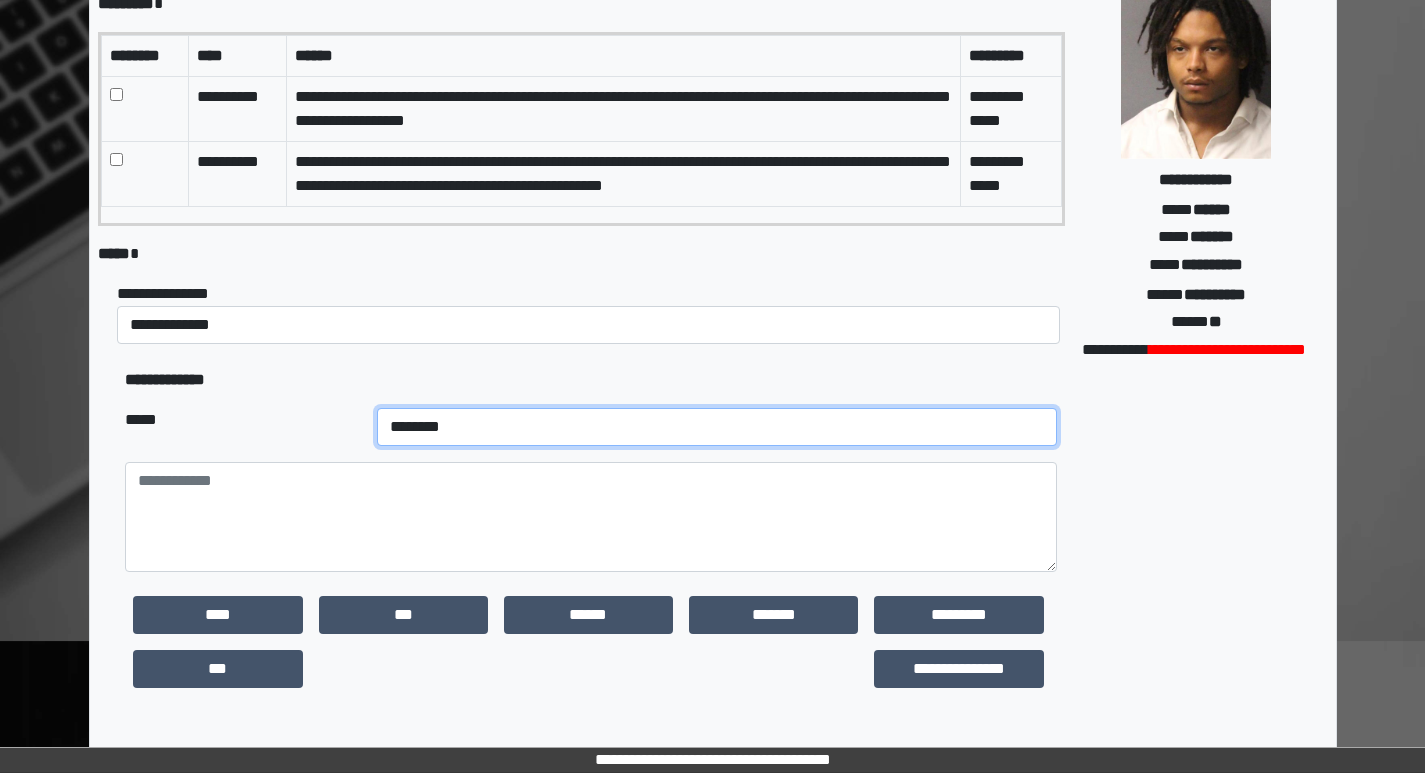 click on "**********" at bounding box center [717, 427] 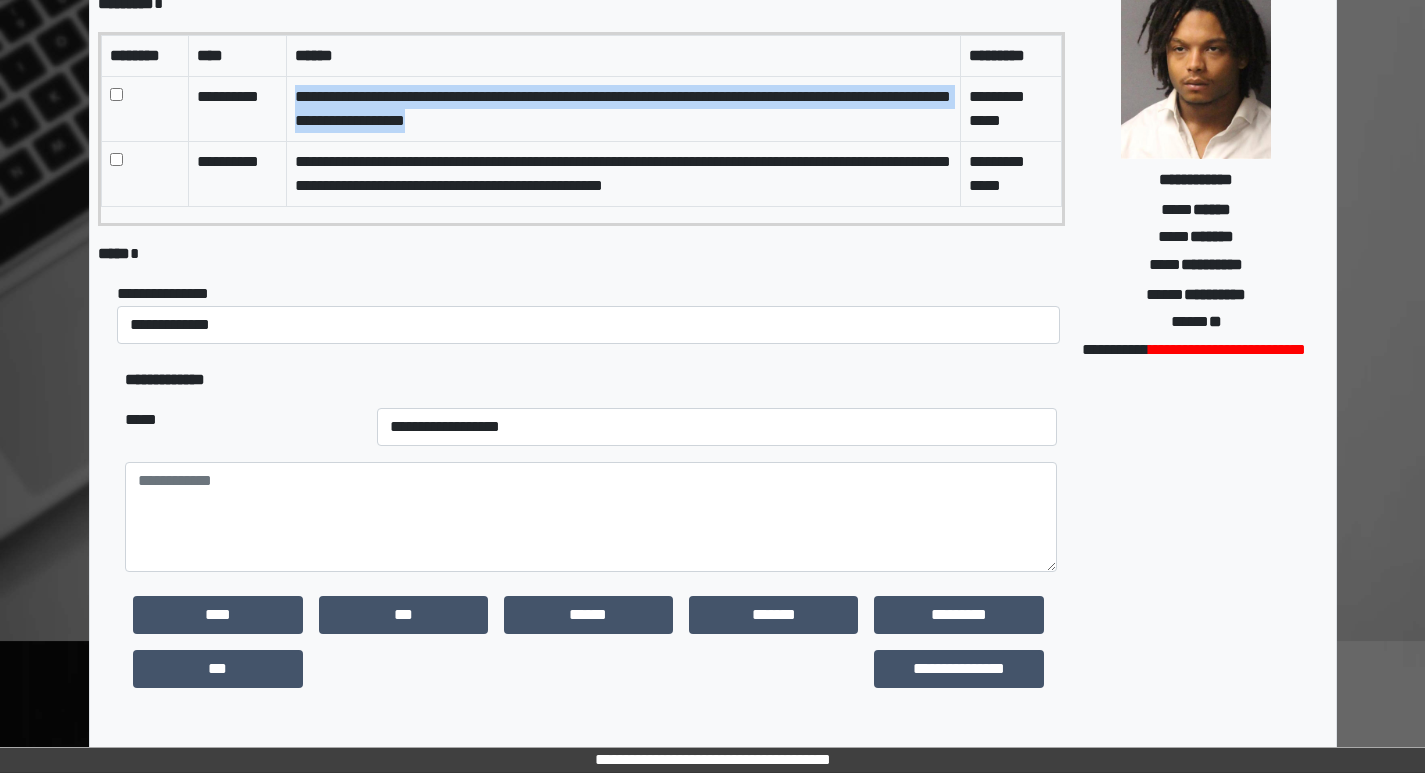 drag, startPoint x: 293, startPoint y: 94, endPoint x: 548, endPoint y: 116, distance: 255.94727 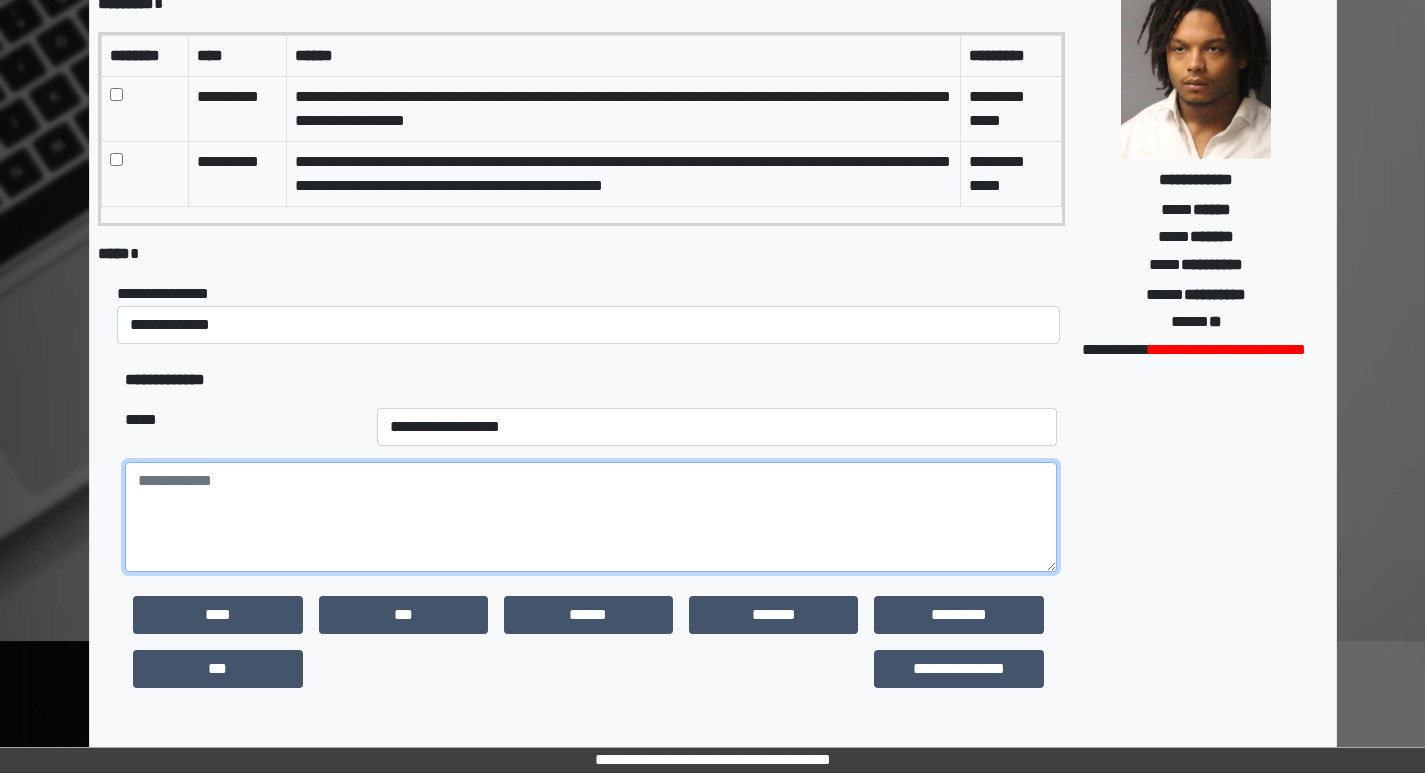 click at bounding box center (590, 517) 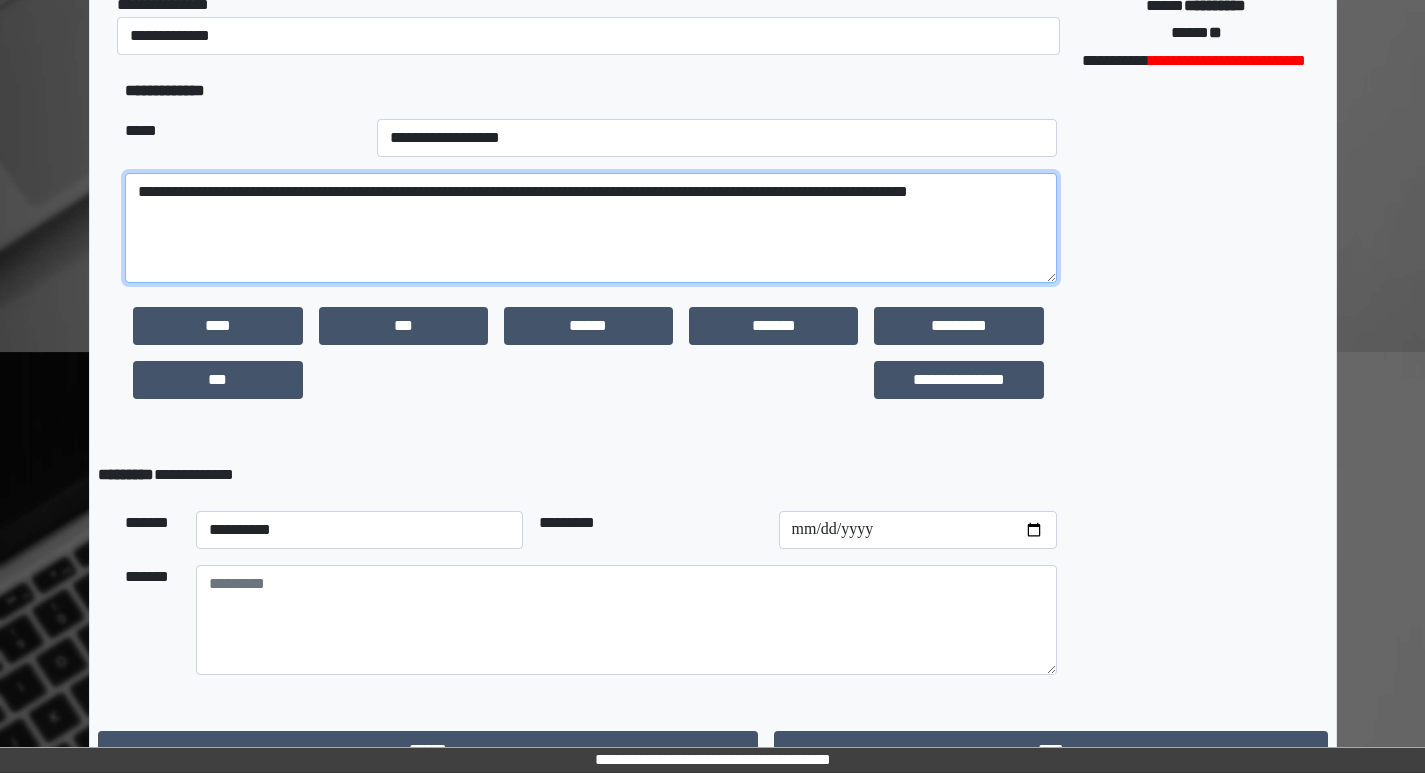 scroll, scrollTop: 500, scrollLeft: 0, axis: vertical 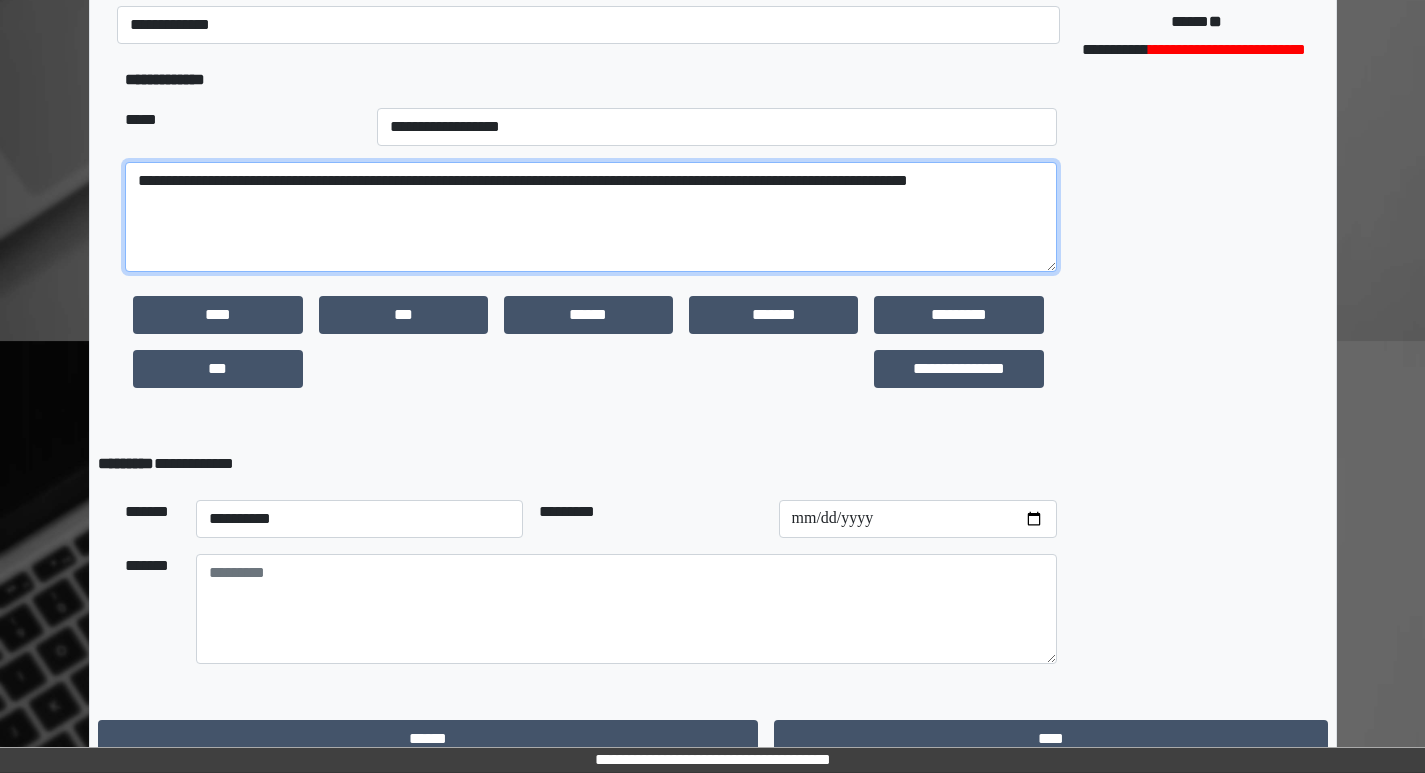 type on "**********" 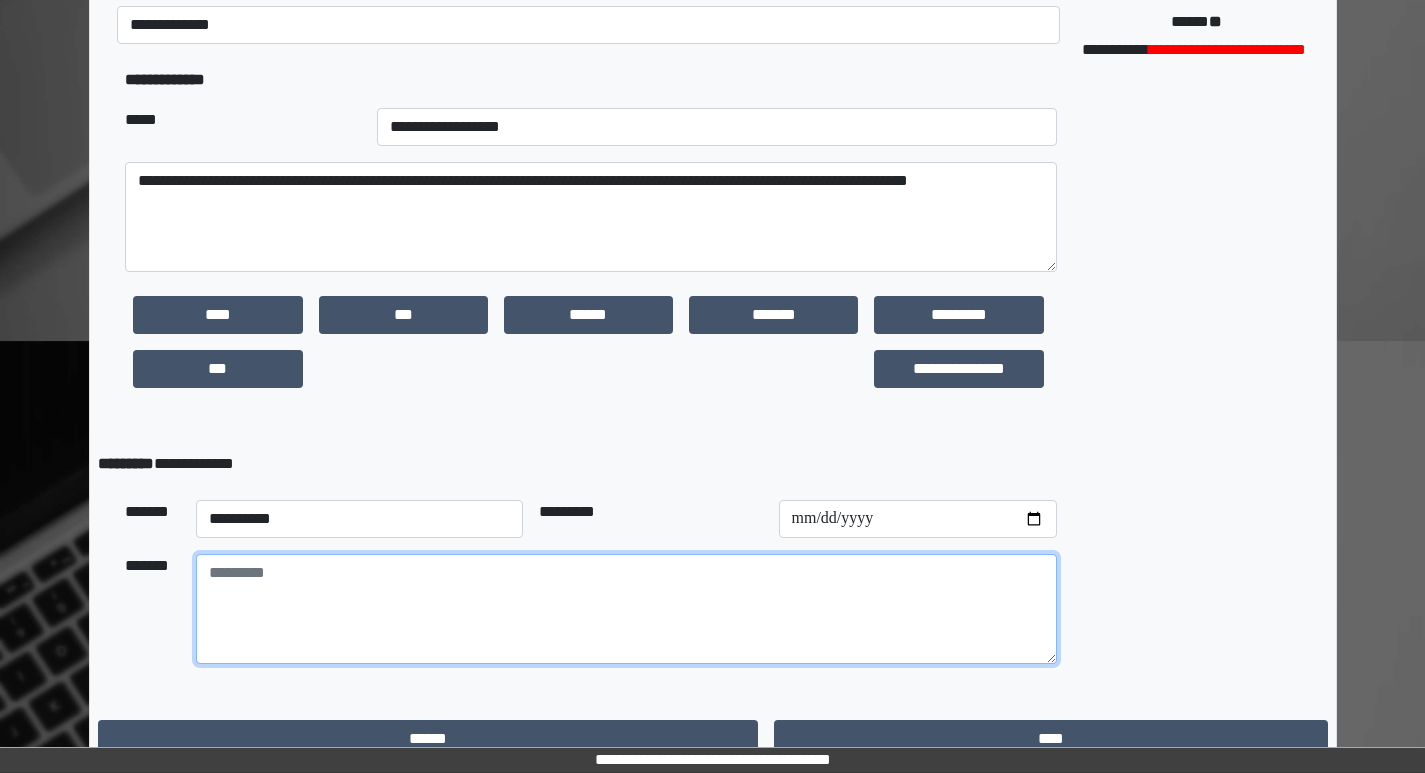 click at bounding box center (626, 609) 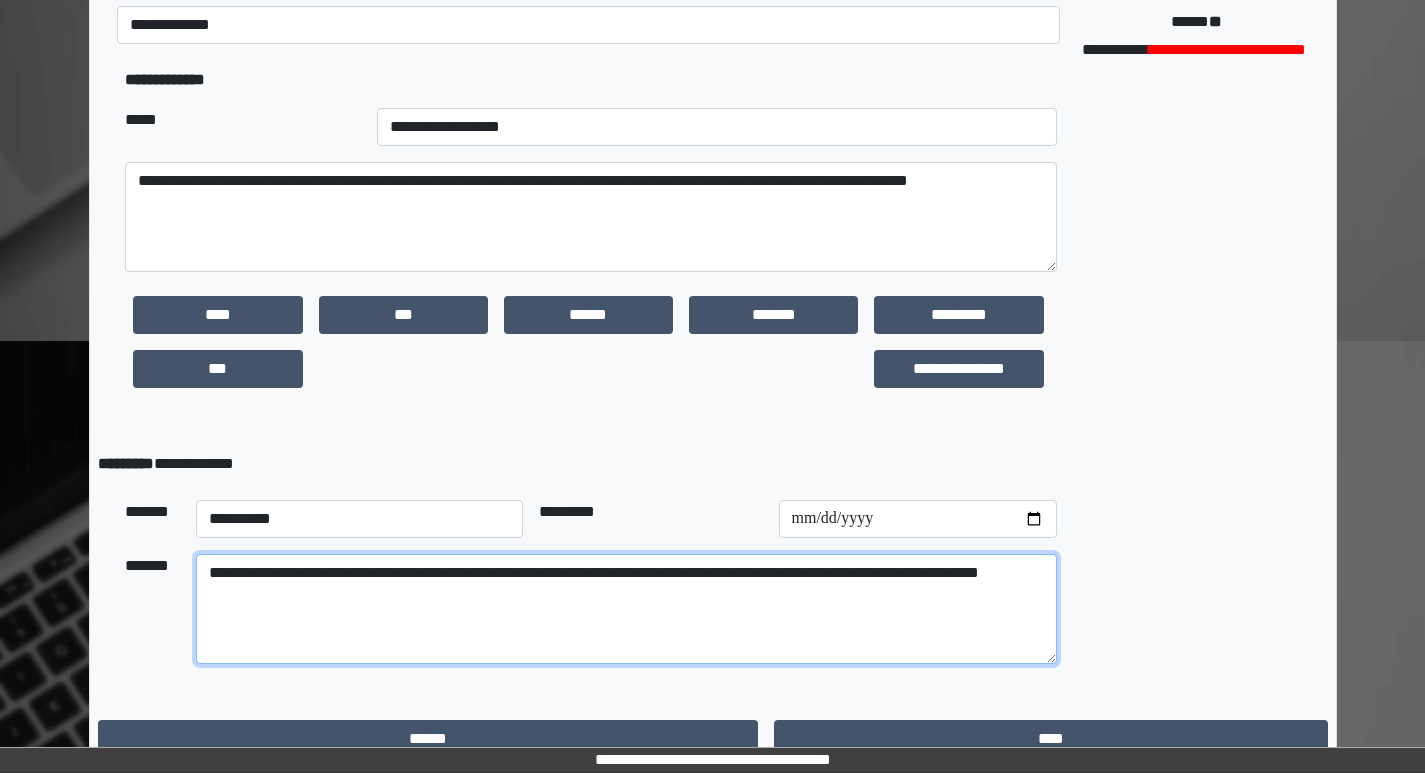 type on "**********" 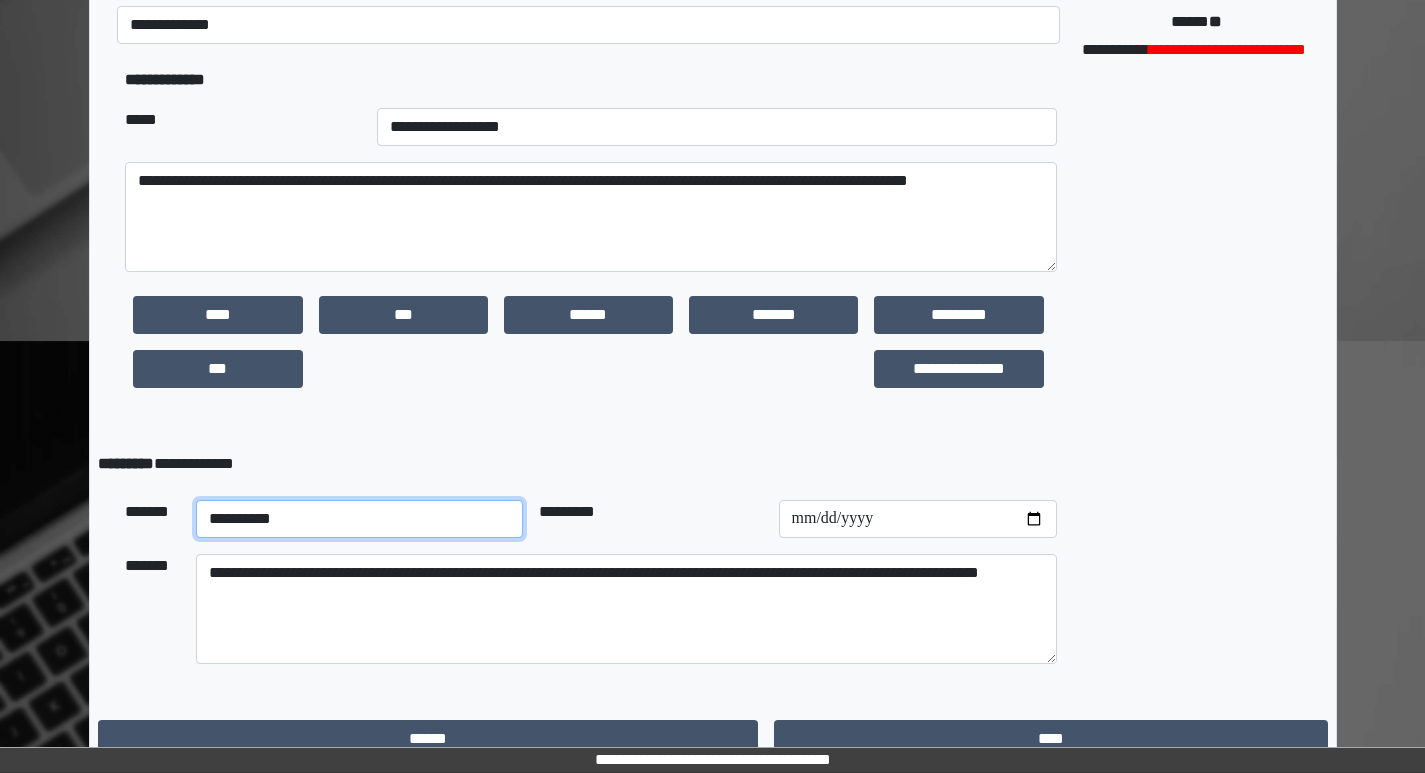 click on "**********" at bounding box center [360, 519] 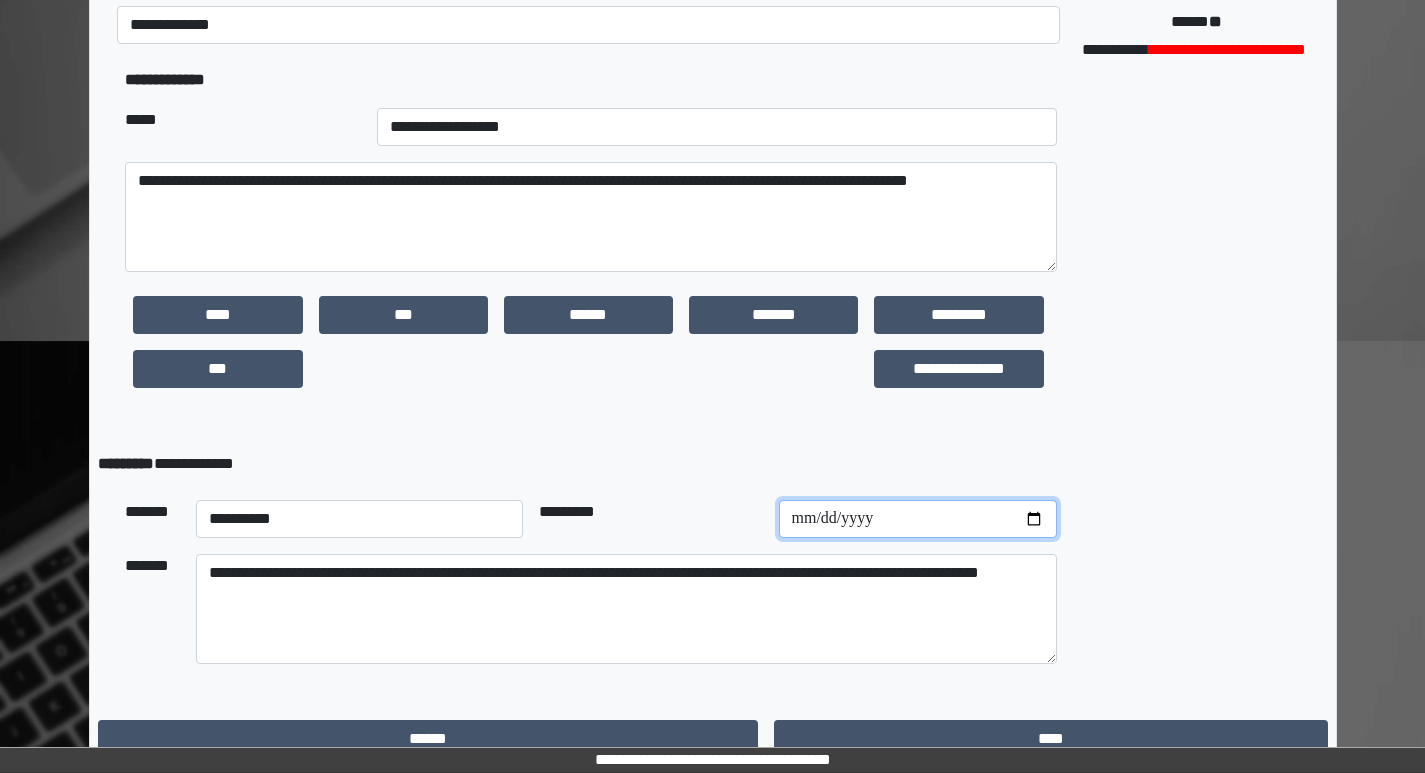 click at bounding box center [918, 519] 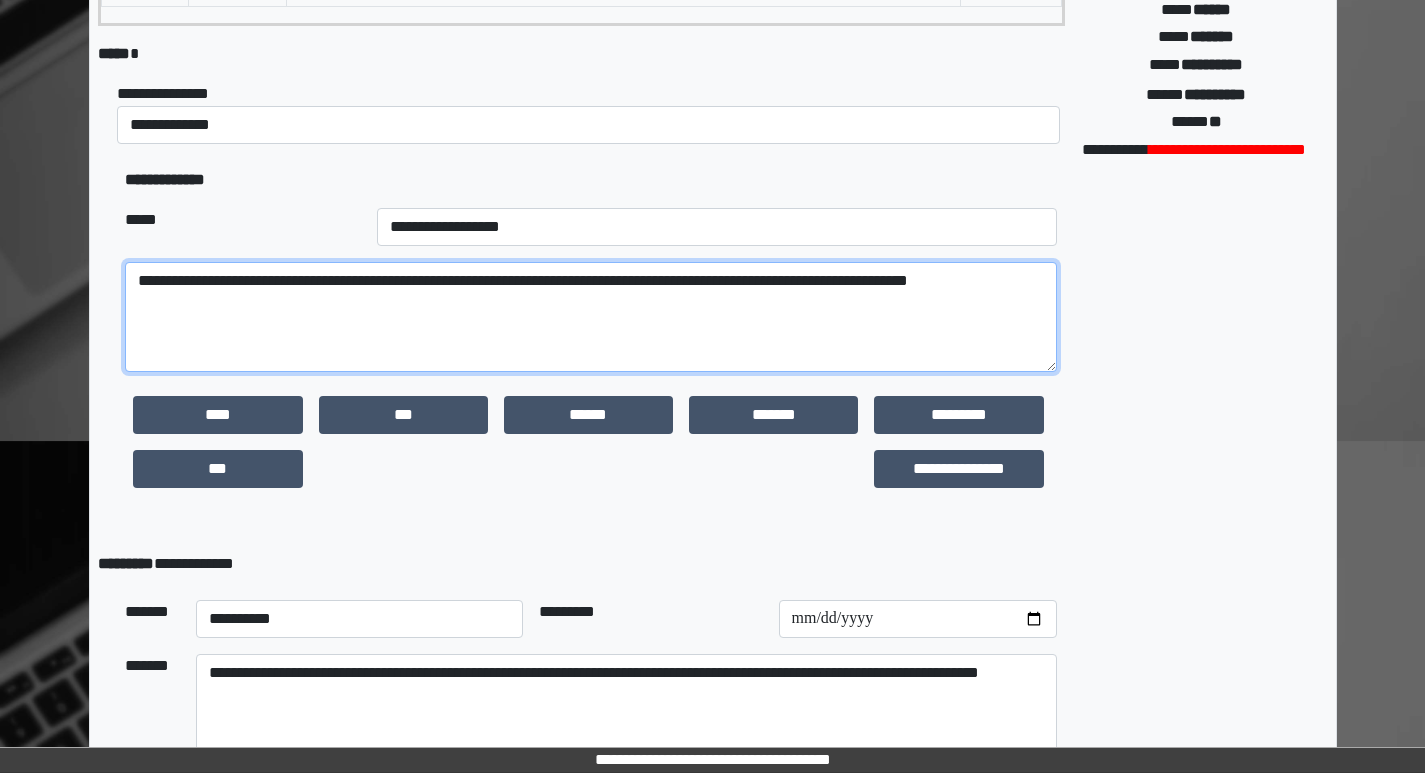 click on "**********" at bounding box center [590, 317] 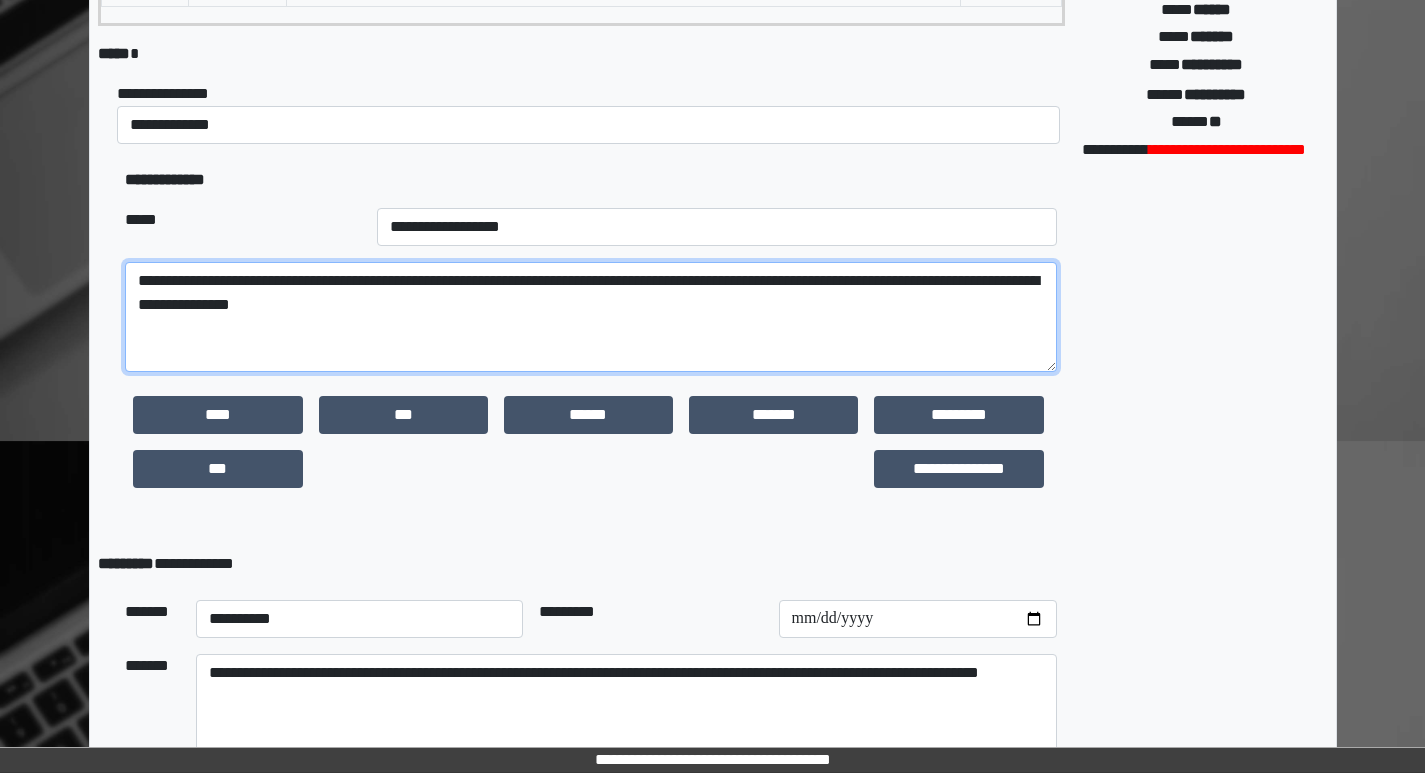 click on "**********" at bounding box center [590, 317] 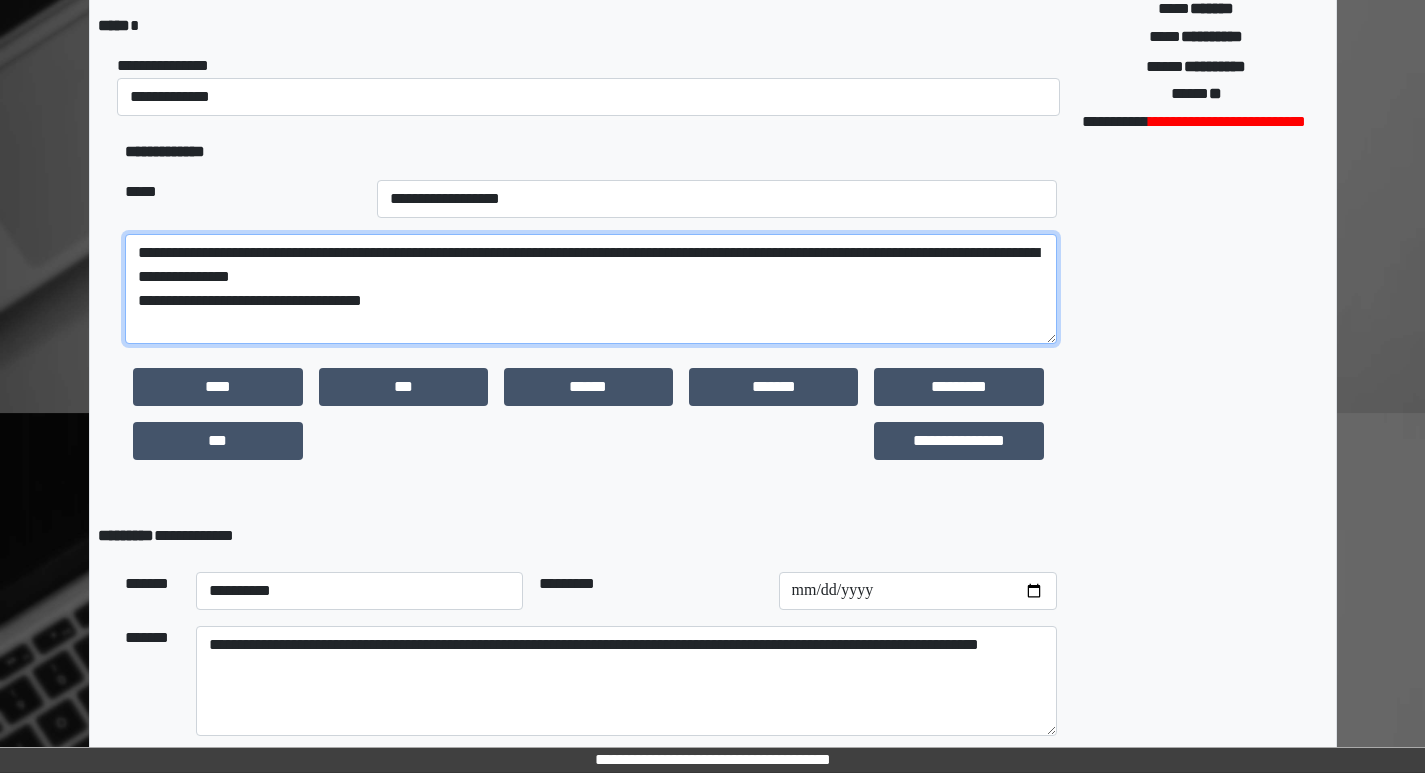 scroll, scrollTop: 526, scrollLeft: 0, axis: vertical 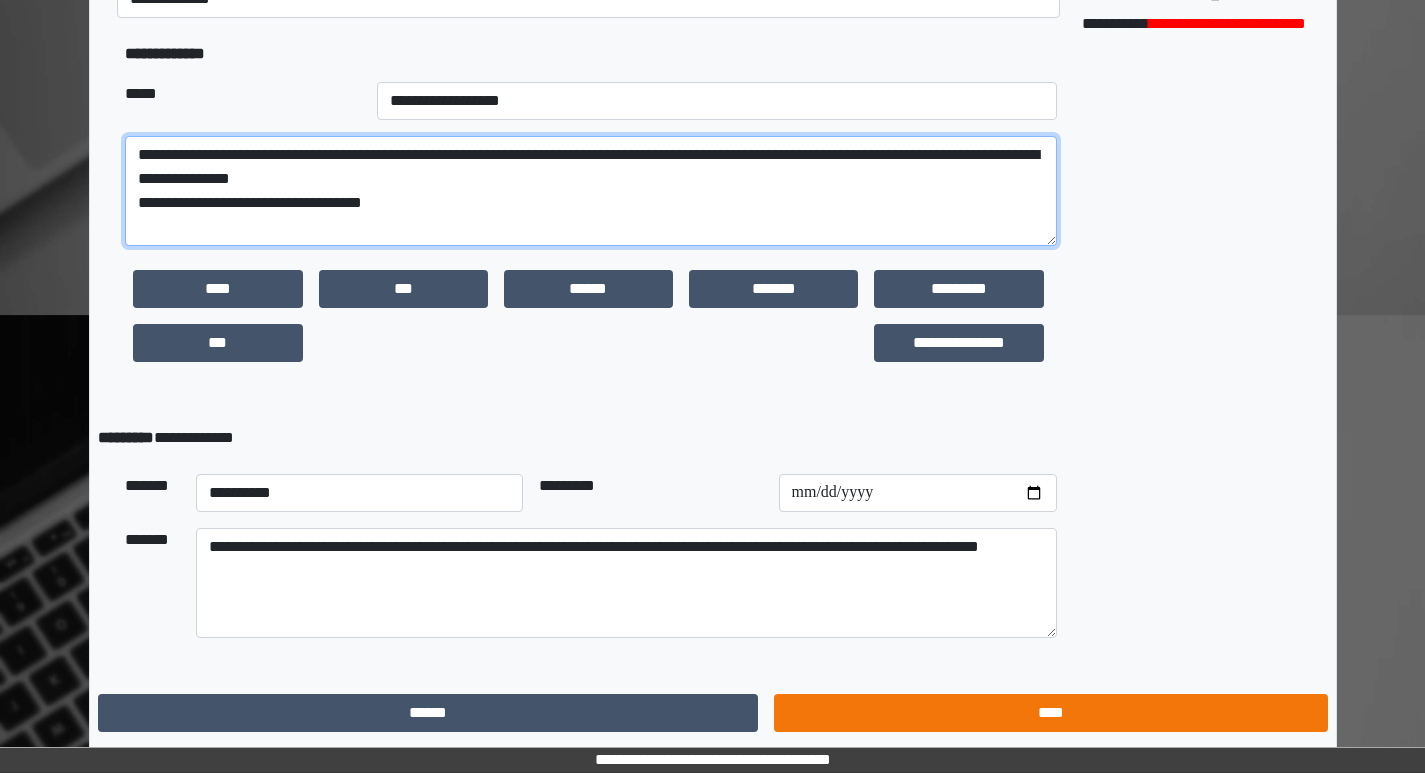 type on "**********" 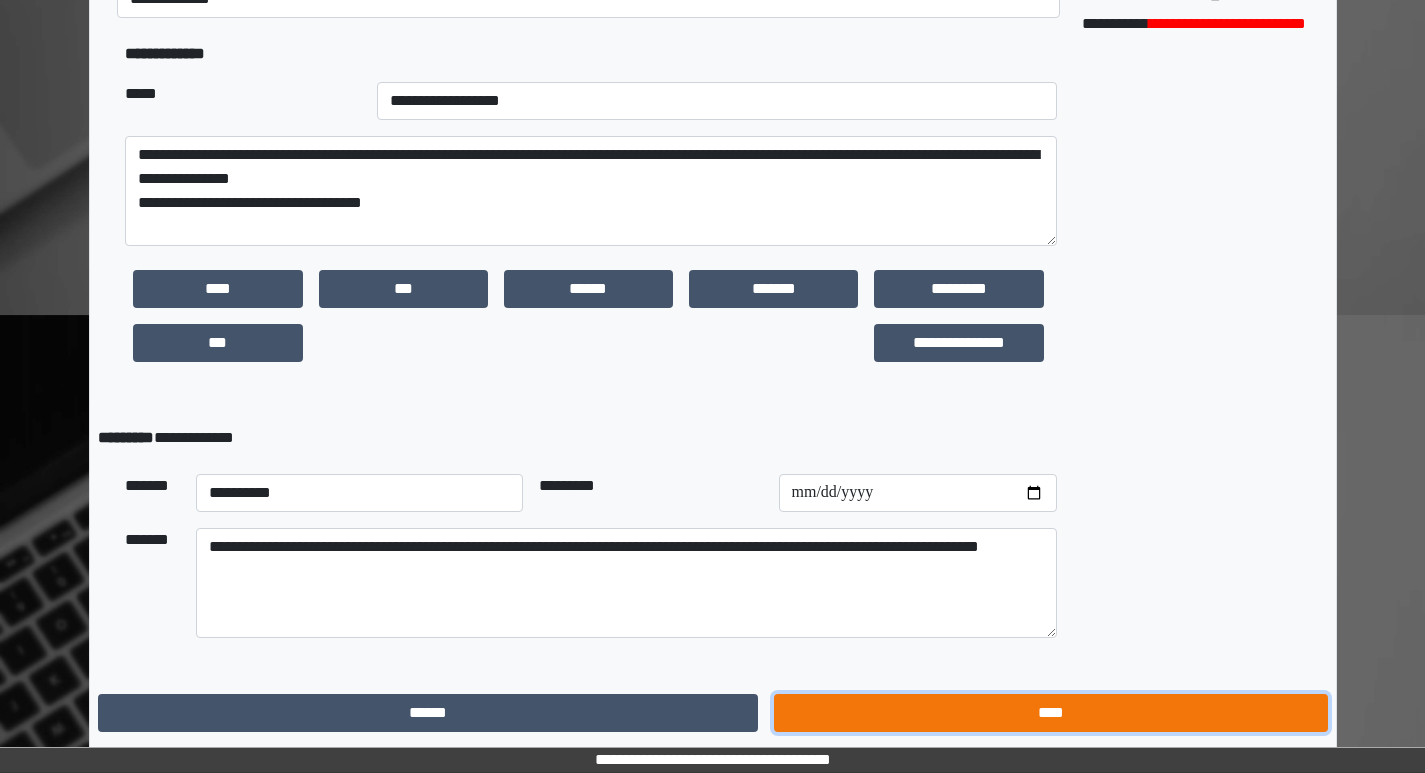 click on "****" at bounding box center [1050, 713] 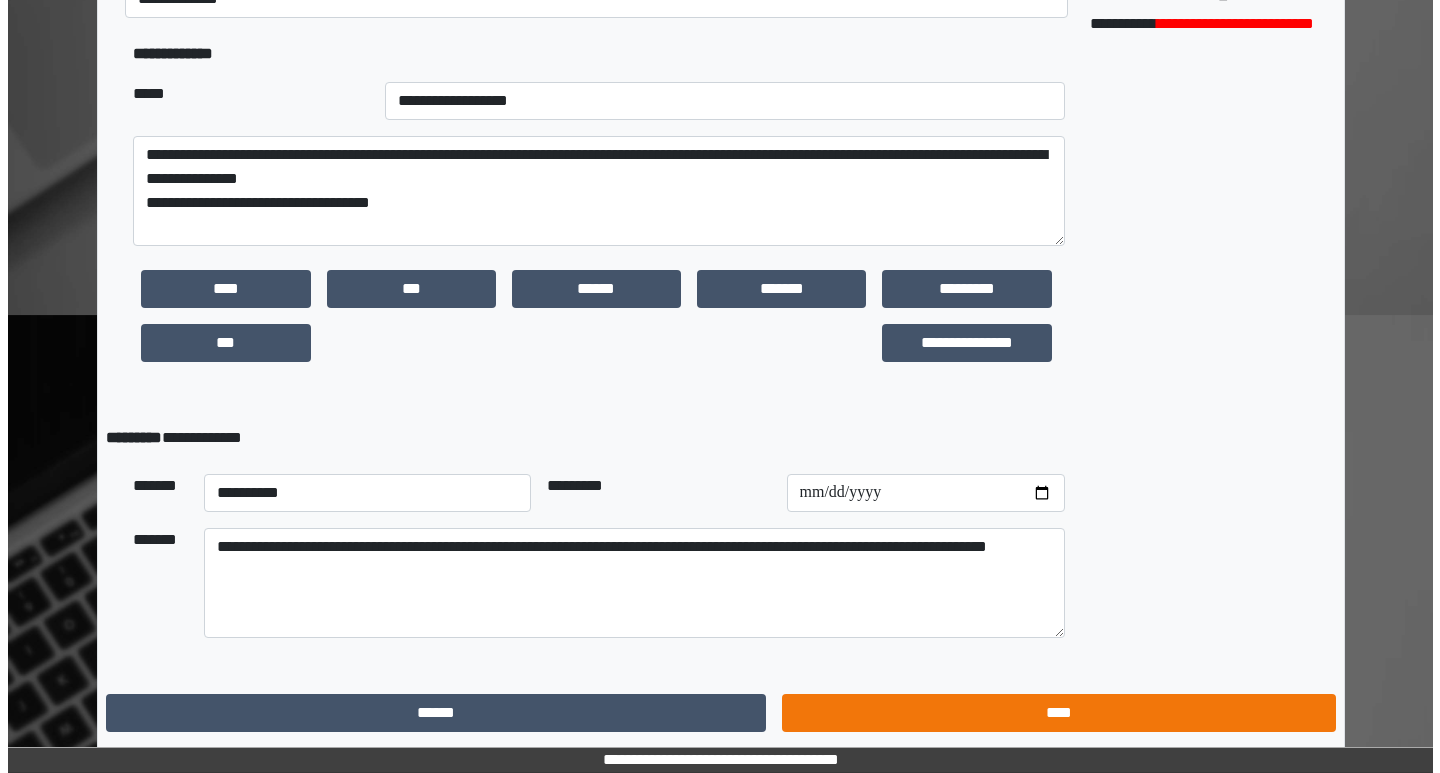 scroll, scrollTop: 0, scrollLeft: 0, axis: both 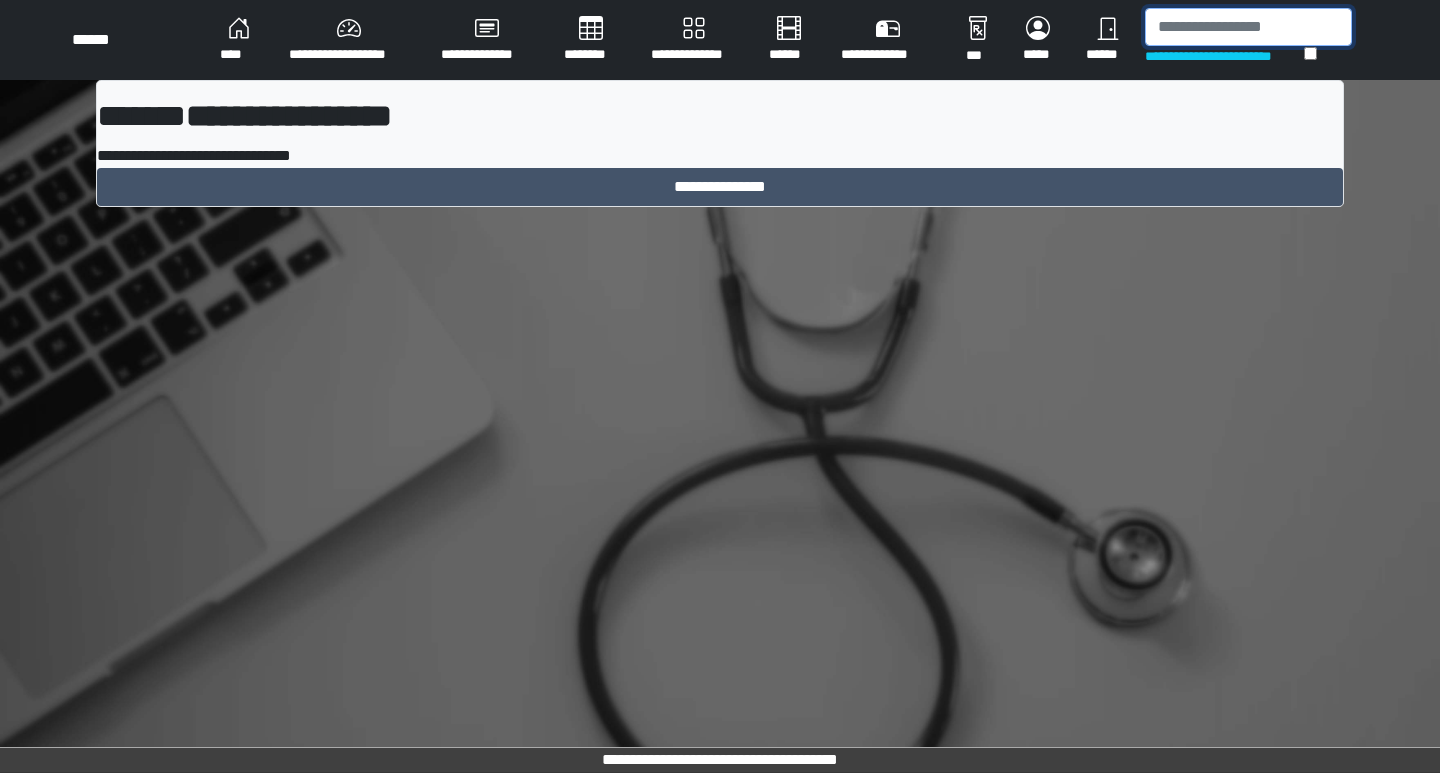 click at bounding box center (1248, 27) 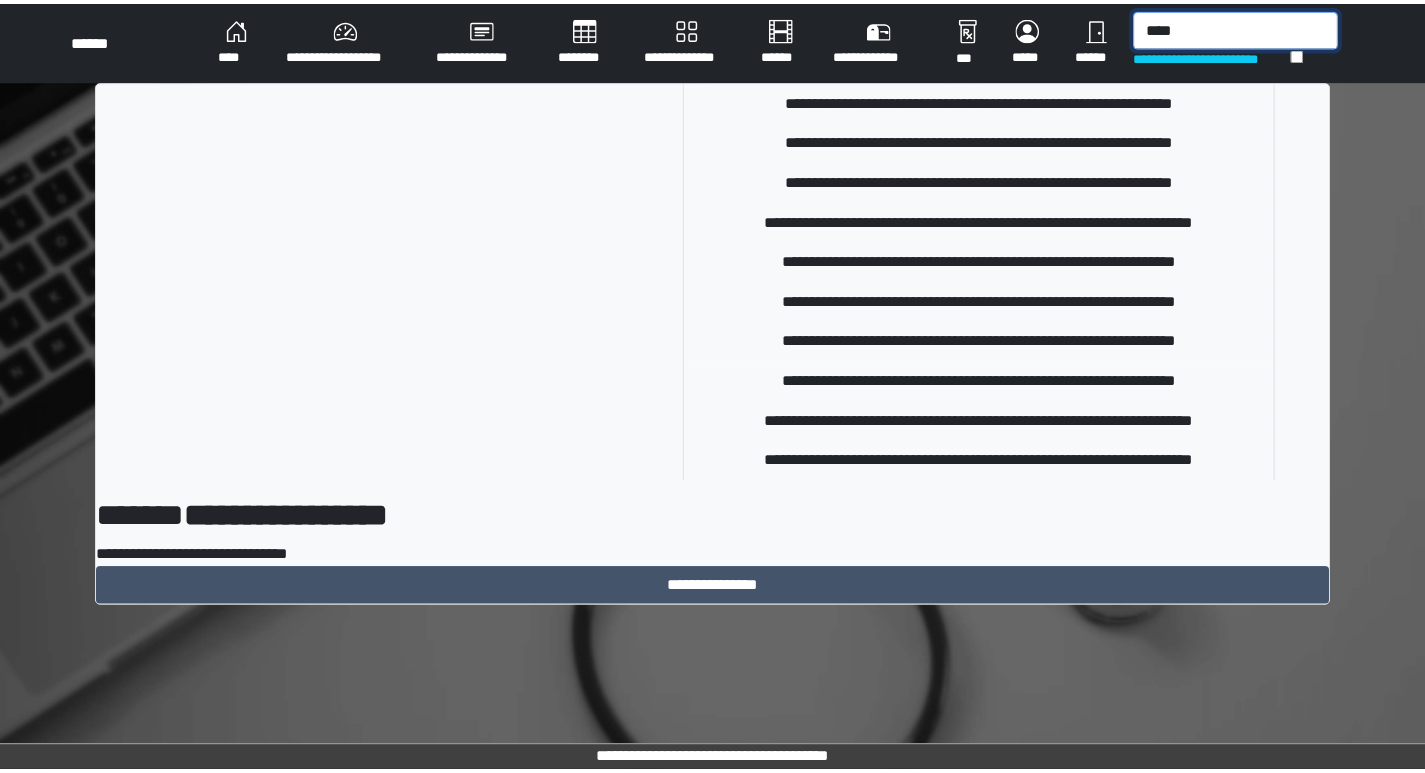 scroll, scrollTop: 1178, scrollLeft: 0, axis: vertical 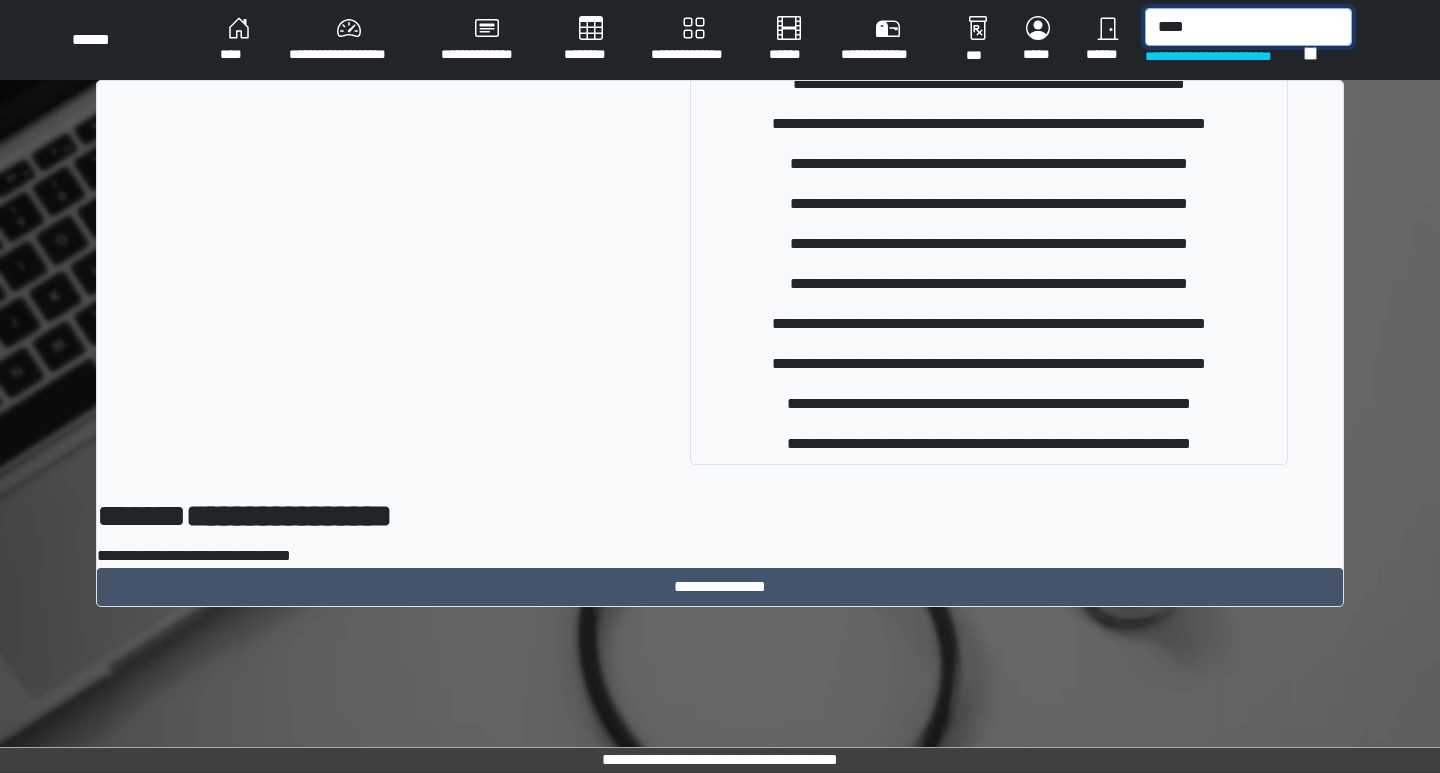 type on "****" 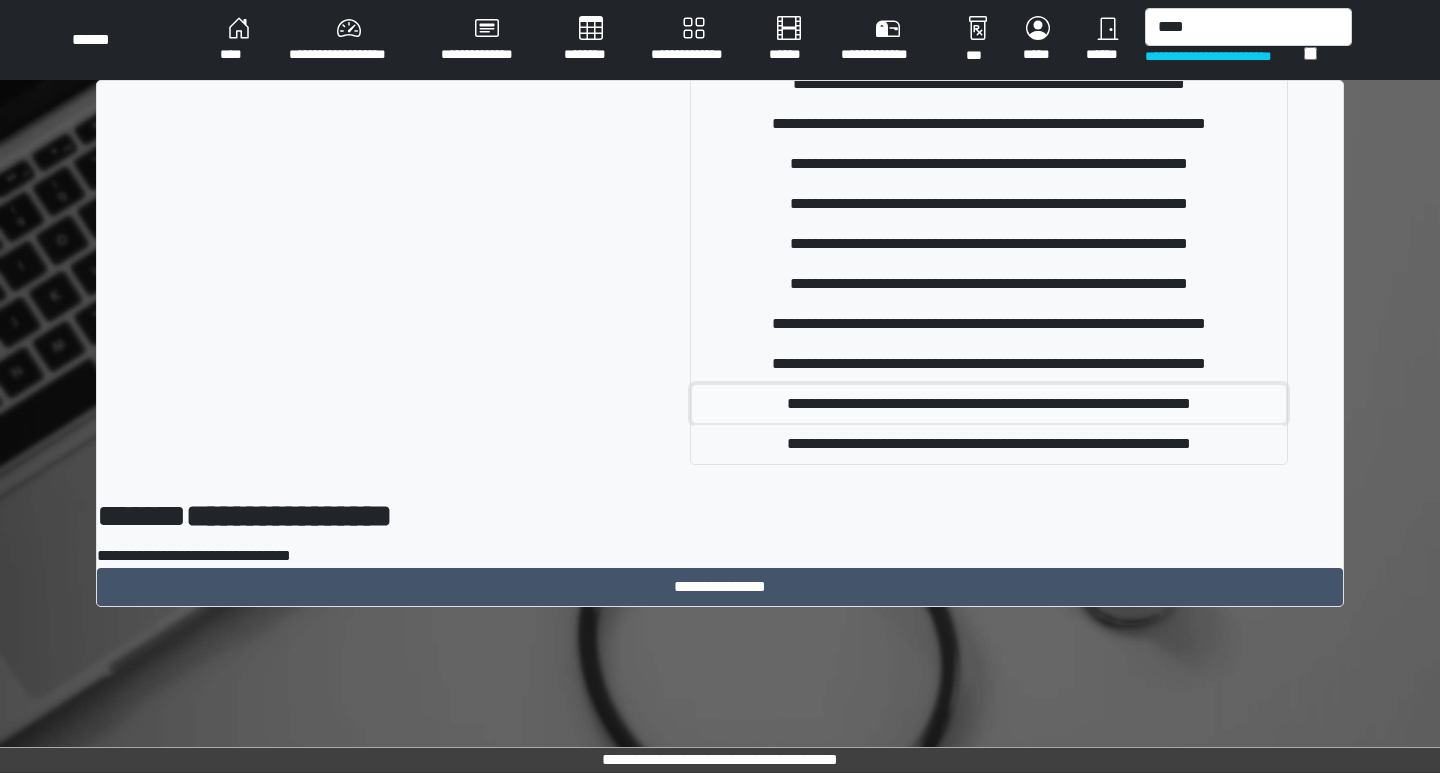 click on "**********" at bounding box center [988, 404] 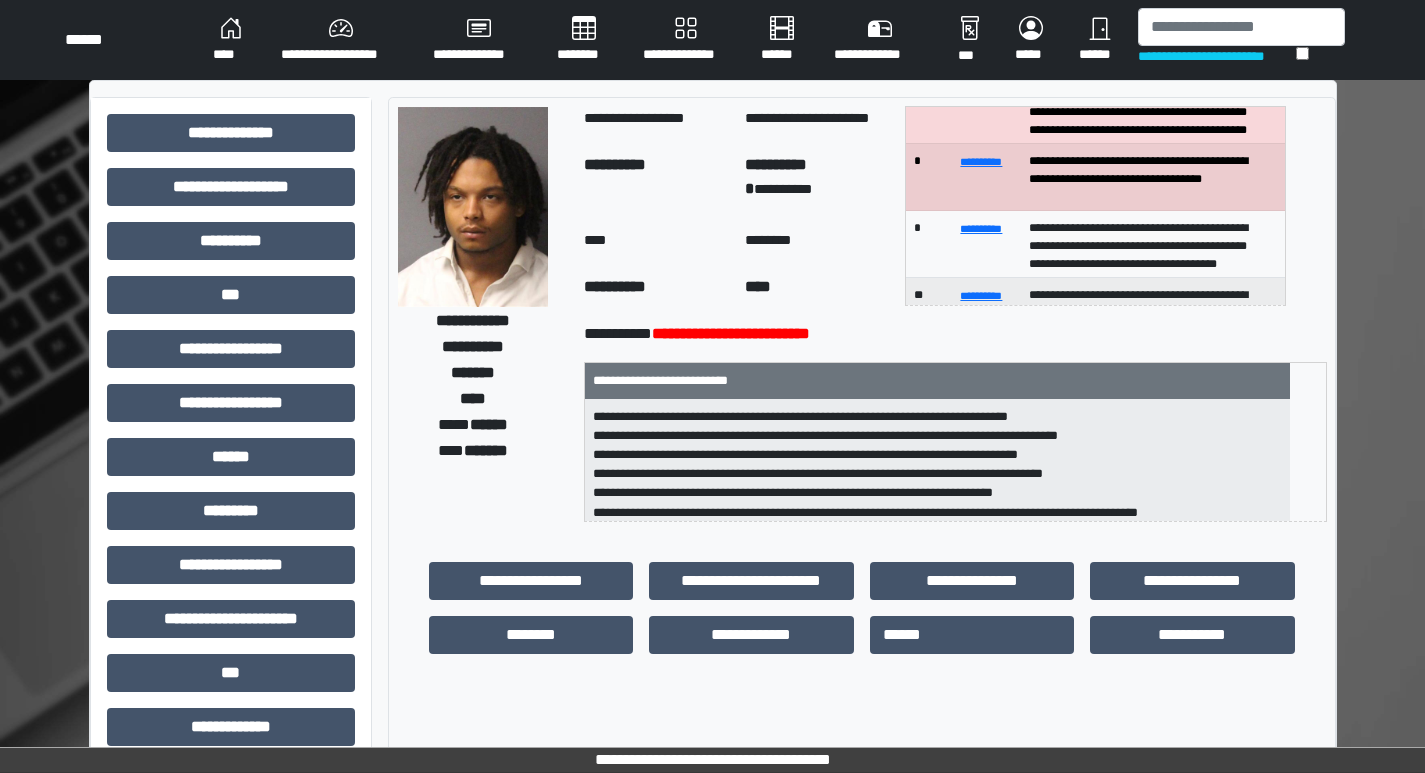 scroll, scrollTop: 200, scrollLeft: 0, axis: vertical 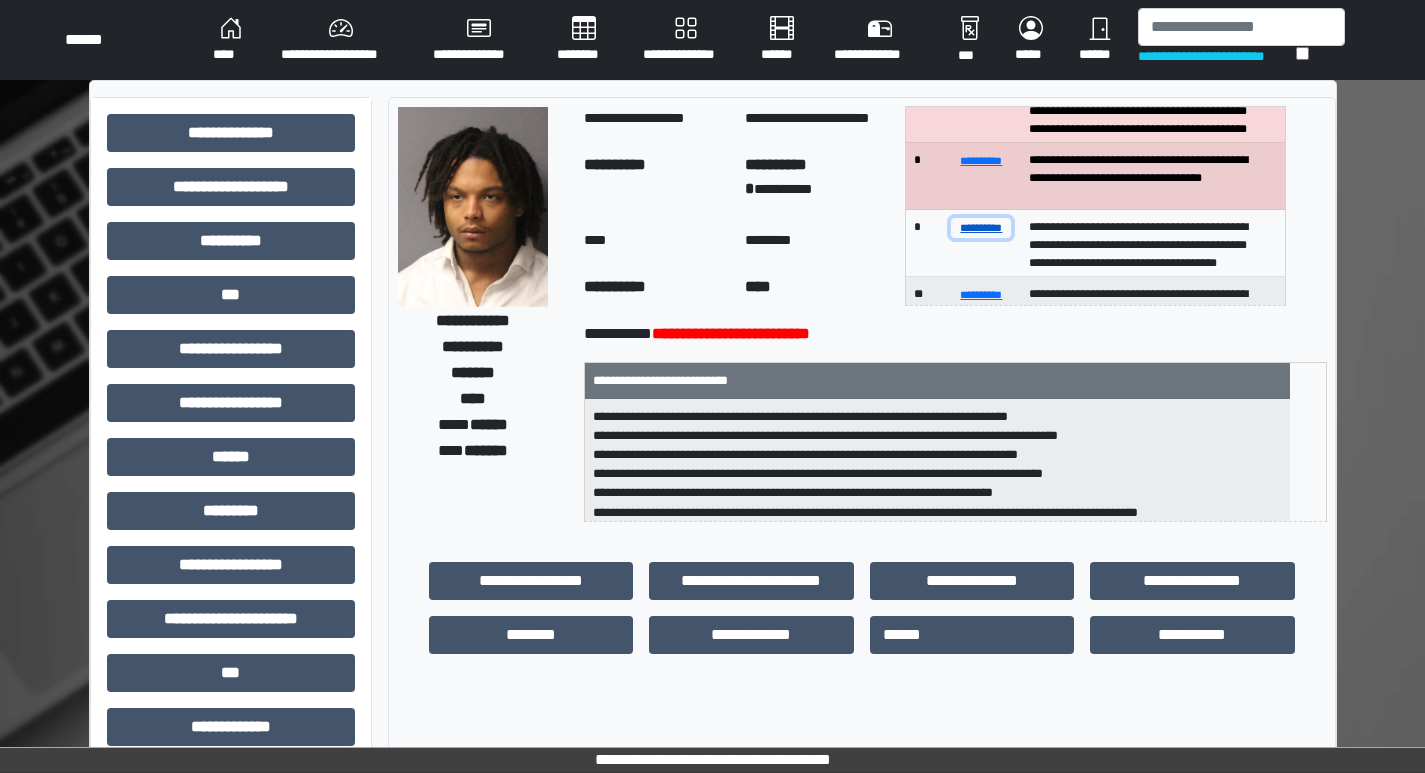 click on "**********" at bounding box center [981, 227] 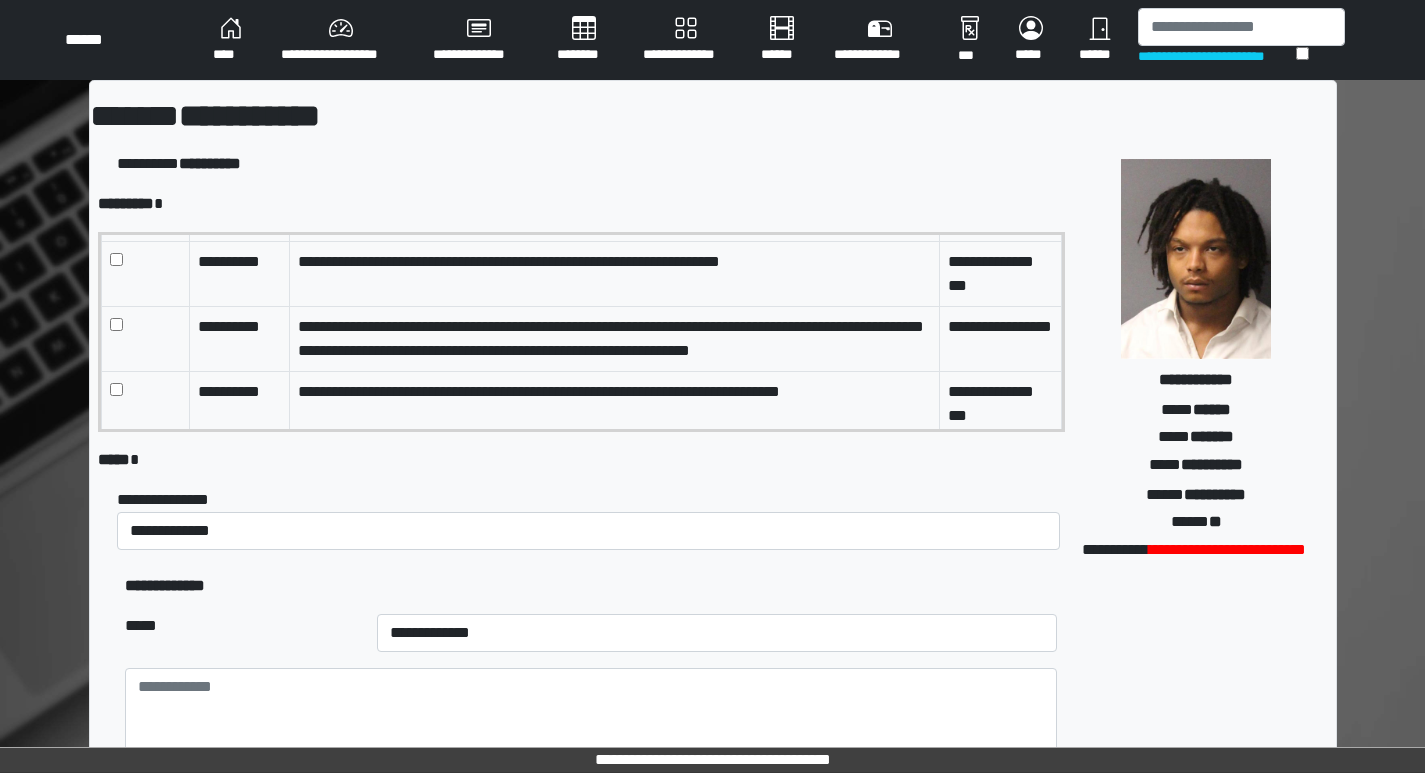 scroll, scrollTop: 189, scrollLeft: 0, axis: vertical 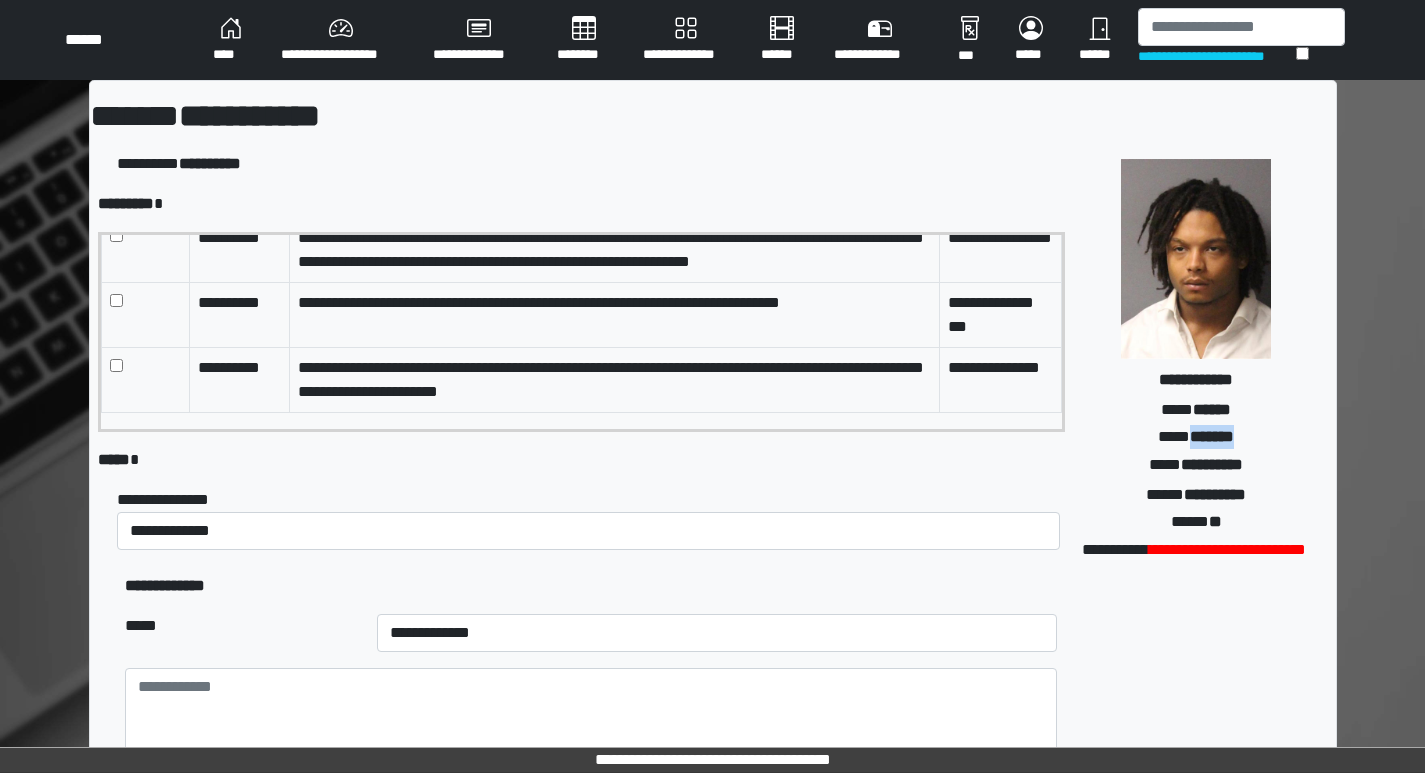 drag, startPoint x: 1185, startPoint y: 424, endPoint x: 1236, endPoint y: 423, distance: 51.009804 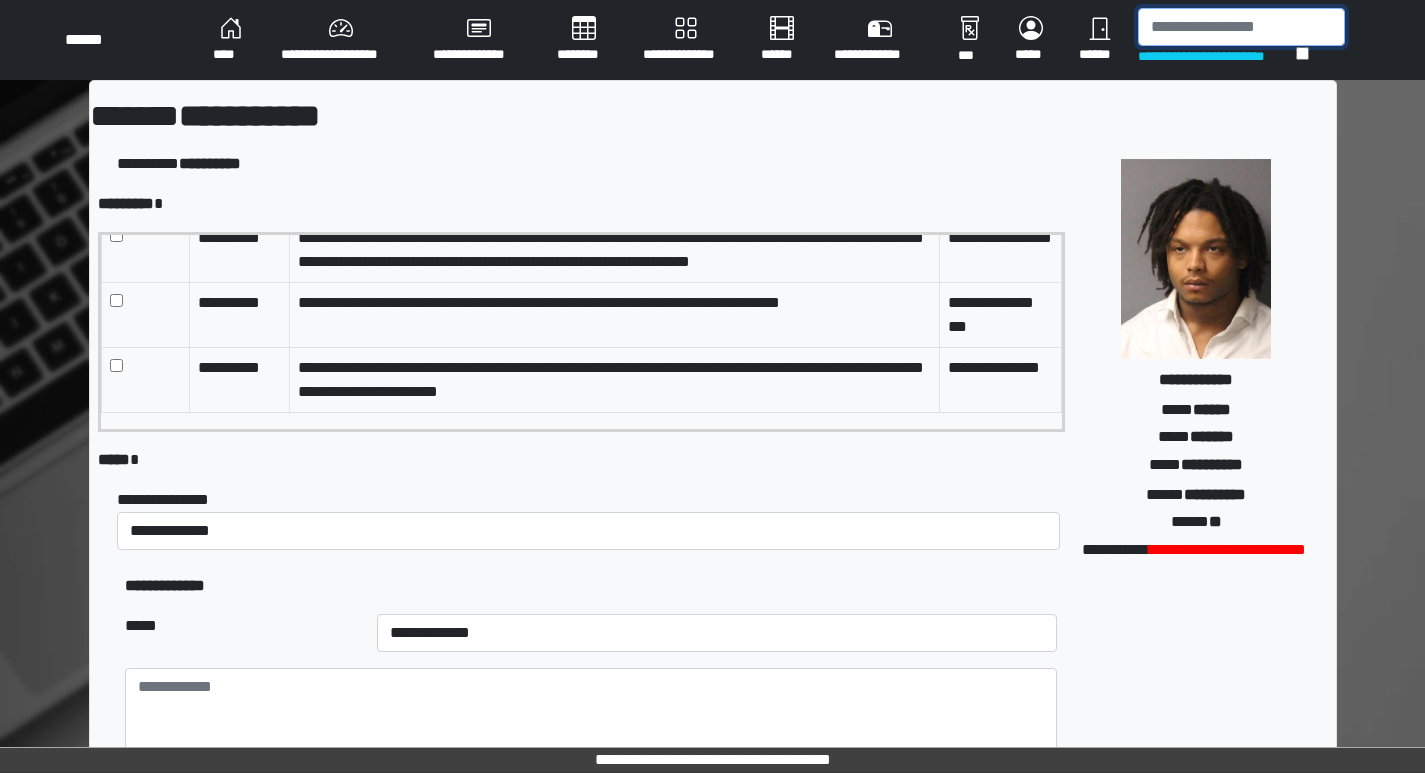 click at bounding box center (1241, 27) 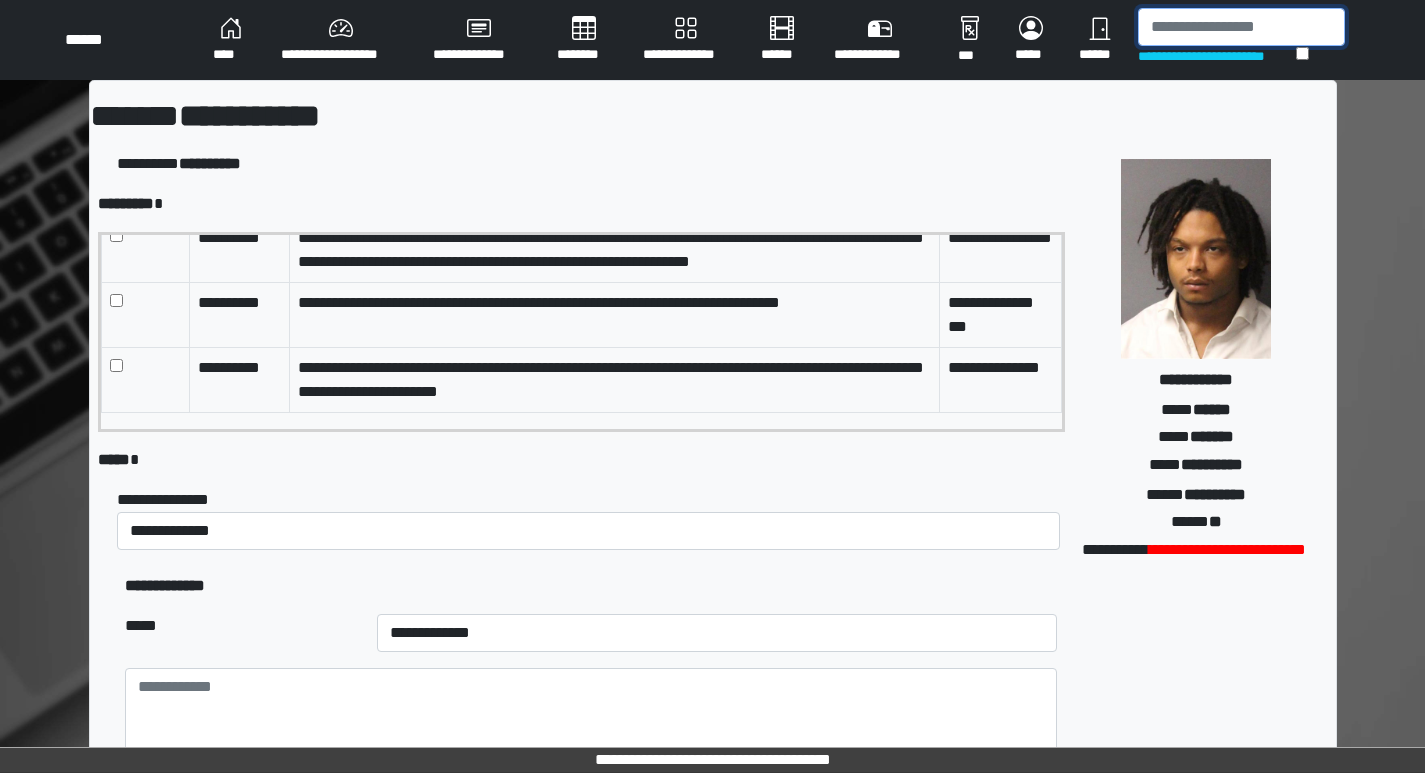 paste on "*******" 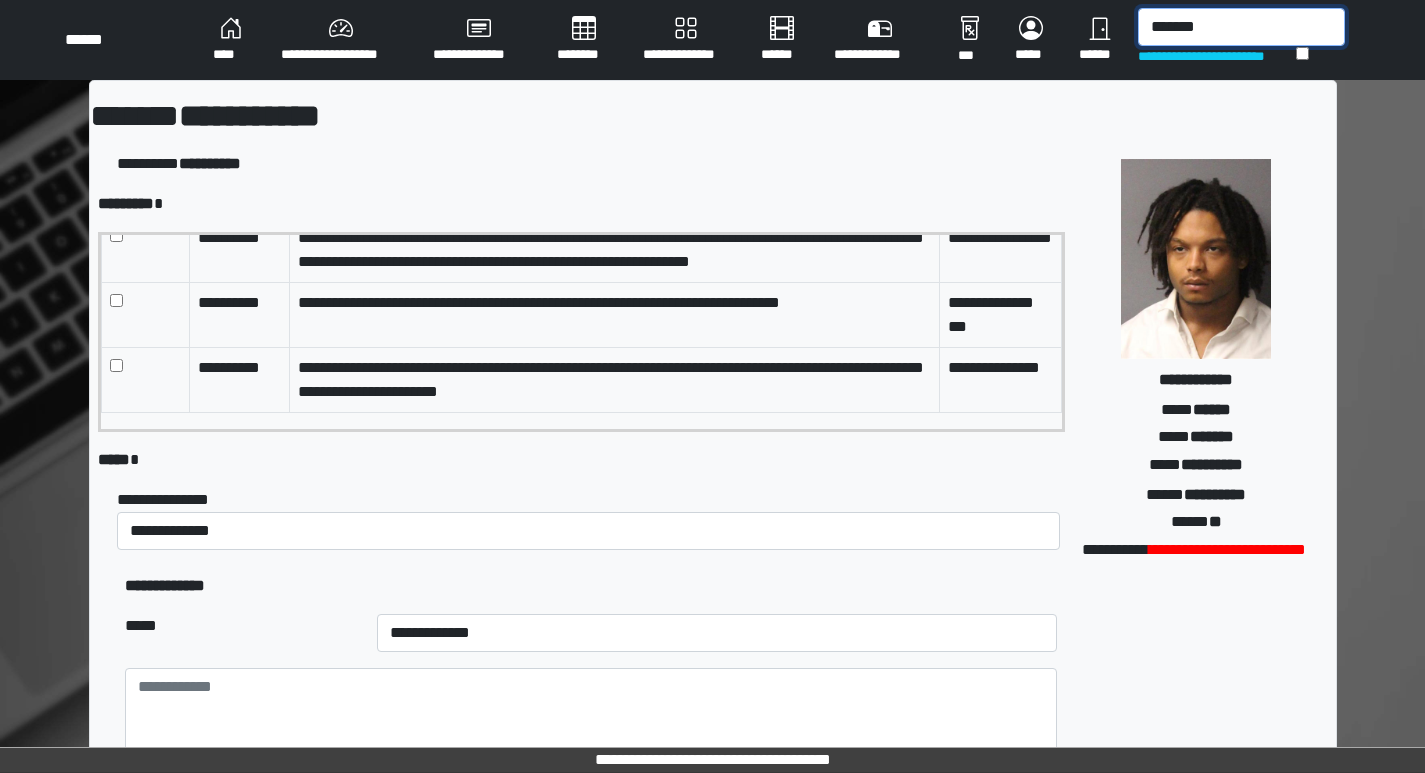 type on "*******" 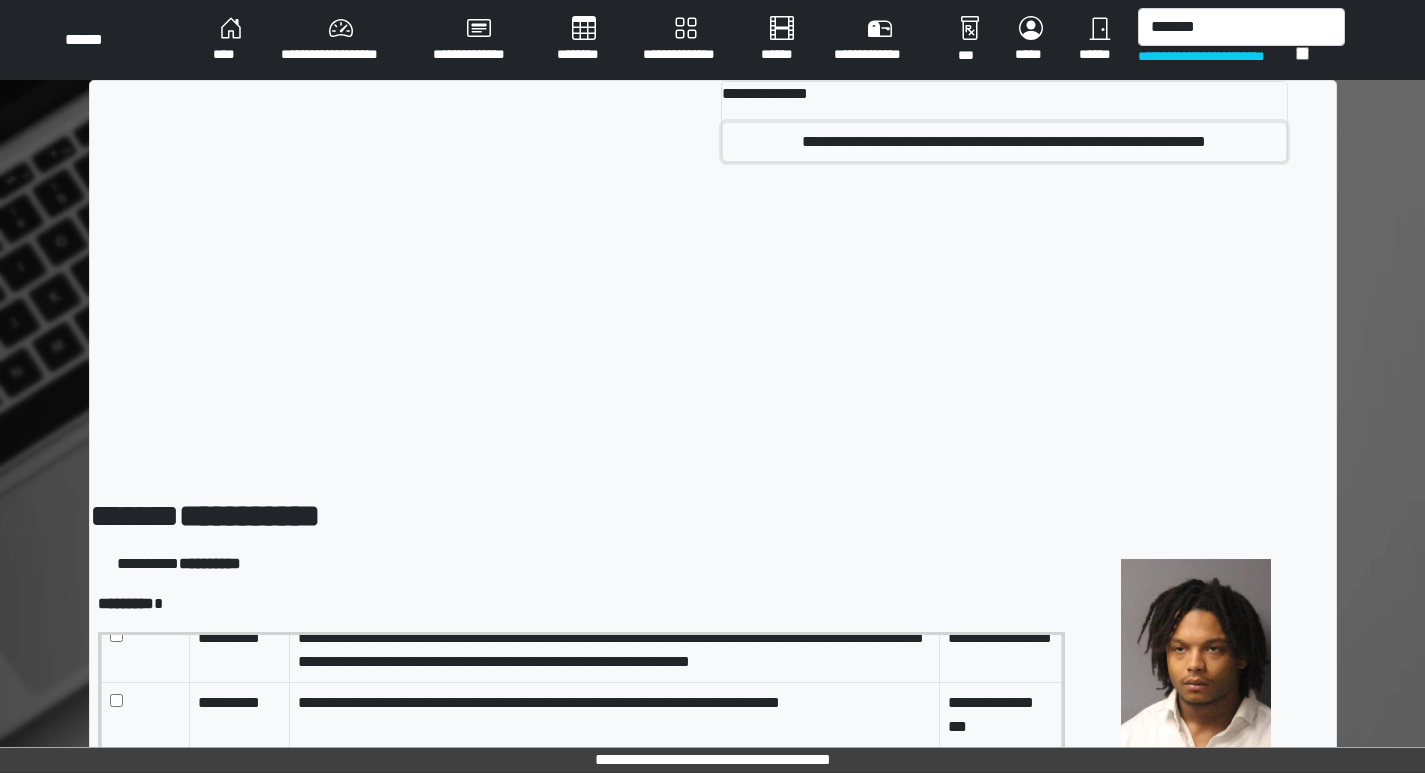 click on "**********" at bounding box center [1004, 142] 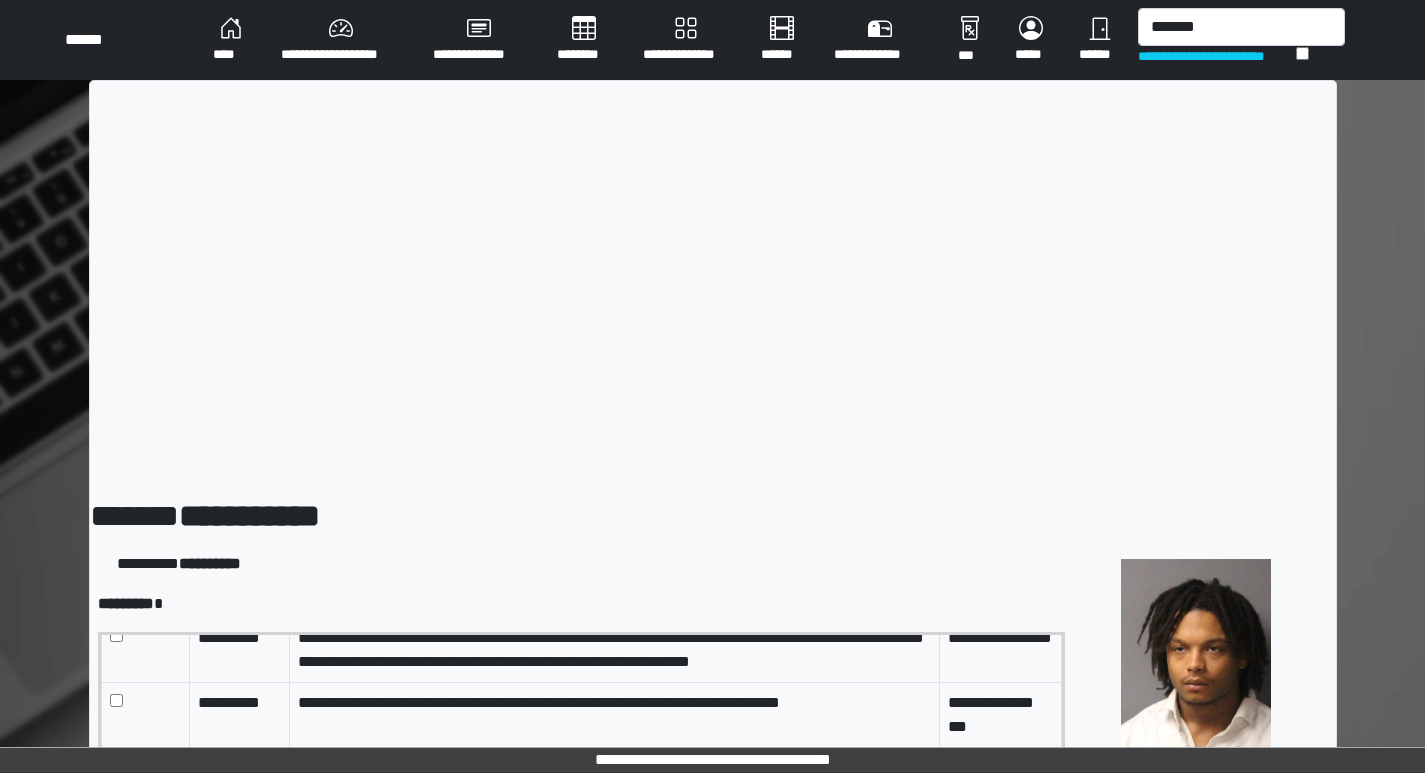 type 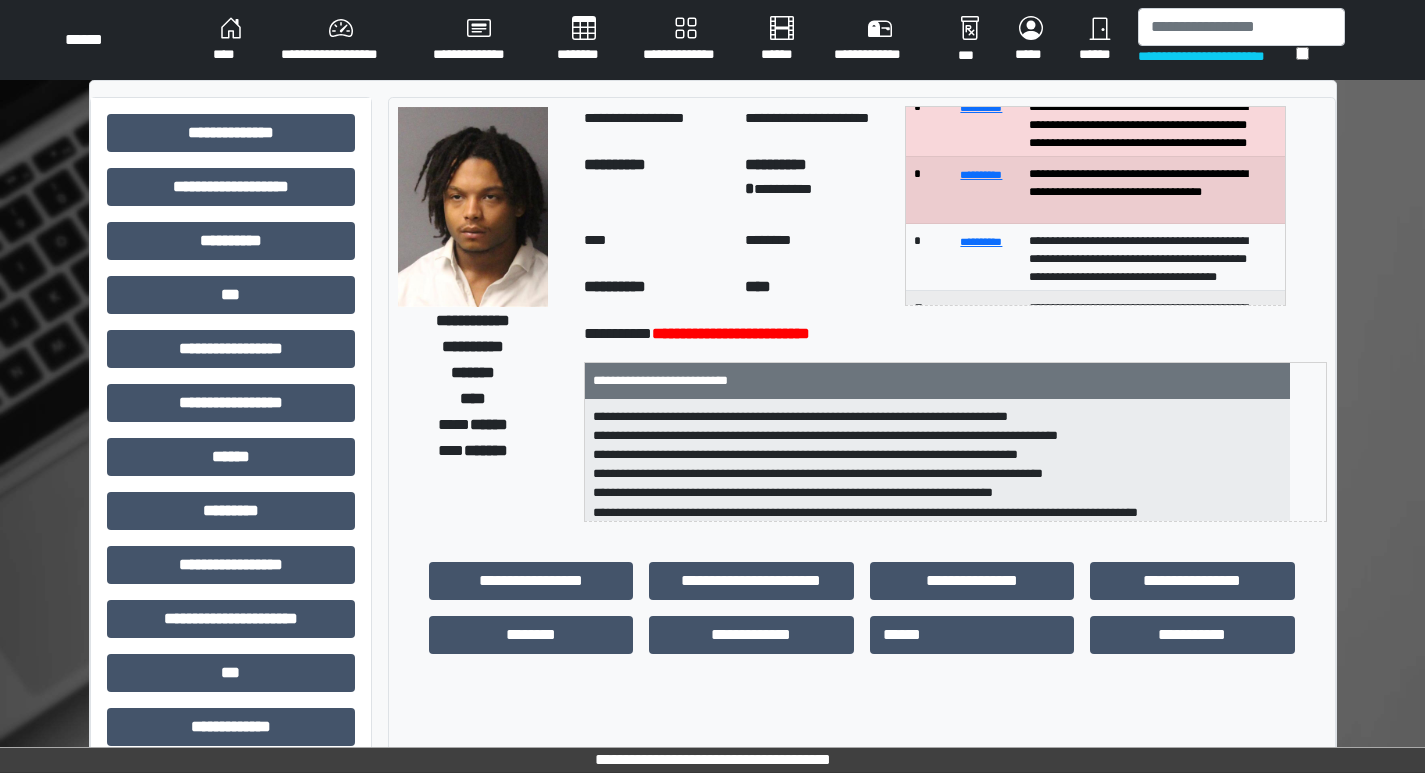 scroll, scrollTop: 200, scrollLeft: 0, axis: vertical 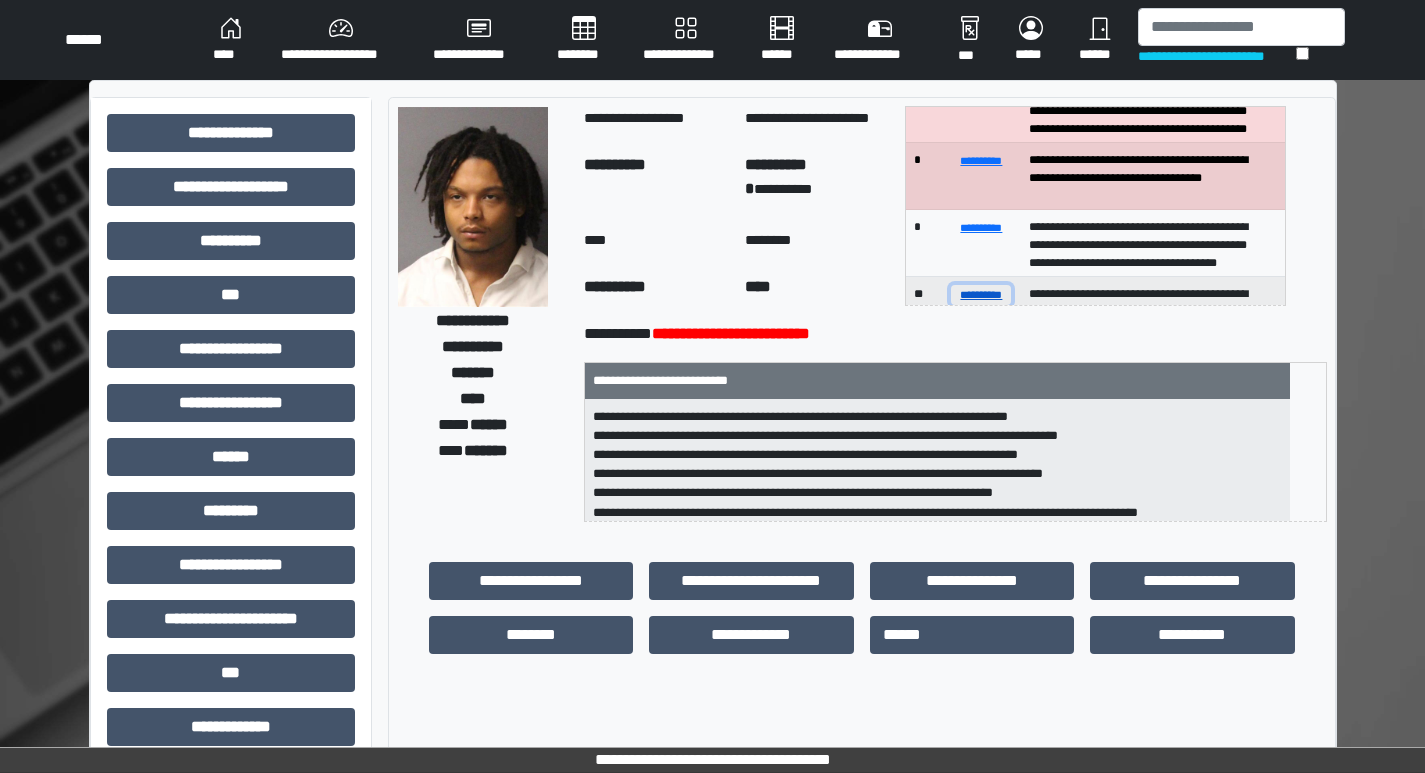 click on "**********" at bounding box center [981, 294] 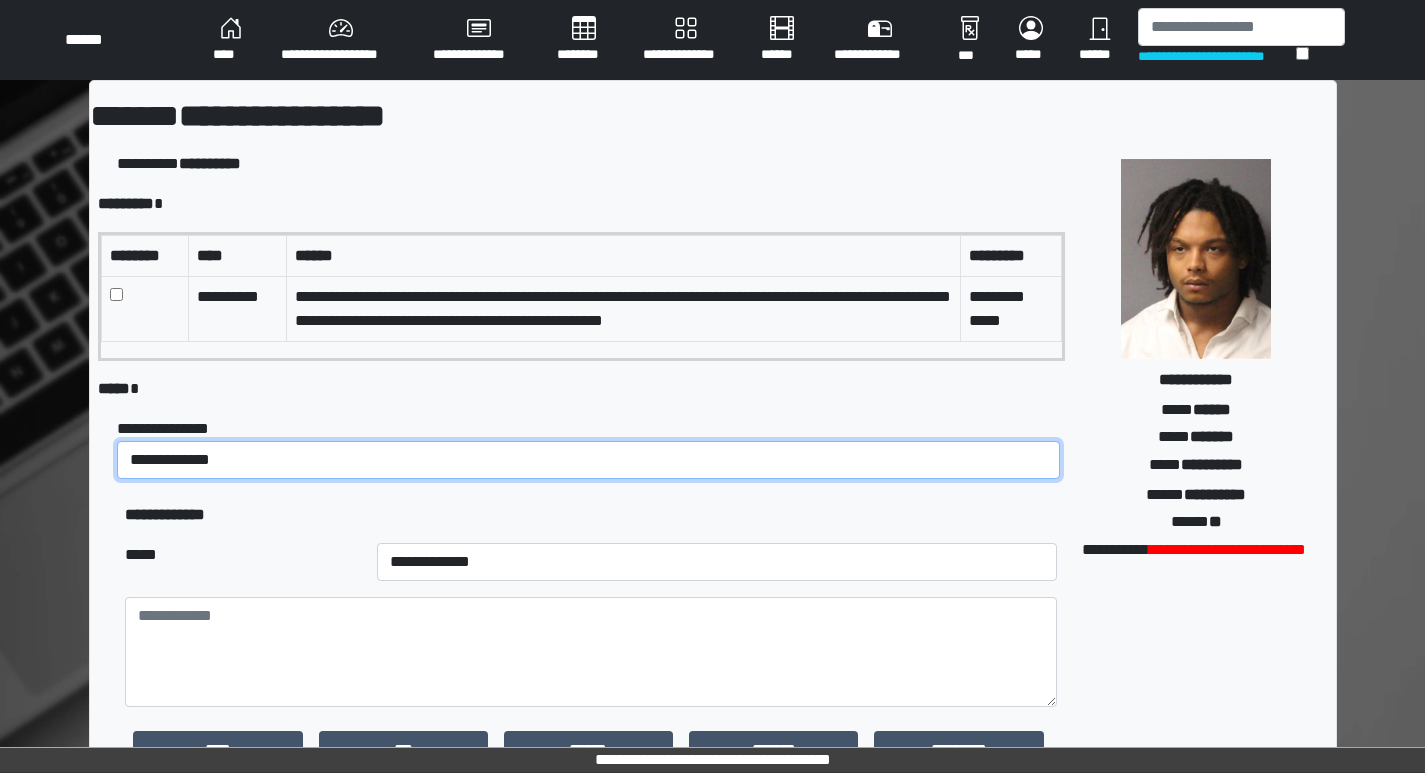 click on "**********" at bounding box center (588, 460) 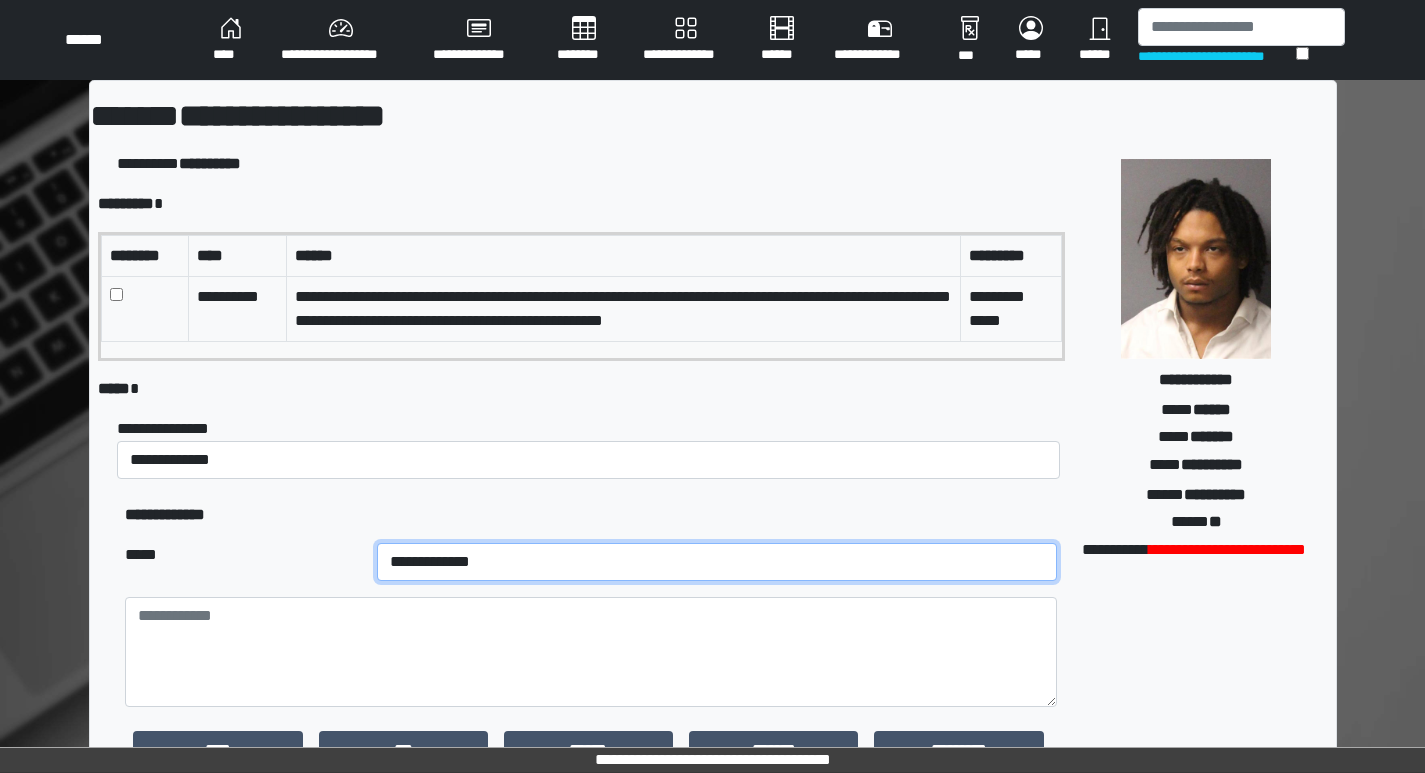 click on "**********" at bounding box center [717, 562] 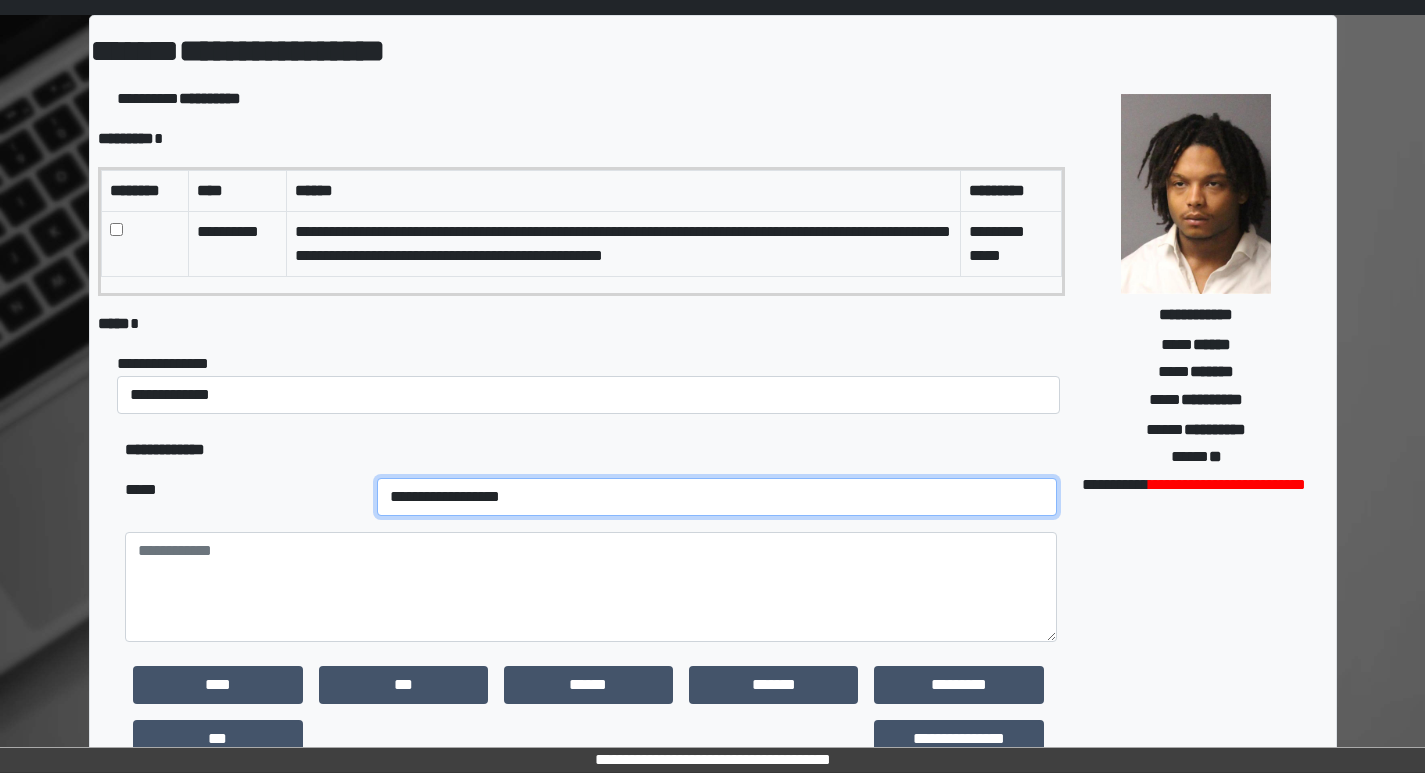 scroll, scrollTop: 100, scrollLeft: 0, axis: vertical 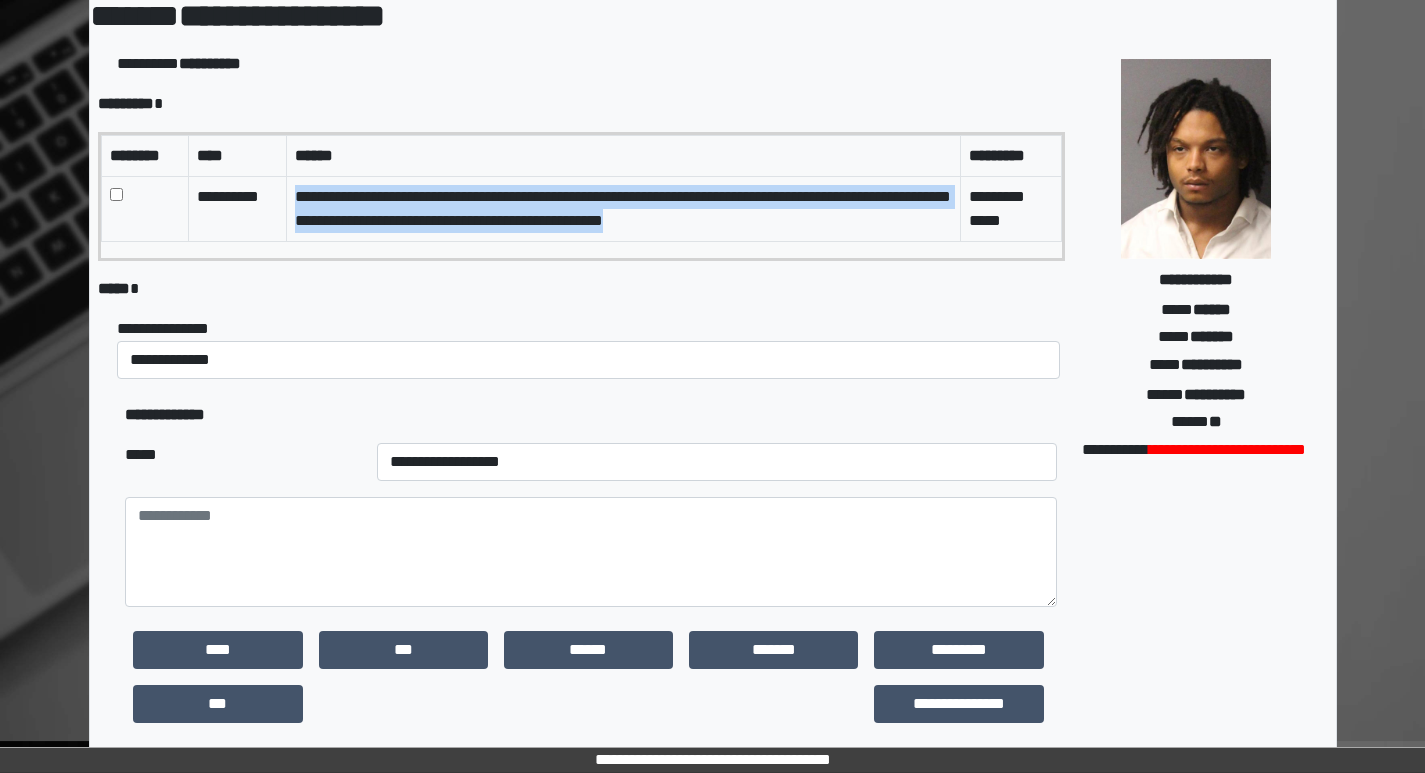 drag, startPoint x: 292, startPoint y: 191, endPoint x: 781, endPoint y: 219, distance: 489.801 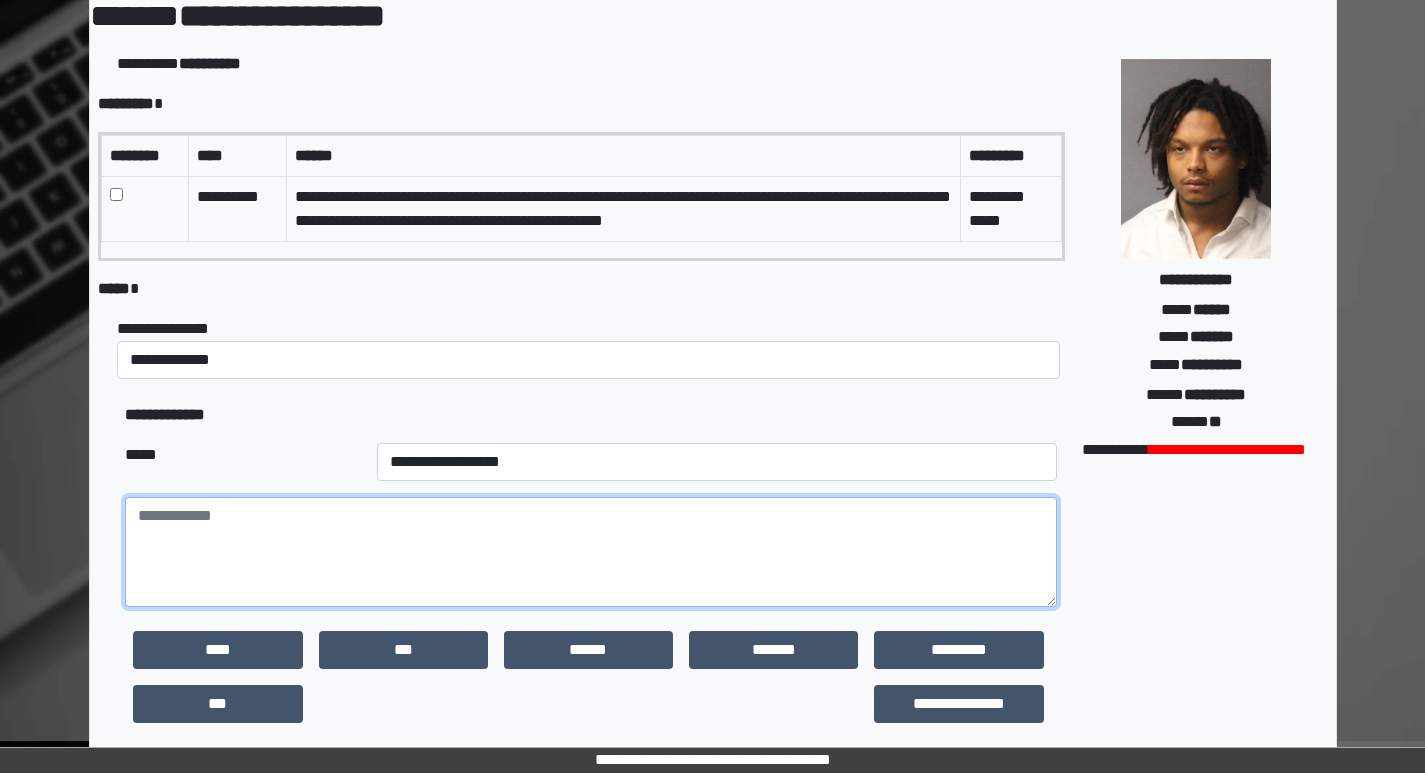 click at bounding box center [590, 552] 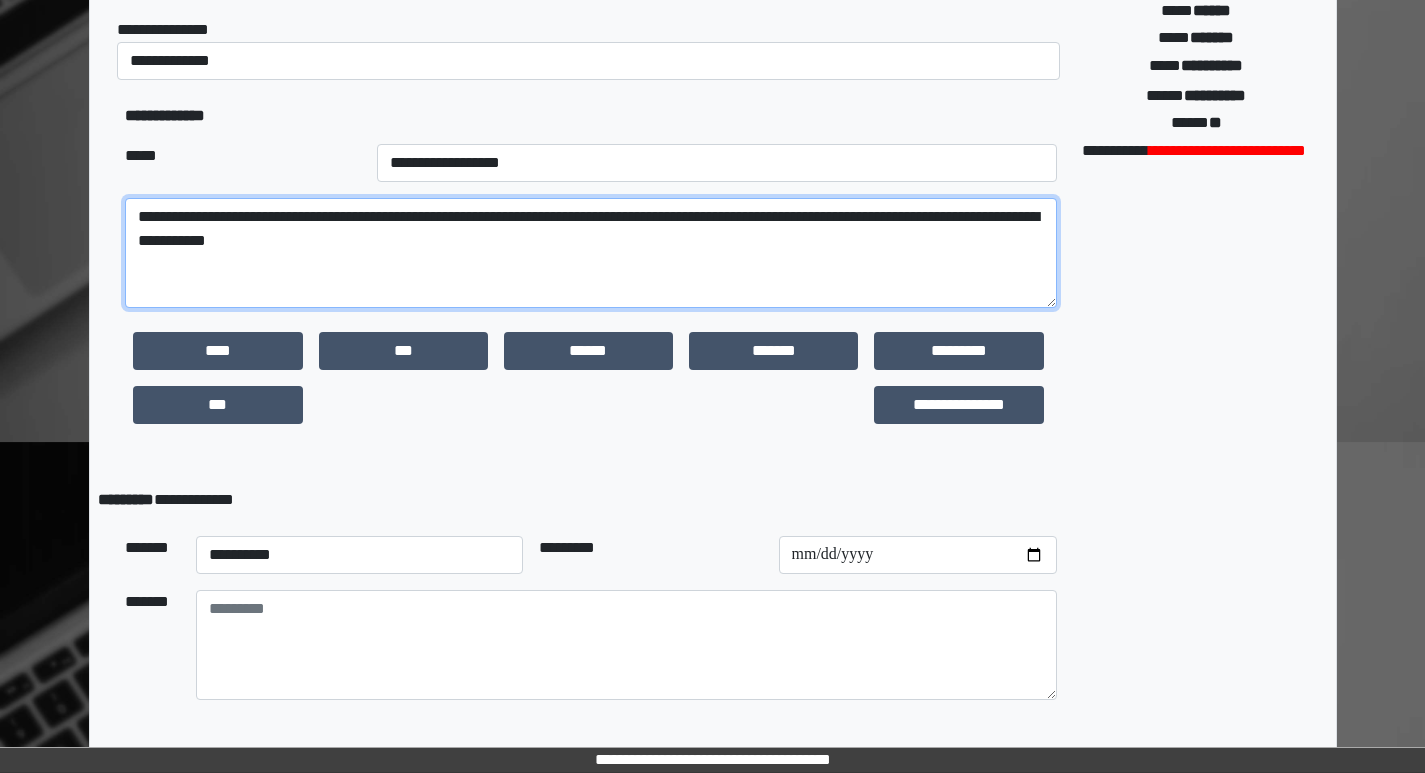 scroll, scrollTop: 400, scrollLeft: 0, axis: vertical 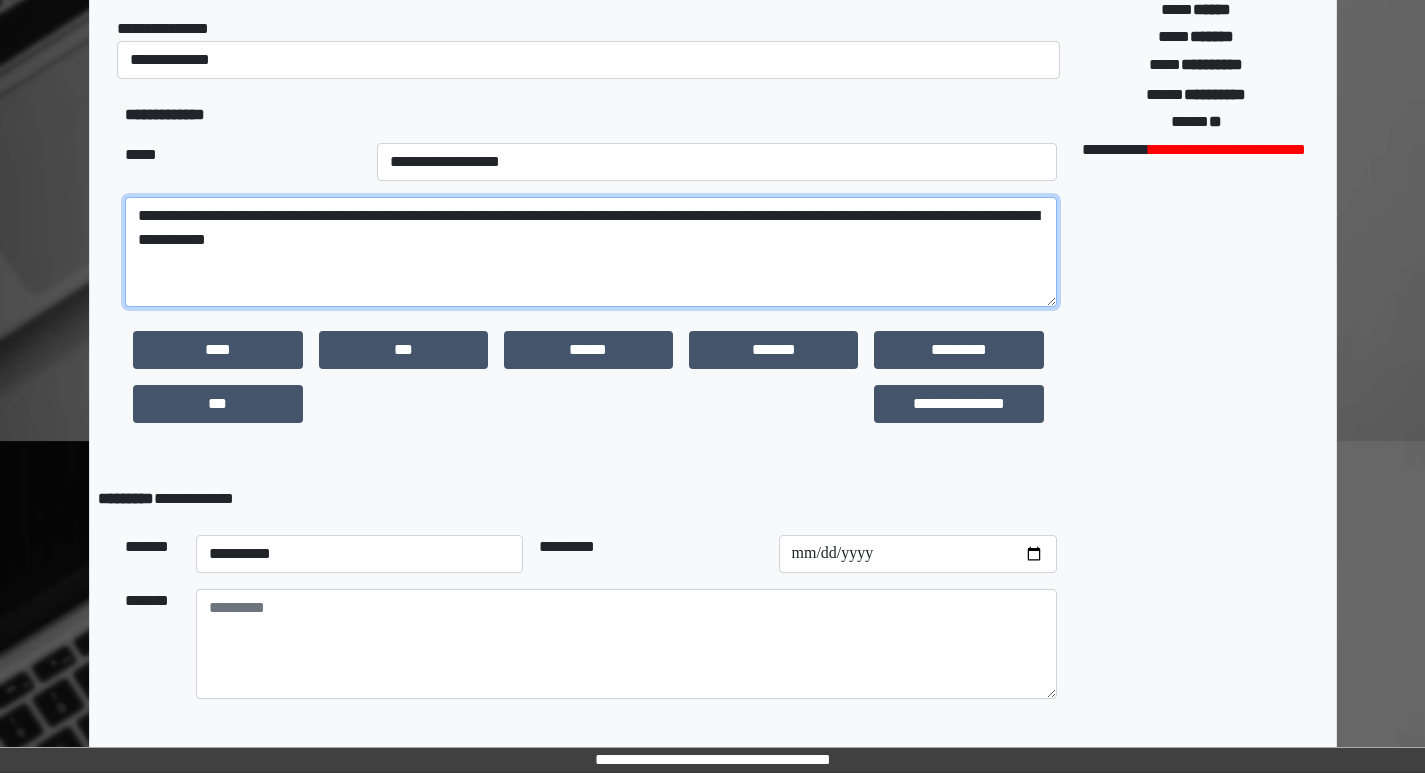 type on "**********" 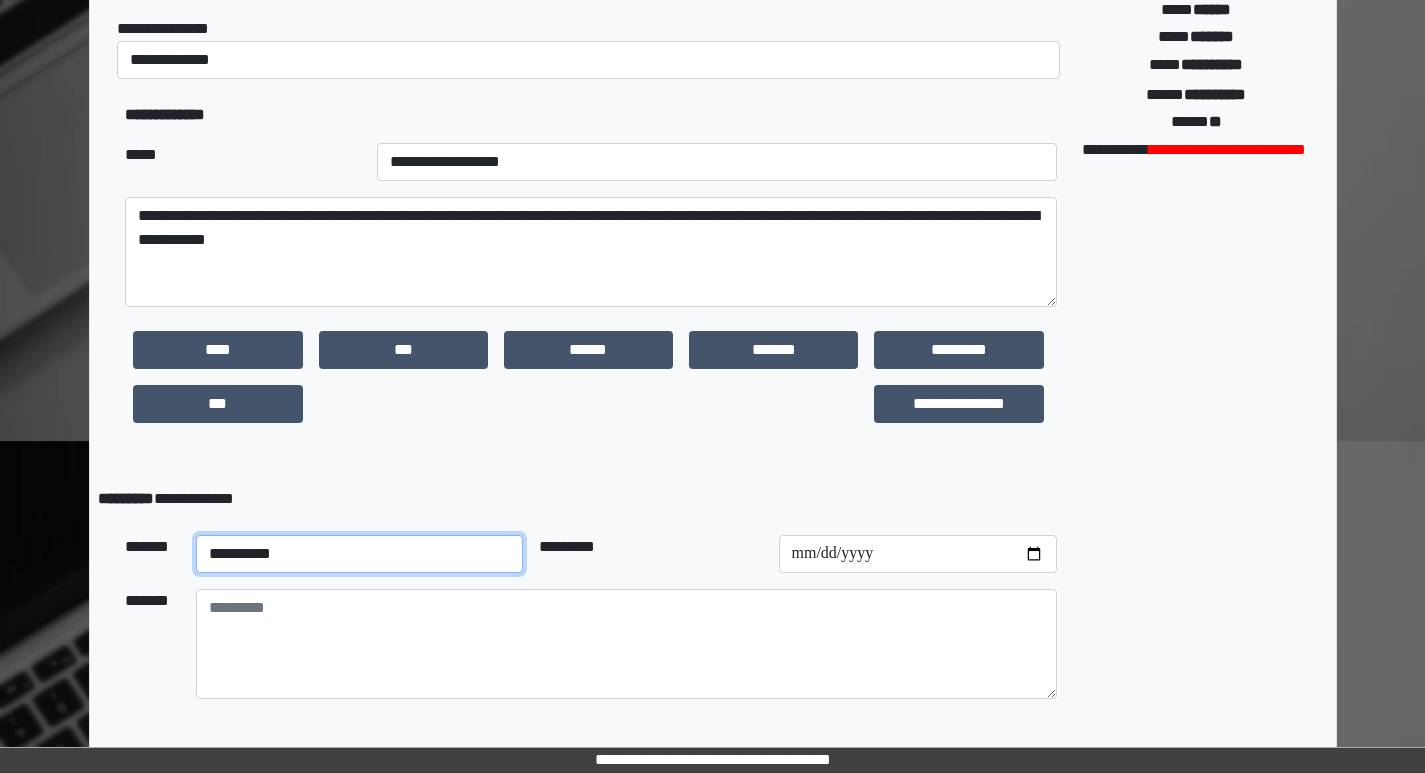 click on "**********" at bounding box center (360, 554) 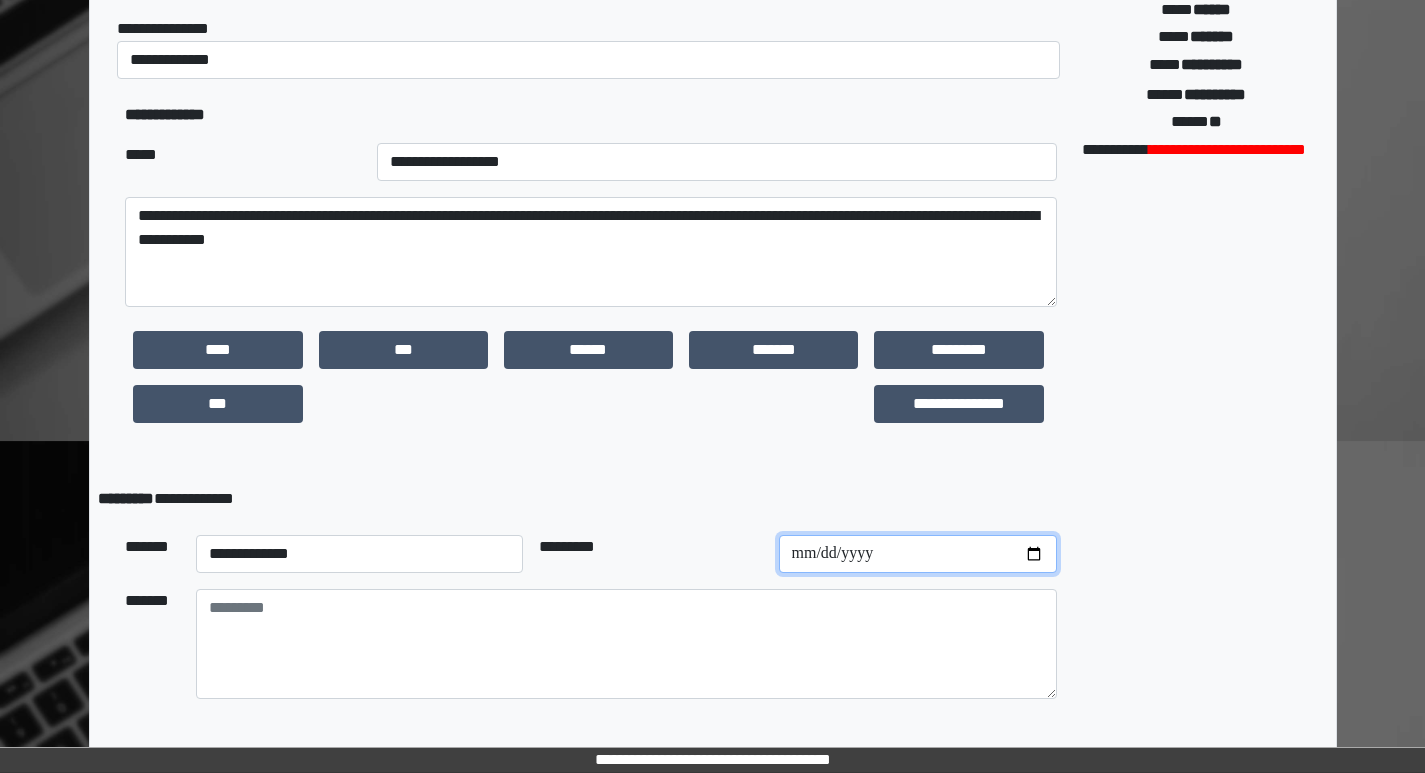 click at bounding box center [918, 554] 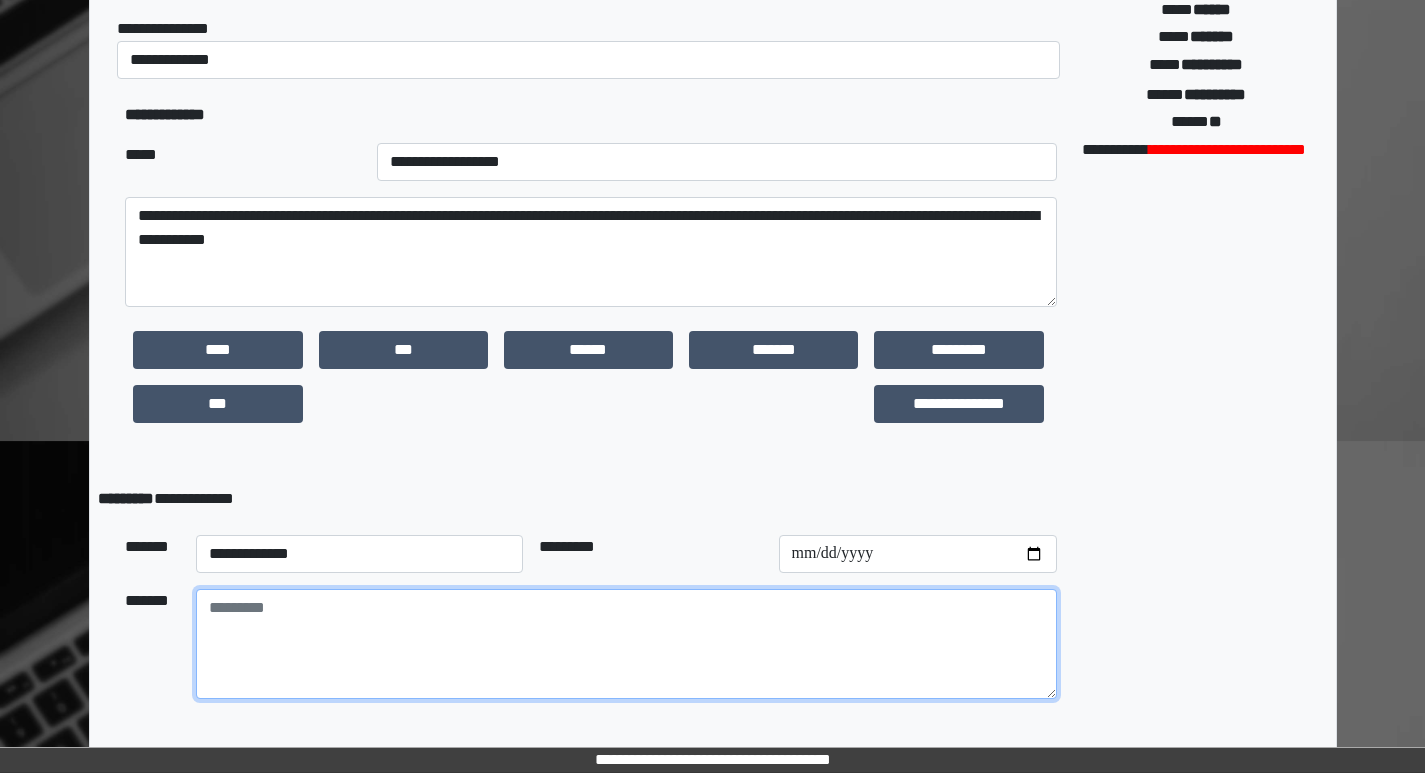 click at bounding box center [626, 644] 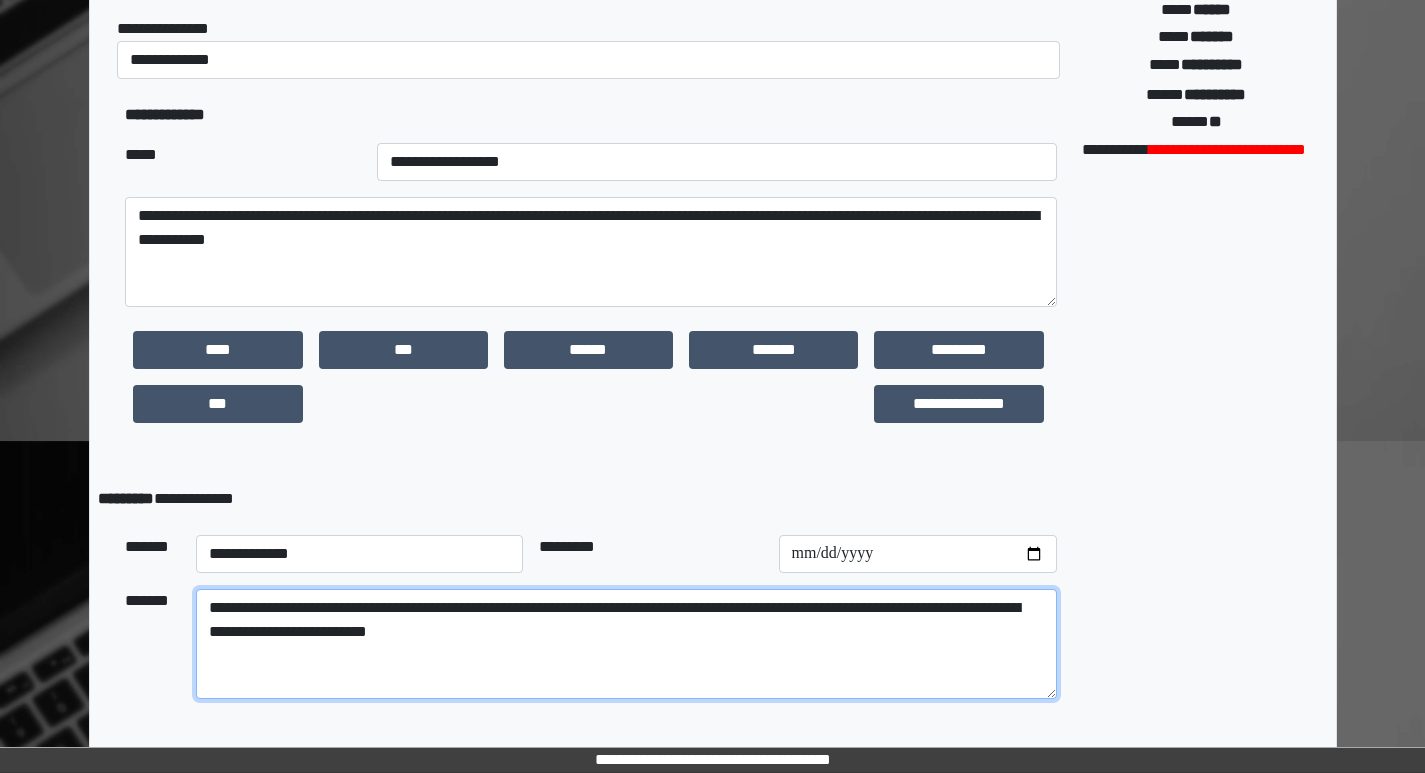 type on "**********" 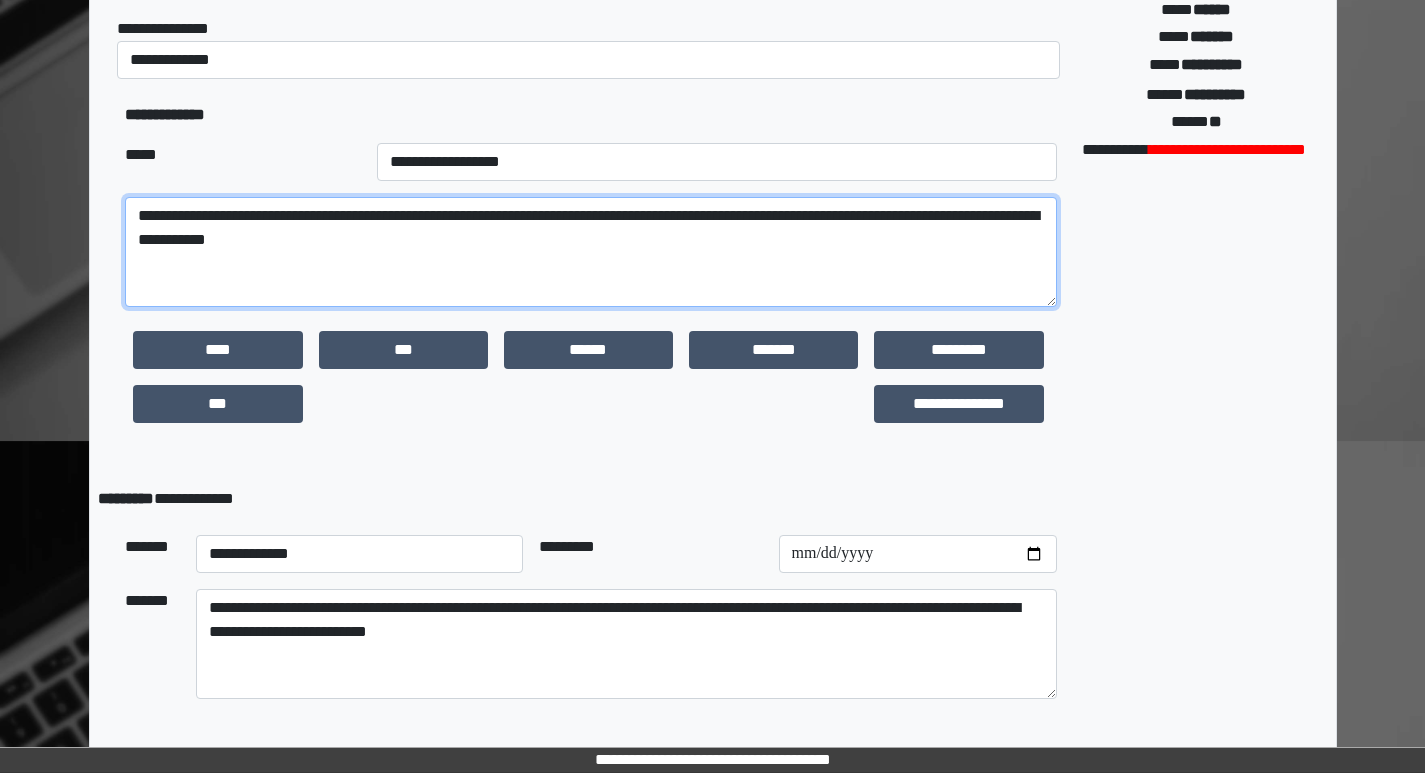 click on "**********" at bounding box center [590, 252] 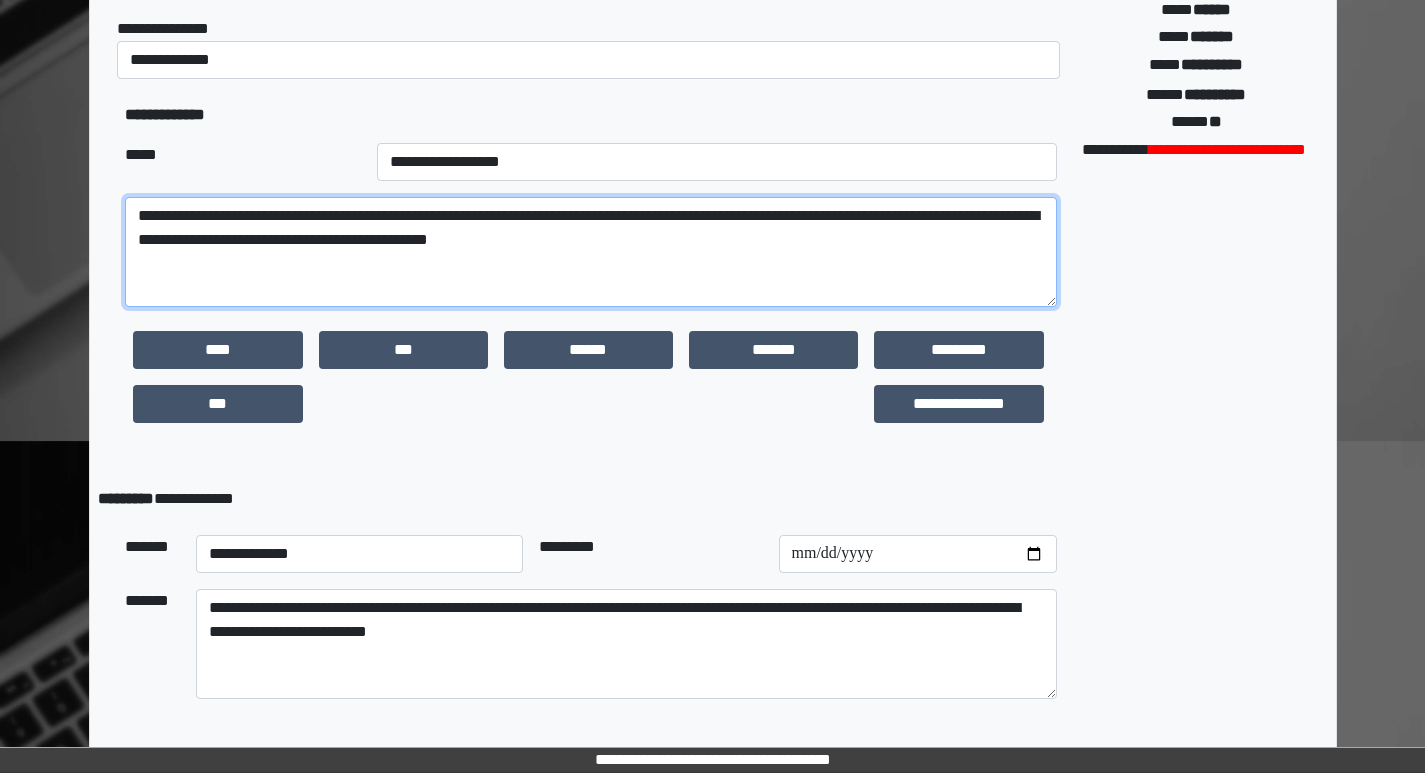 click on "**********" at bounding box center [590, 252] 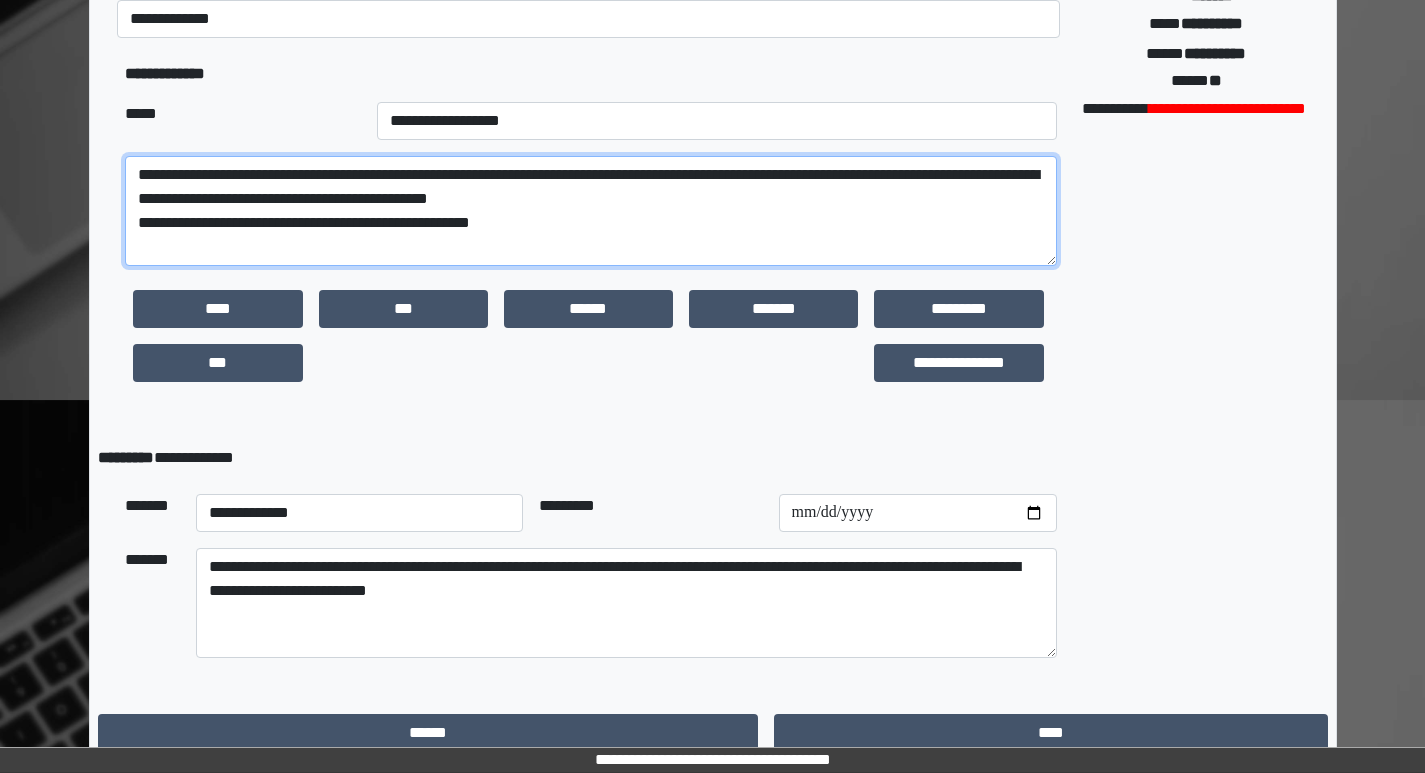 scroll, scrollTop: 461, scrollLeft: 0, axis: vertical 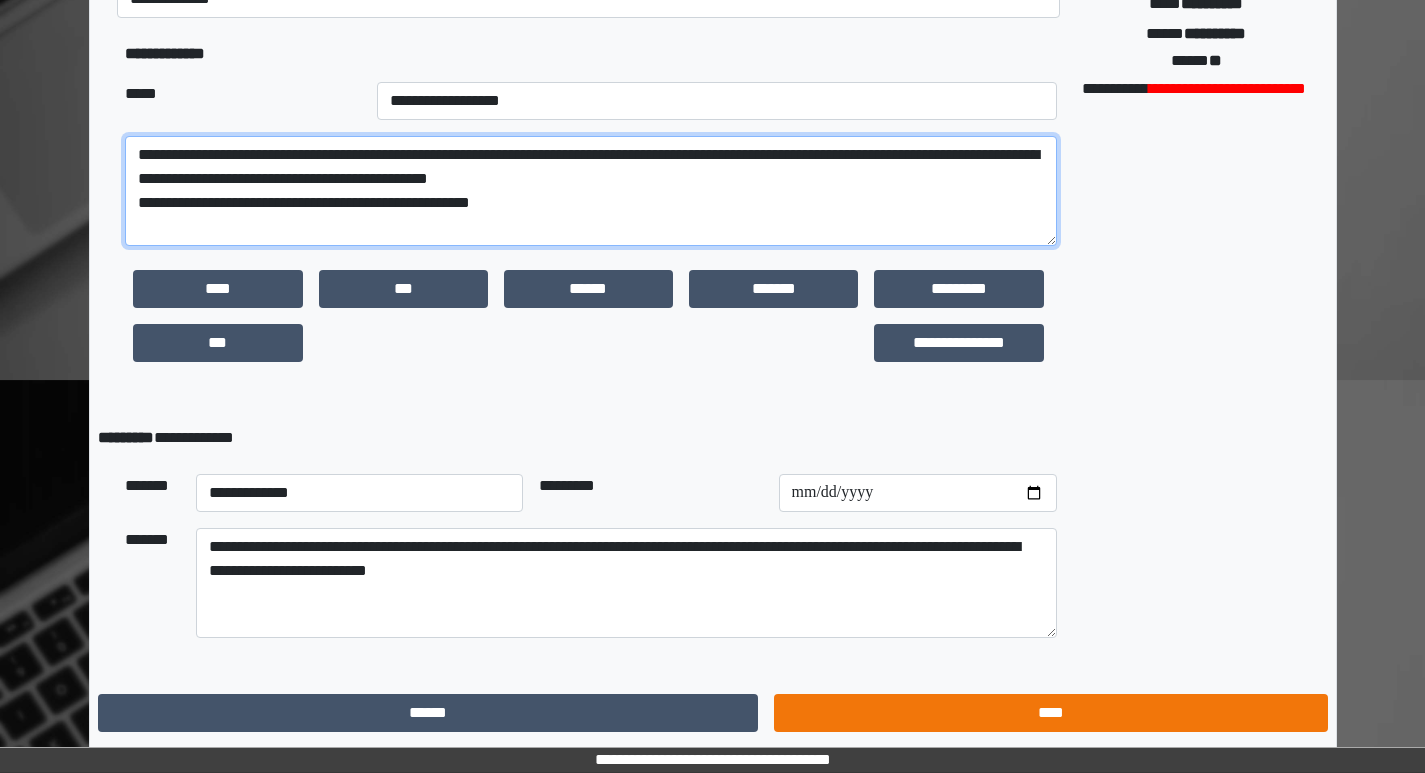 type on "**********" 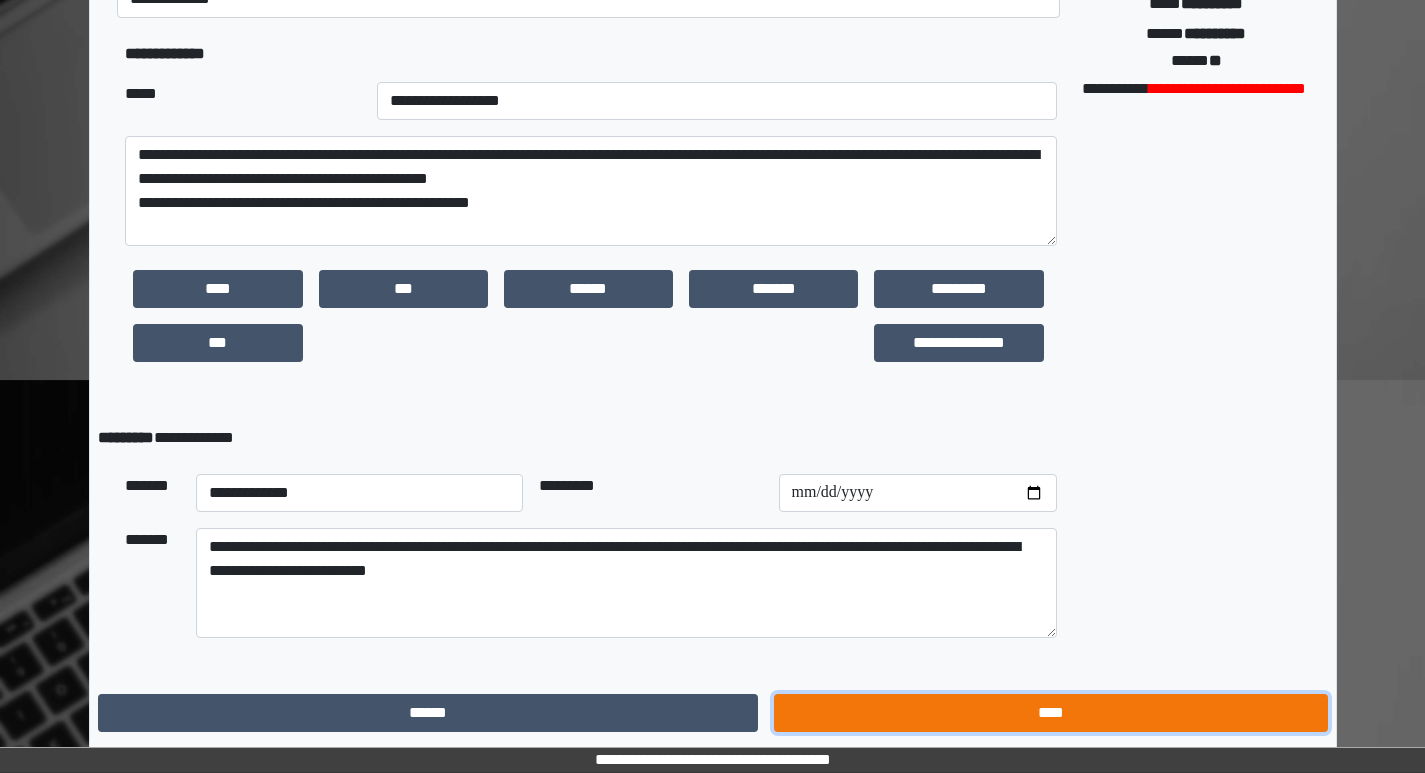 click on "****" at bounding box center [1050, 713] 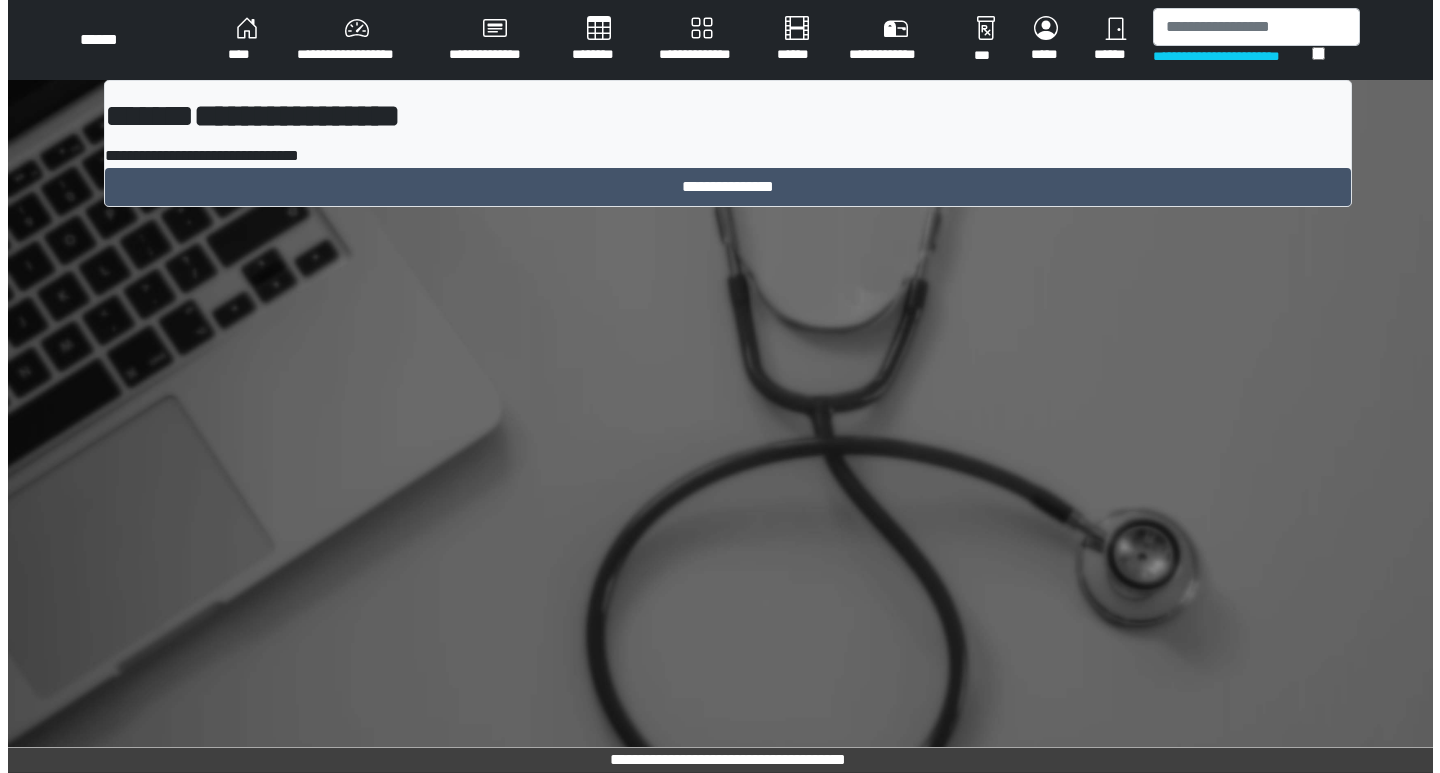 scroll, scrollTop: 0, scrollLeft: 0, axis: both 